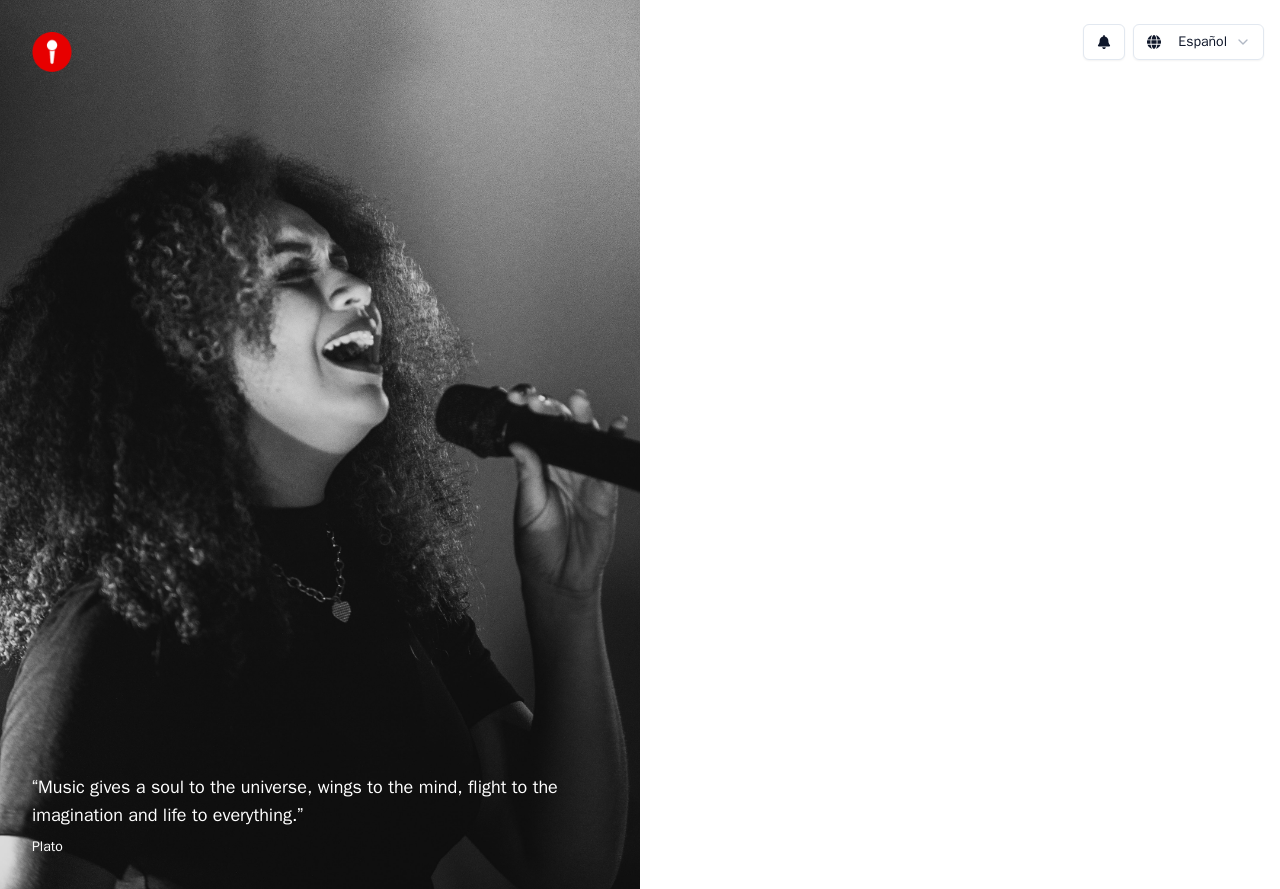 scroll, scrollTop: 0, scrollLeft: 0, axis: both 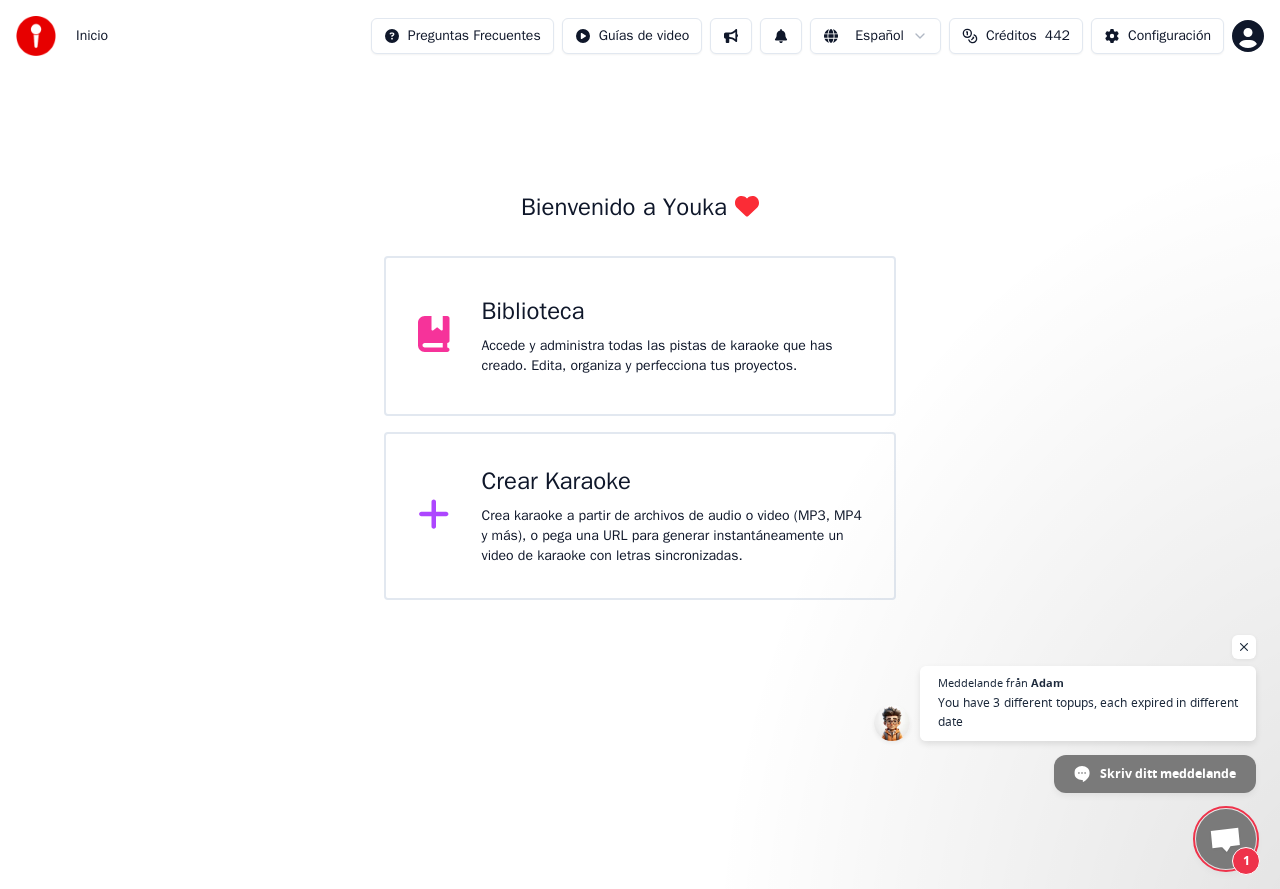 click on "Crear Karaoke" at bounding box center (672, 482) 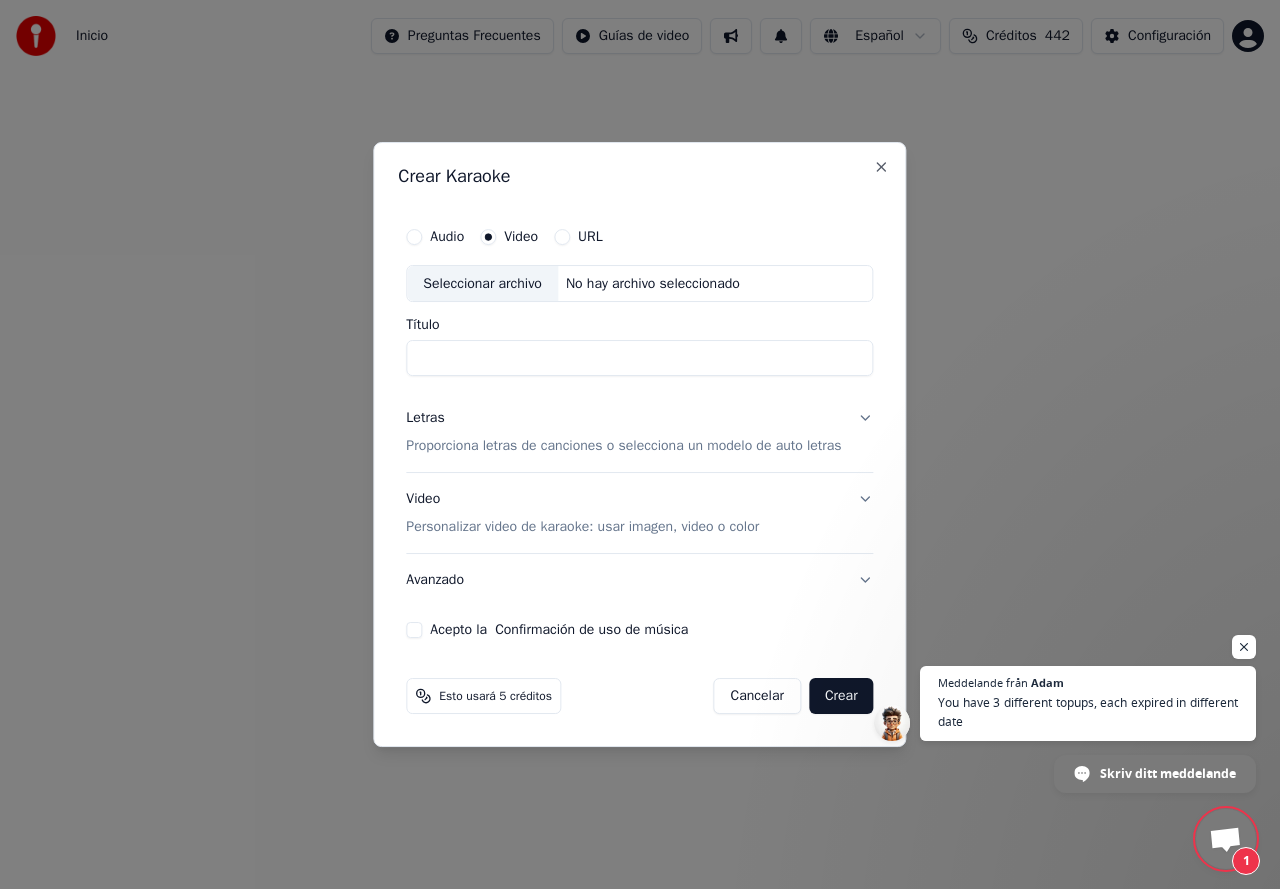 click on "Título" at bounding box center (639, 359) 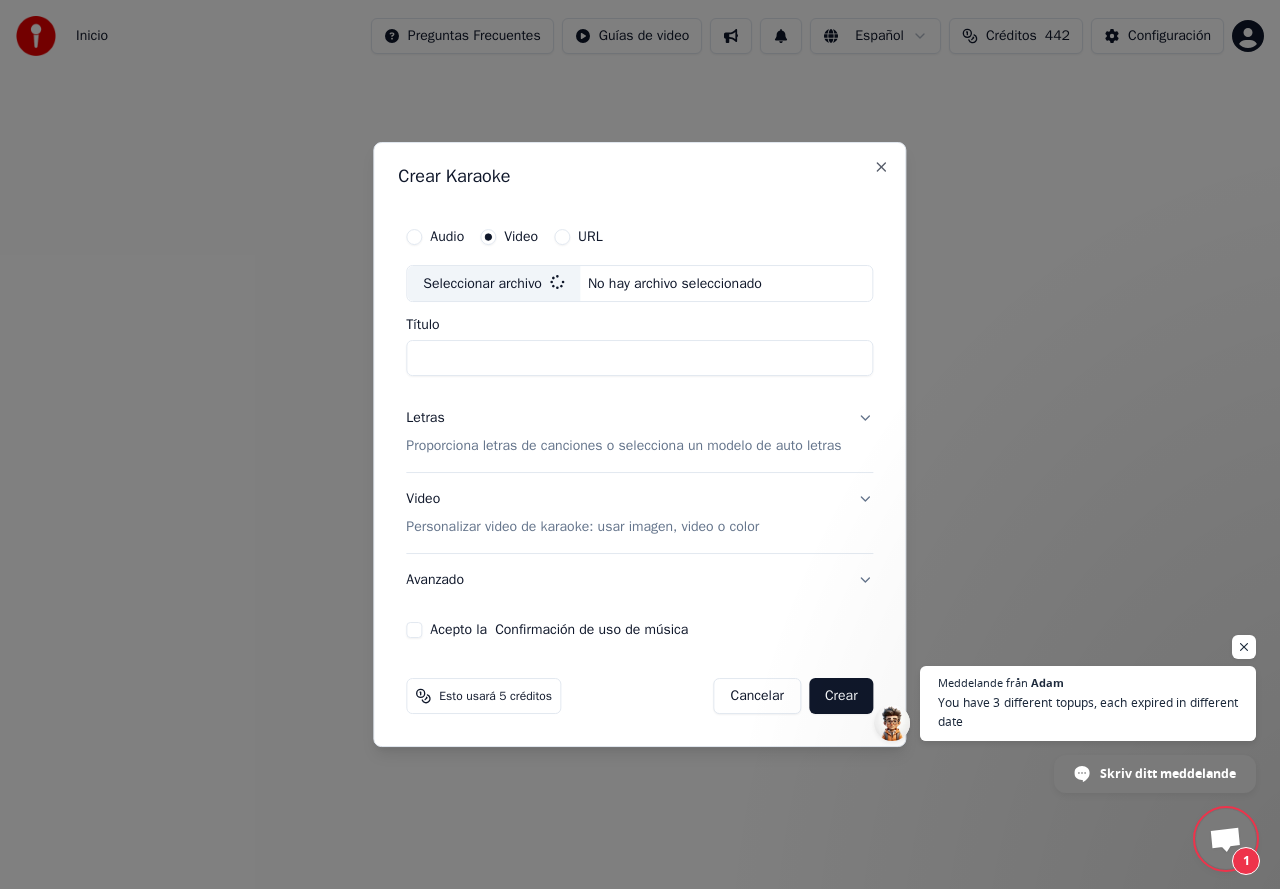 type on "**********" 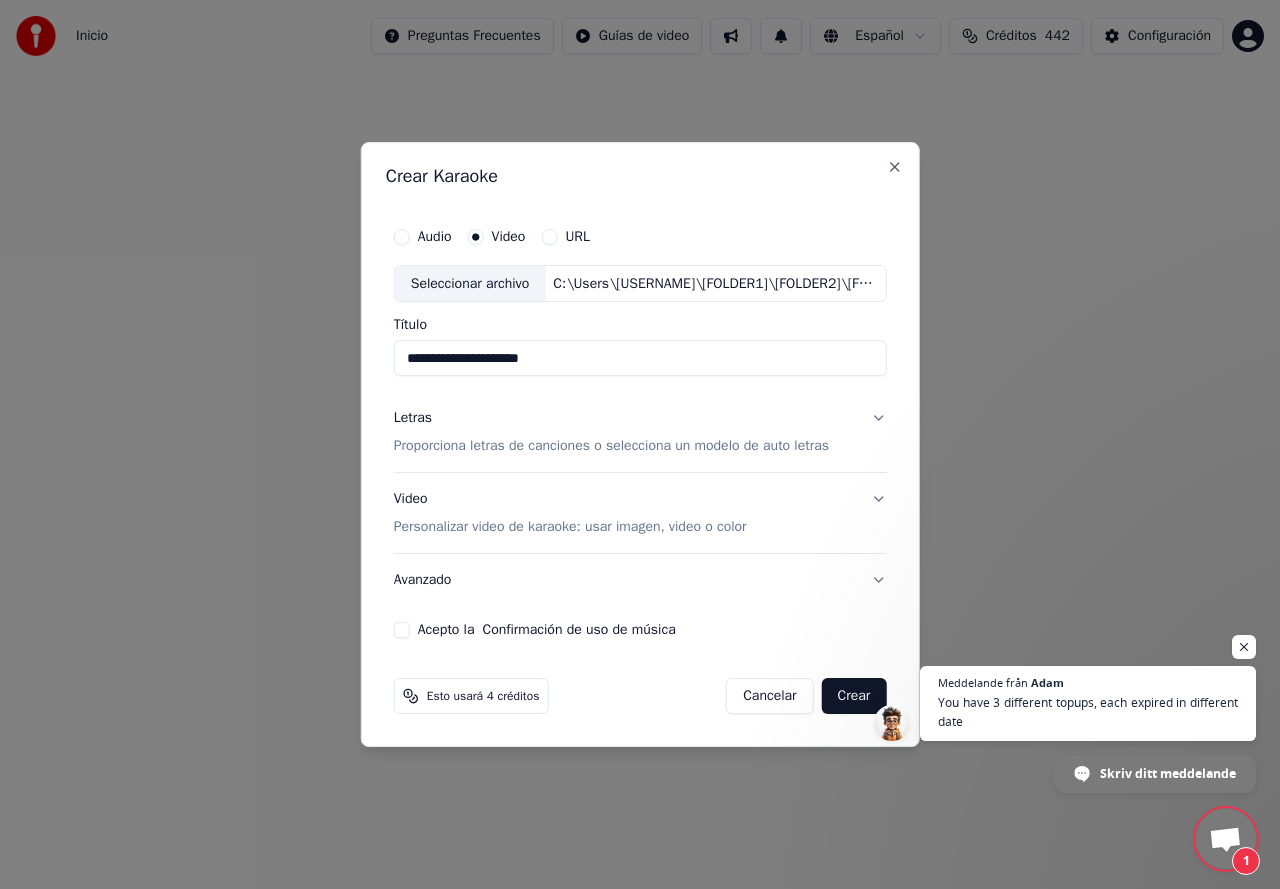 click on "Proporciona letras de canciones o selecciona un modelo de auto letras" at bounding box center [611, 447] 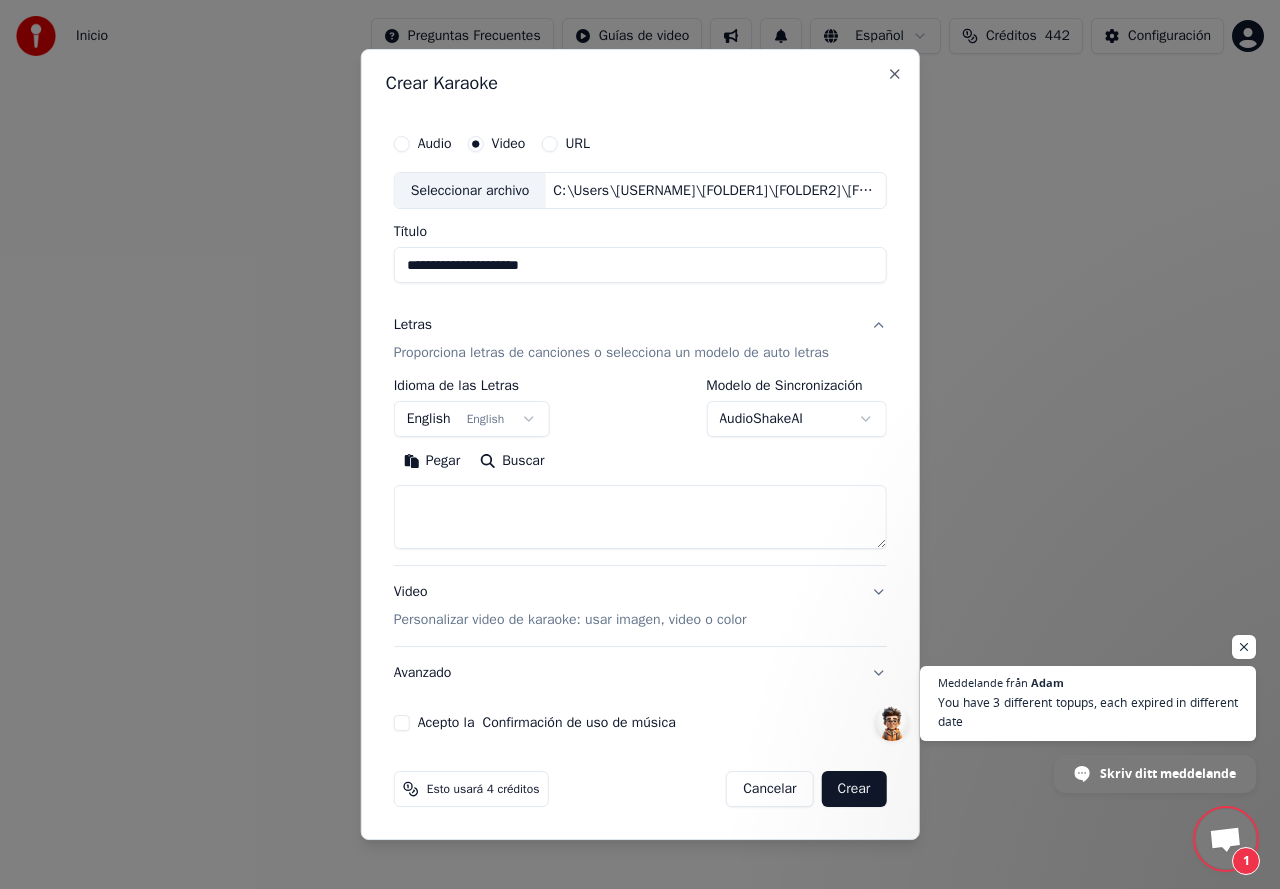 click at bounding box center [640, 518] 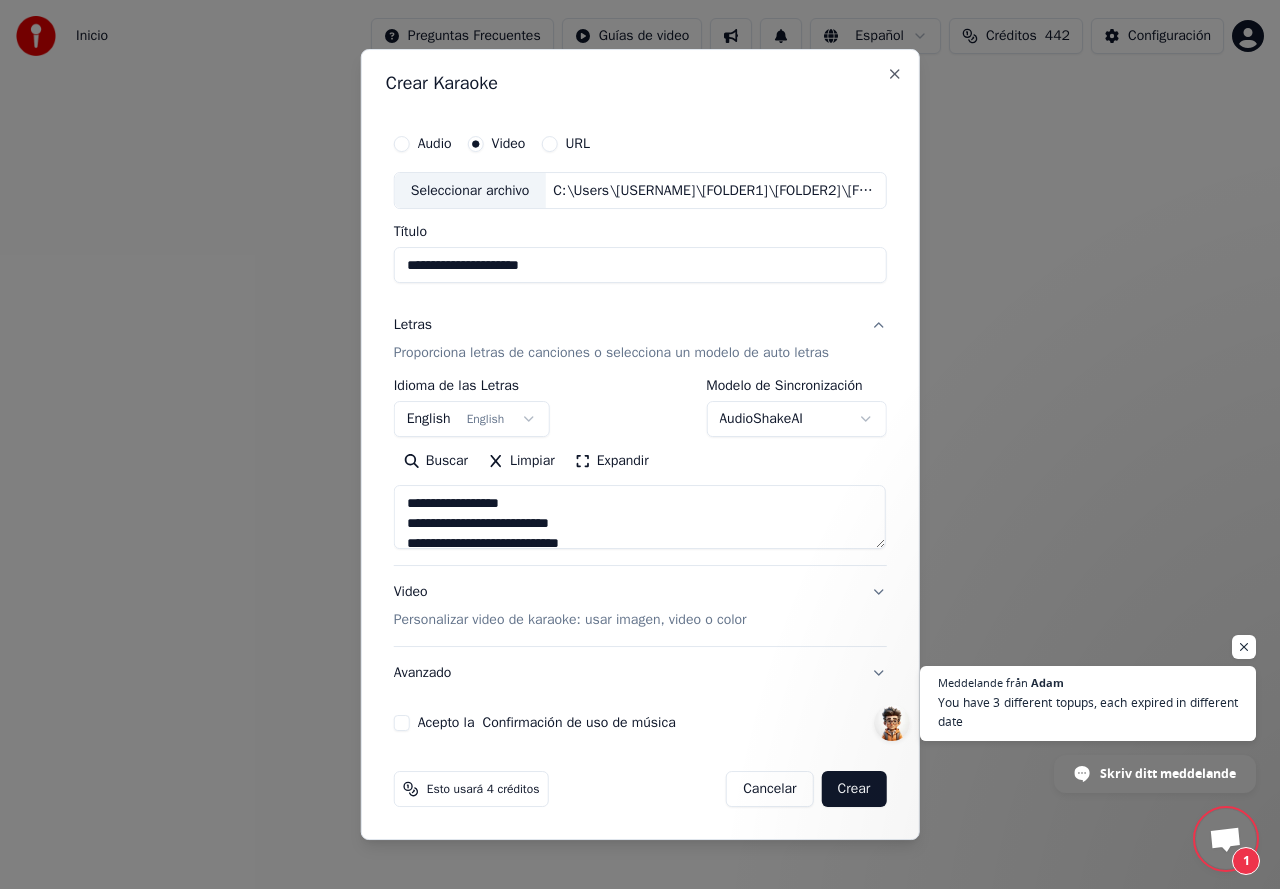 scroll, scrollTop: 446, scrollLeft: 0, axis: vertical 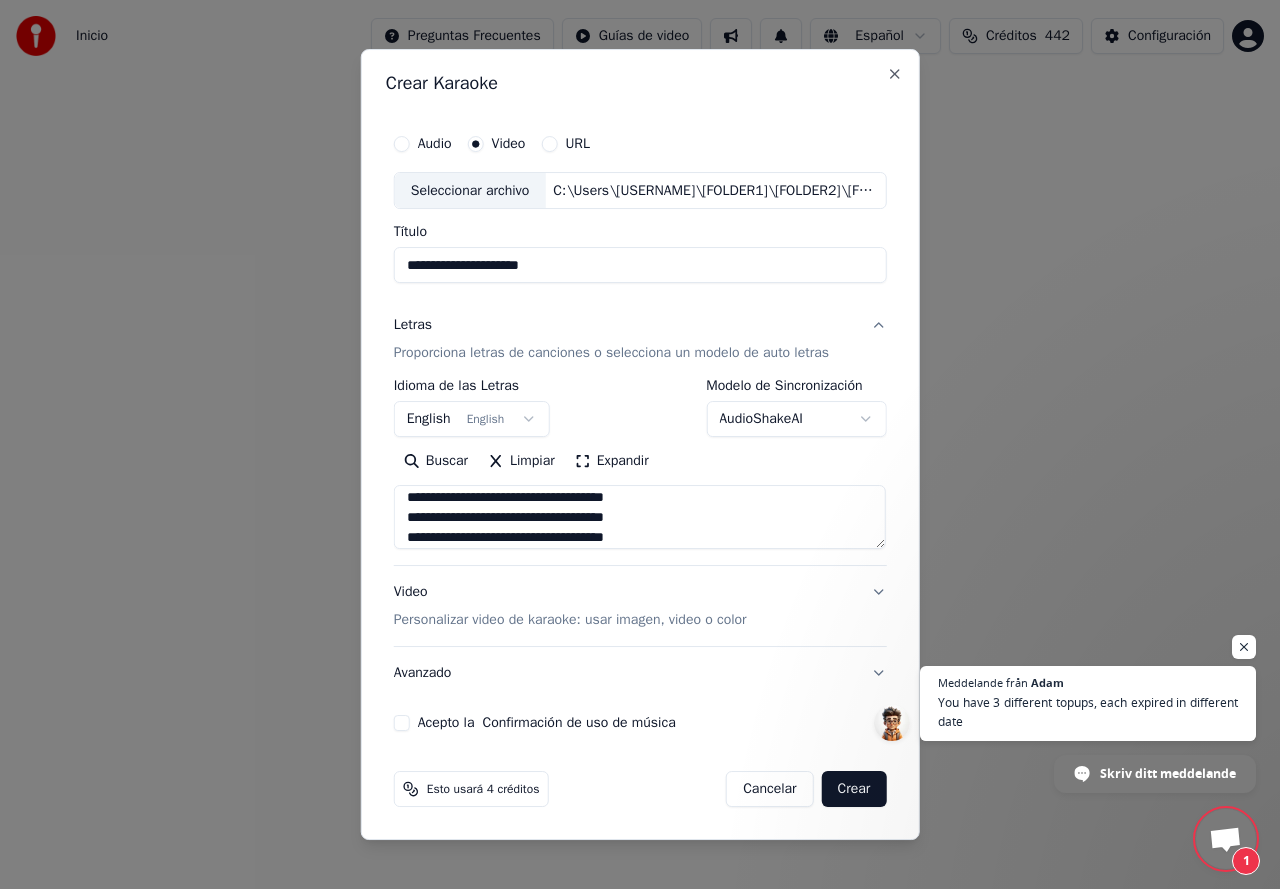 type on "**********" 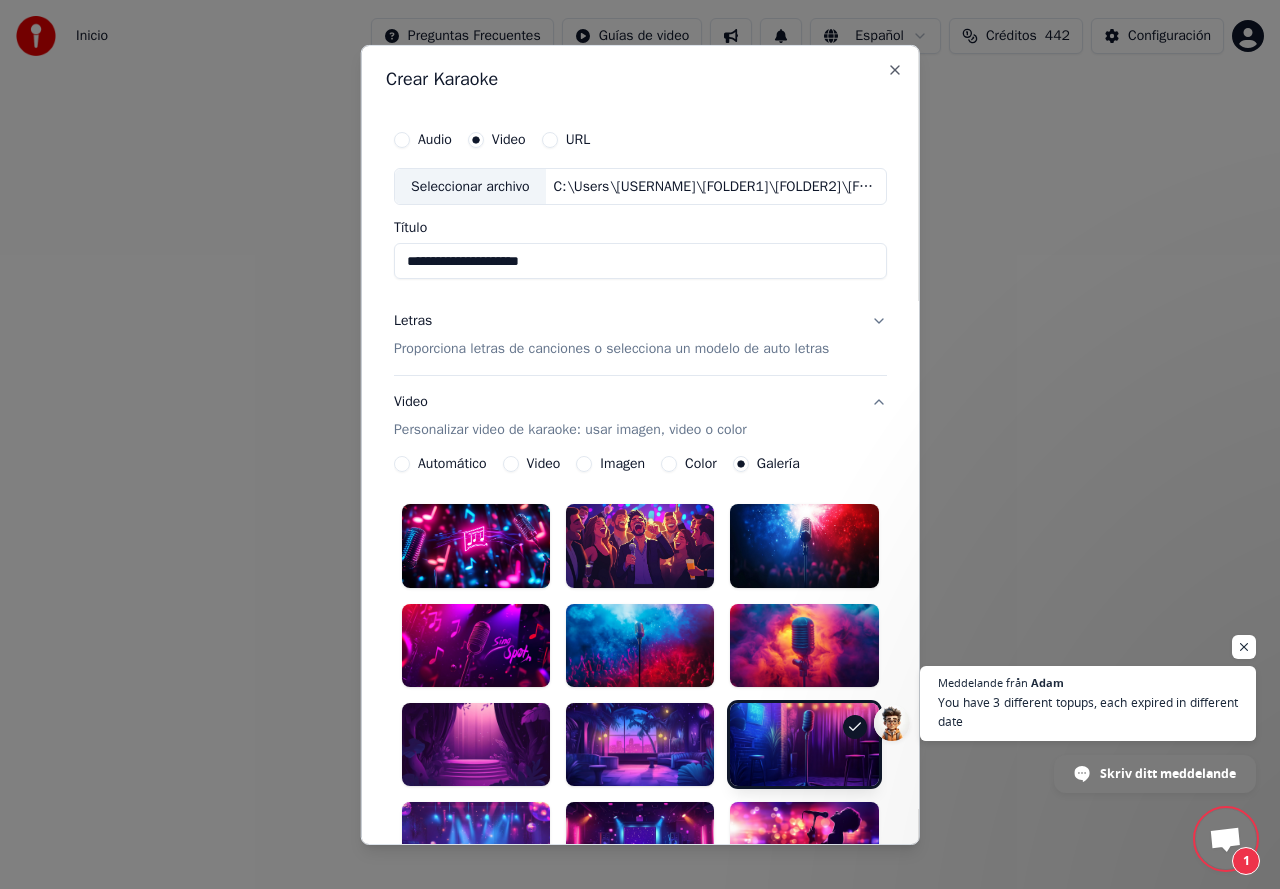 click at bounding box center [640, 645] 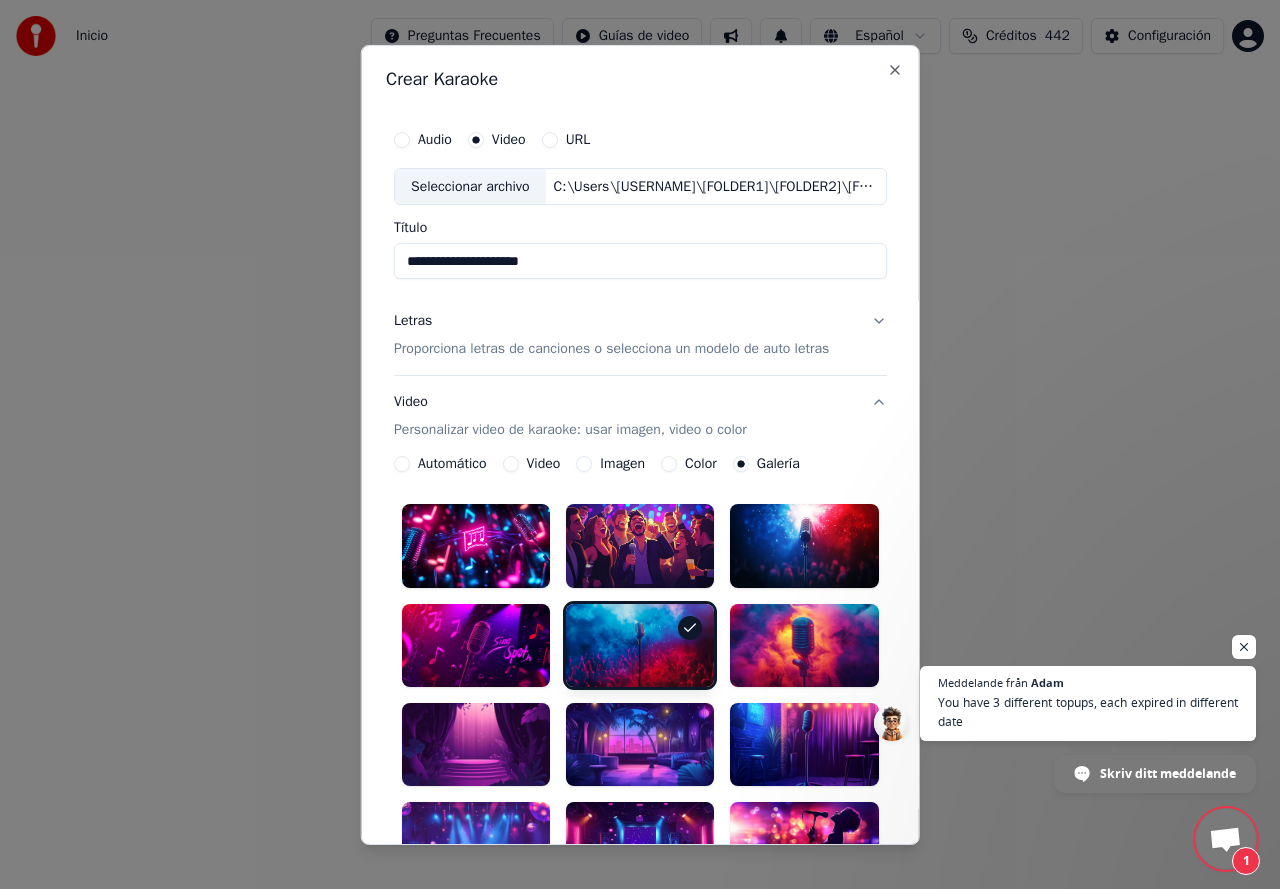 click at bounding box center (640, 545) 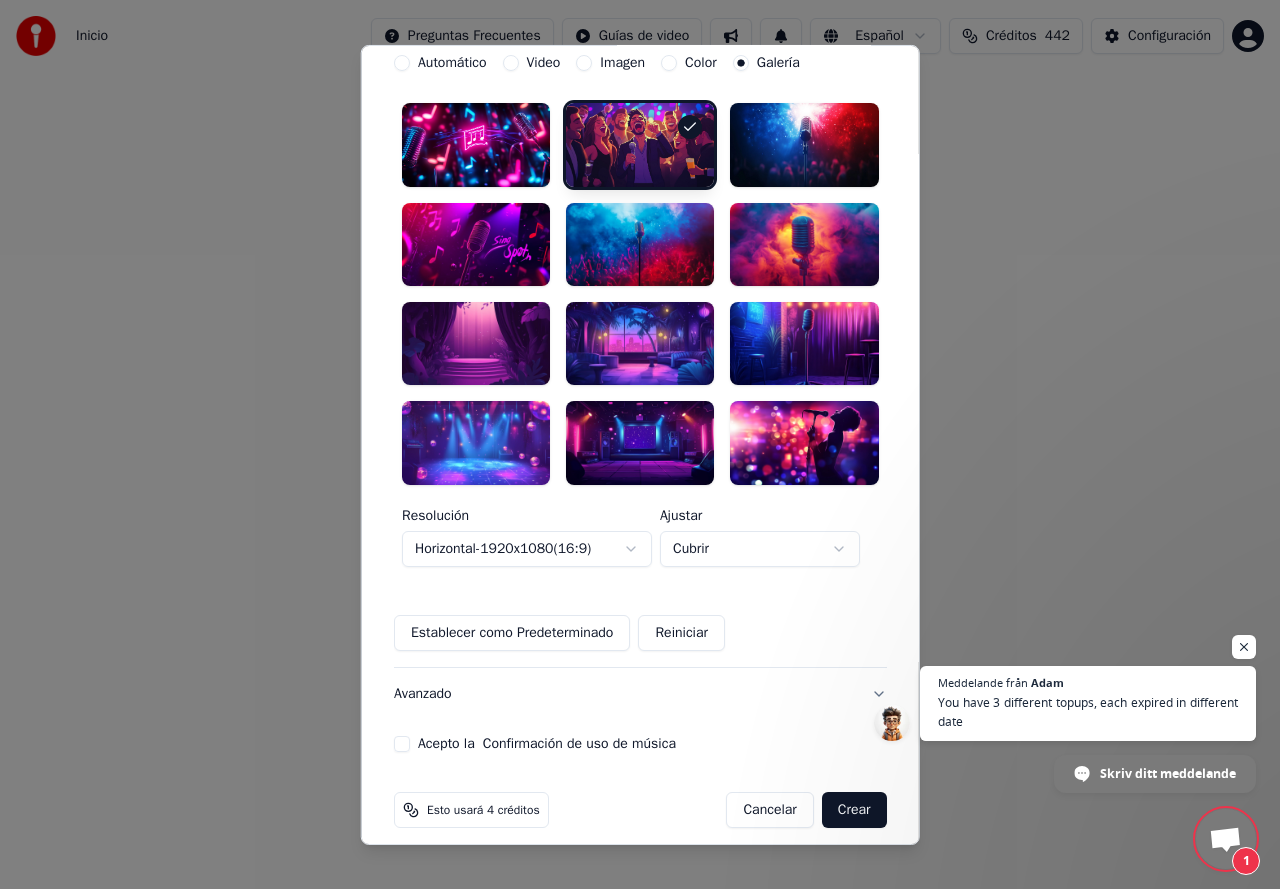 scroll, scrollTop: 417, scrollLeft: 0, axis: vertical 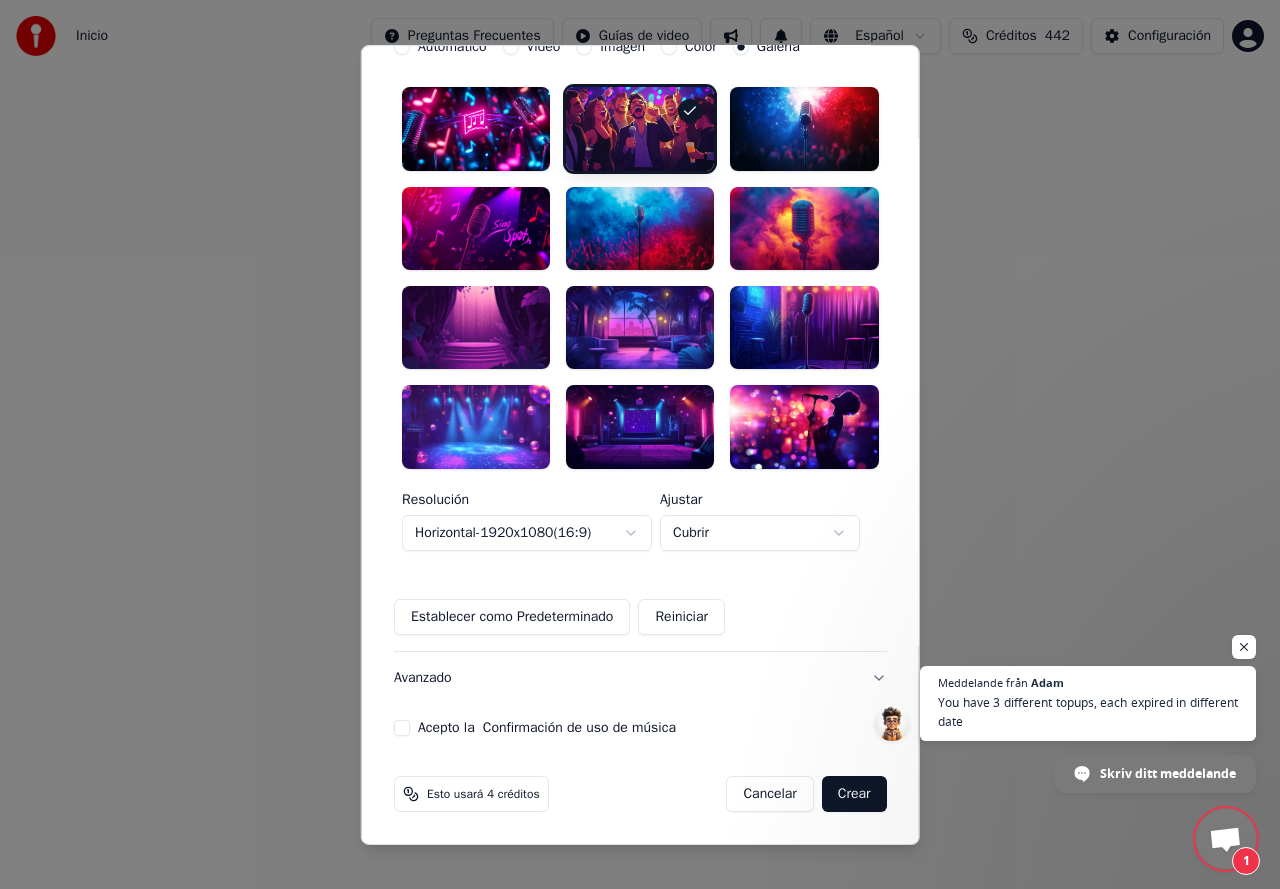 click on "Acepto la   Confirmación de uso de música" at bounding box center [402, 728] 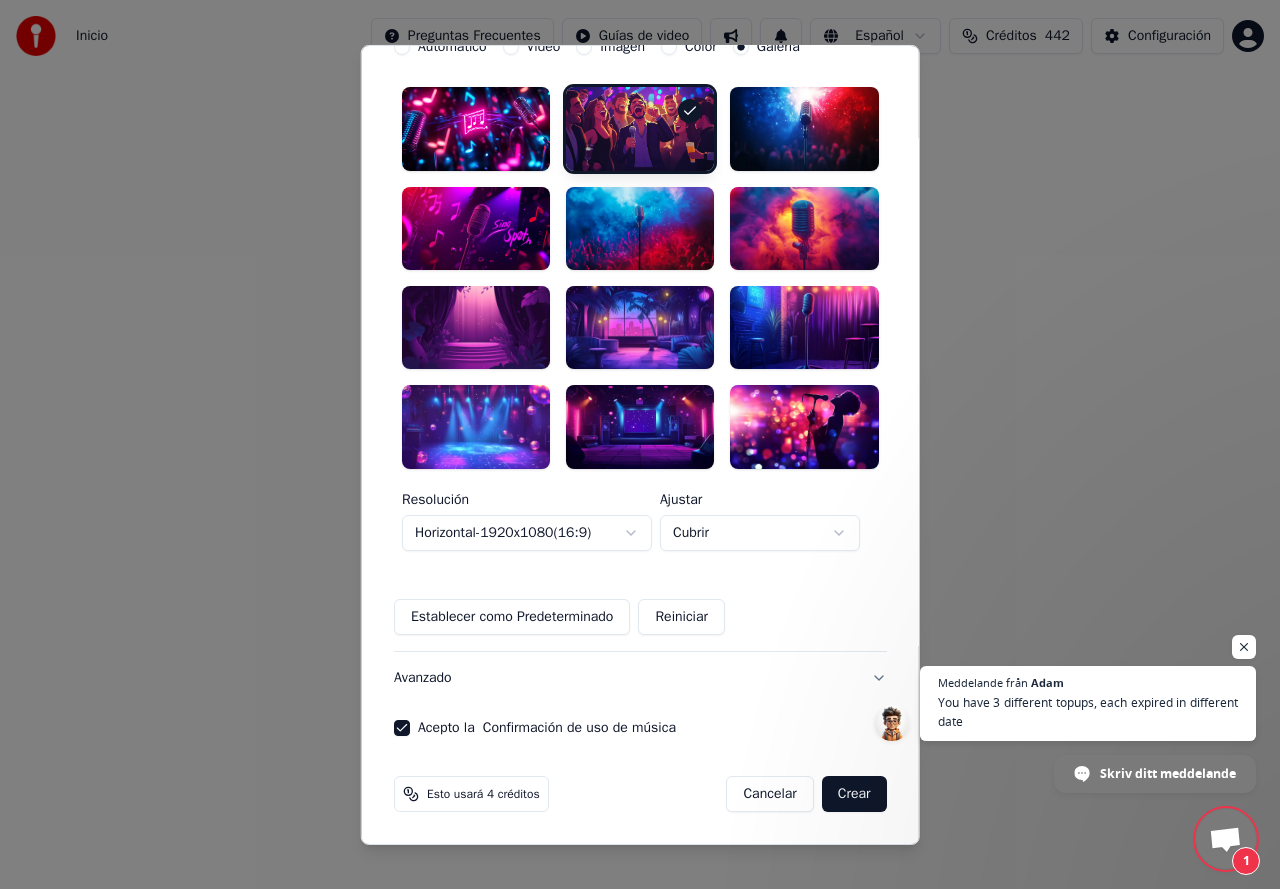 click on "Crear" at bounding box center [854, 794] 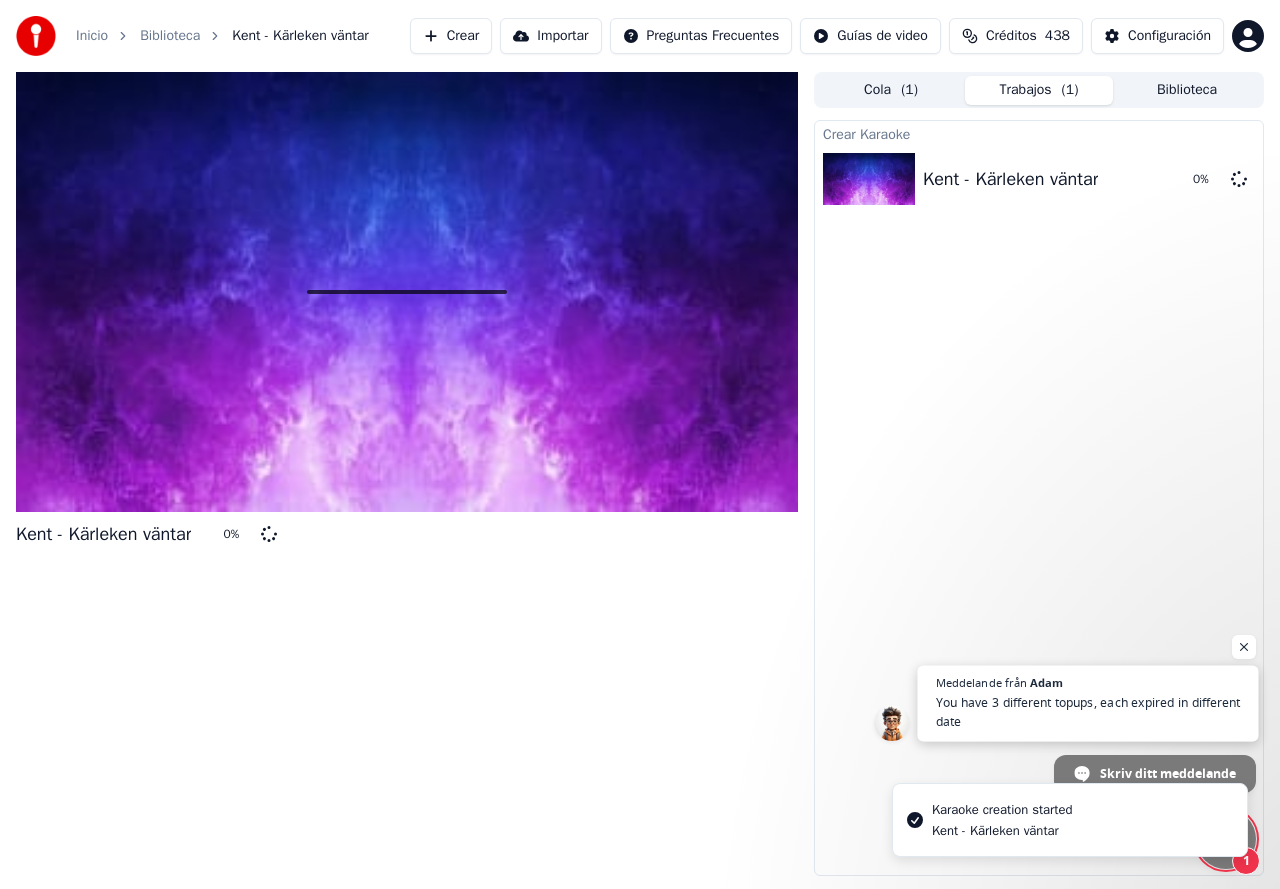 click on "You have 3 different topups, each expired in different date" at bounding box center [1088, 712] 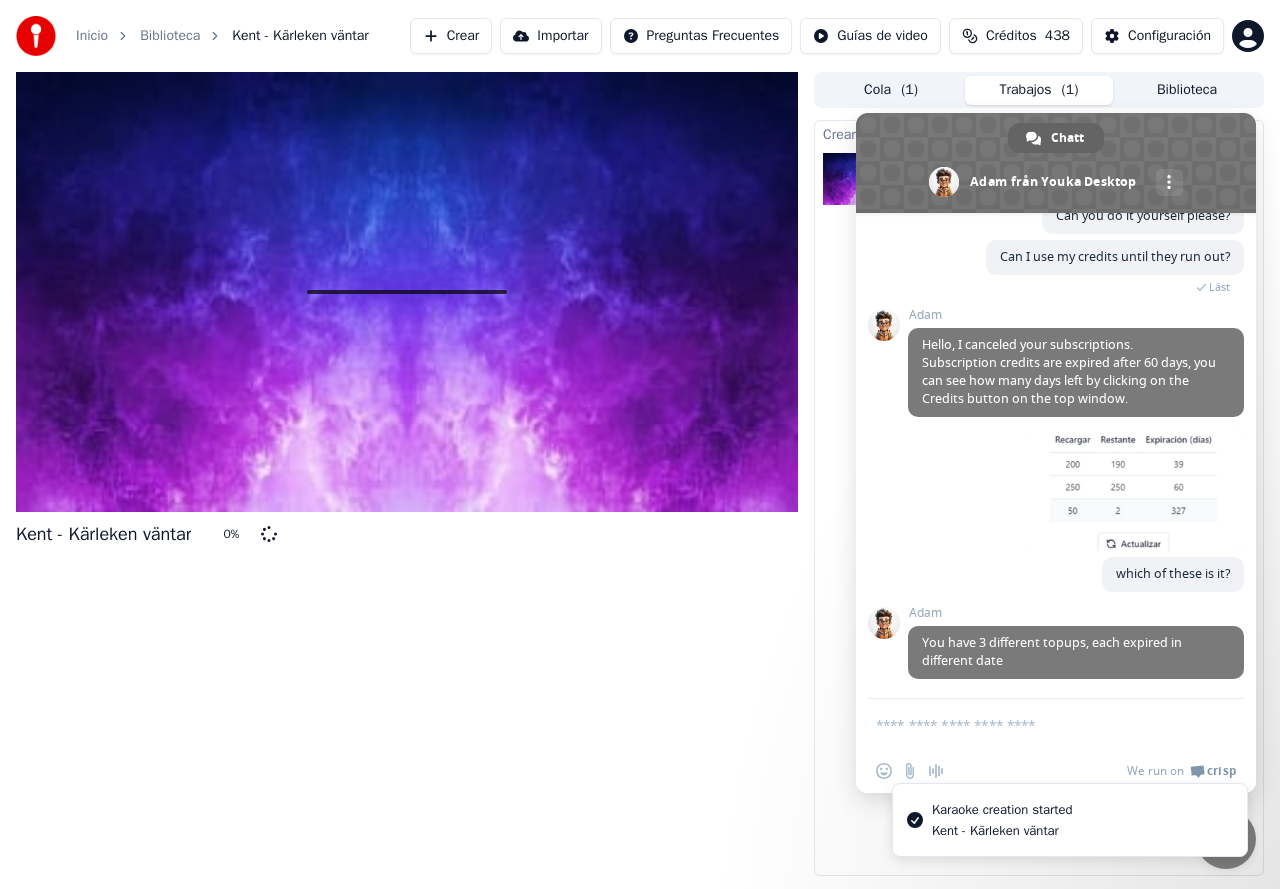 scroll, scrollTop: 214, scrollLeft: 0, axis: vertical 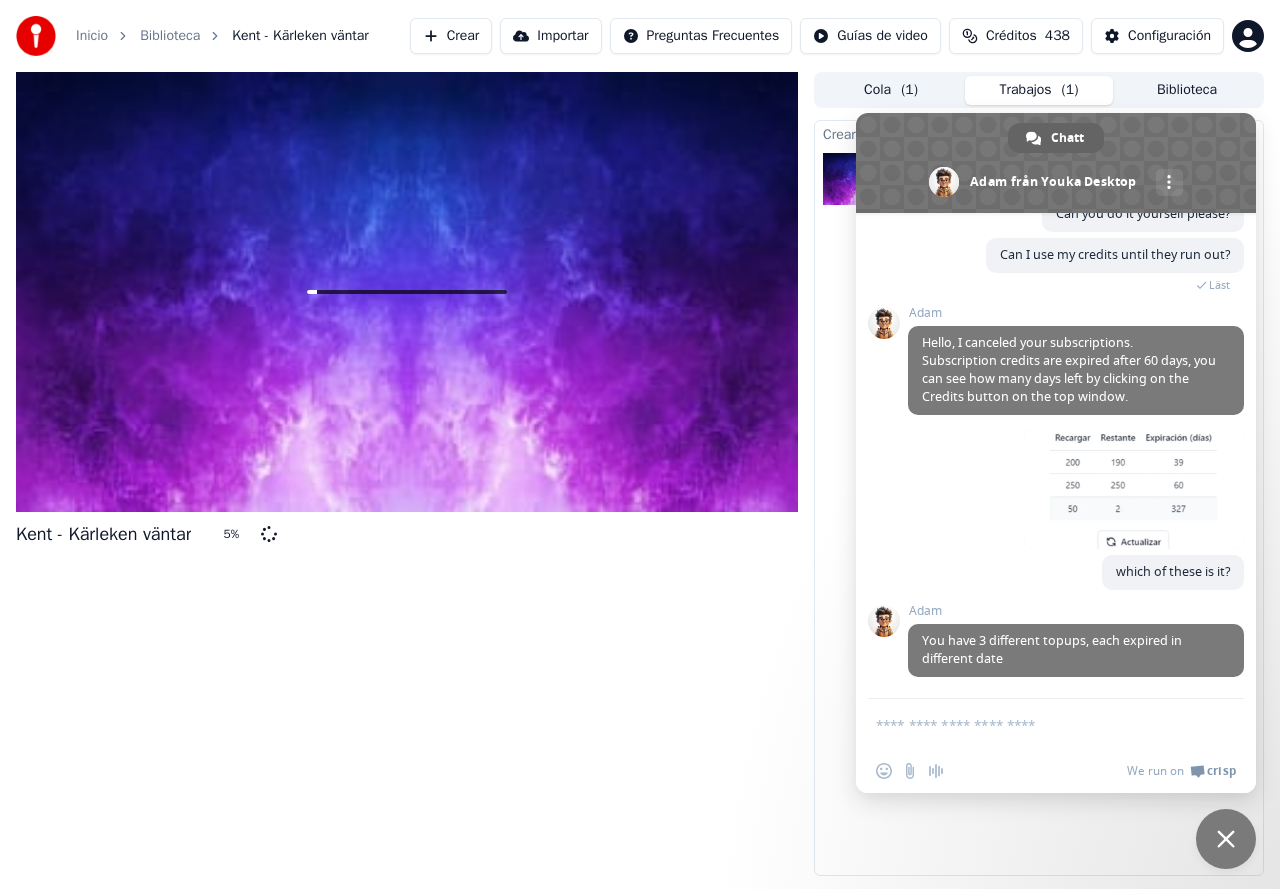 click on "Créditos" at bounding box center [1011, 36] 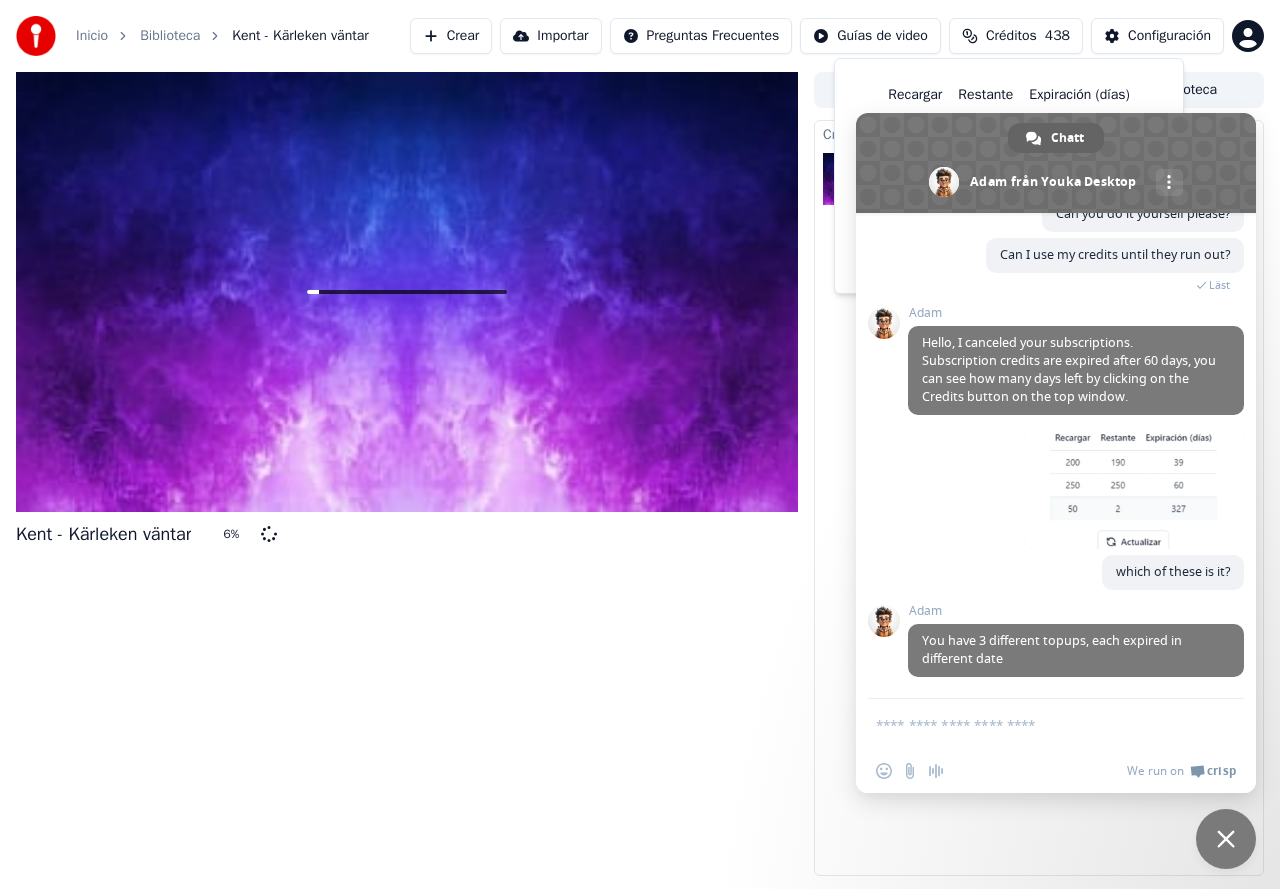 click at bounding box center (1226, 839) 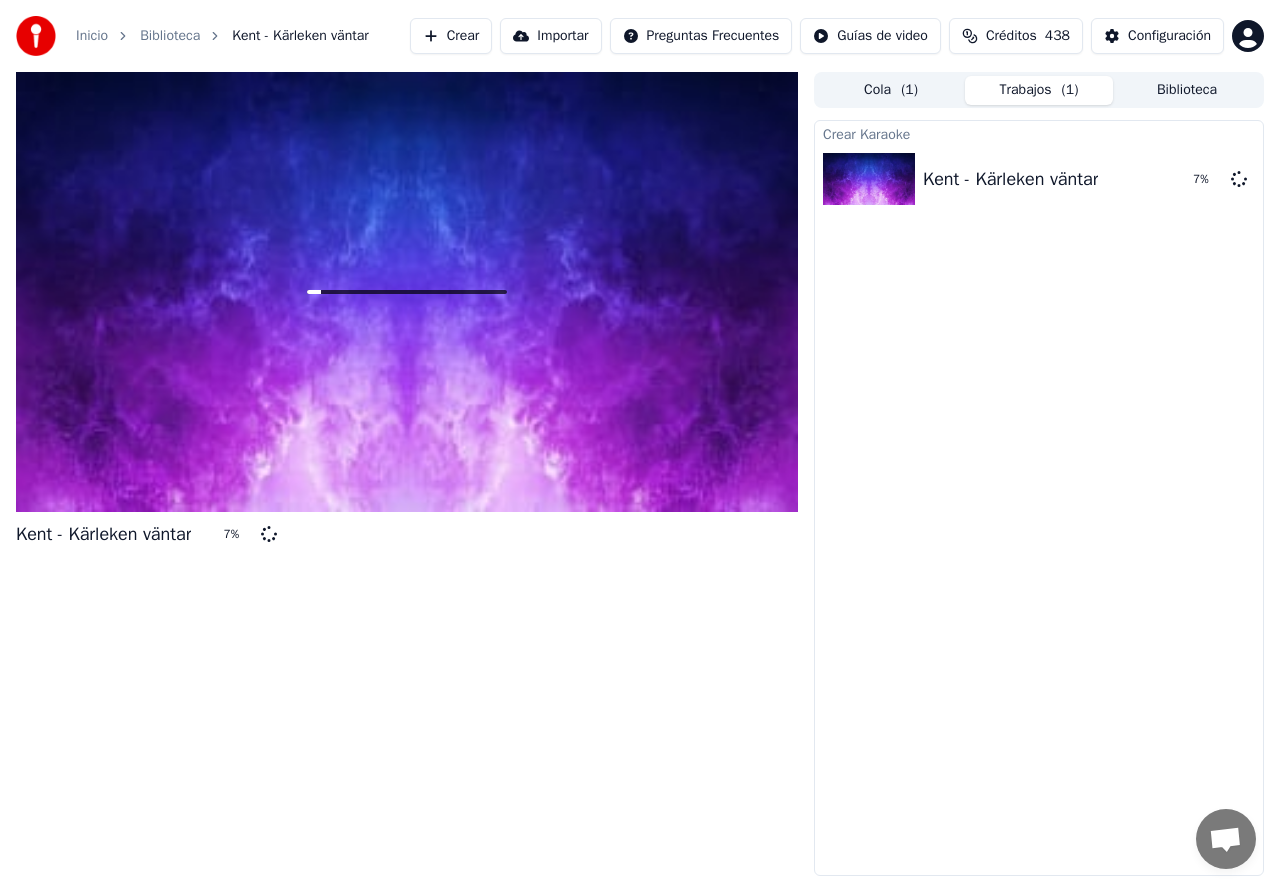 click on "Créditos" at bounding box center [1011, 36] 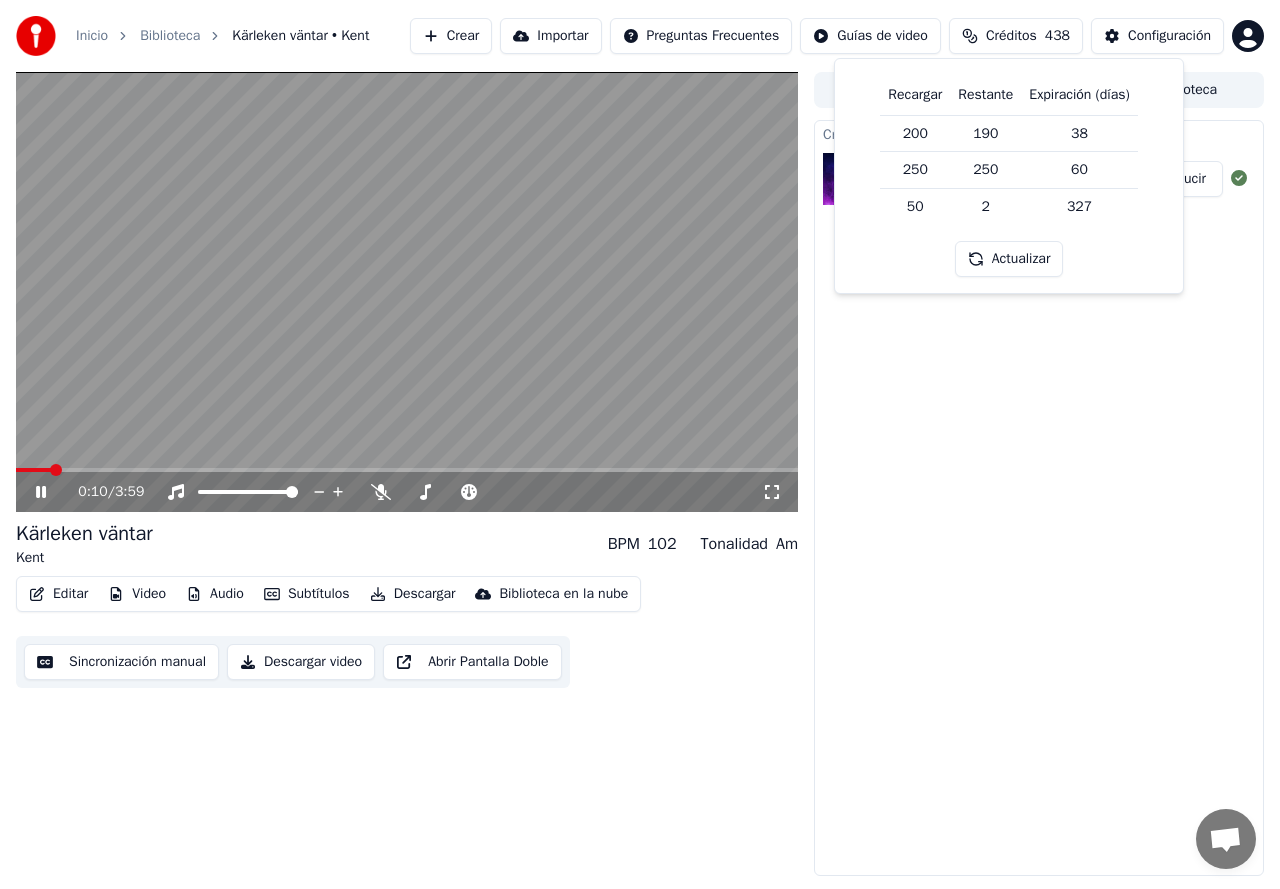 click on "Recargar Restante Expiración (días) 200 190 38 250 250 60 50 2 327 Actualizar" at bounding box center (1009, 176) 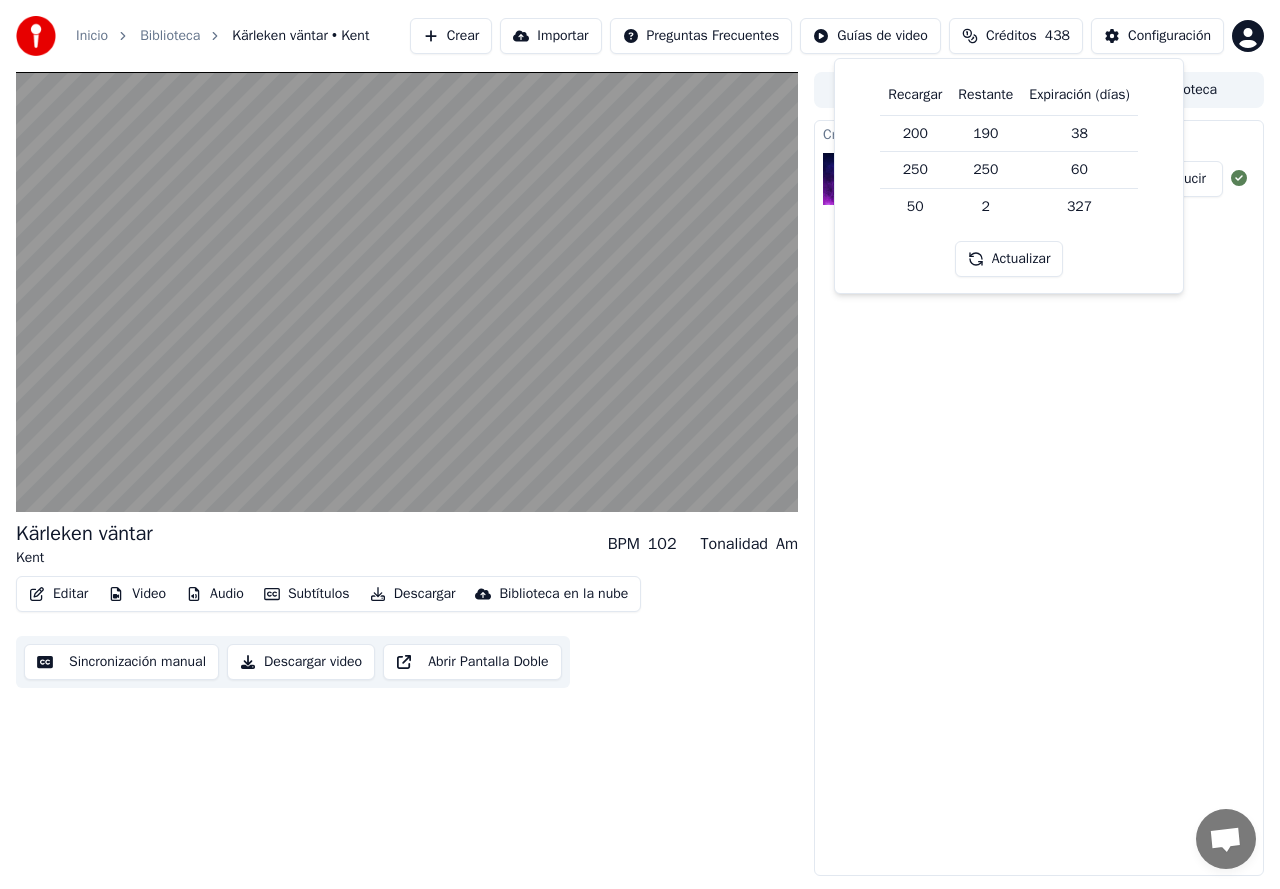 click on "Crear Karaoke Kent - Kärleken väntar Reproducir" at bounding box center (1039, 498) 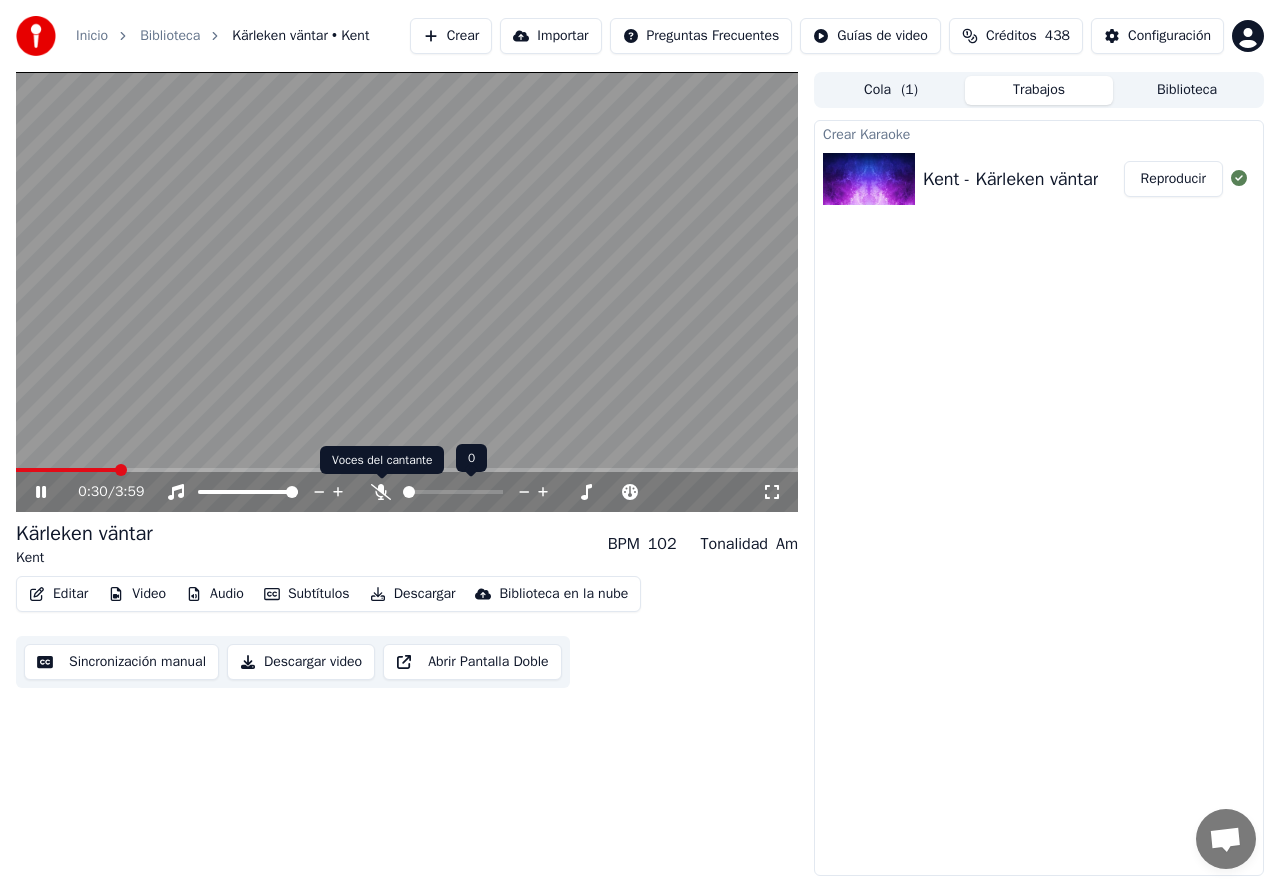 click 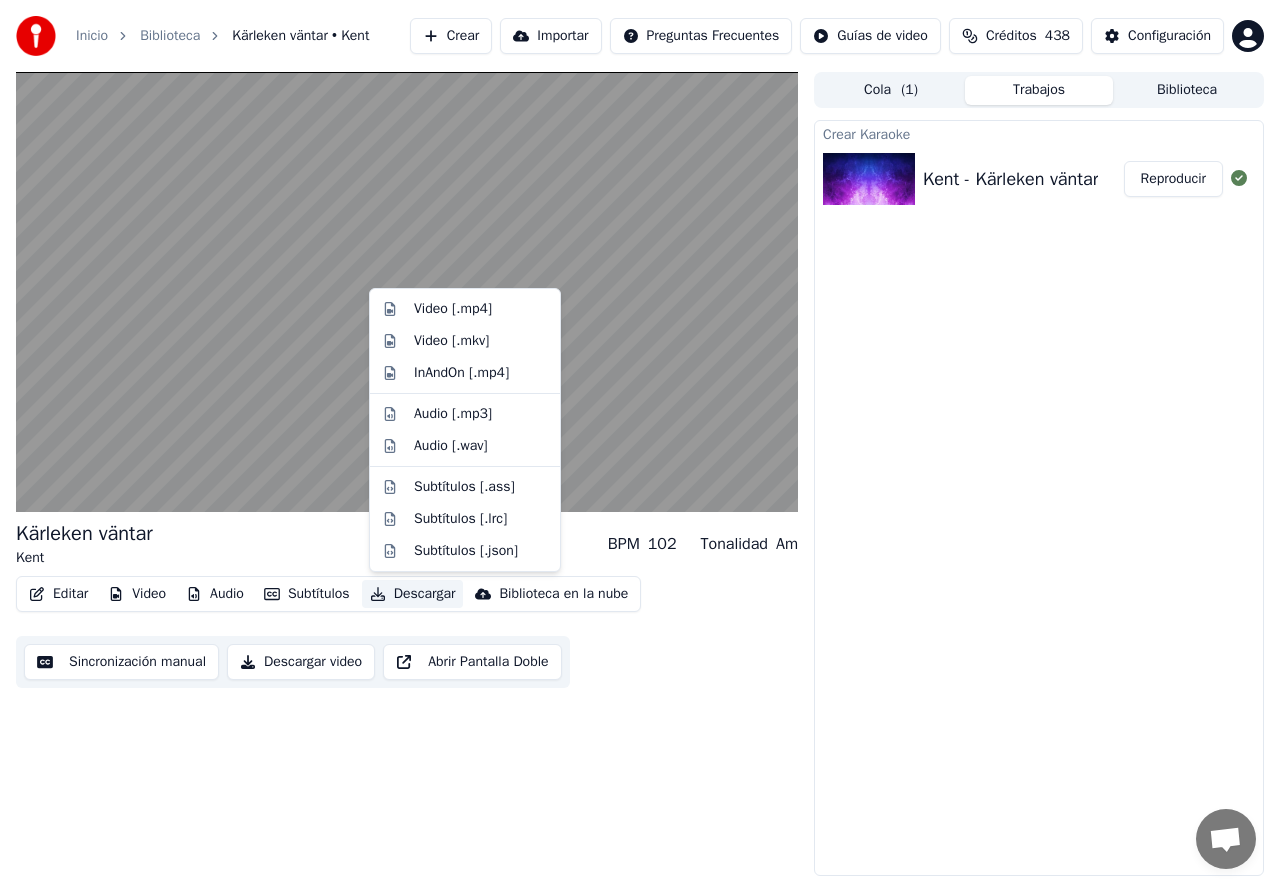 click on "Descargar" at bounding box center [413, 594] 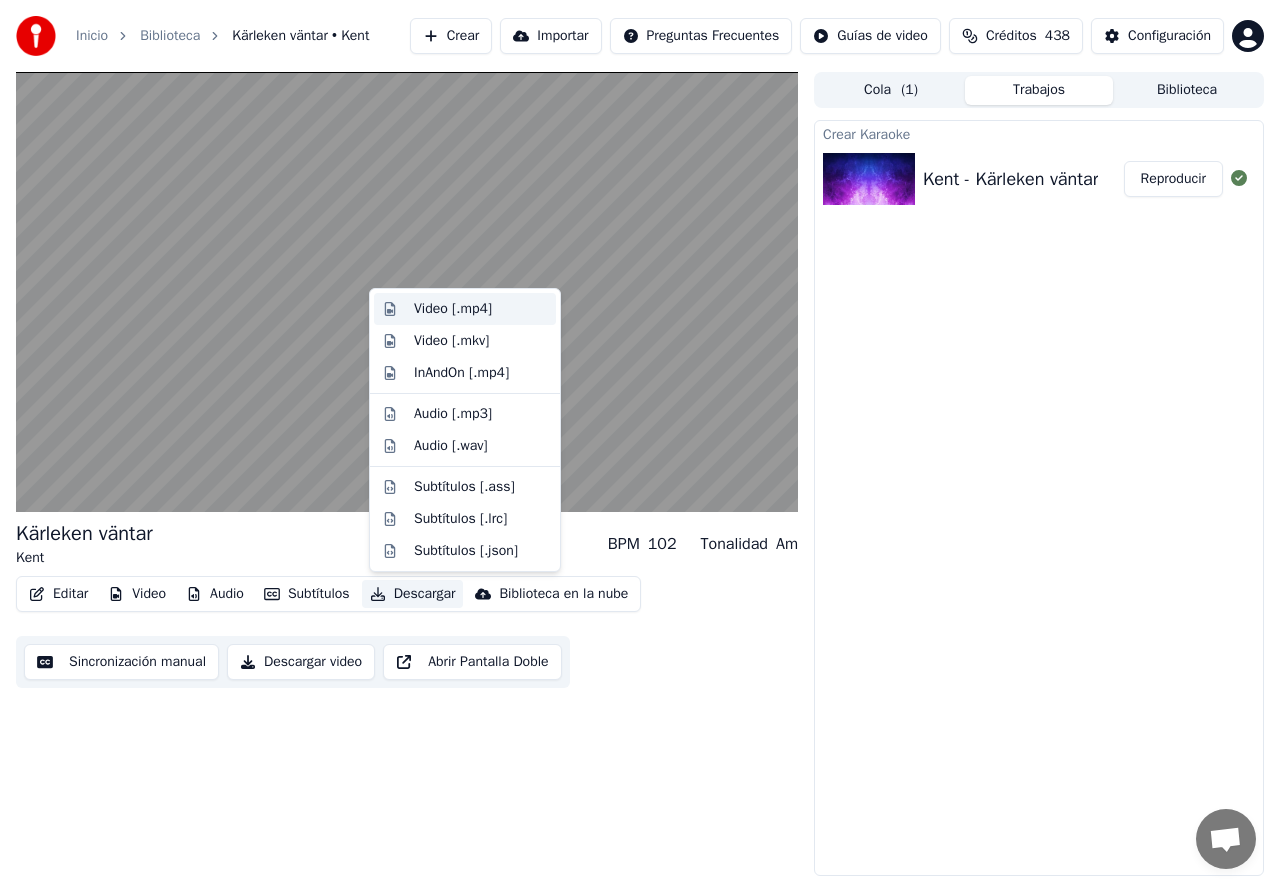 click on "Video [.mp4]" at bounding box center (453, 309) 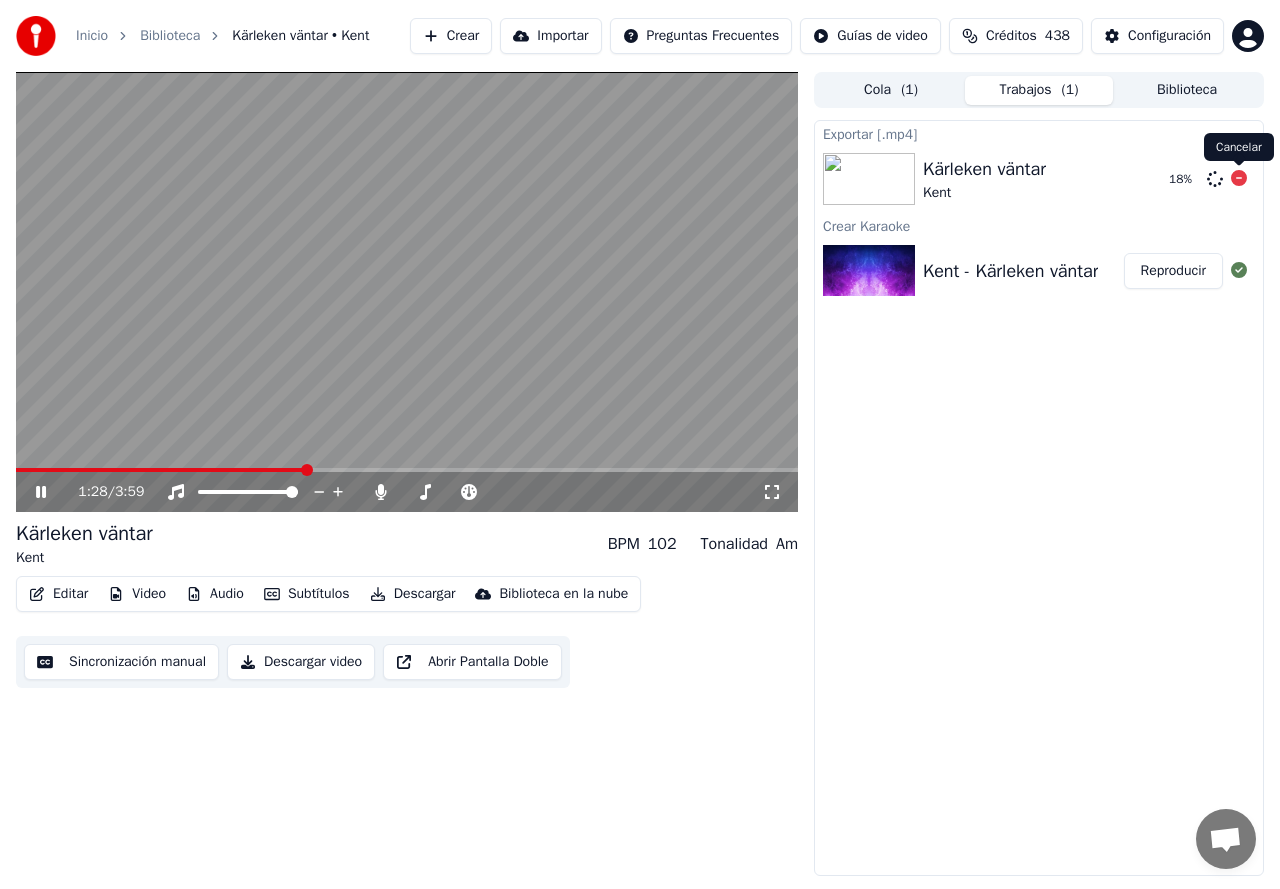 click 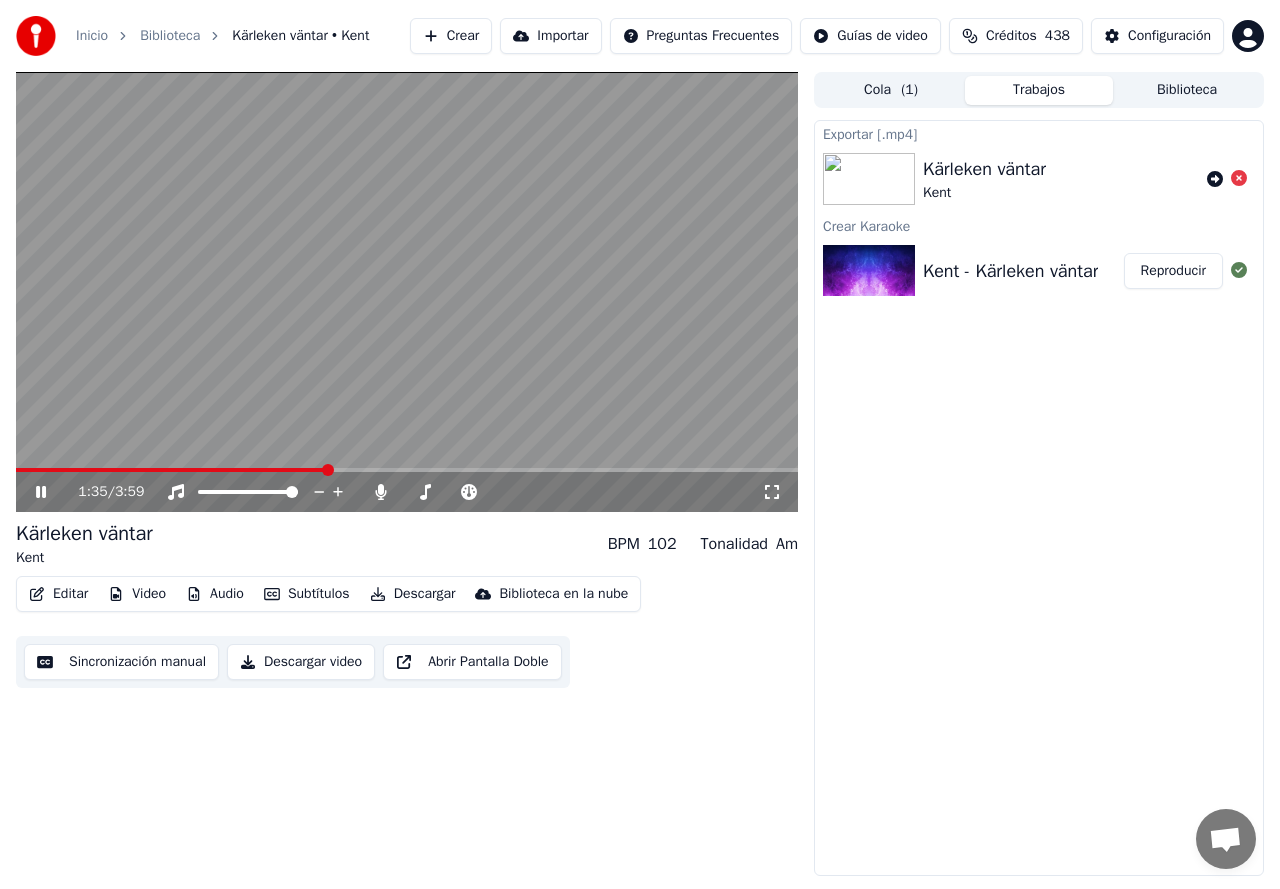click on "Sincronización manual" at bounding box center (121, 662) 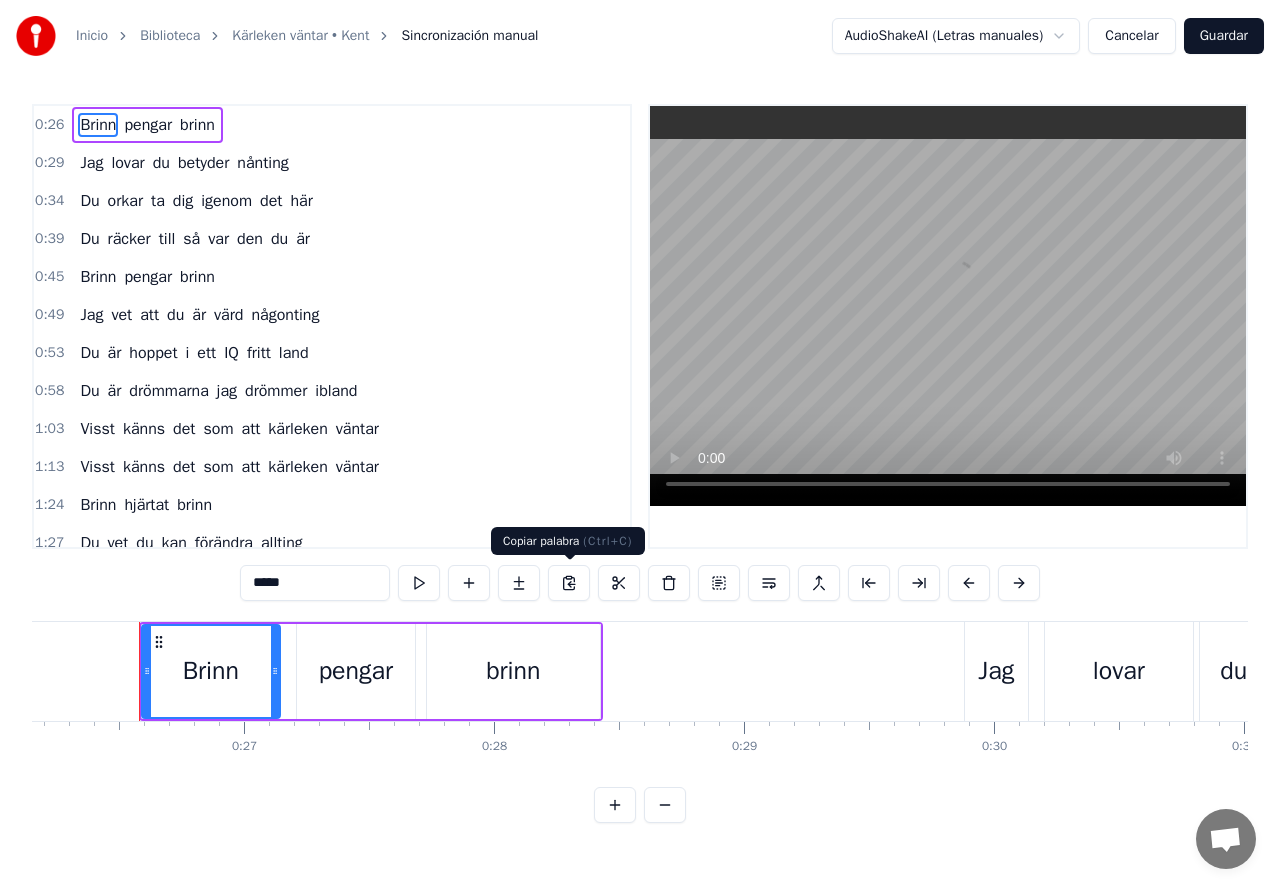 scroll, scrollTop: 0, scrollLeft: 6544, axis: horizontal 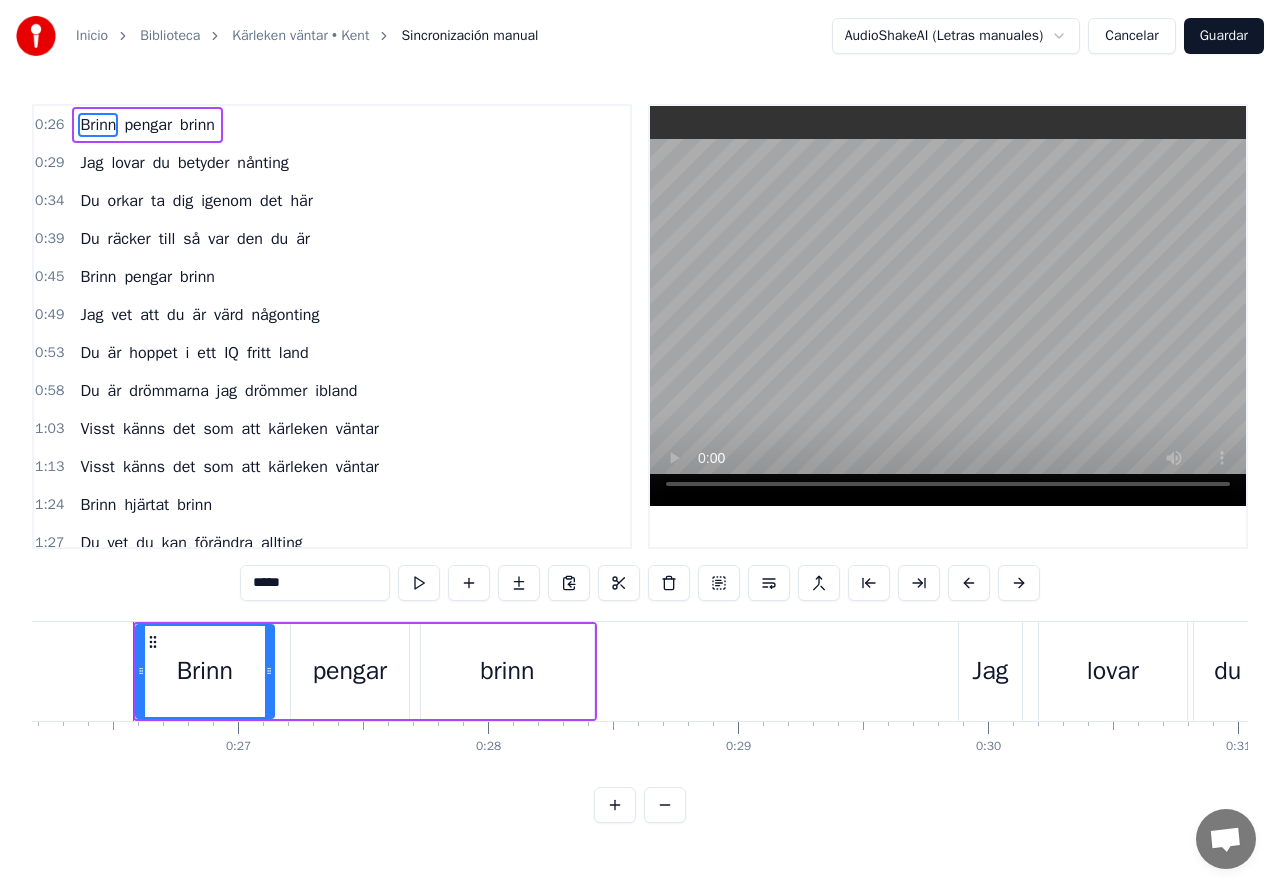 type 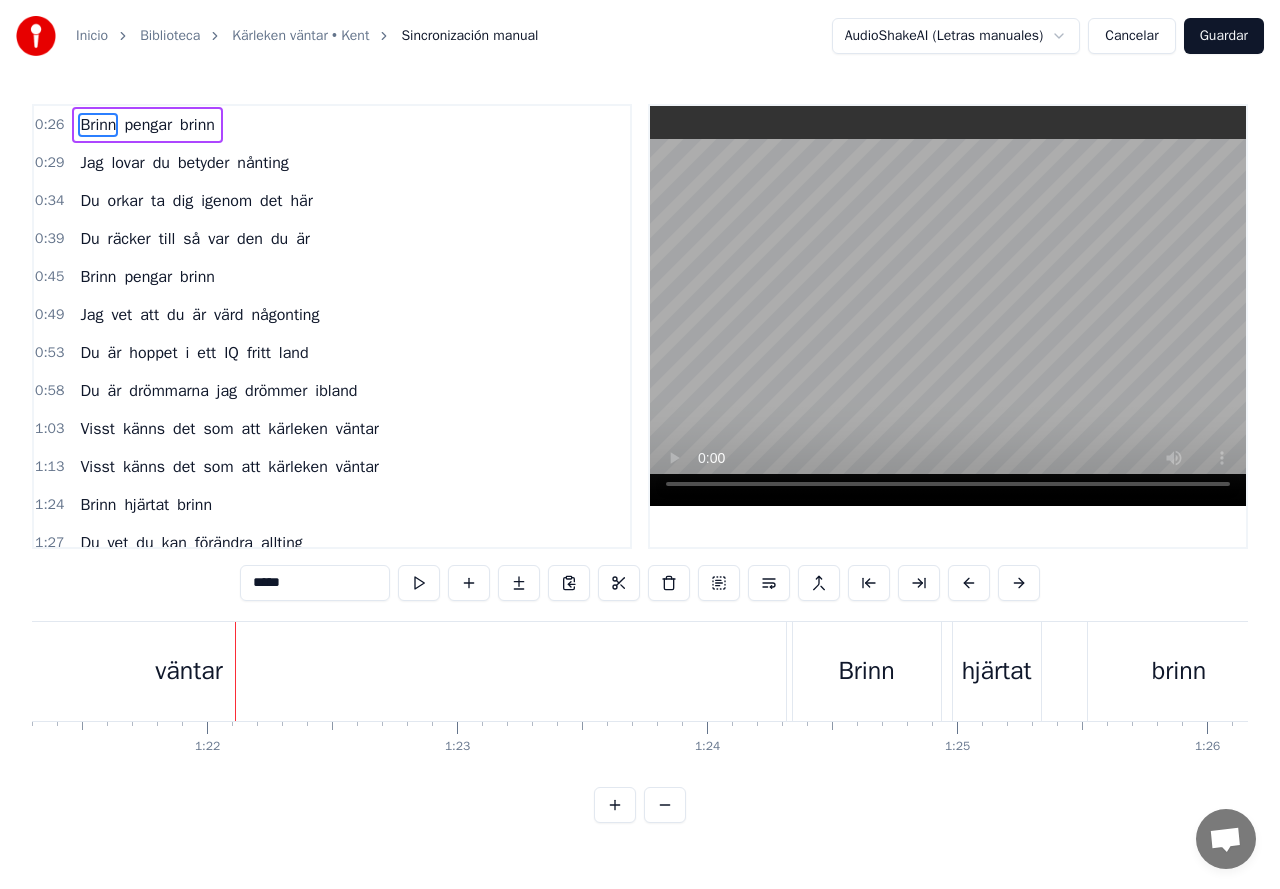 scroll, scrollTop: 0, scrollLeft: 20427, axis: horizontal 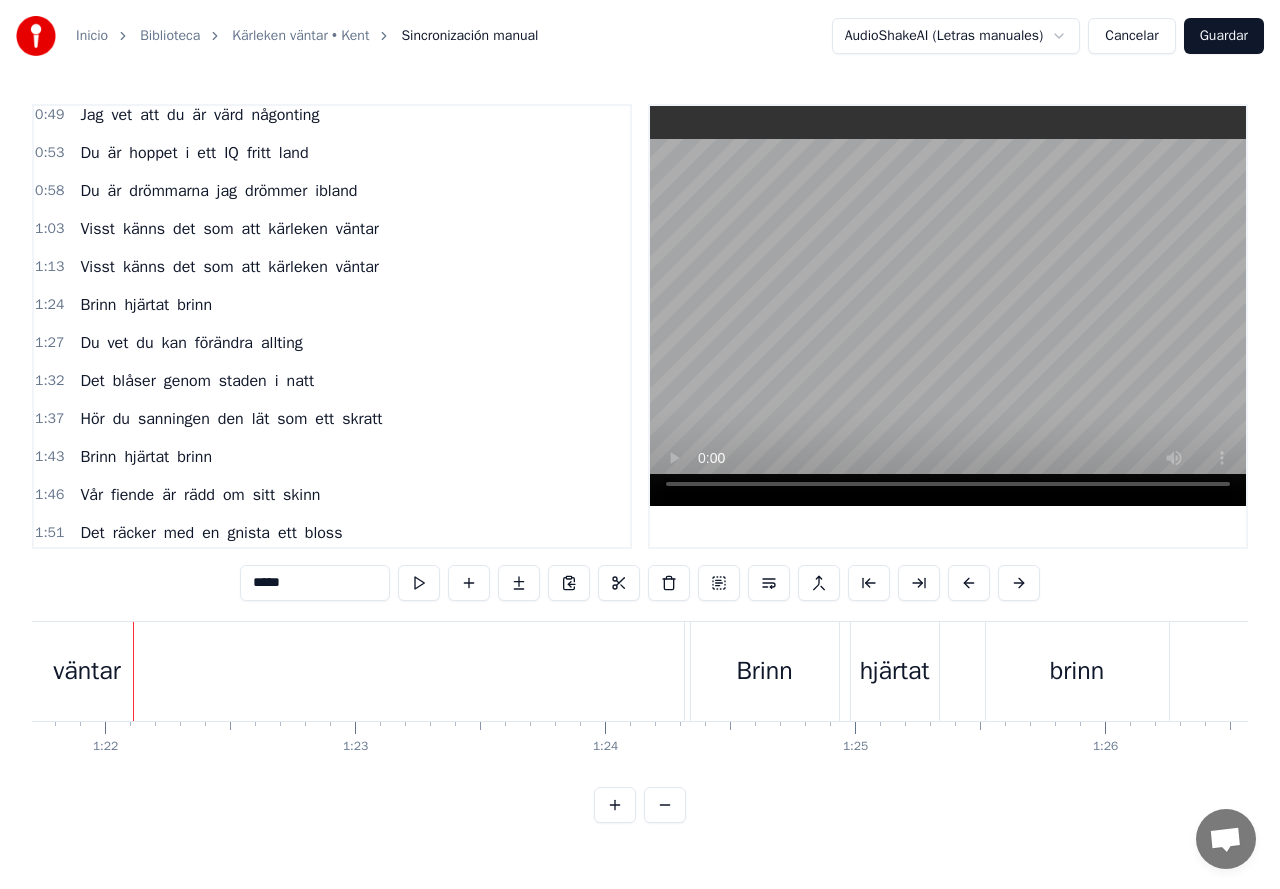 click on "känns" at bounding box center [144, 267] 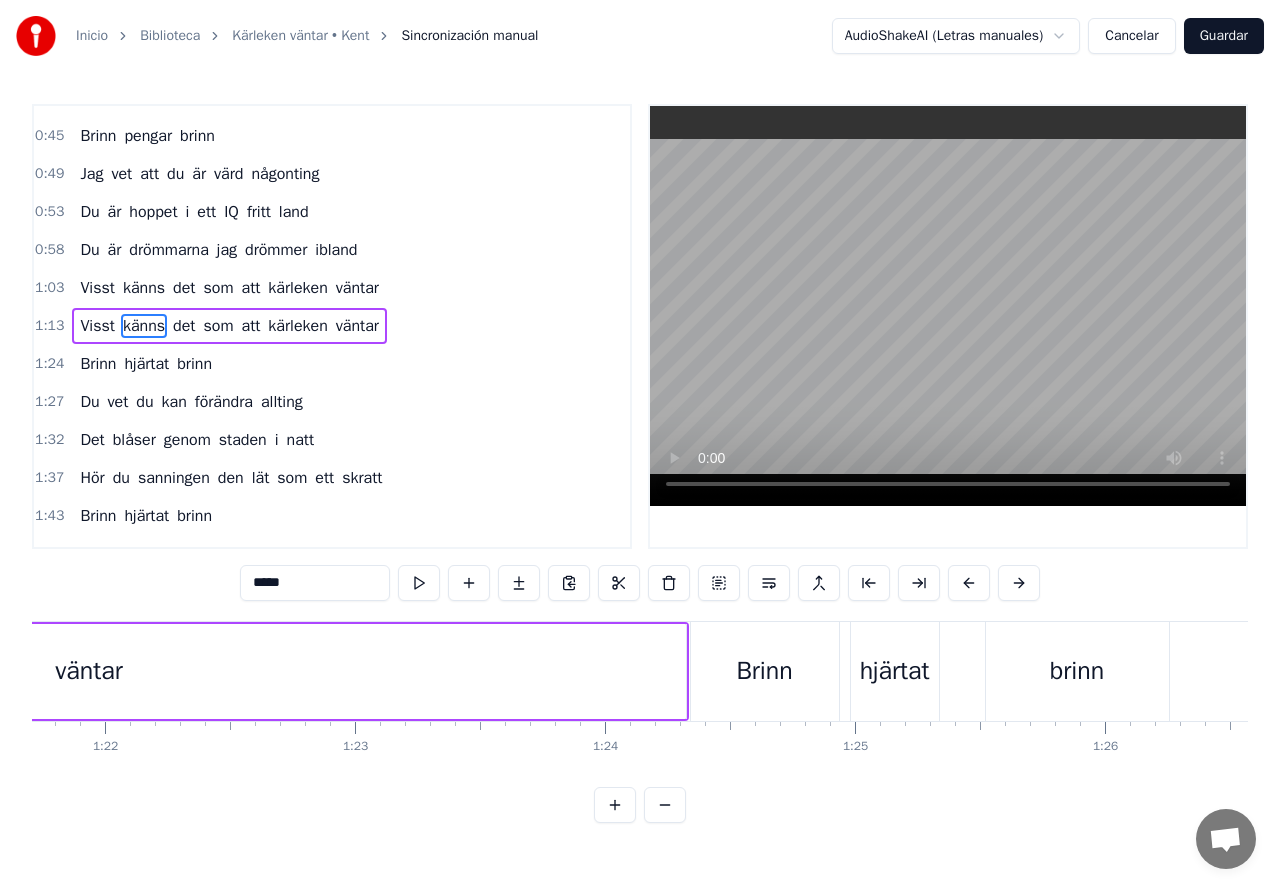 scroll, scrollTop: 140, scrollLeft: 0, axis: vertical 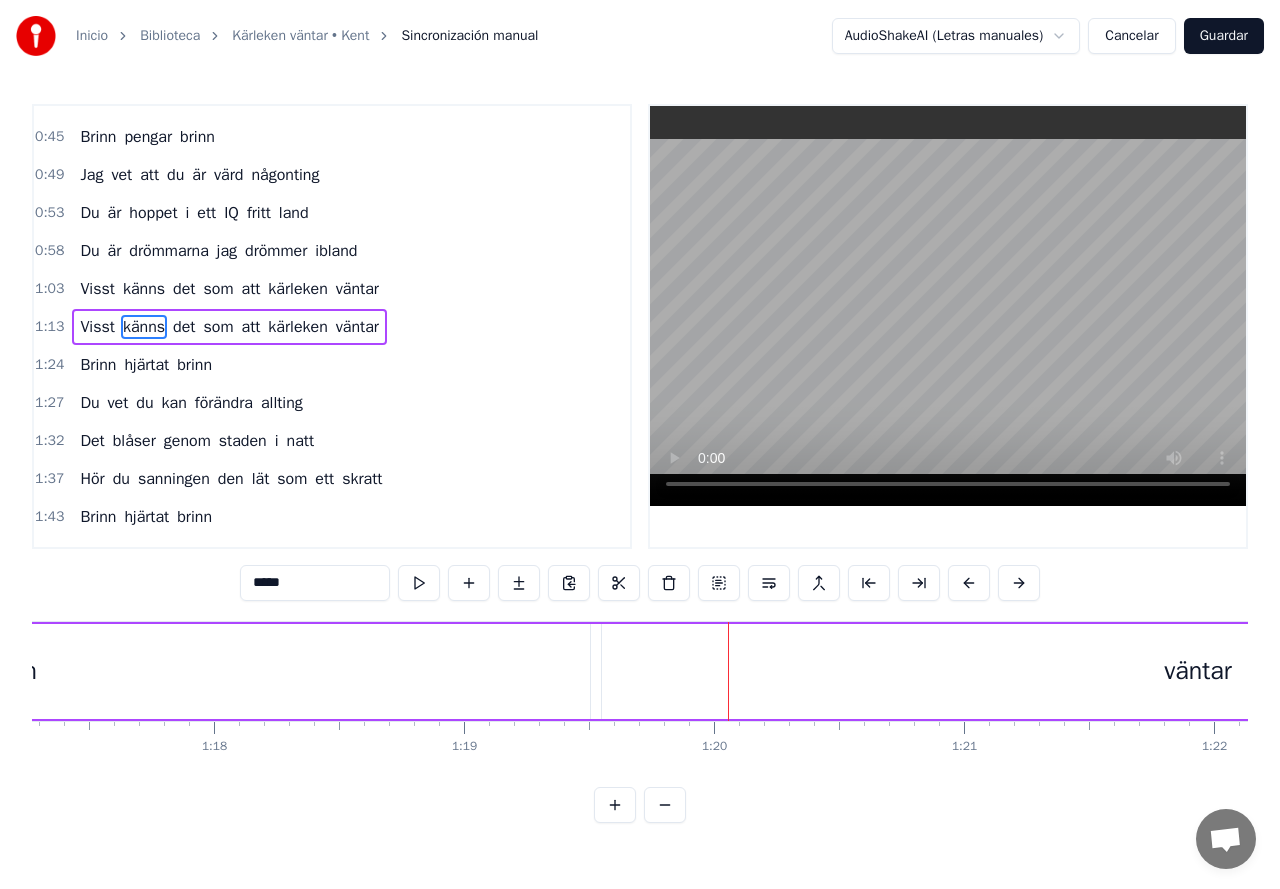 click on "kärleken" at bounding box center (-9, 671) 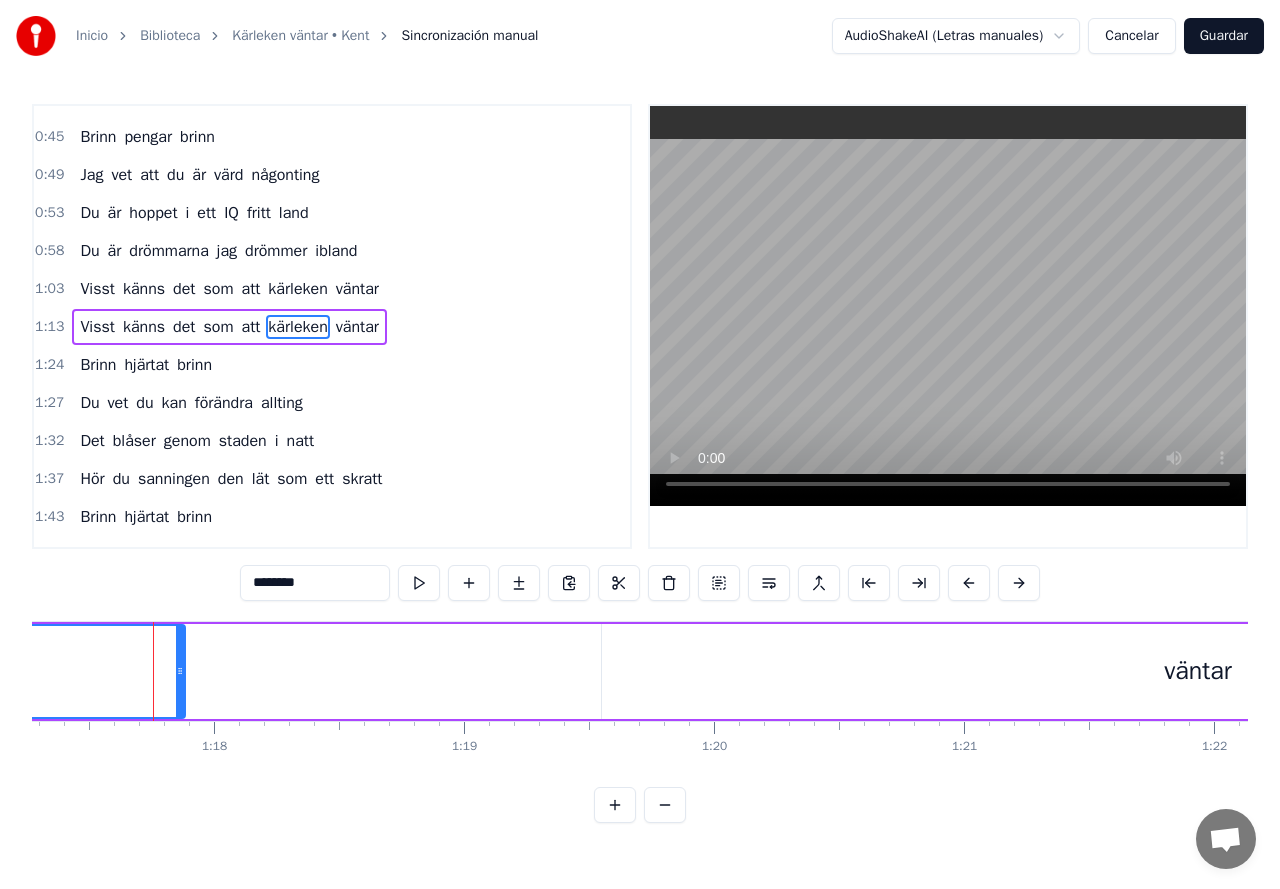 drag, startPoint x: 586, startPoint y: 672, endPoint x: 181, endPoint y: 671, distance: 405.00122 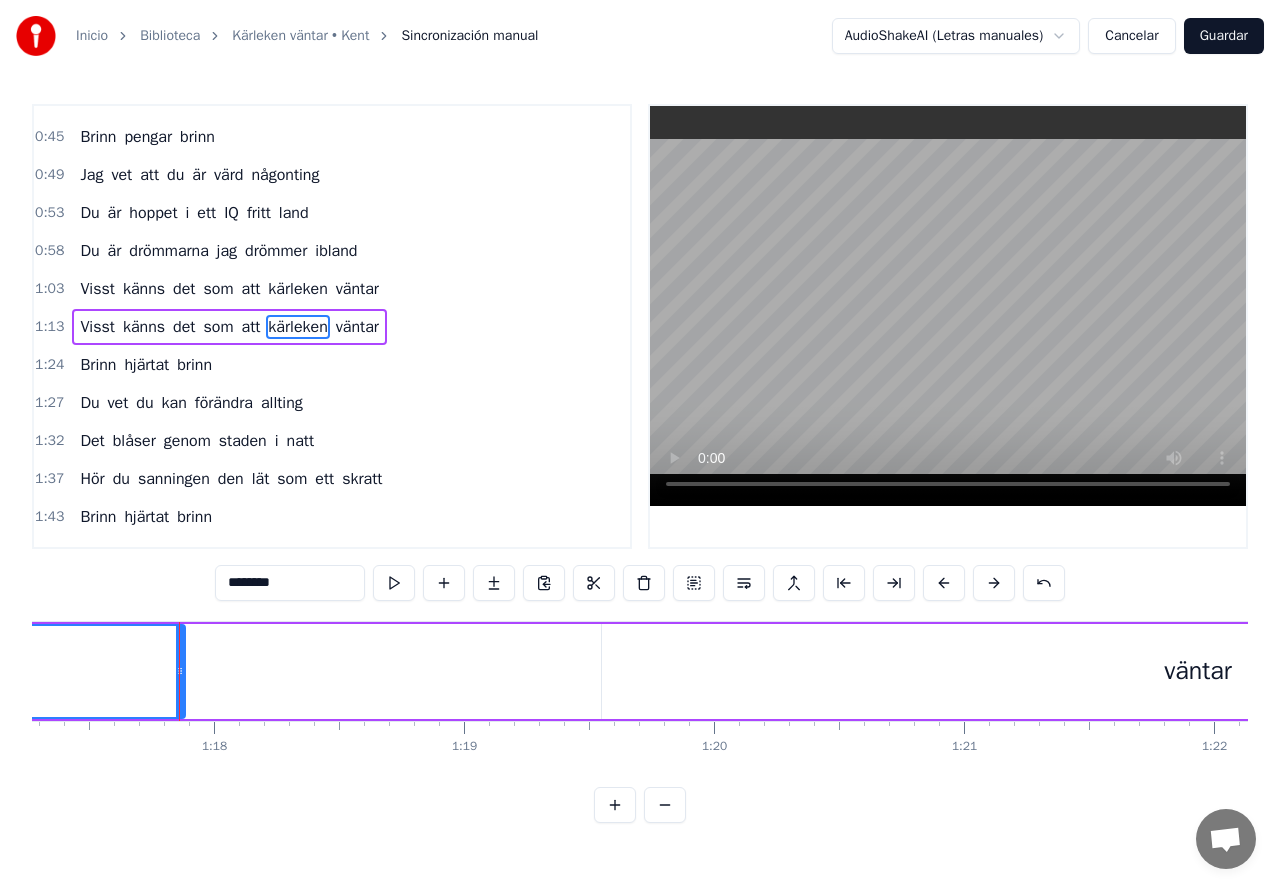 click on "väntar" at bounding box center (1198, 671) 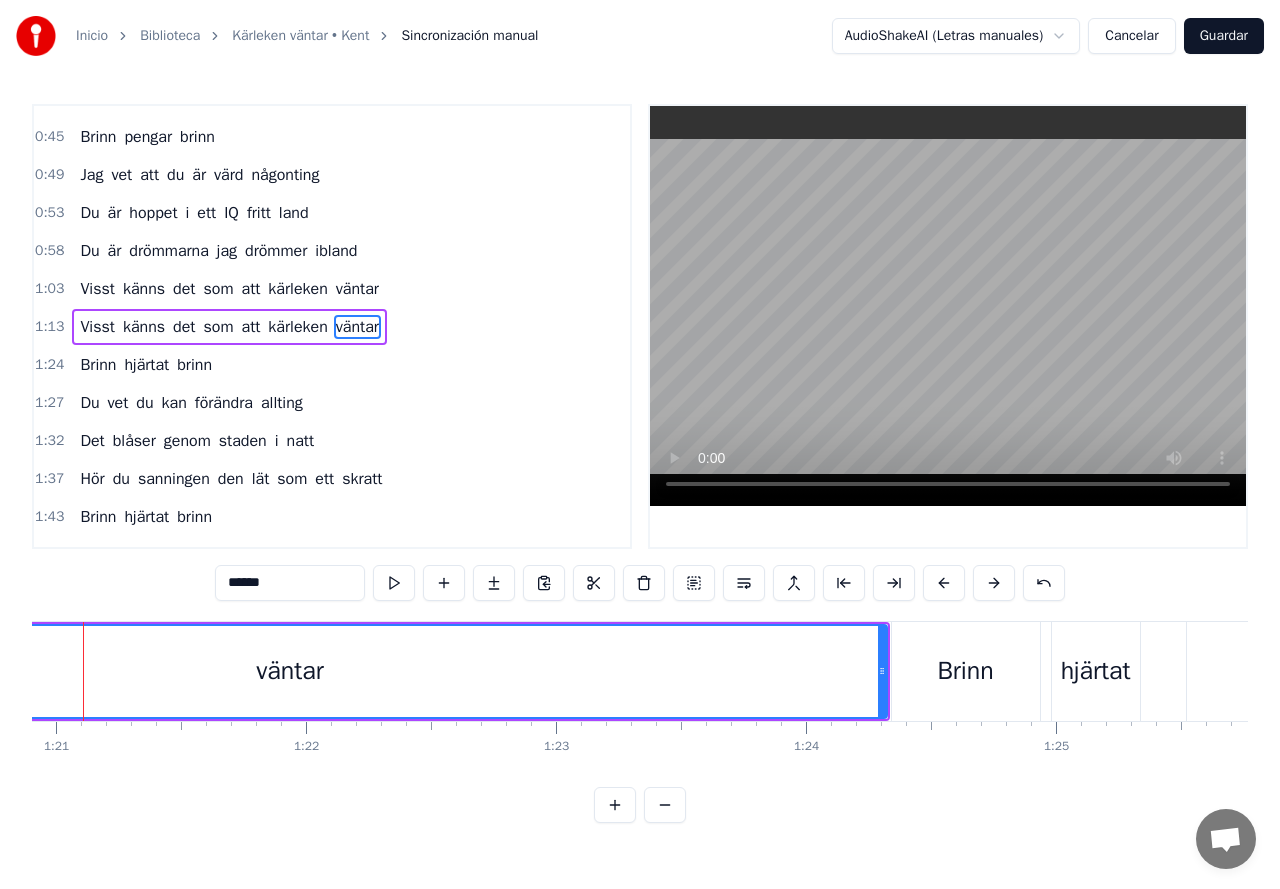 scroll, scrollTop: 0, scrollLeft: 20238, axis: horizontal 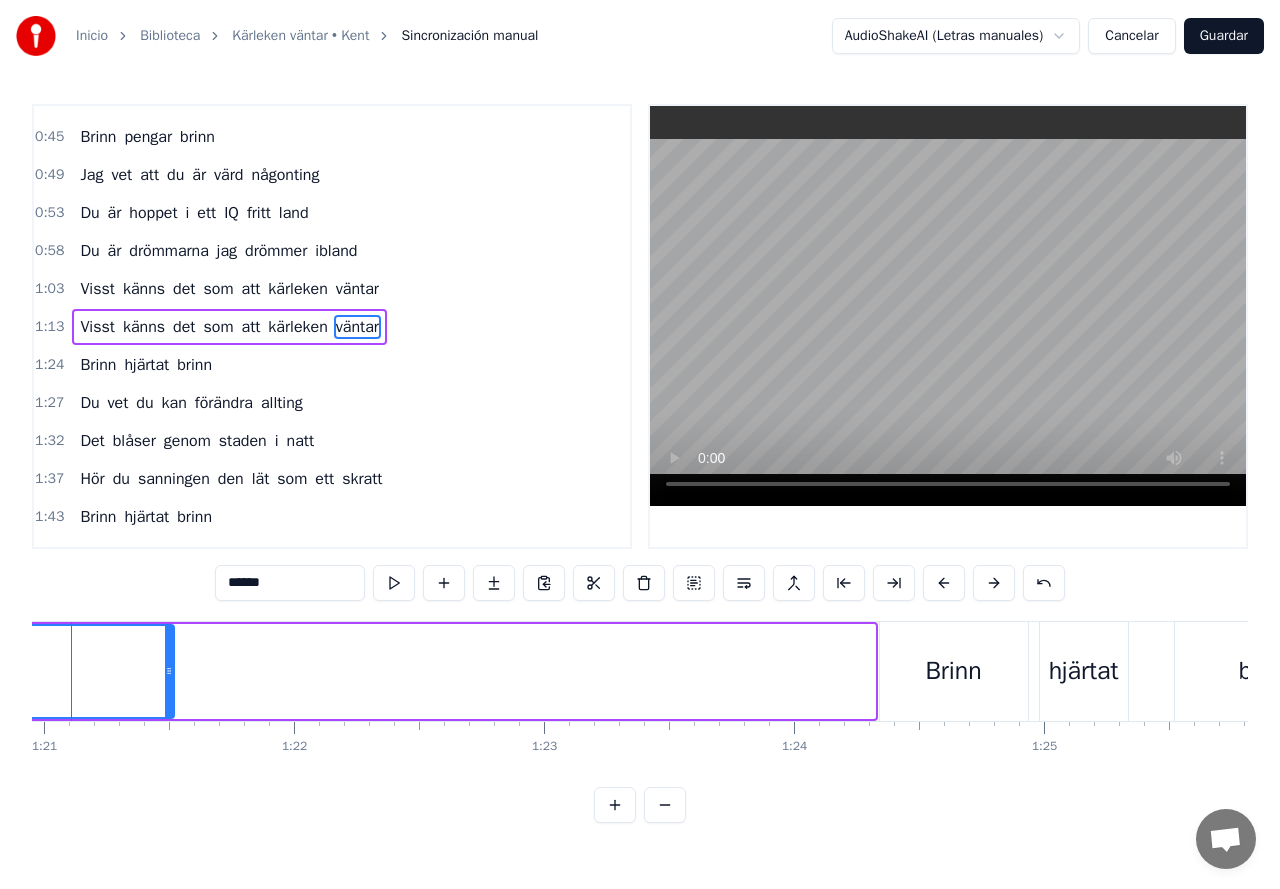 drag, startPoint x: 871, startPoint y: 672, endPoint x: 165, endPoint y: 683, distance: 706.0857 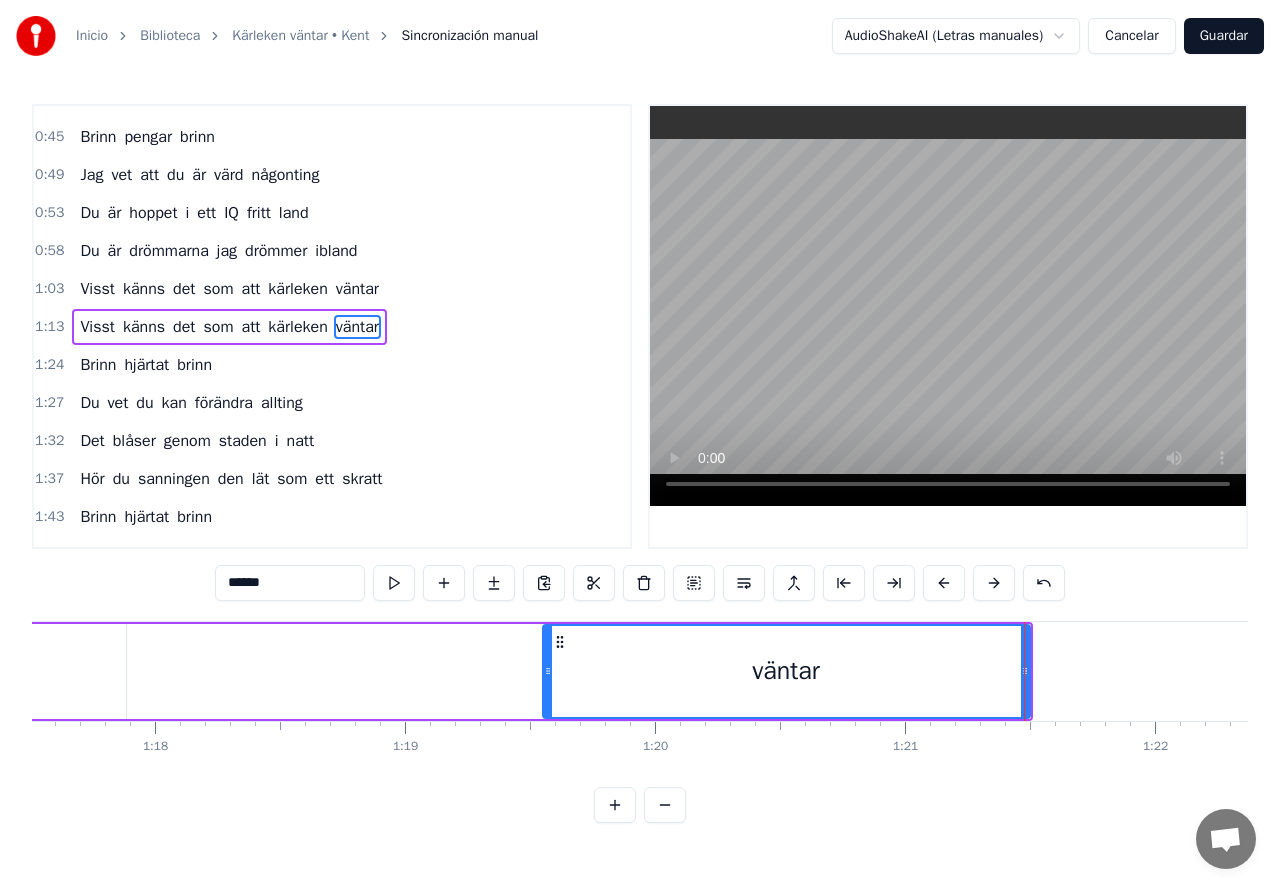 scroll, scrollTop: 0, scrollLeft: 19358, axis: horizontal 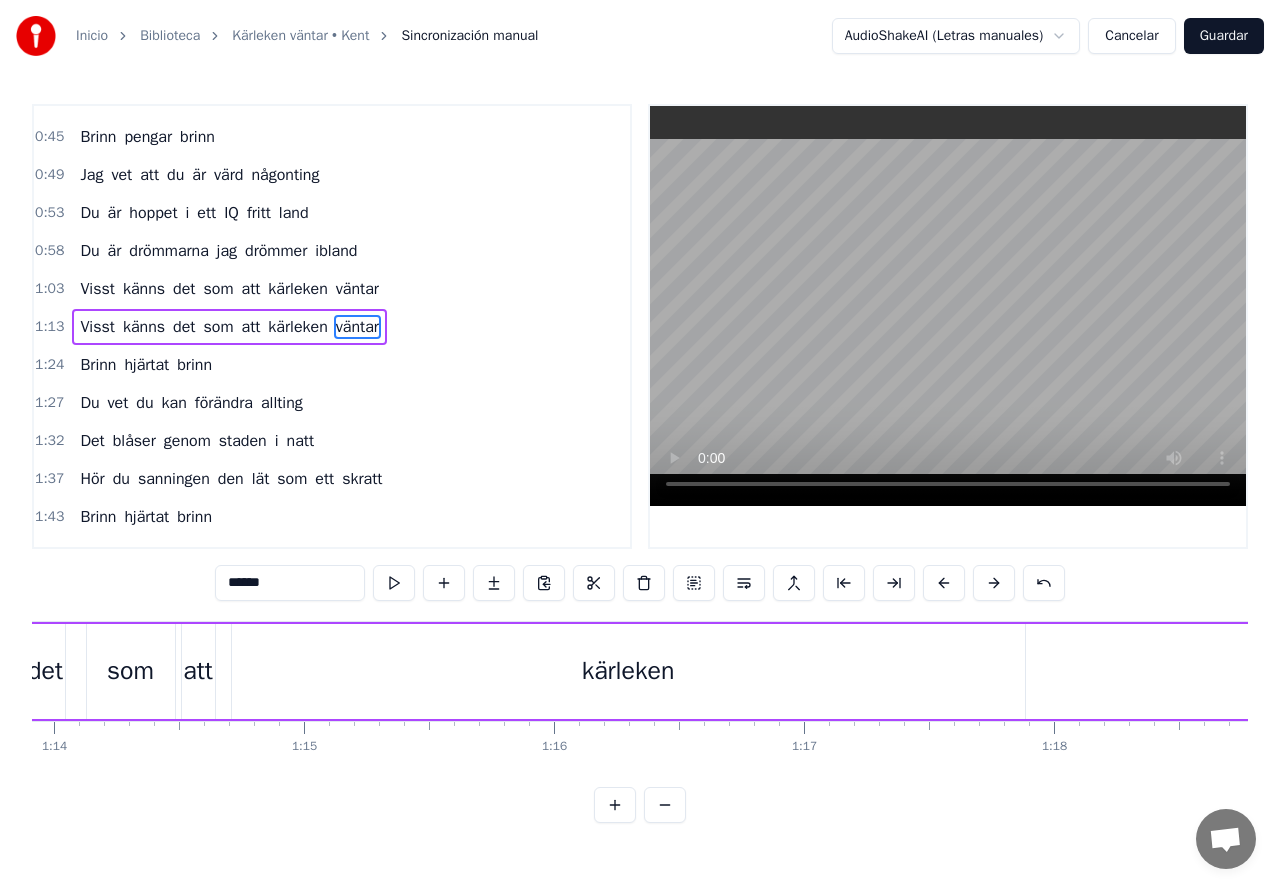 click on "som" at bounding box center [131, 671] 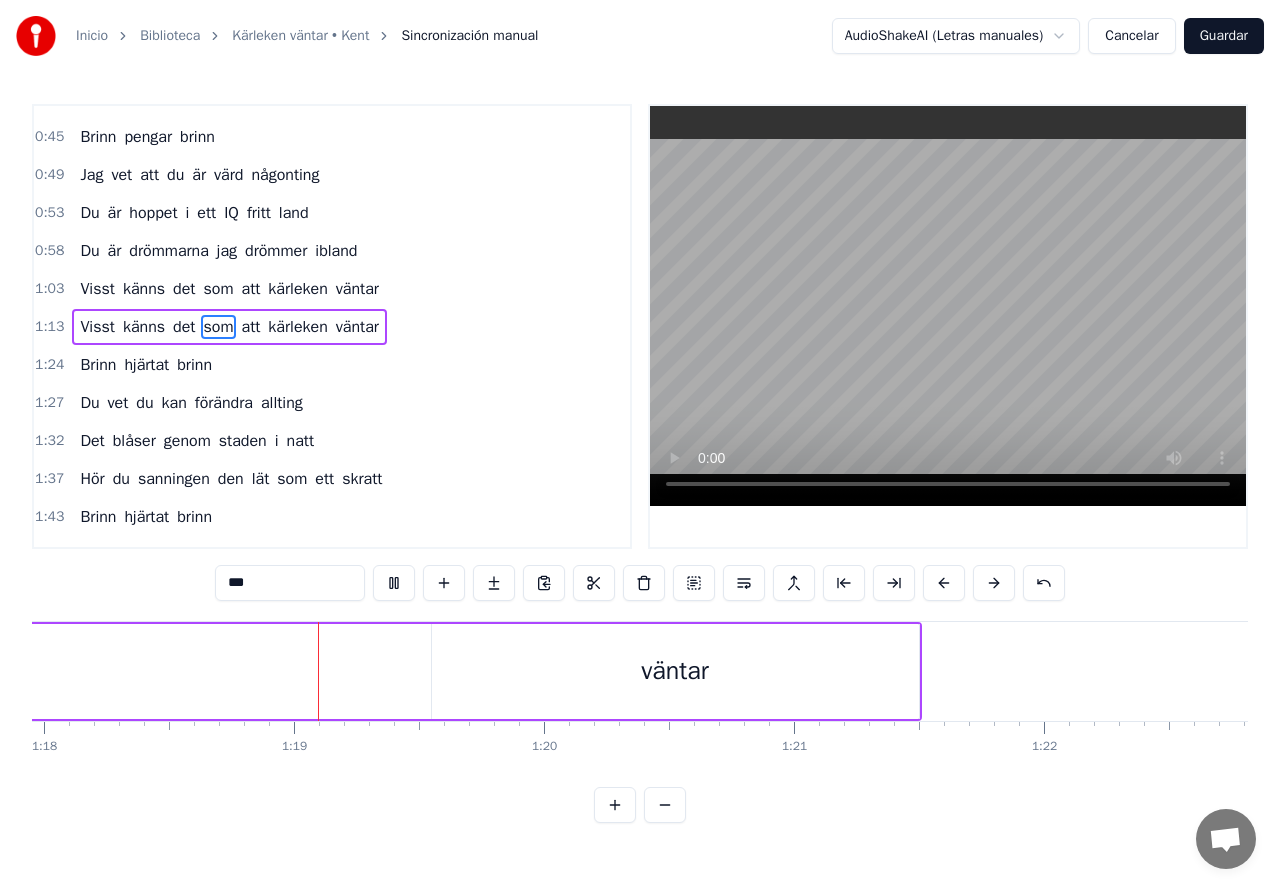 scroll, scrollTop: 0, scrollLeft: 19525, axis: horizontal 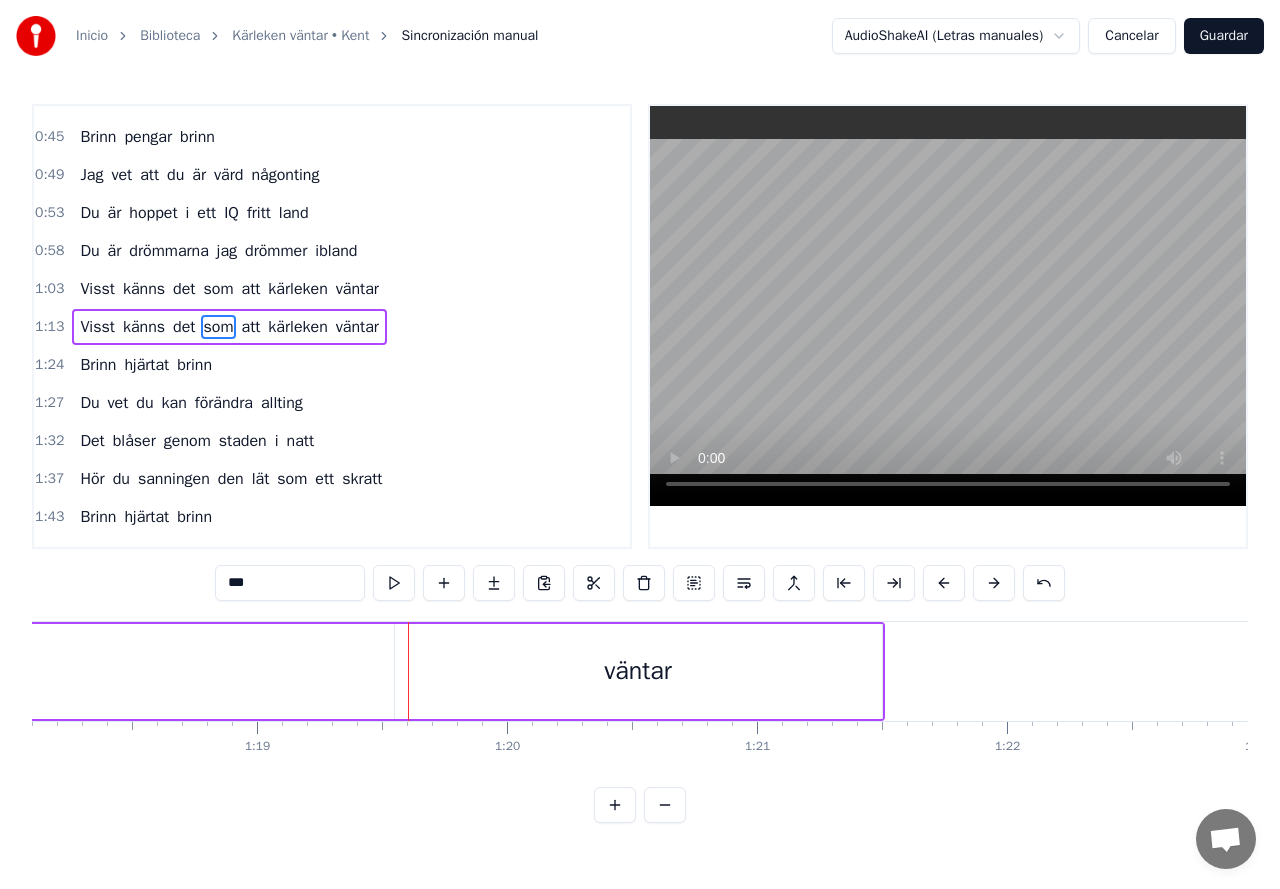 click on "Visst känns det som att kärleken väntar" at bounding box center (-147, 671) 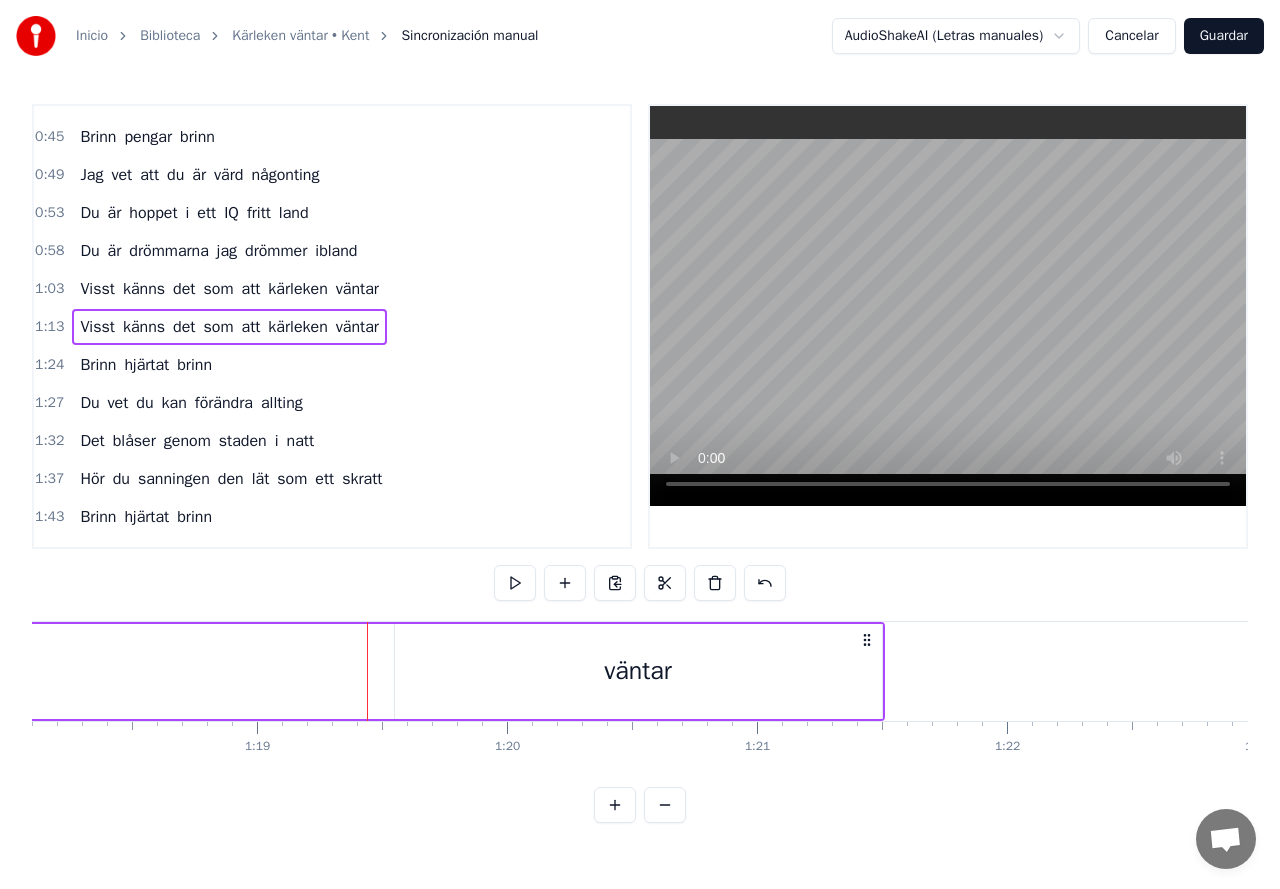click on "Visst känns det som att kärleken väntar" at bounding box center [-147, 671] 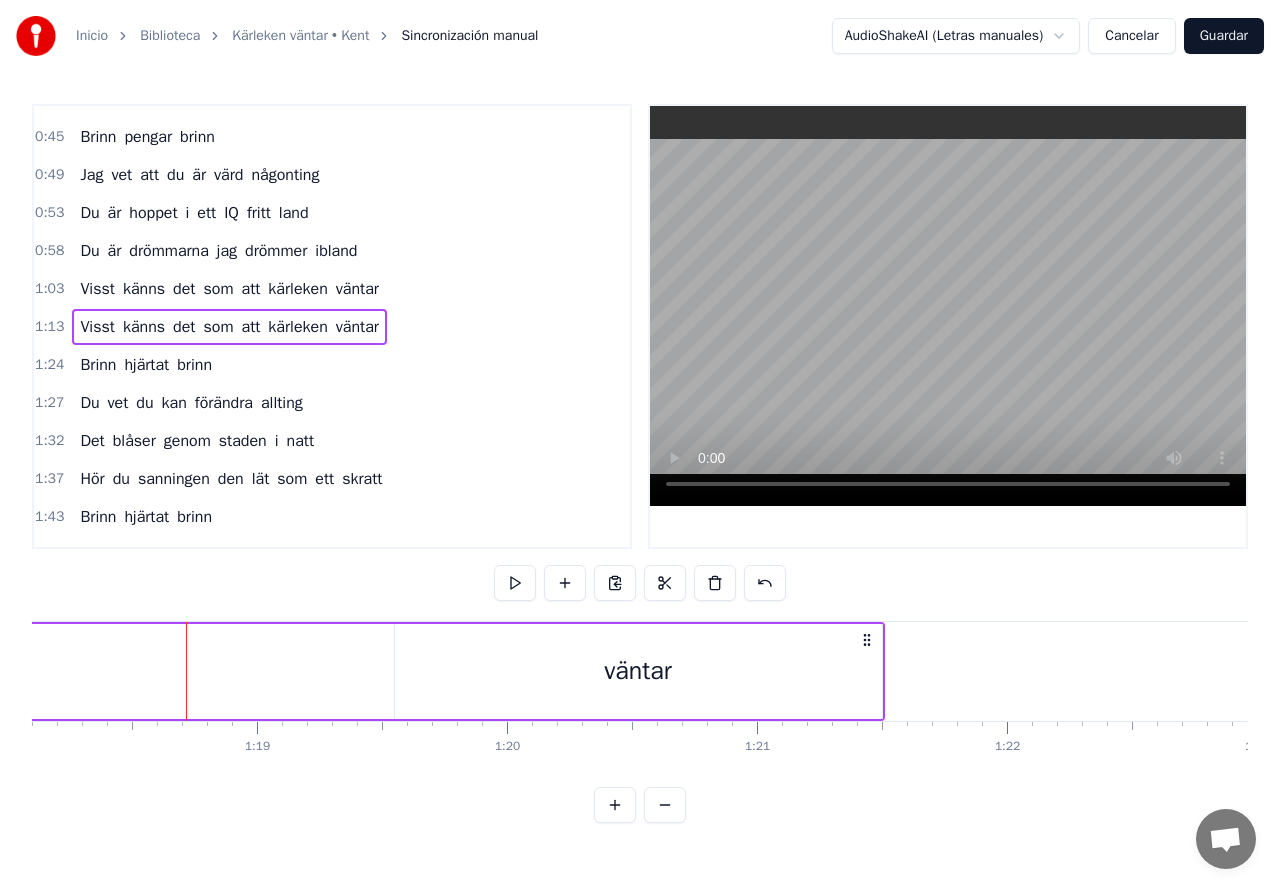 click on "Visst känns det som att kärleken väntar" at bounding box center [-147, 671] 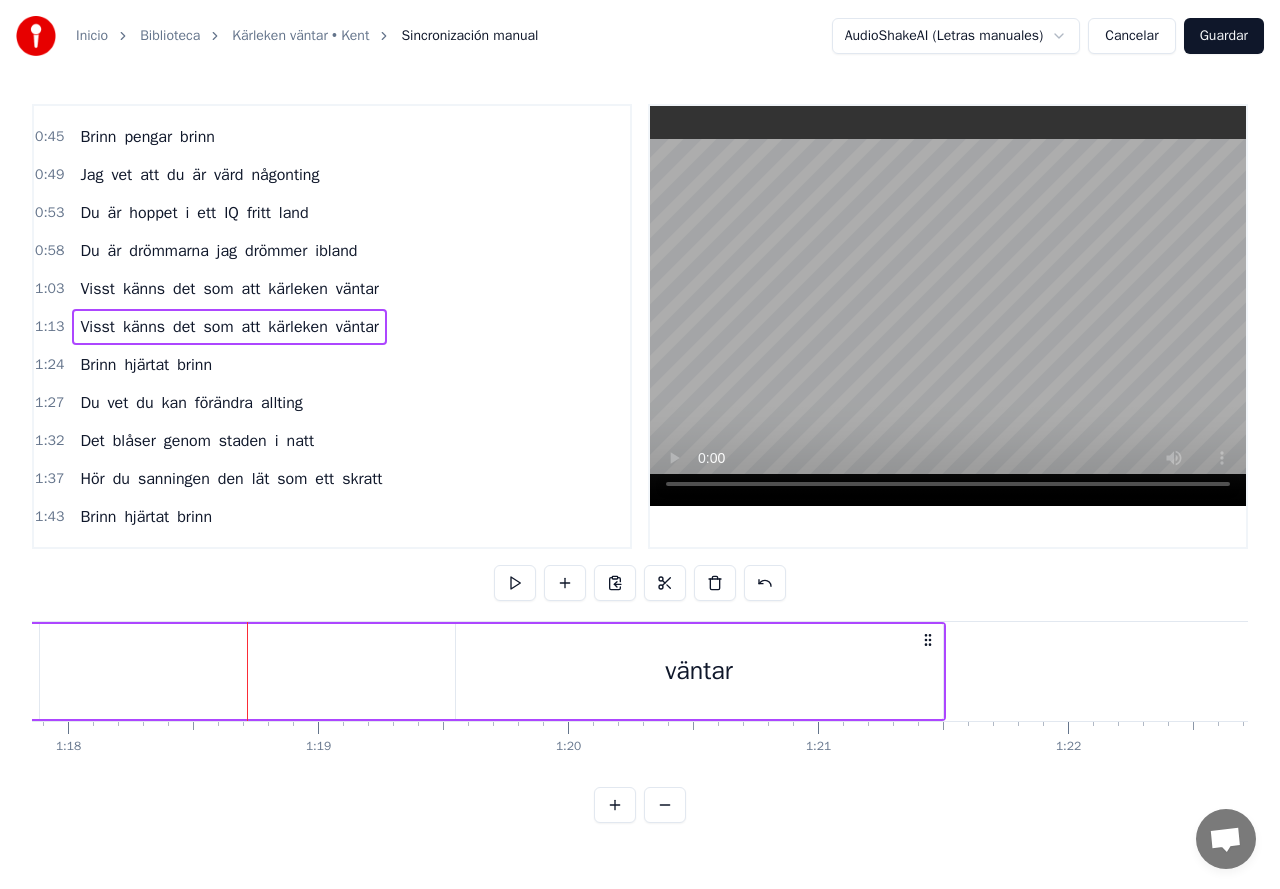 scroll, scrollTop: 0, scrollLeft: 19463, axis: horizontal 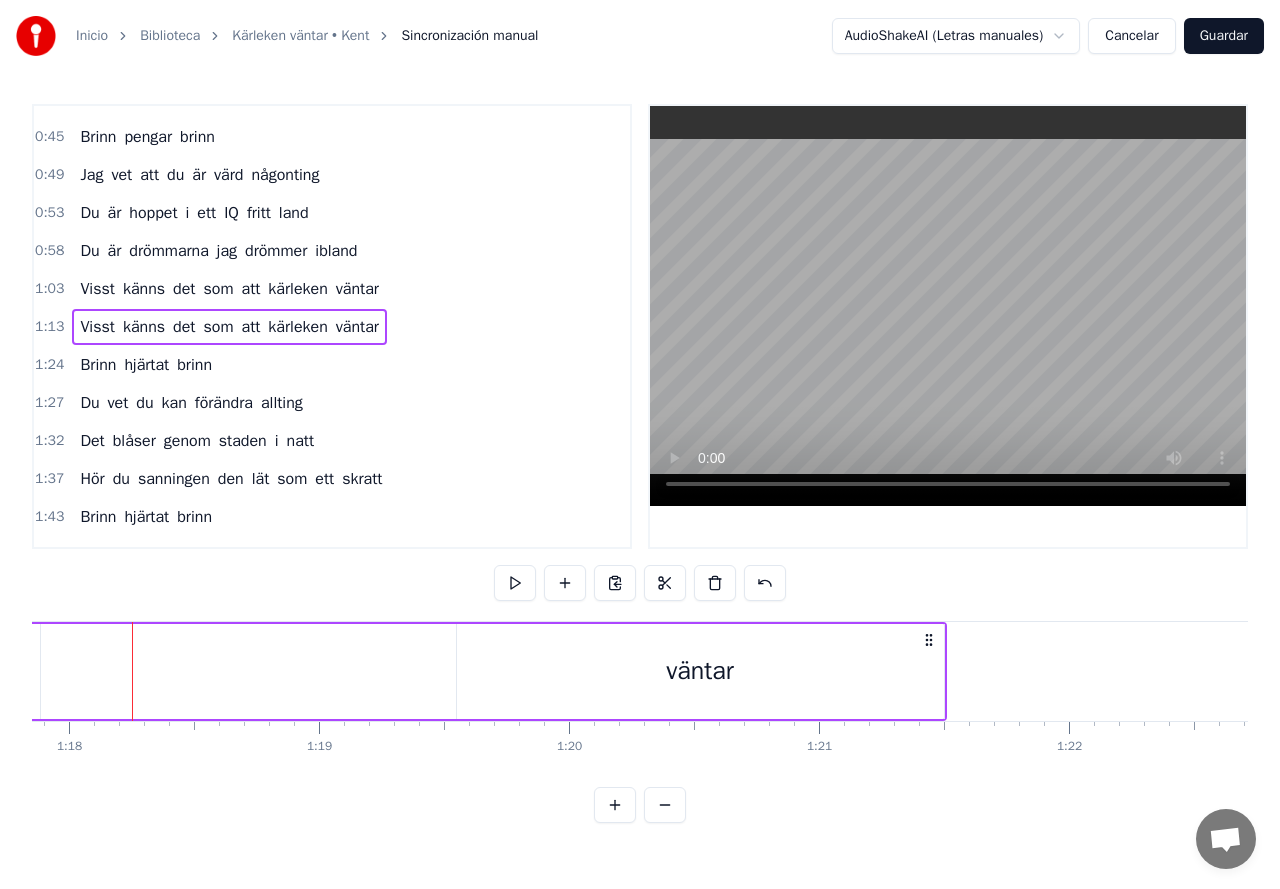 click on "väntar" at bounding box center (700, 671) 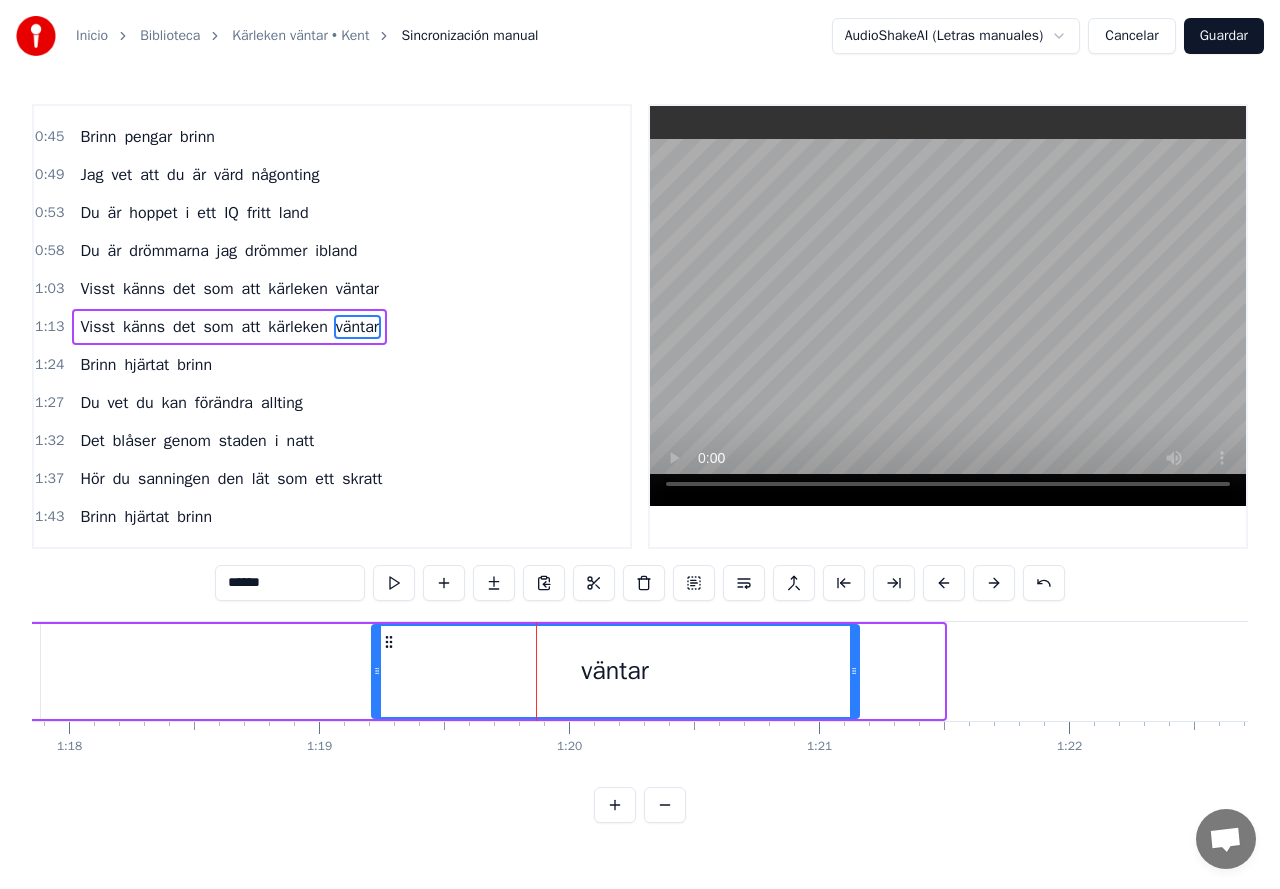 drag, startPoint x: 475, startPoint y: 645, endPoint x: 390, endPoint y: 648, distance: 85.052925 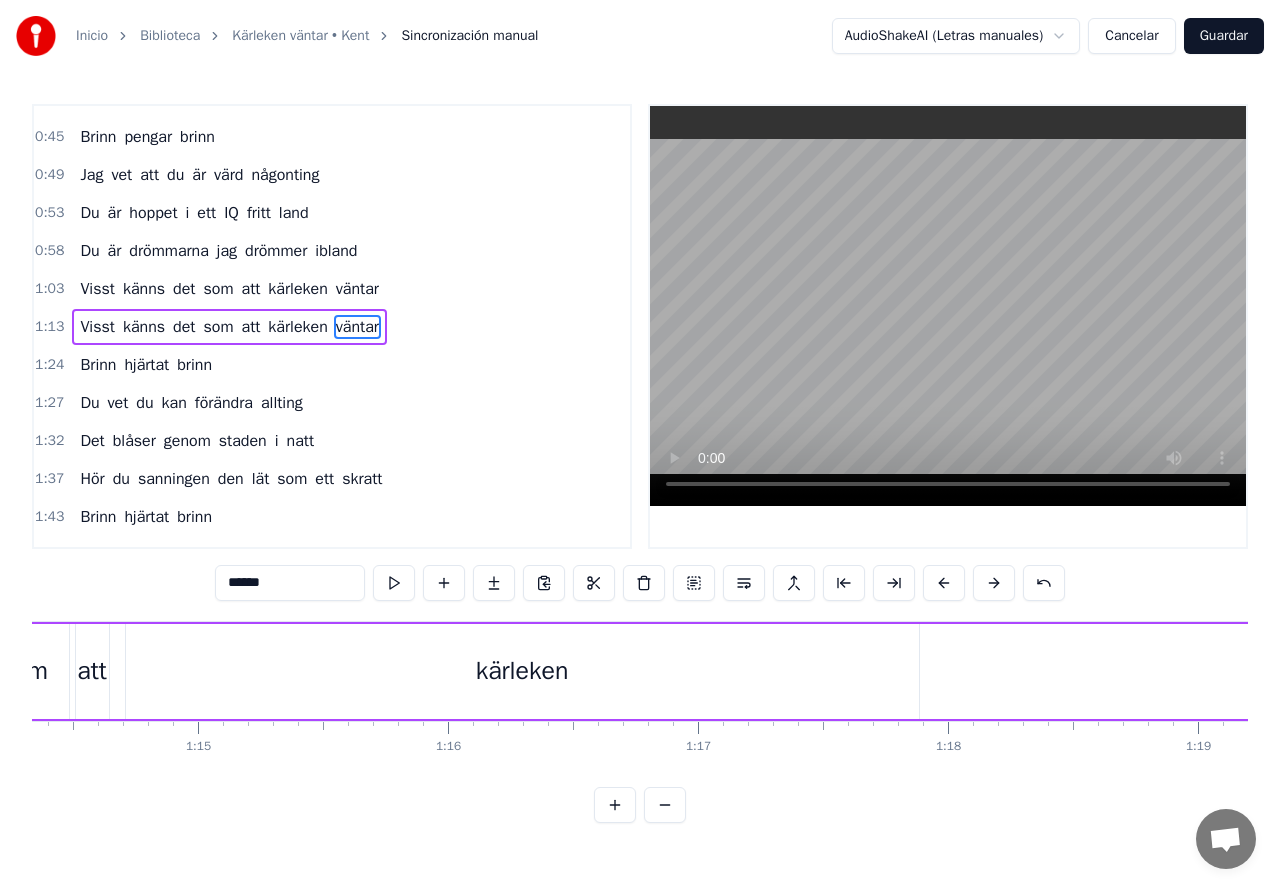 scroll, scrollTop: 0, scrollLeft: 18543, axis: horizontal 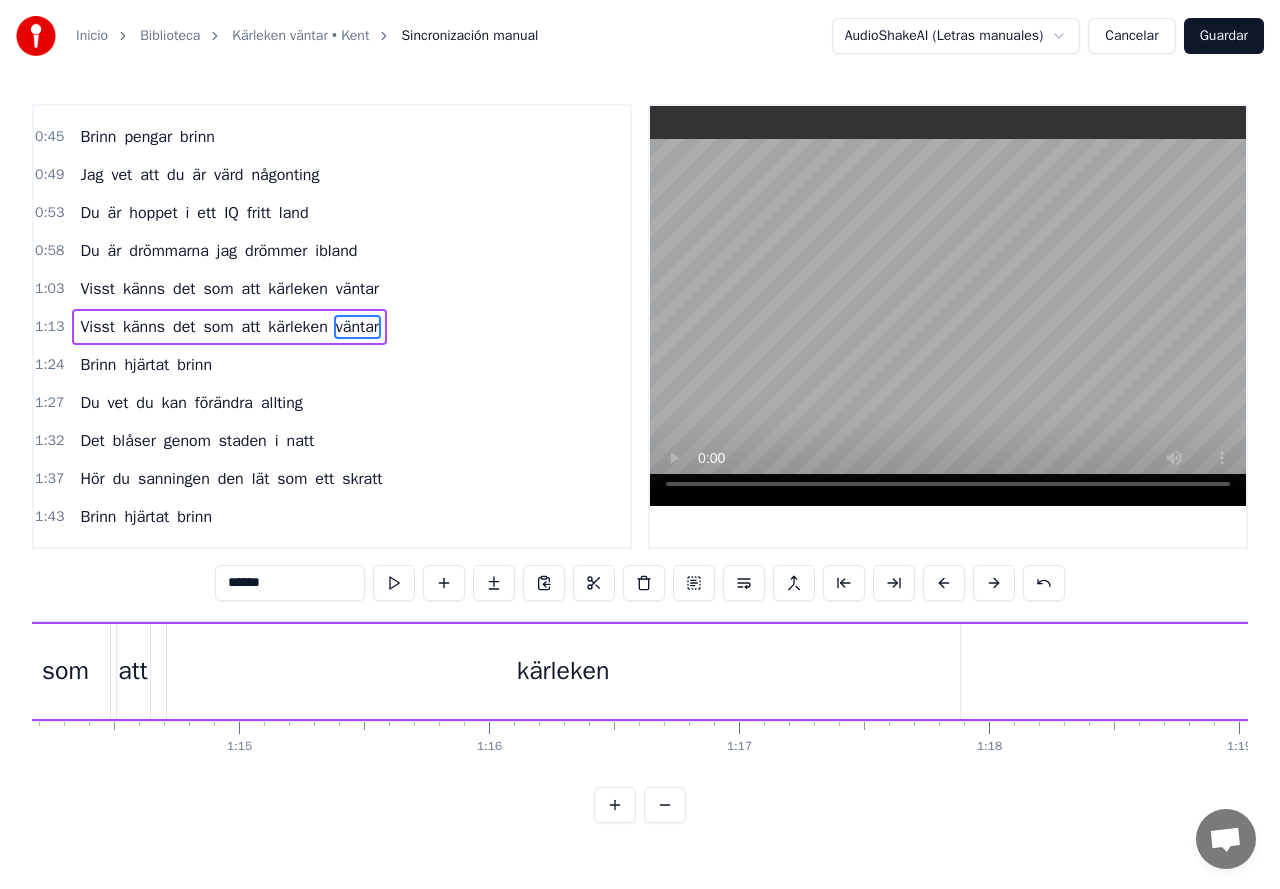 click on "som" at bounding box center [65, 671] 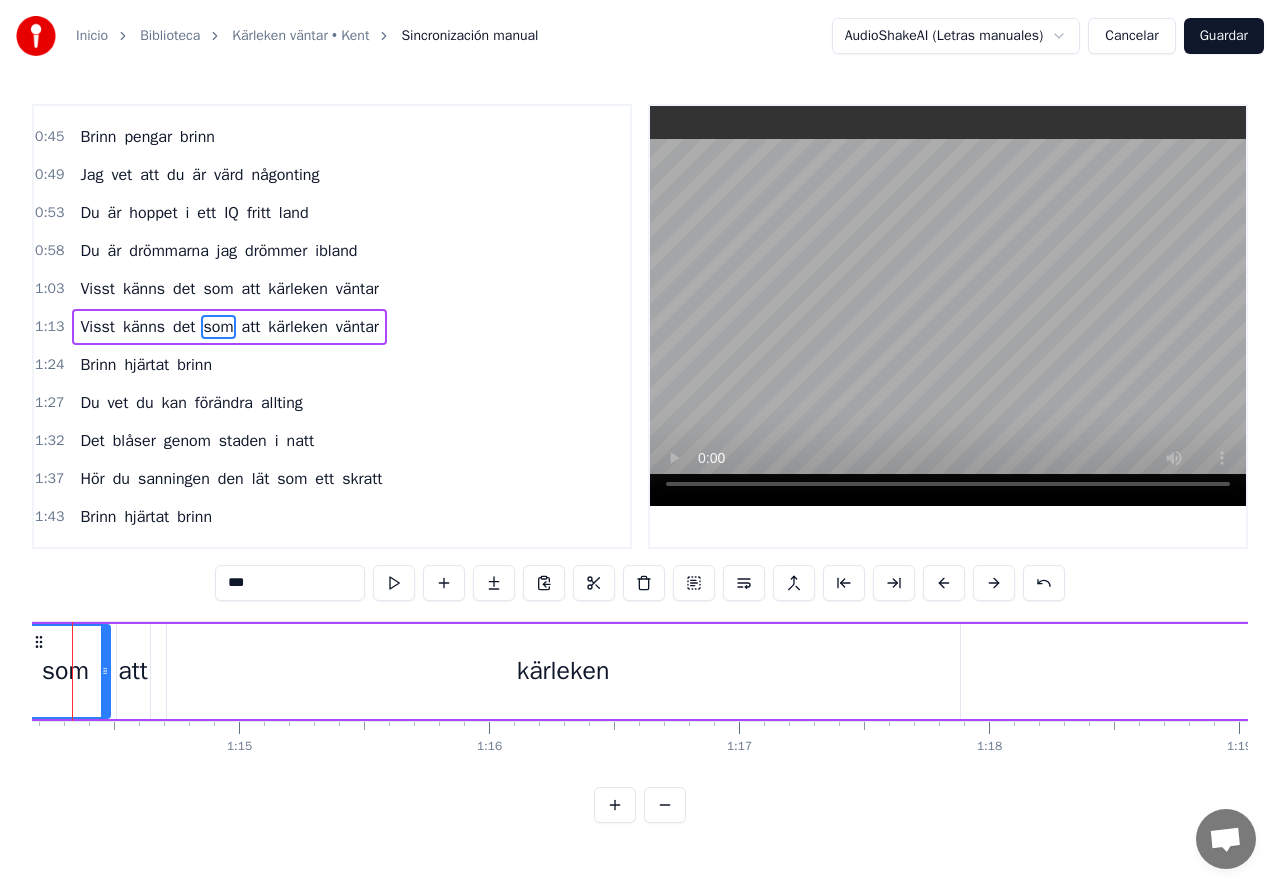 scroll, scrollTop: 0, scrollLeft: 18483, axis: horizontal 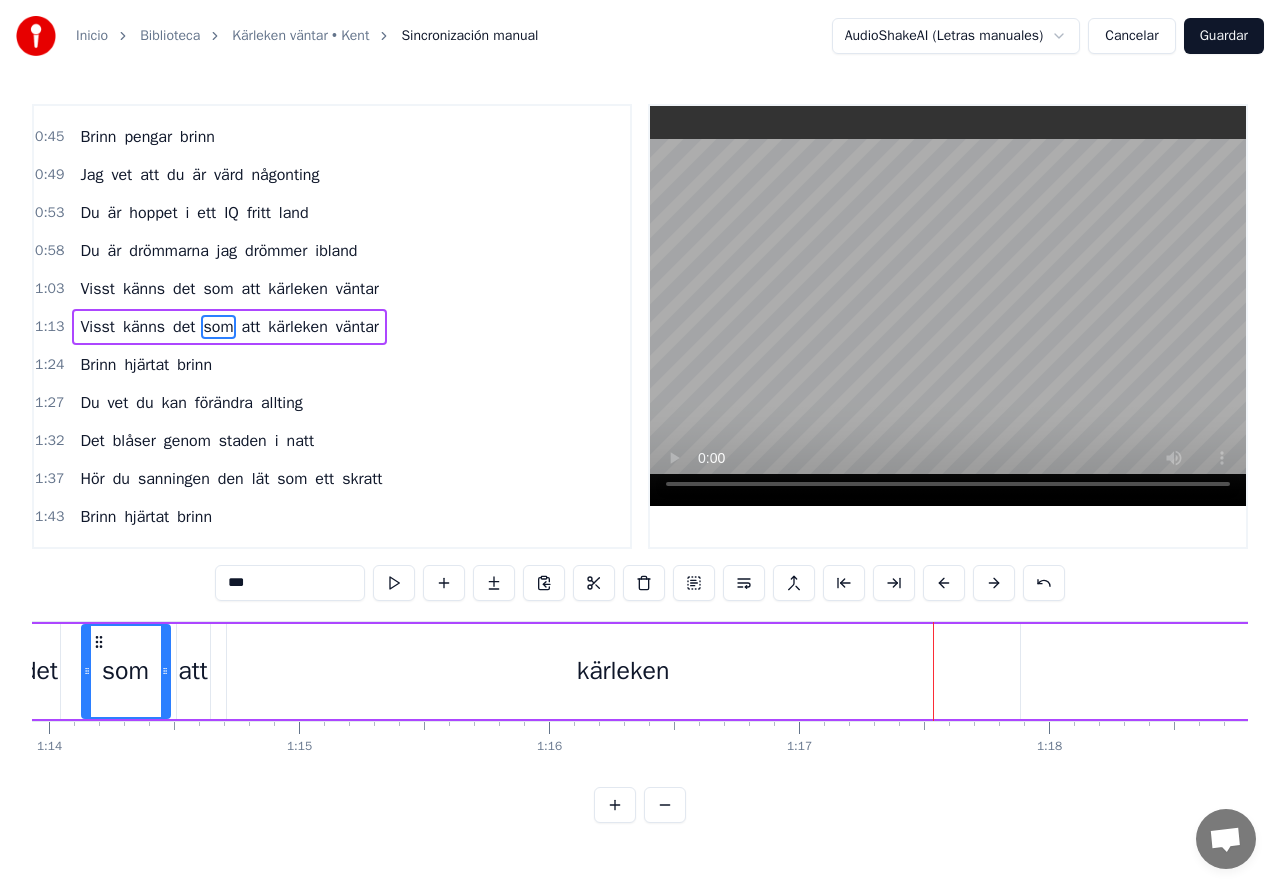 click on "kärleken" at bounding box center (623, 671) 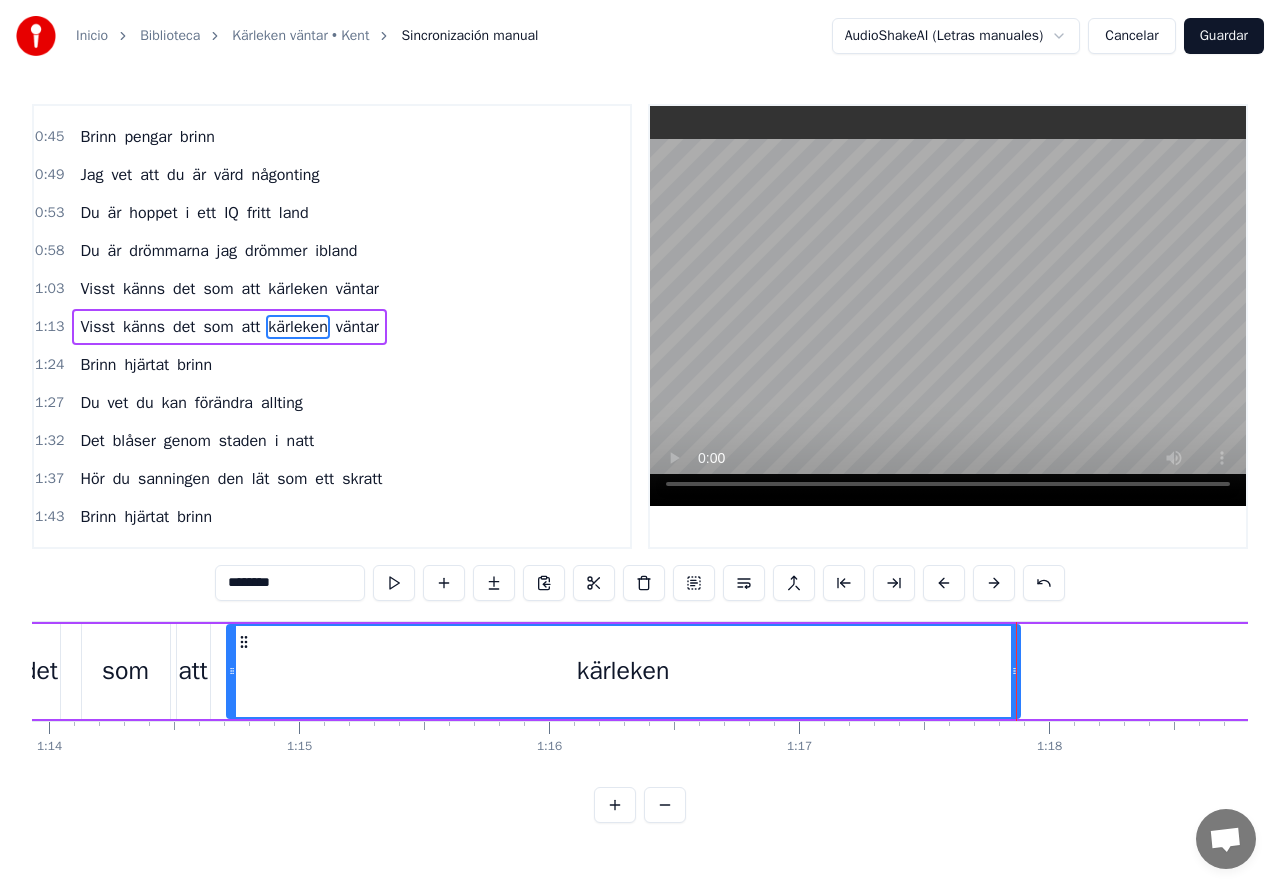 drag, startPoint x: 1019, startPoint y: 671, endPoint x: 997, endPoint y: 671, distance: 22 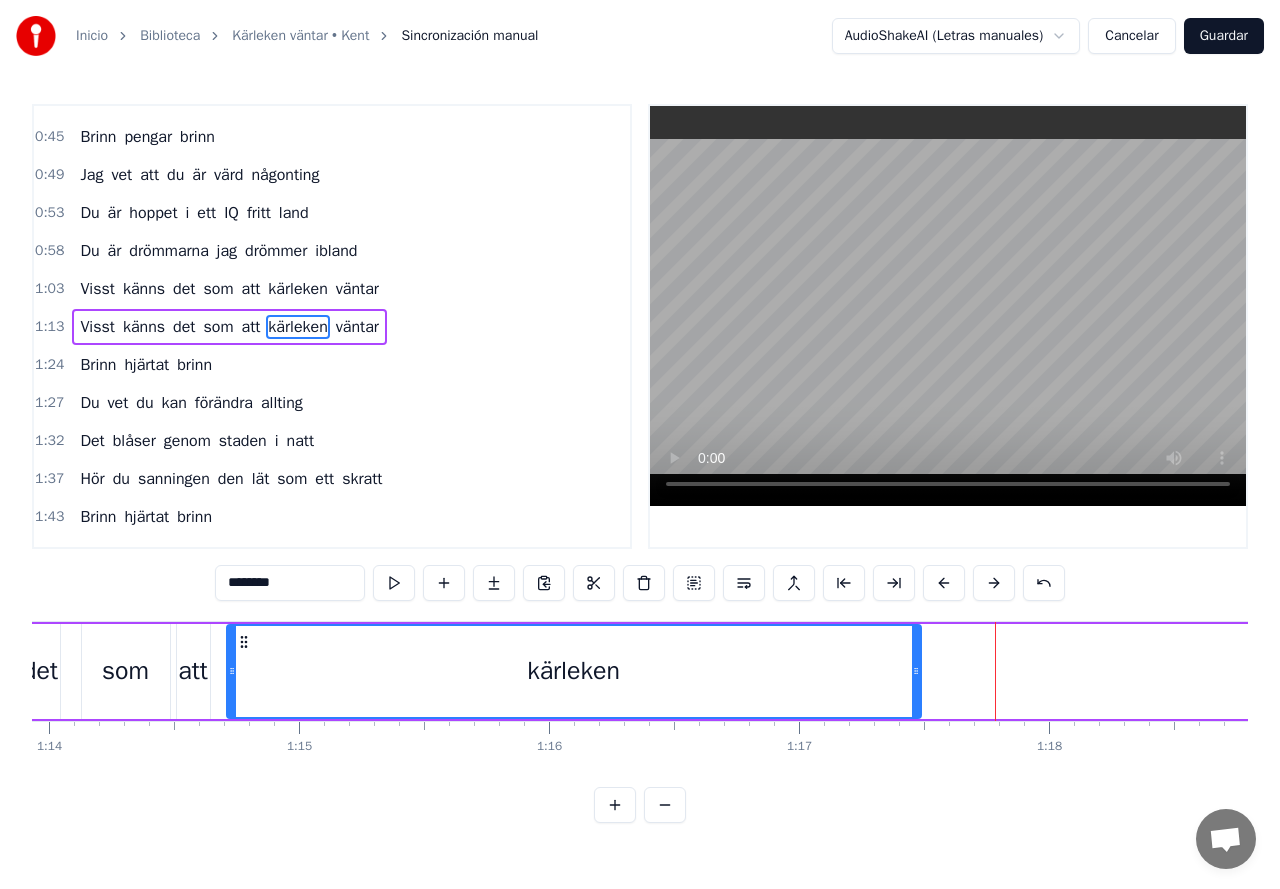 drag, startPoint x: 1016, startPoint y: 670, endPoint x: 917, endPoint y: 680, distance: 99.50377 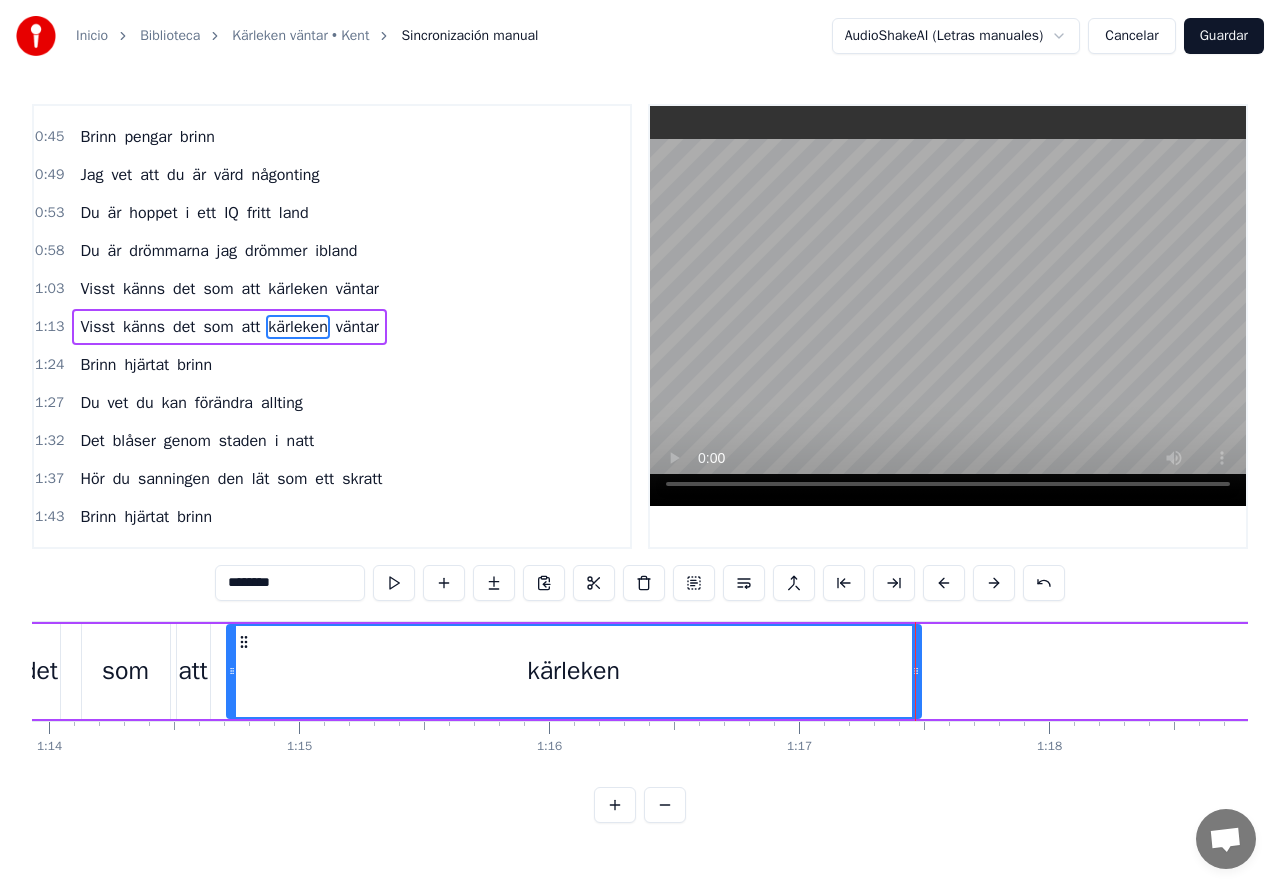 click on "Visst känns det som att kärleken väntar" at bounding box center (853, 671) 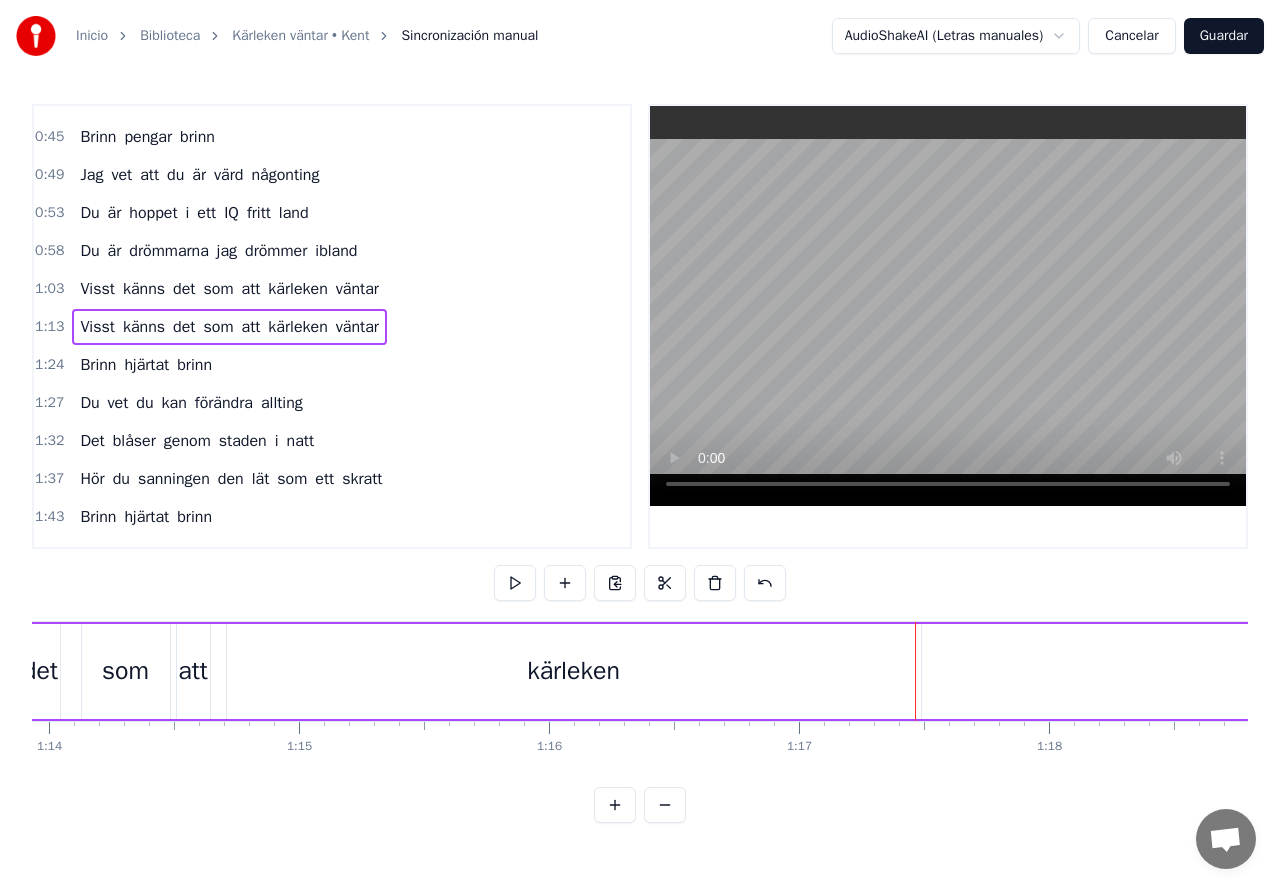 scroll, scrollTop: 0, scrollLeft: 18421, axis: horizontal 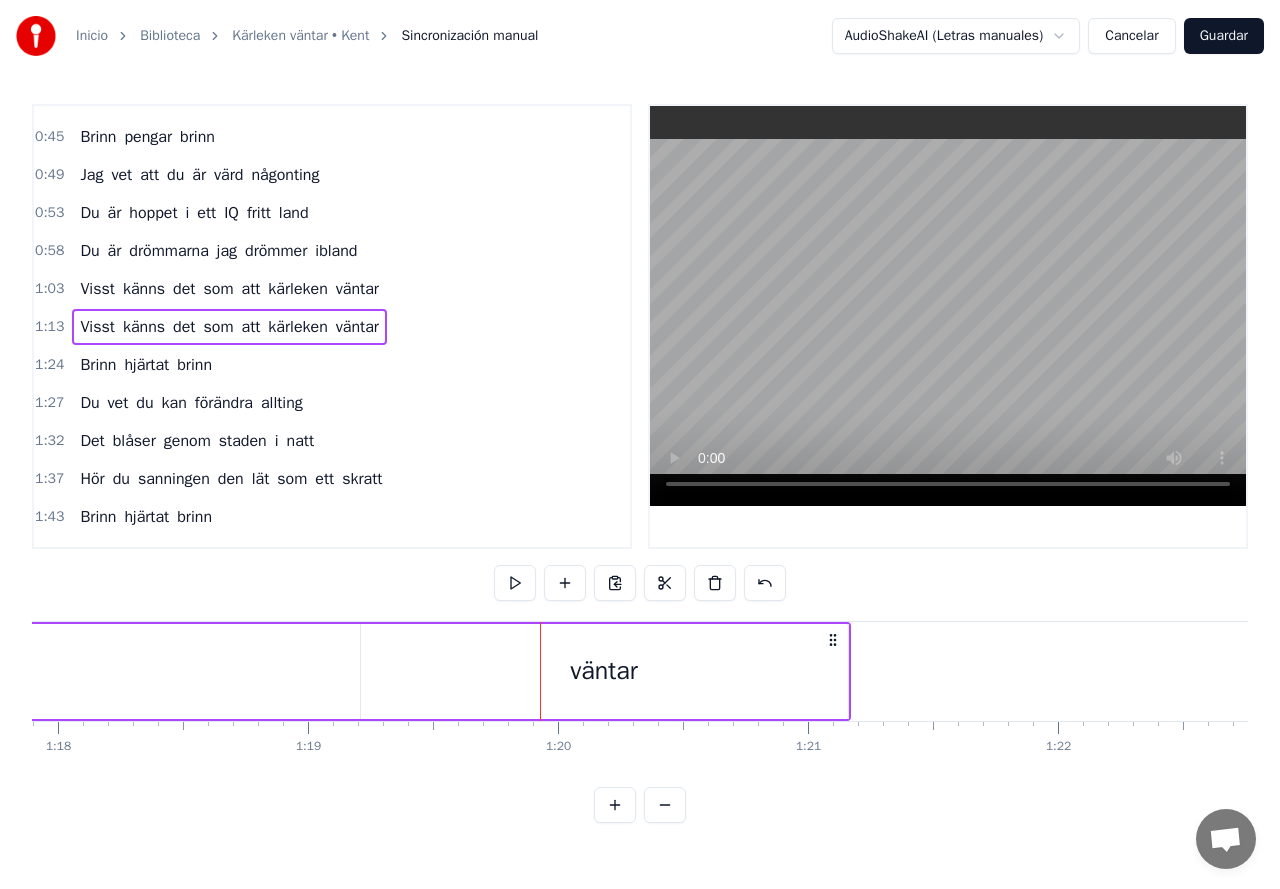 click on "väntar" at bounding box center (604, 671) 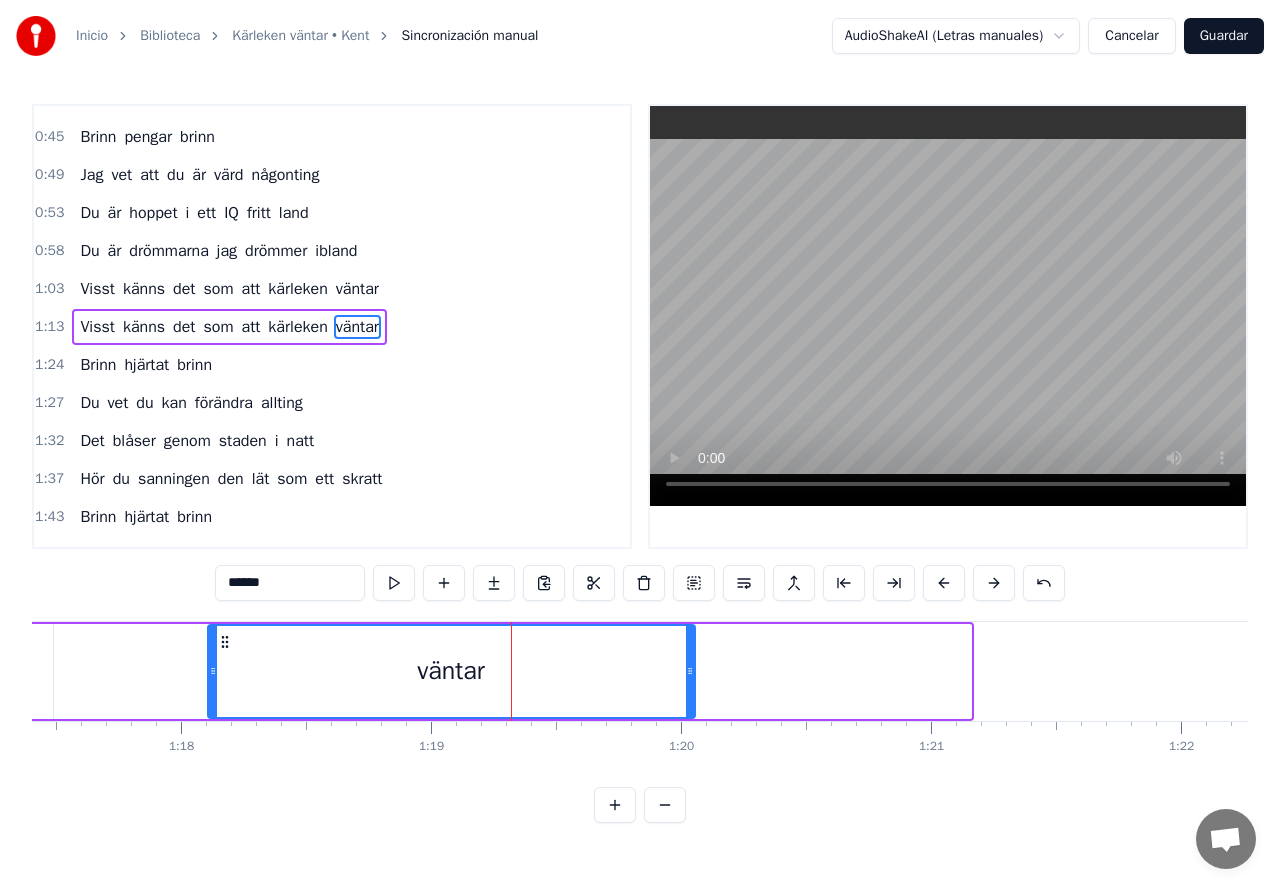 drag, startPoint x: 379, startPoint y: 644, endPoint x: 226, endPoint y: 637, distance: 153.16005 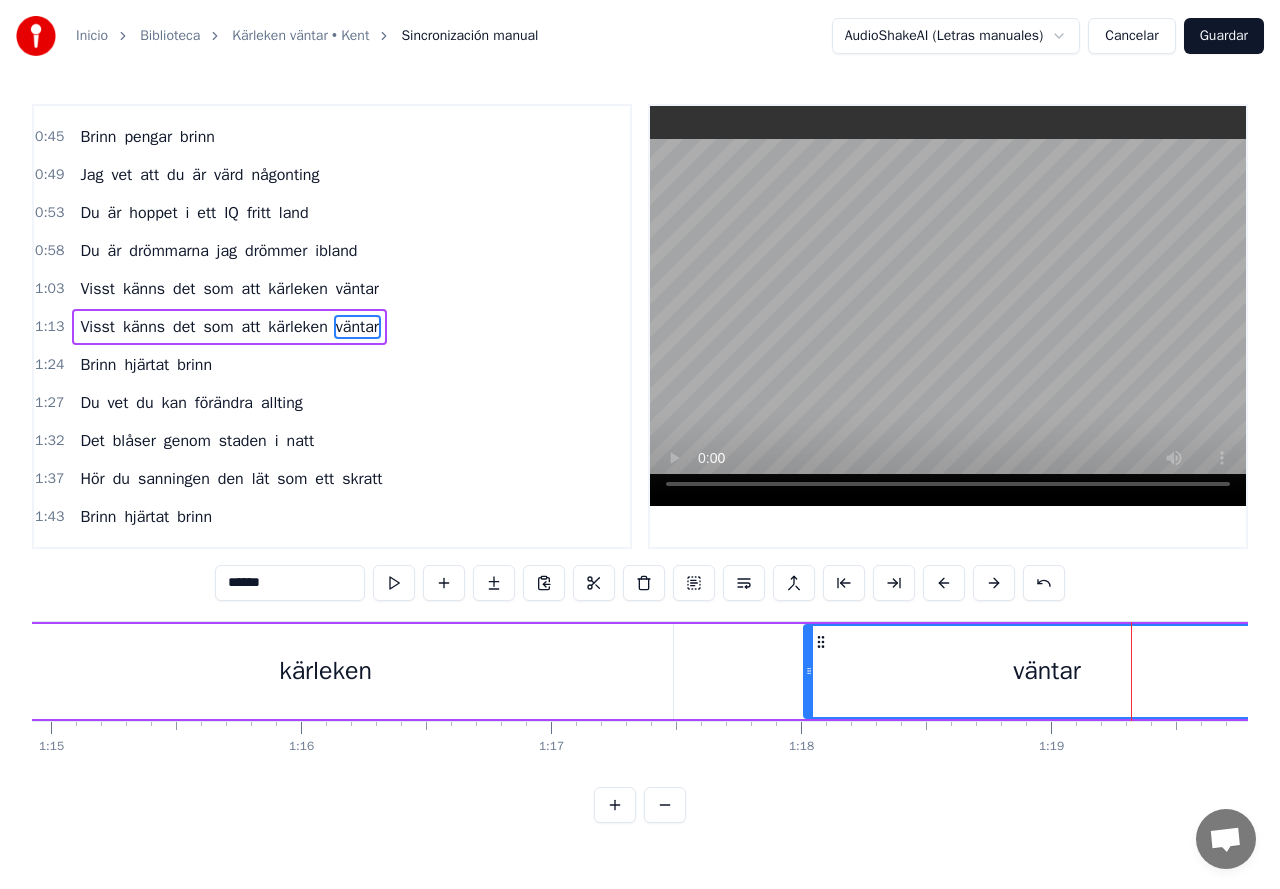 scroll, scrollTop: 0, scrollLeft: 18727, axis: horizontal 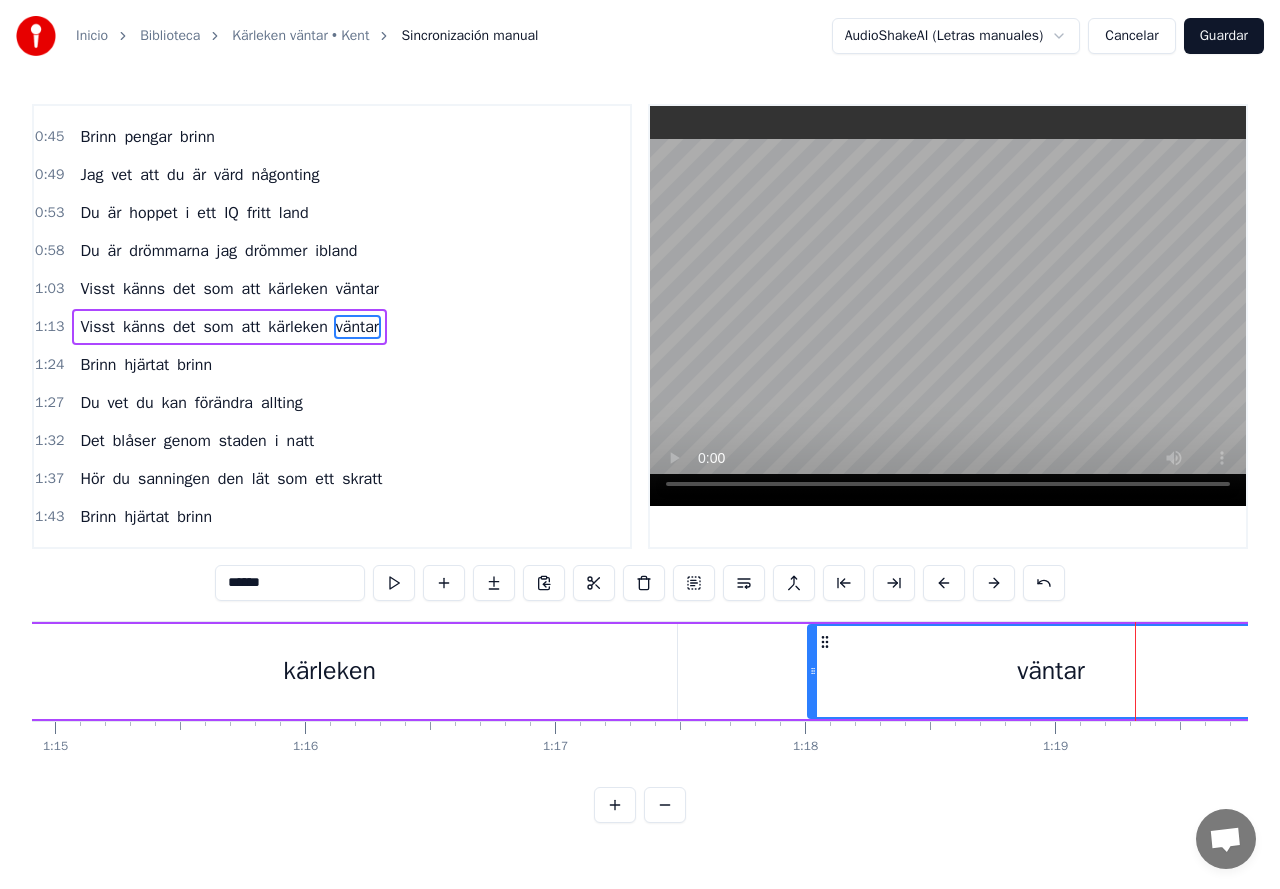 click on "kärleken" at bounding box center (330, 671) 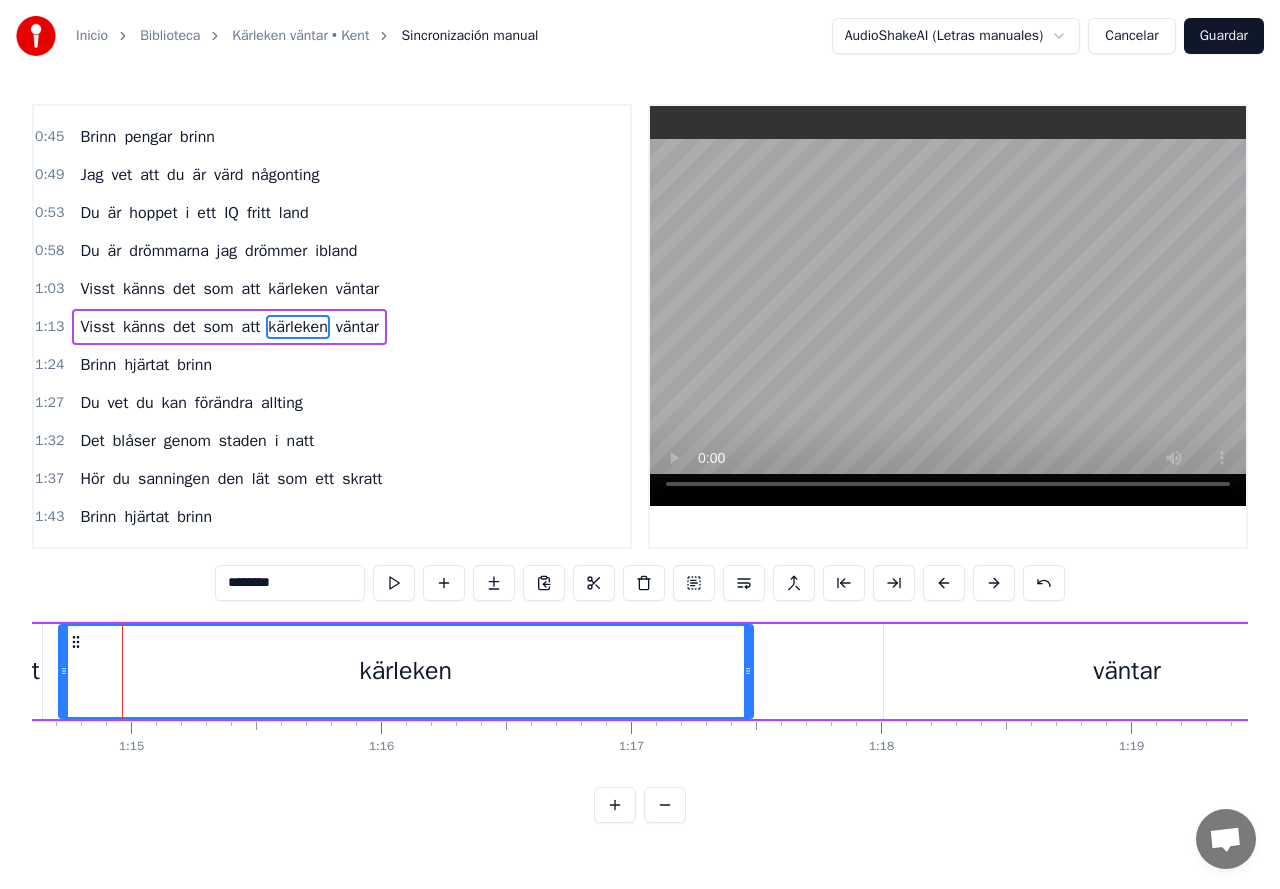 scroll, scrollTop: 0, scrollLeft: 18641, axis: horizontal 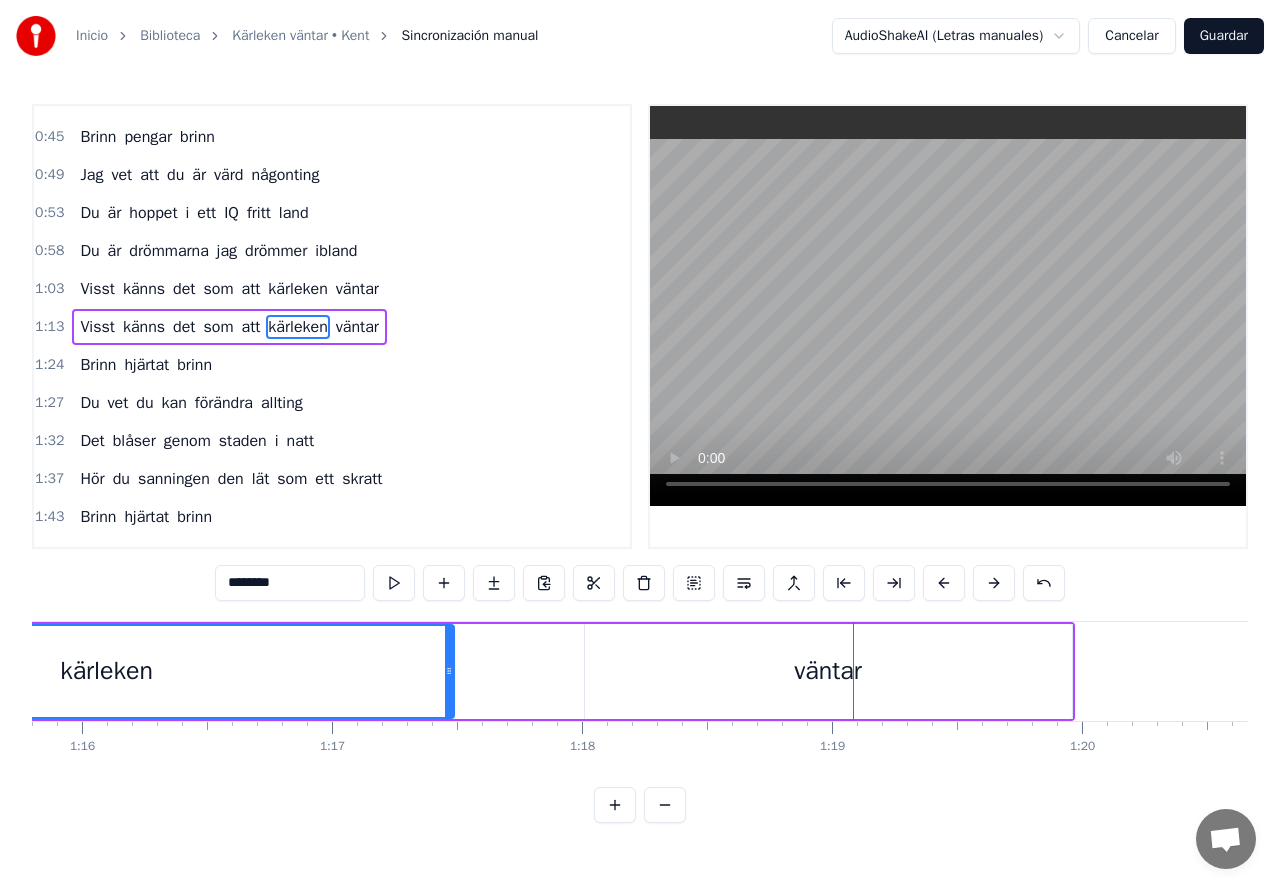 click on "Visst känns det som att kärleken väntar" at bounding box center [229, 289] 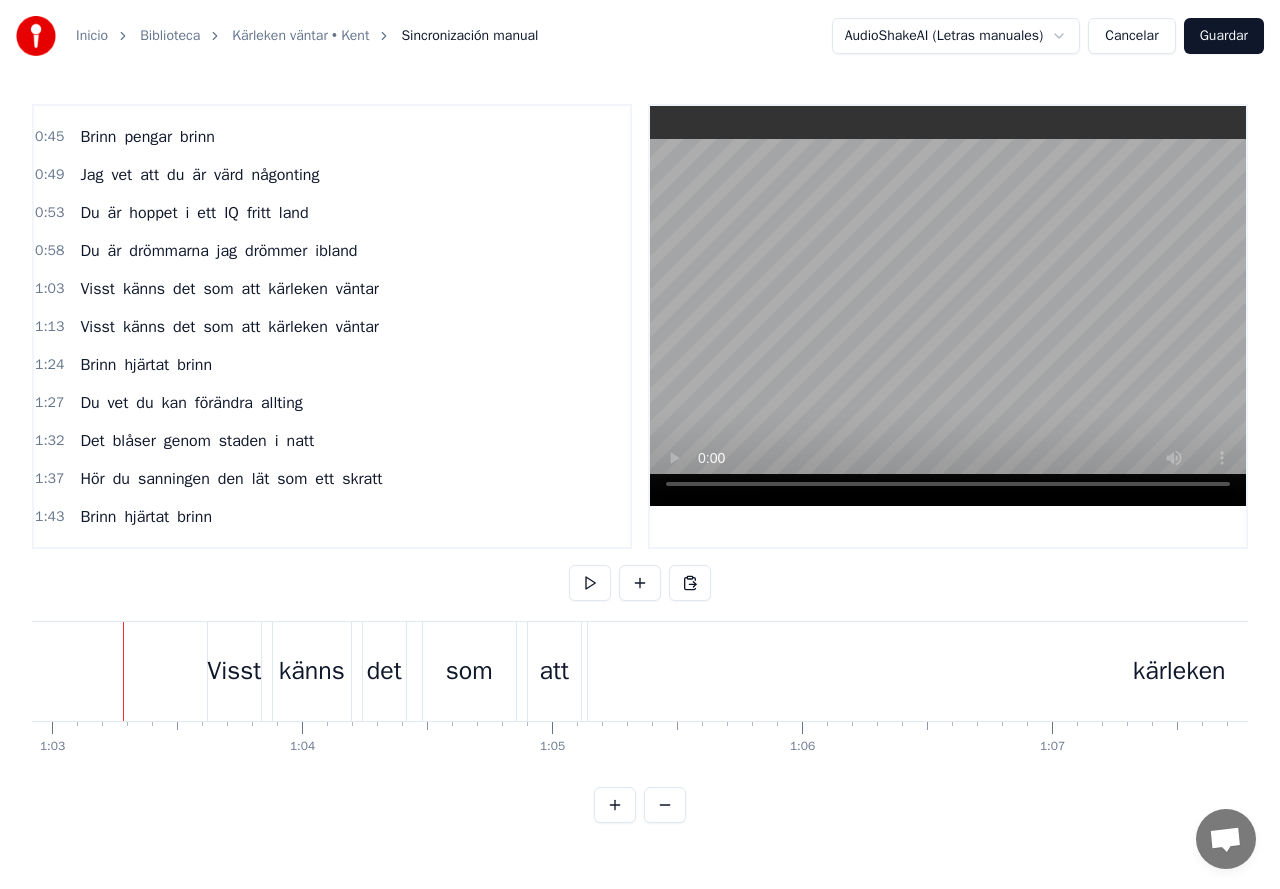 scroll, scrollTop: 0, scrollLeft: 15721, axis: horizontal 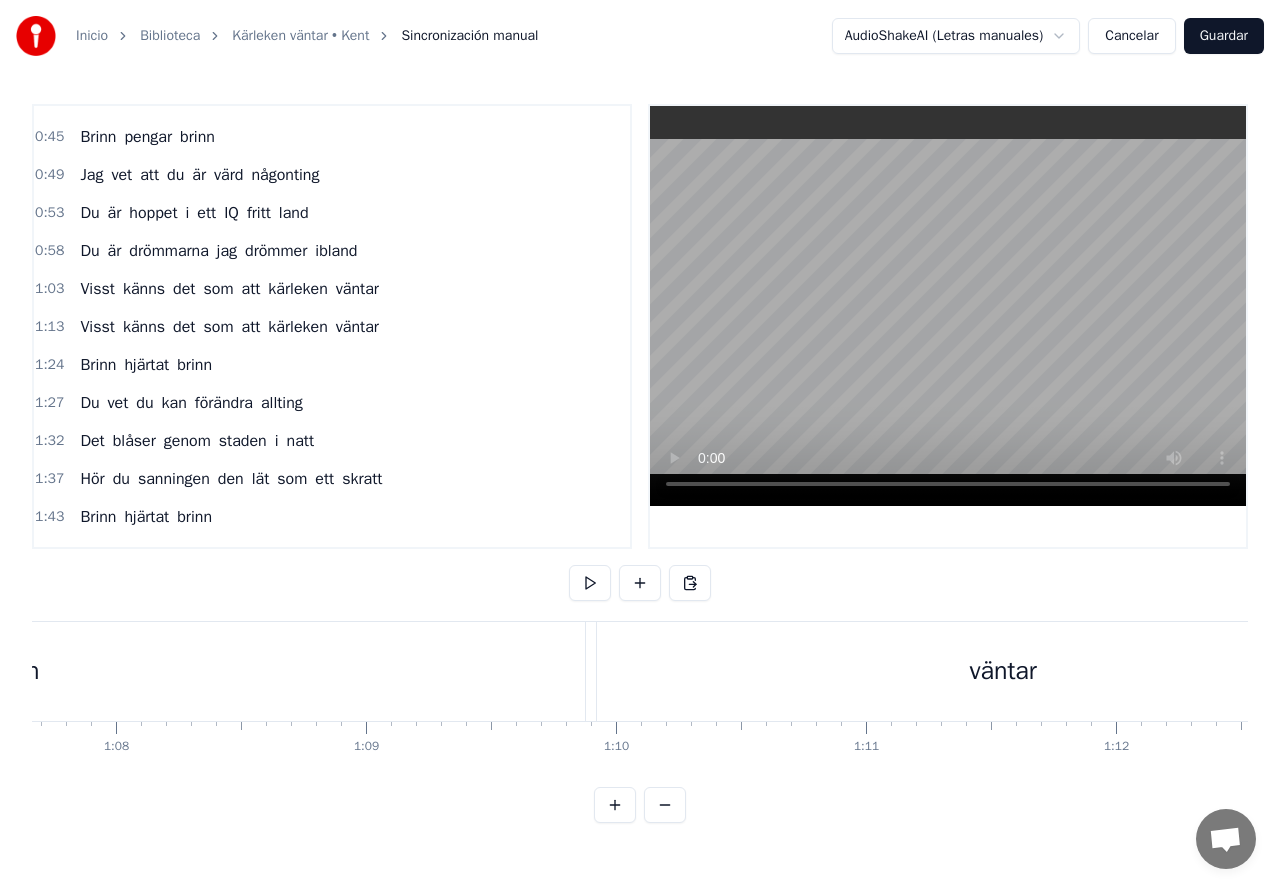 click on "väntar" at bounding box center [1003, 671] 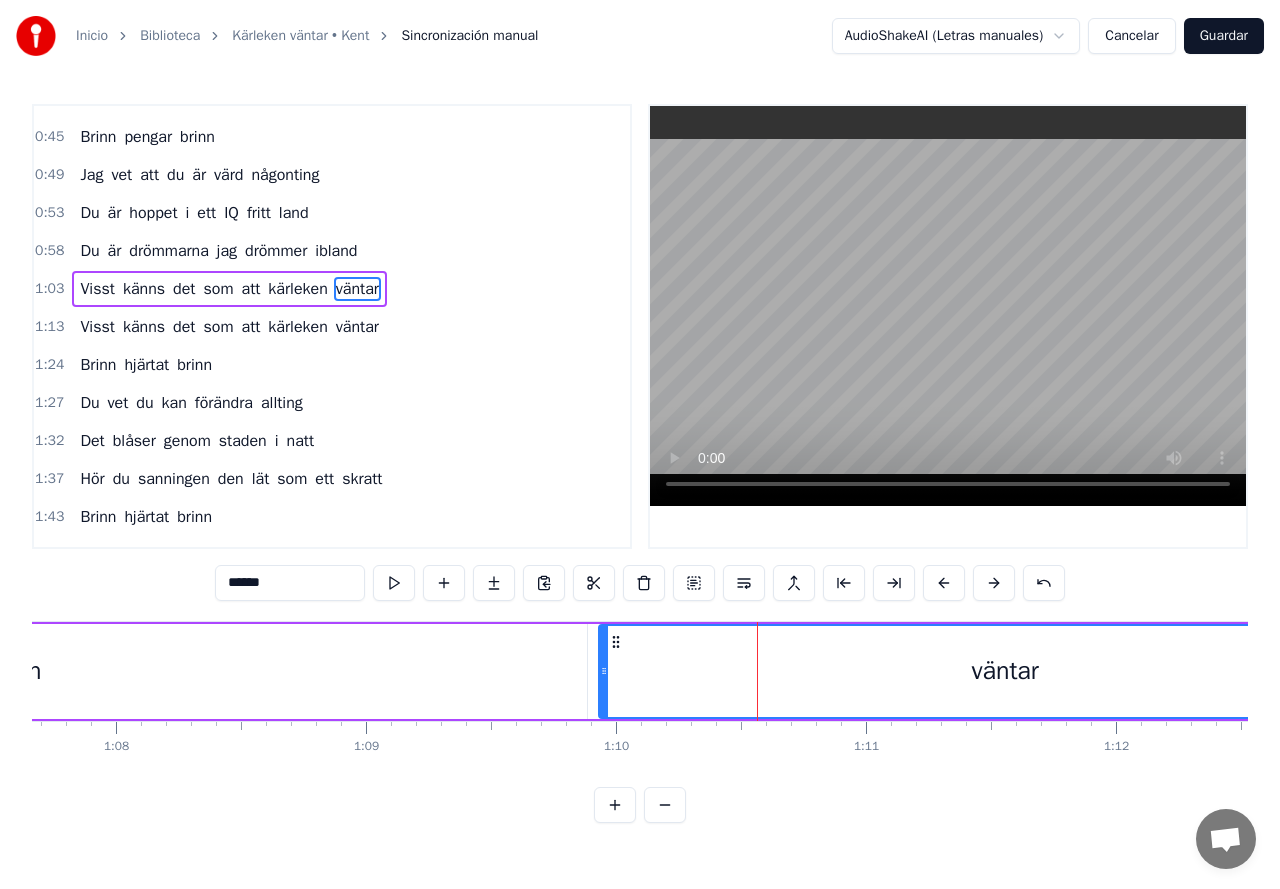 scroll, scrollTop: 102, scrollLeft: 0, axis: vertical 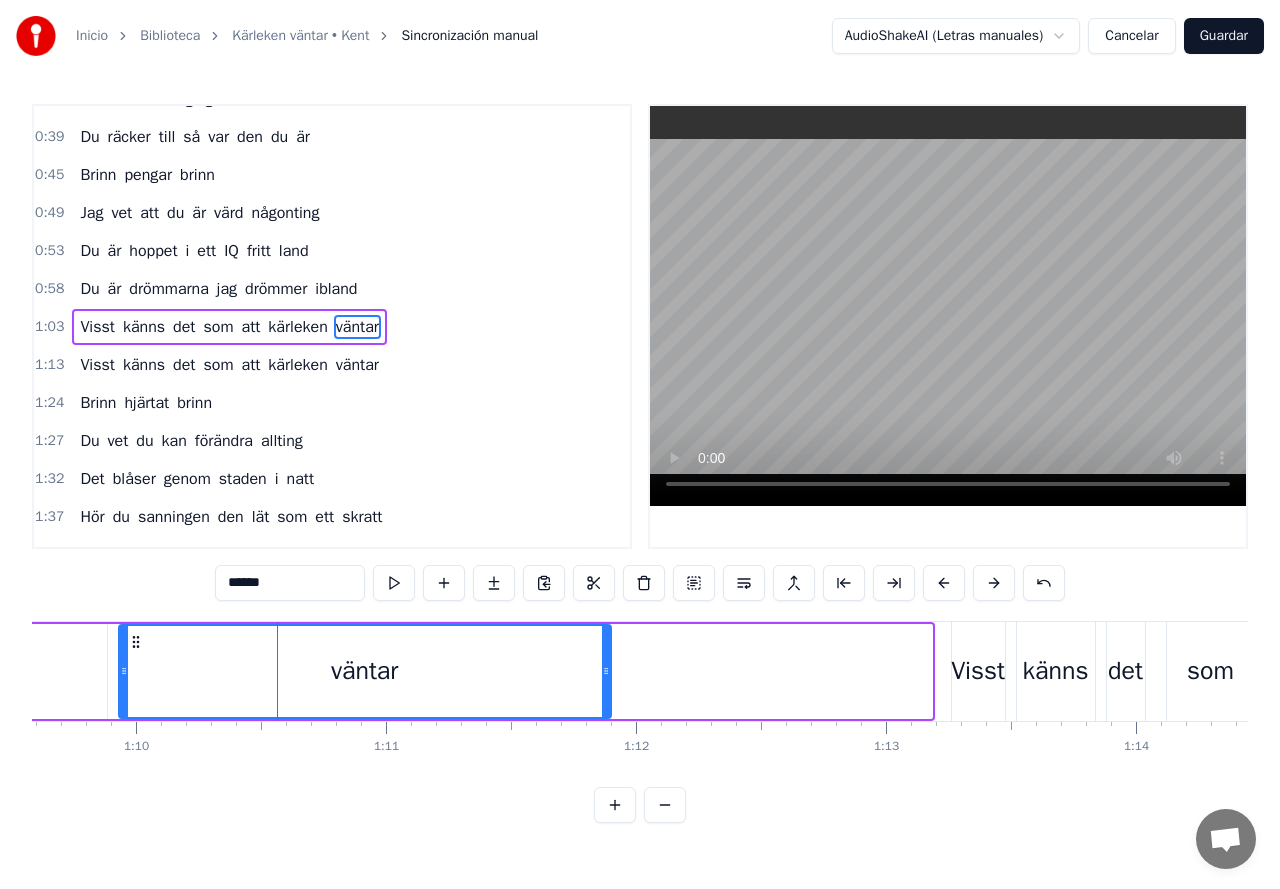 drag, startPoint x: 928, startPoint y: 683, endPoint x: 607, endPoint y: 683, distance: 321 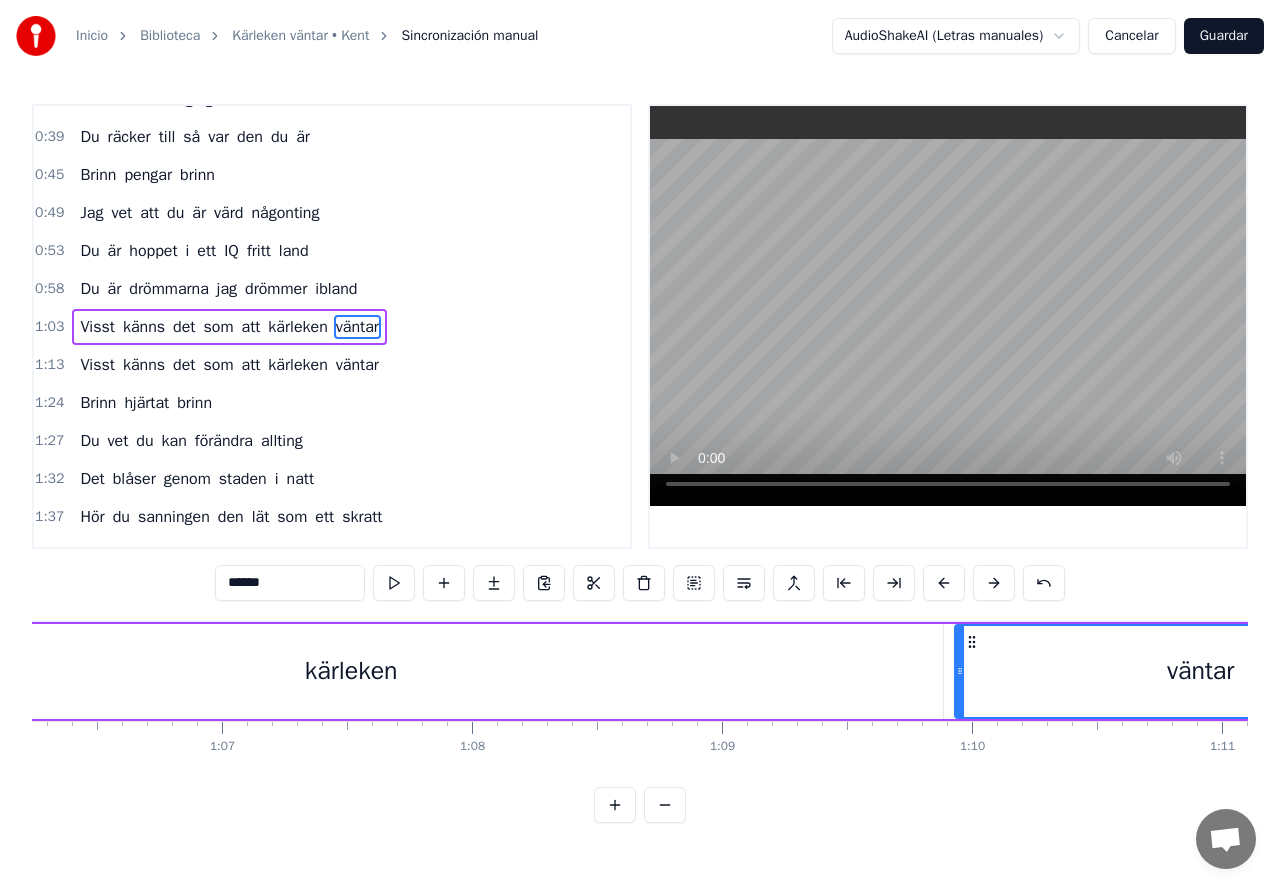 scroll, scrollTop: 0, scrollLeft: 16516, axis: horizontal 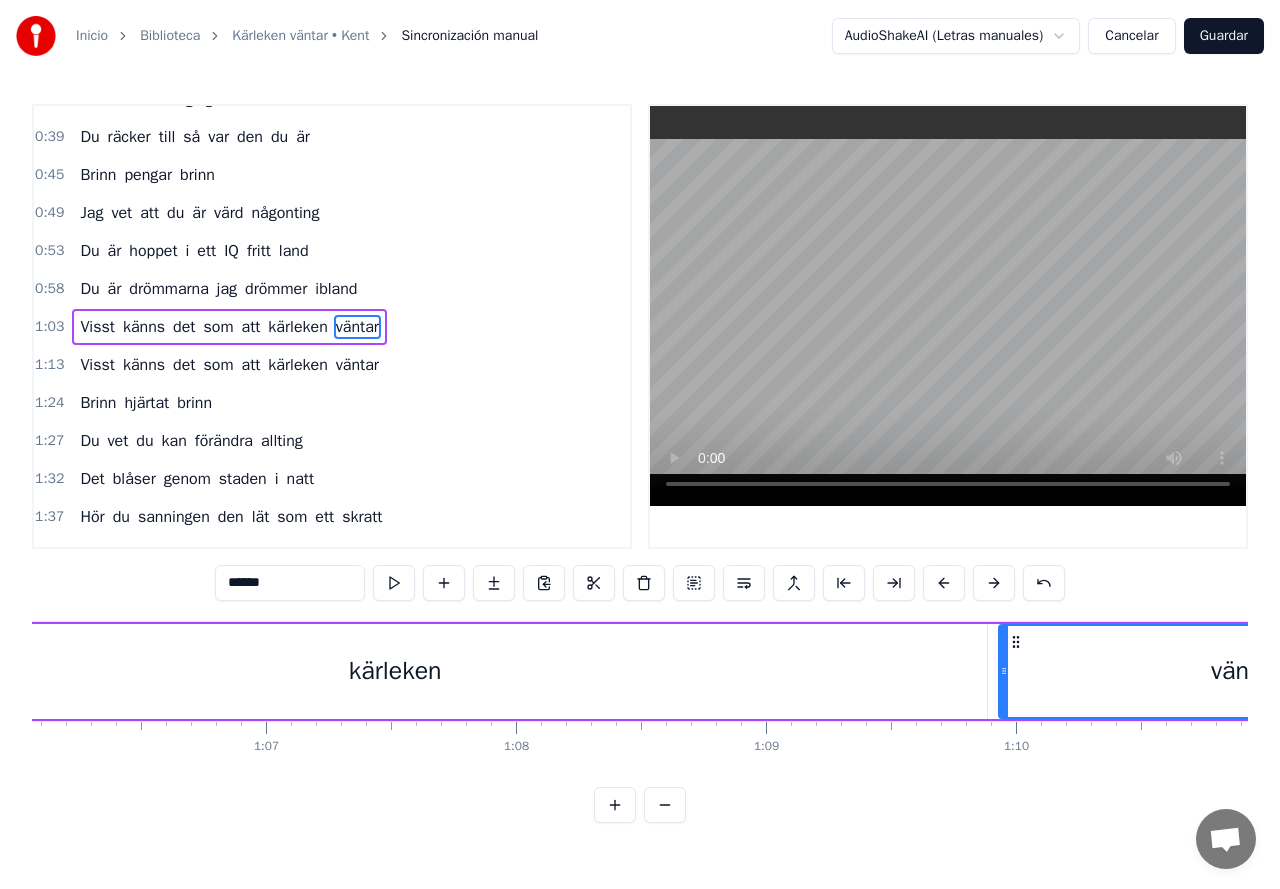 click on "kärleken" at bounding box center [395, 671] 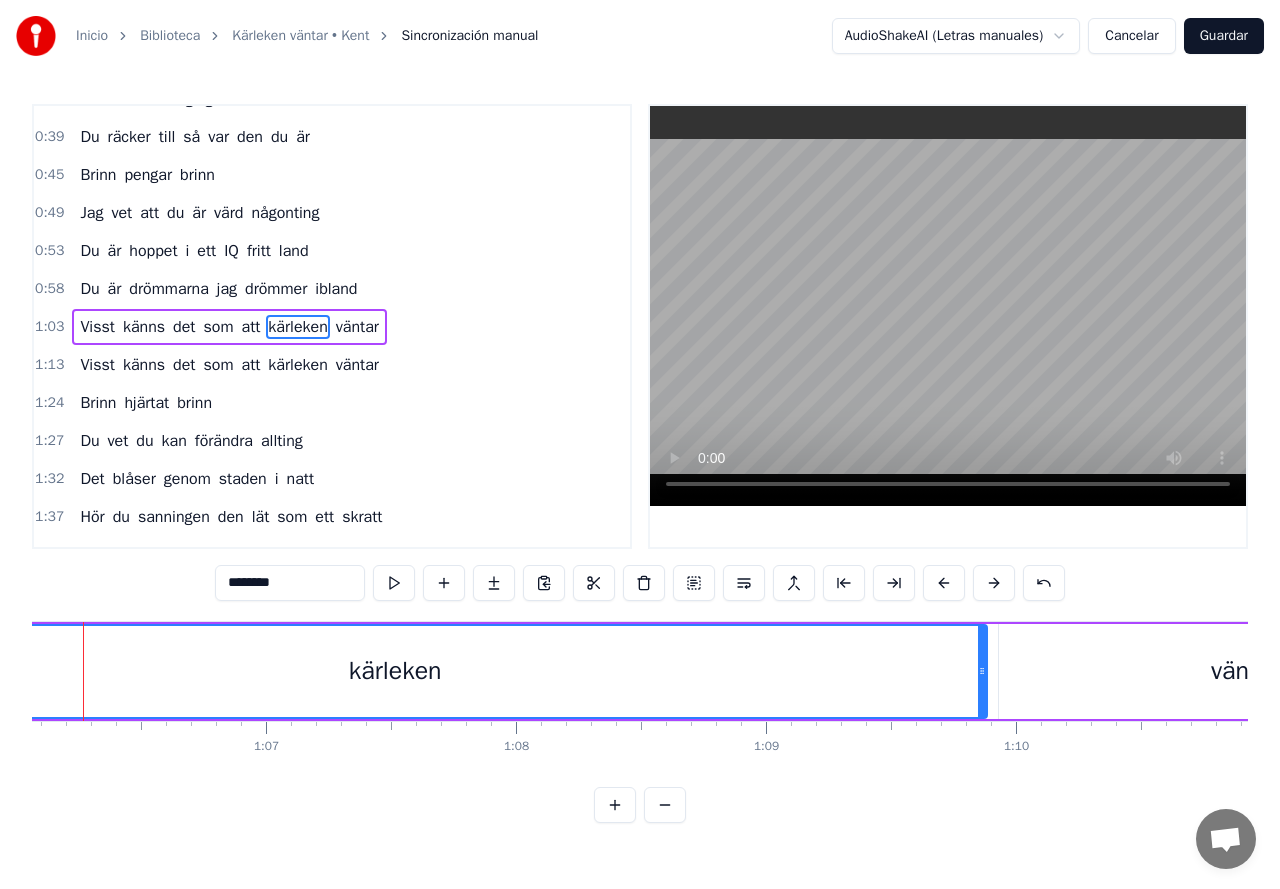 scroll, scrollTop: 0, scrollLeft: 16467, axis: horizontal 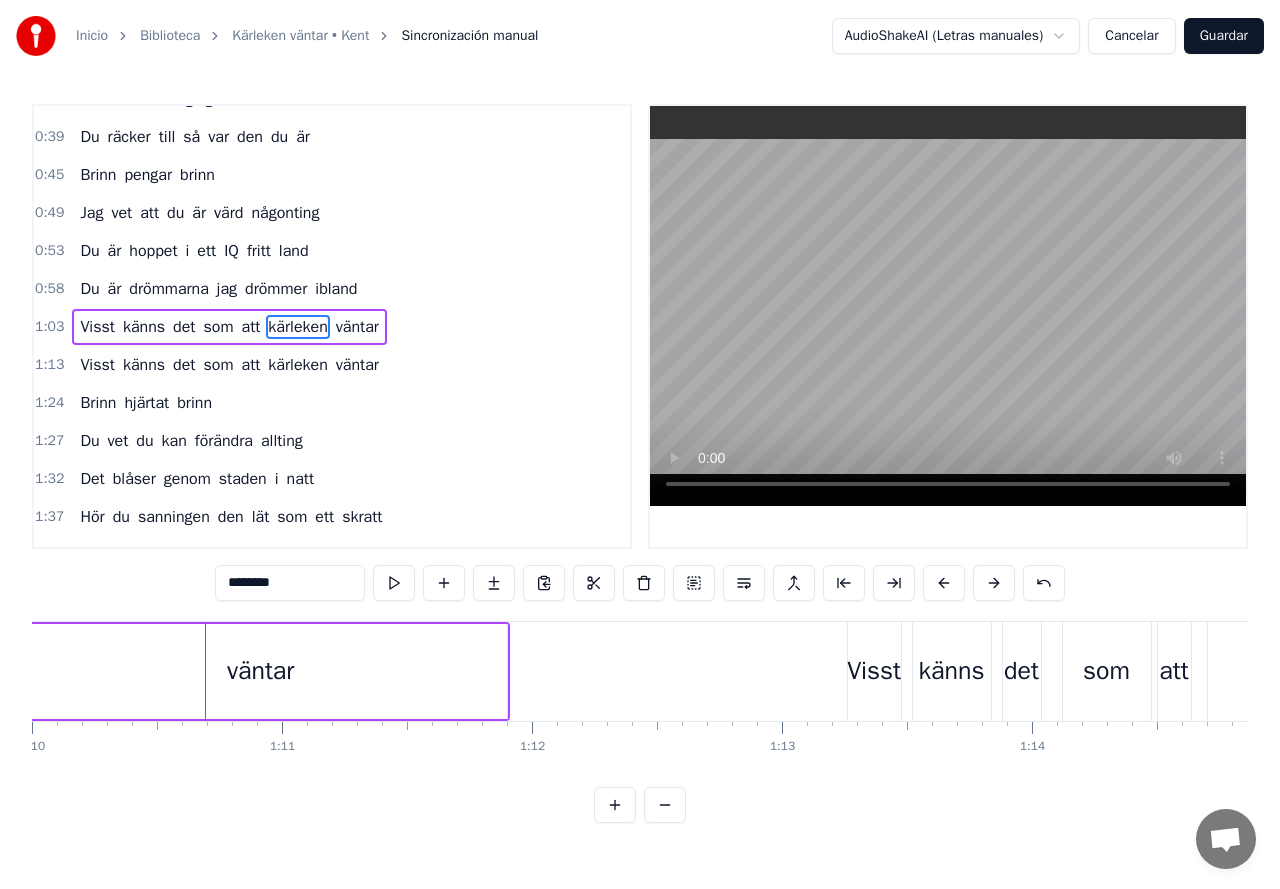 click on "väntar" at bounding box center [261, 671] 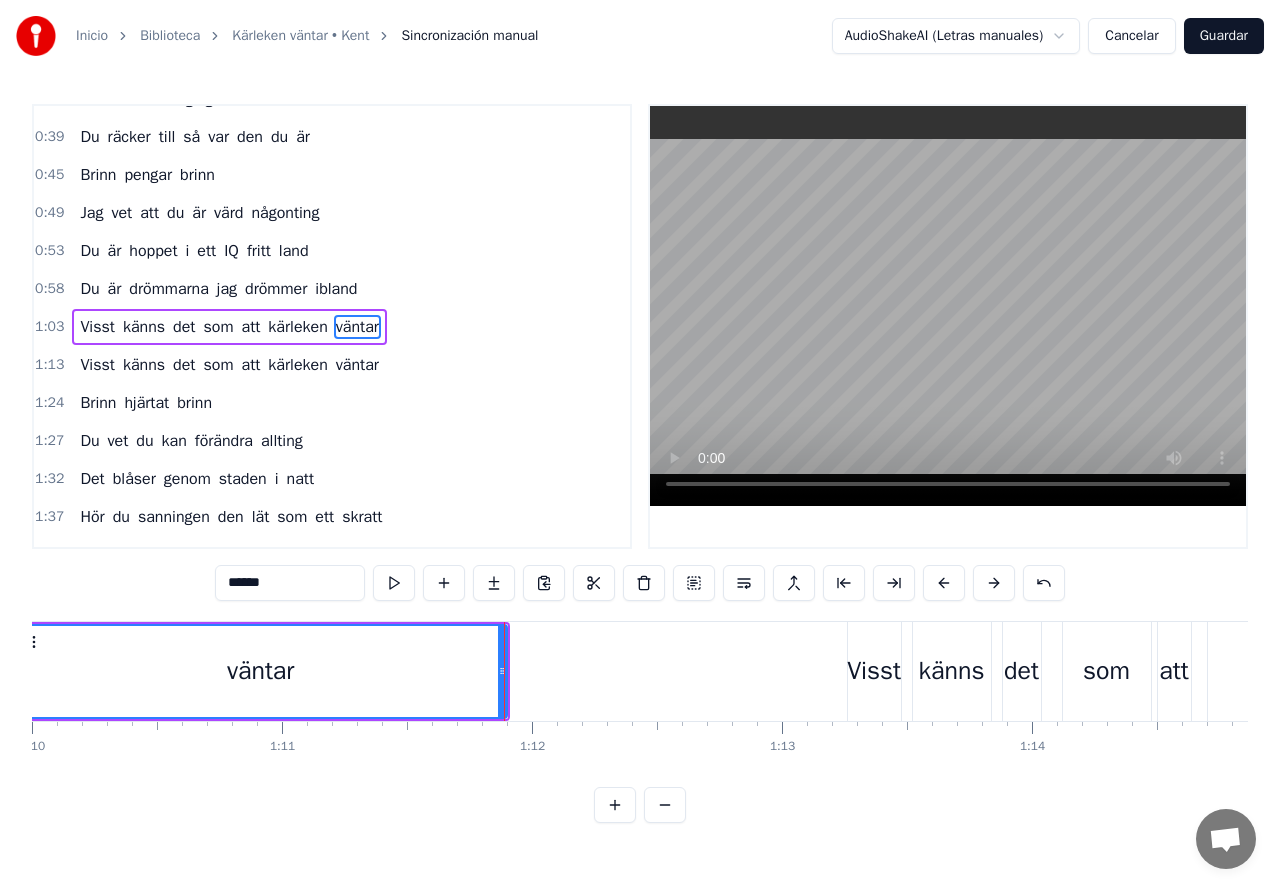 drag, startPoint x: 504, startPoint y: 671, endPoint x: 460, endPoint y: 674, distance: 44.102154 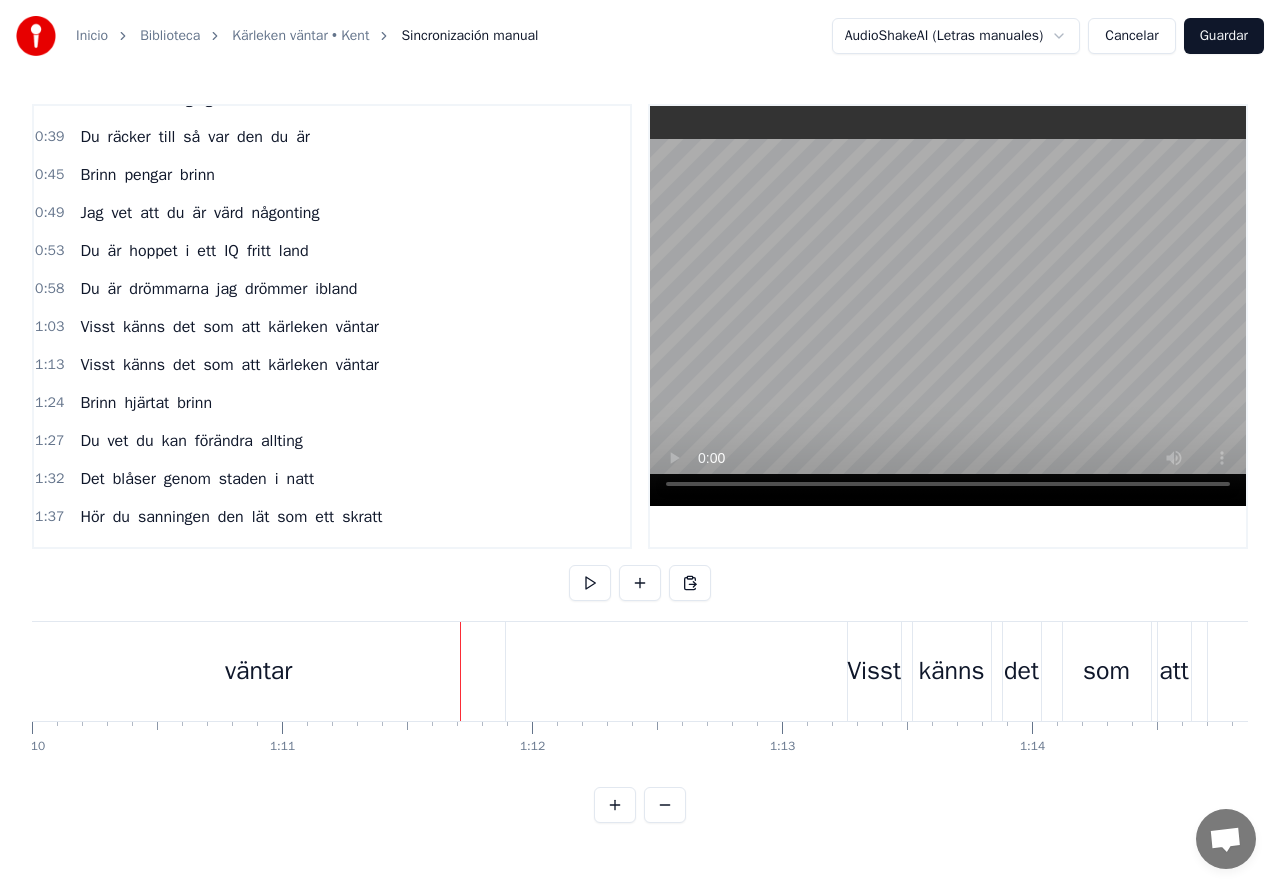 click on "väntar" at bounding box center (259, 671) 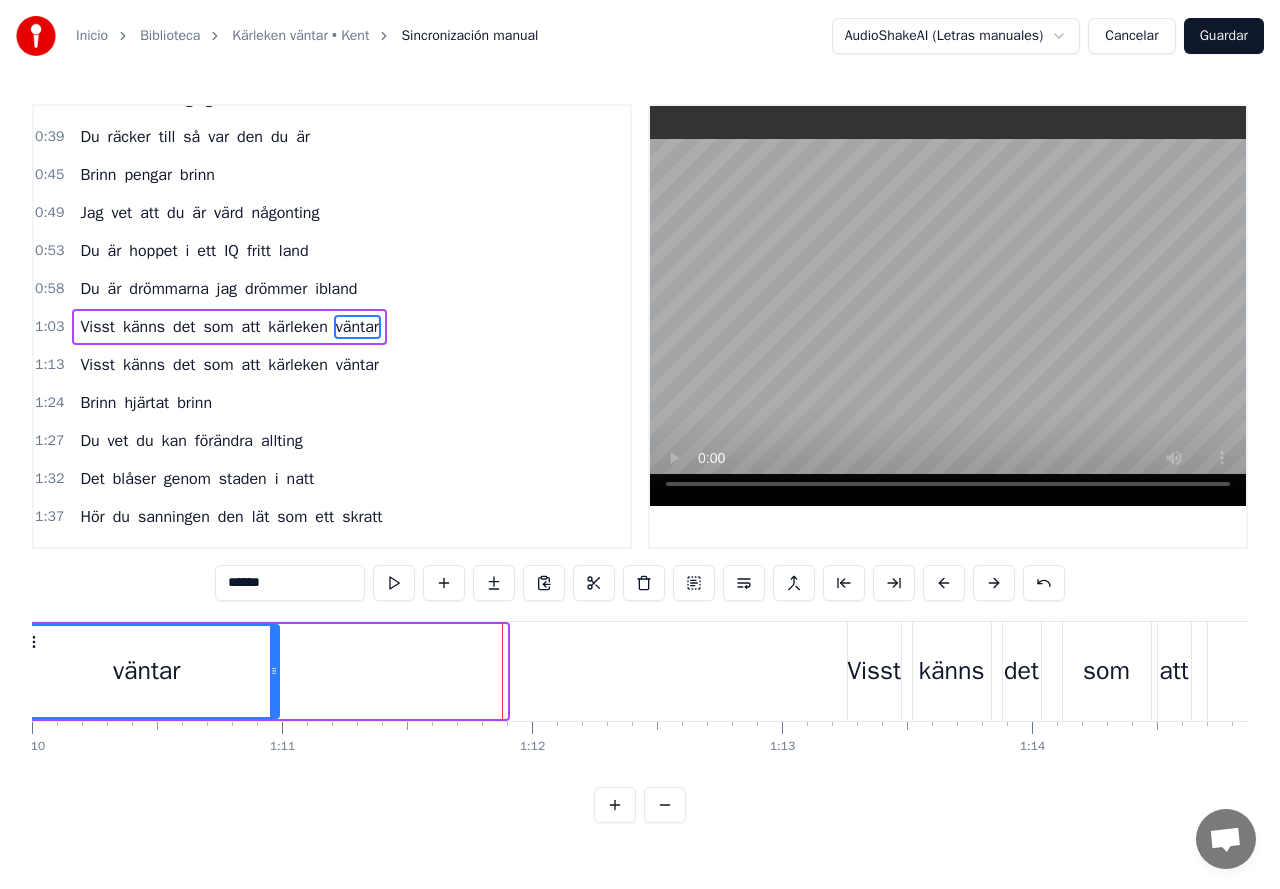 drag, startPoint x: 504, startPoint y: 672, endPoint x: 276, endPoint y: 679, distance: 228.10744 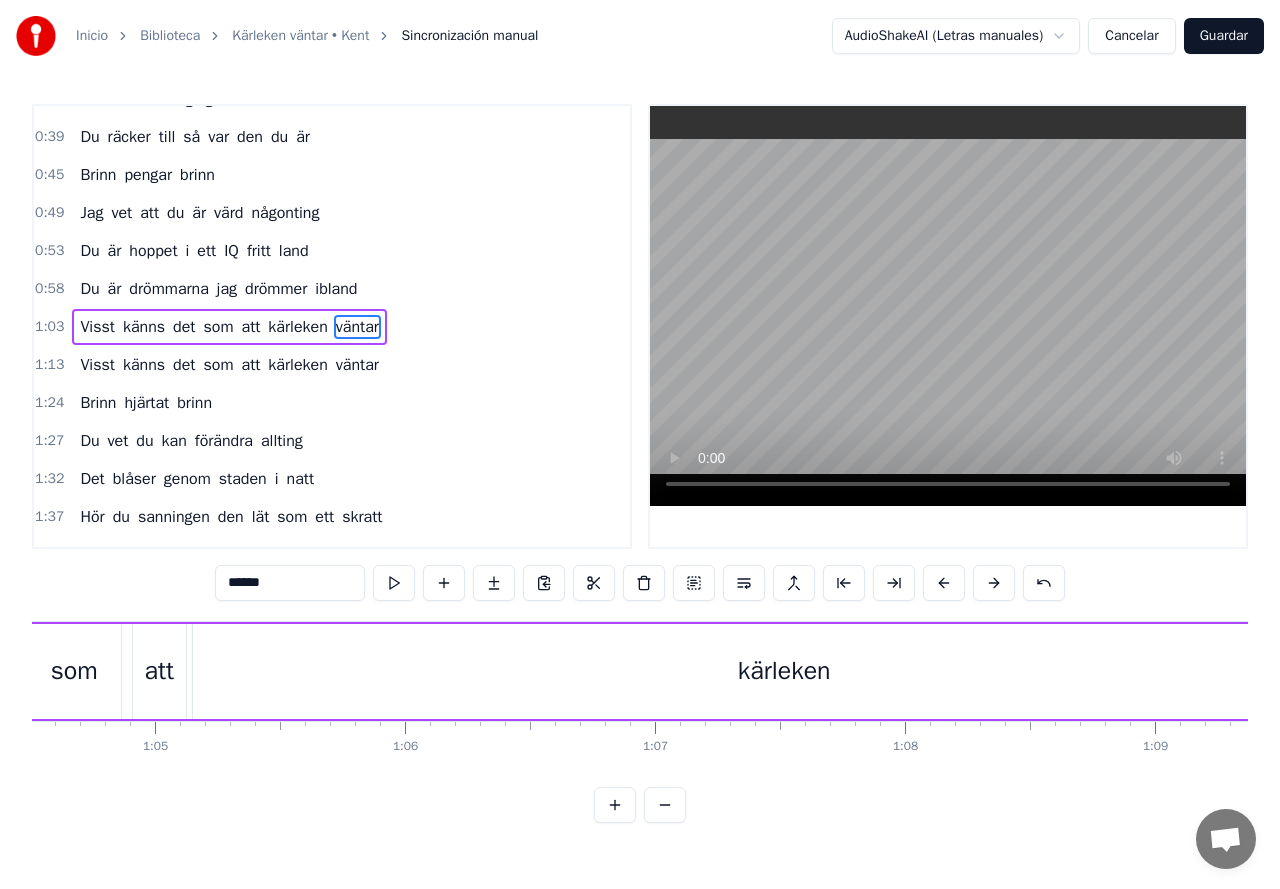 scroll, scrollTop: 0, scrollLeft: 16100, axis: horizontal 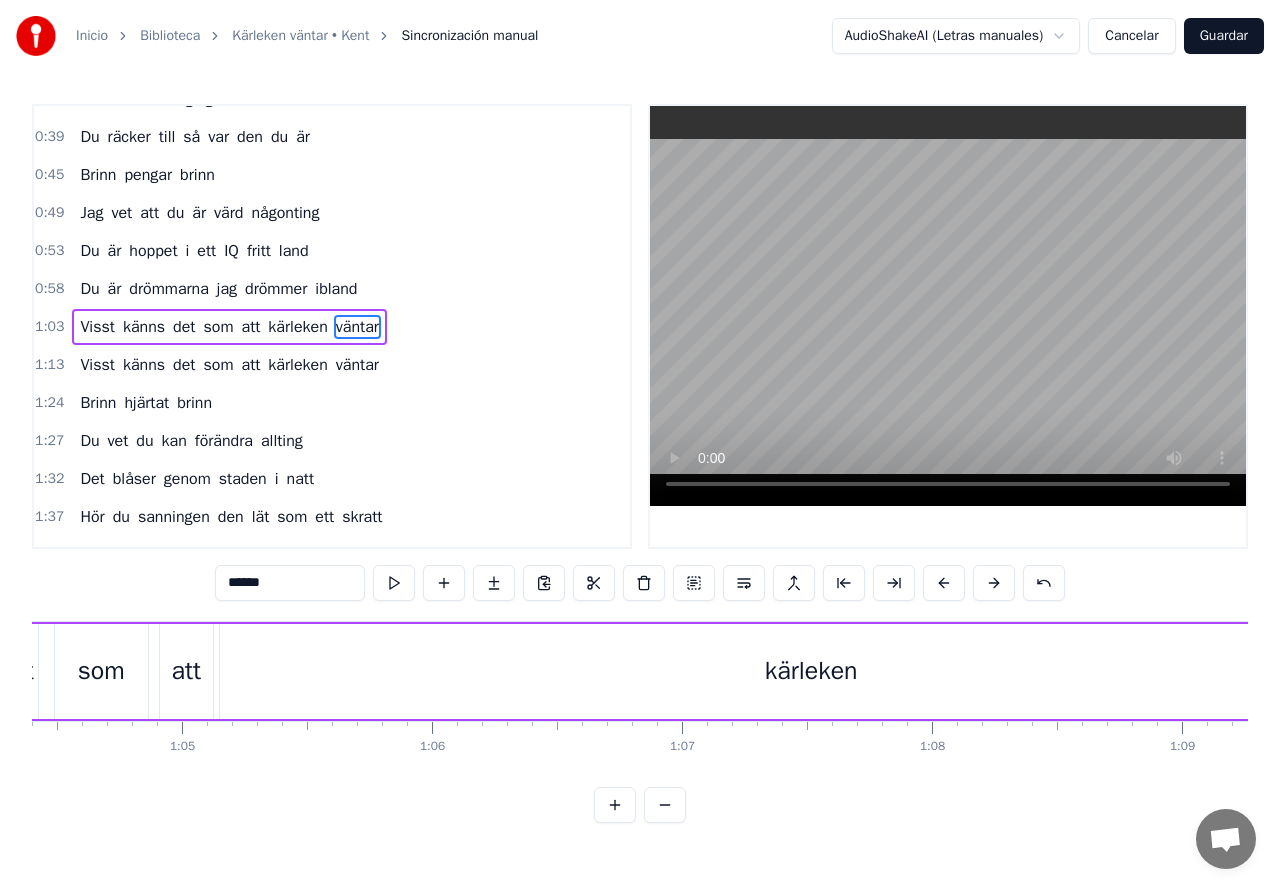 click on "kärleken" at bounding box center [811, 671] 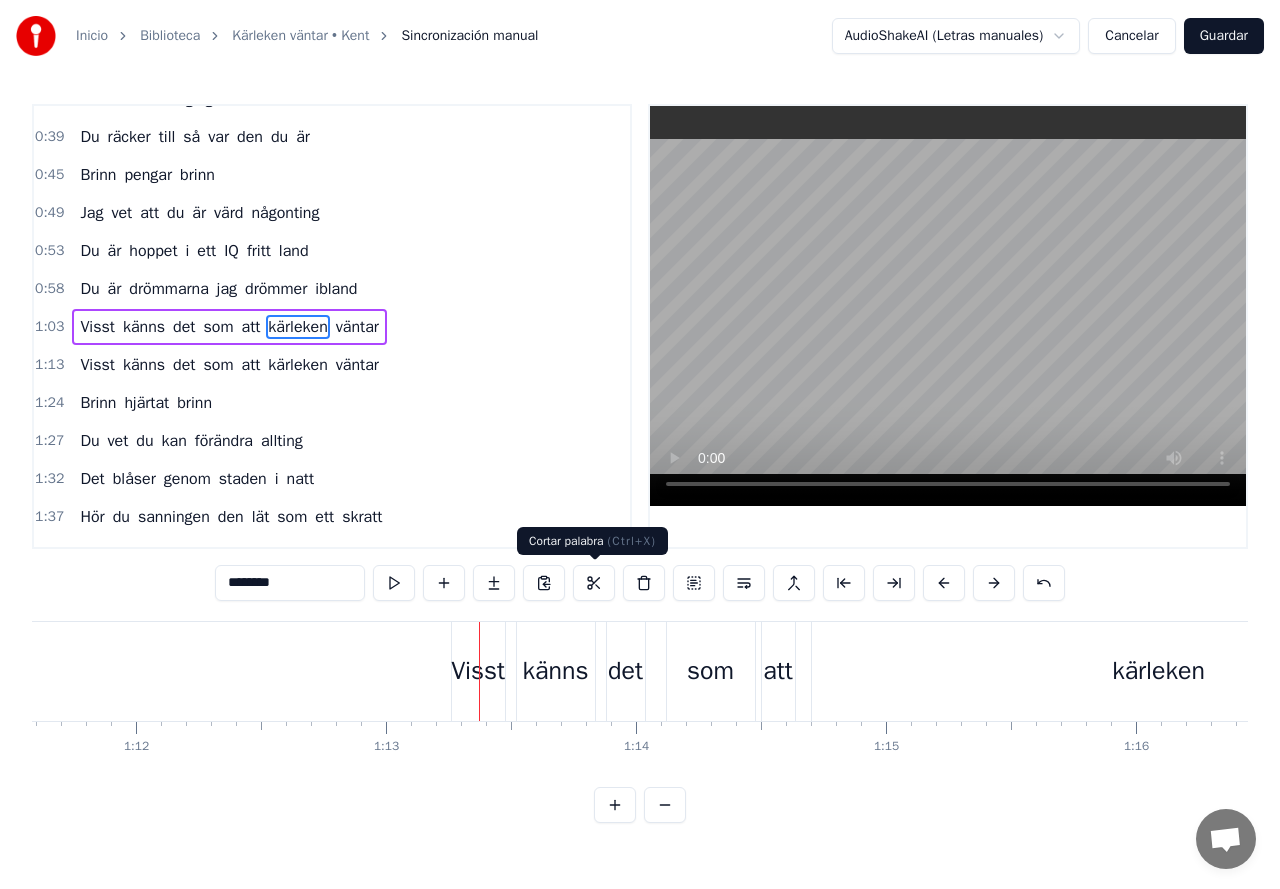 scroll, scrollTop: 0, scrollLeft: 18242, axis: horizontal 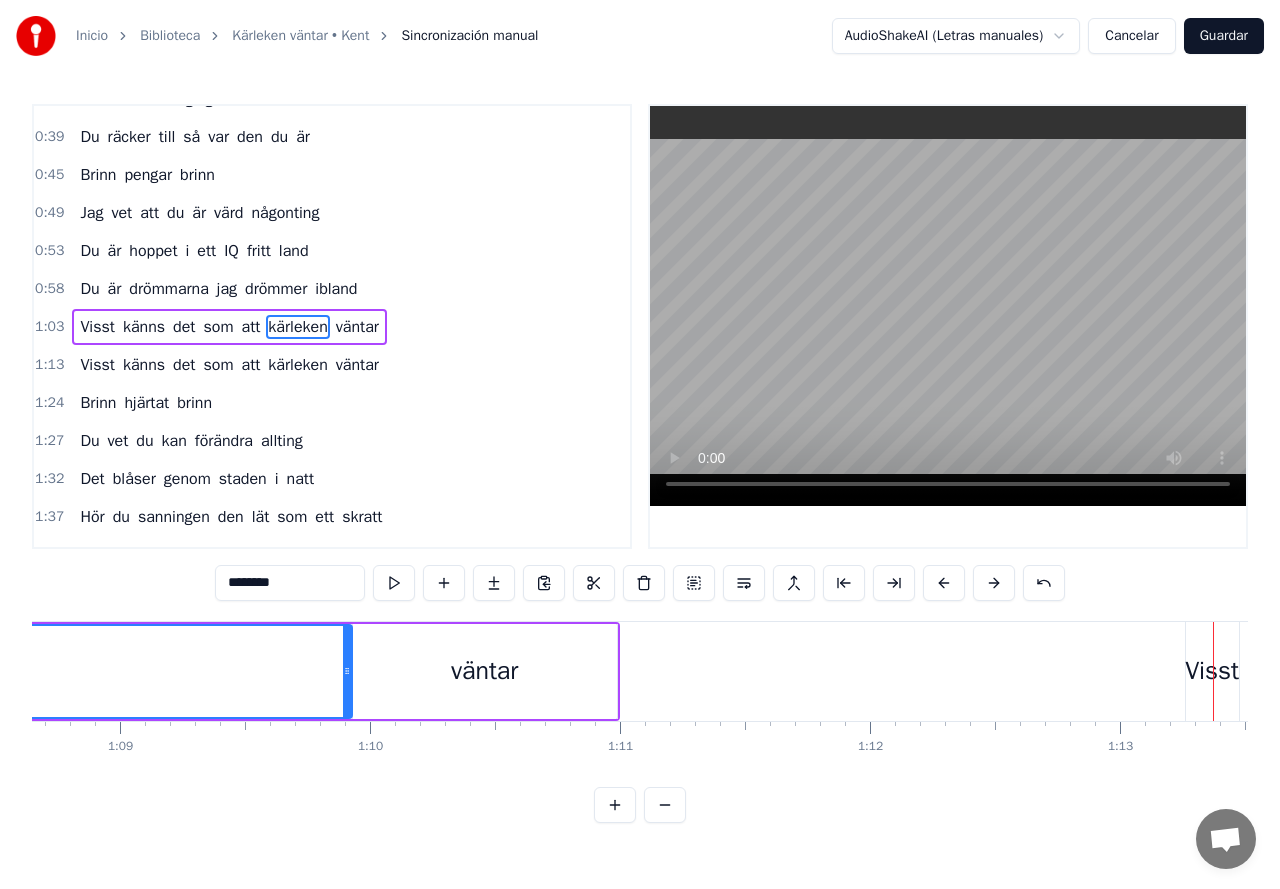 drag, startPoint x: 337, startPoint y: 666, endPoint x: 348, endPoint y: 668, distance: 11.18034 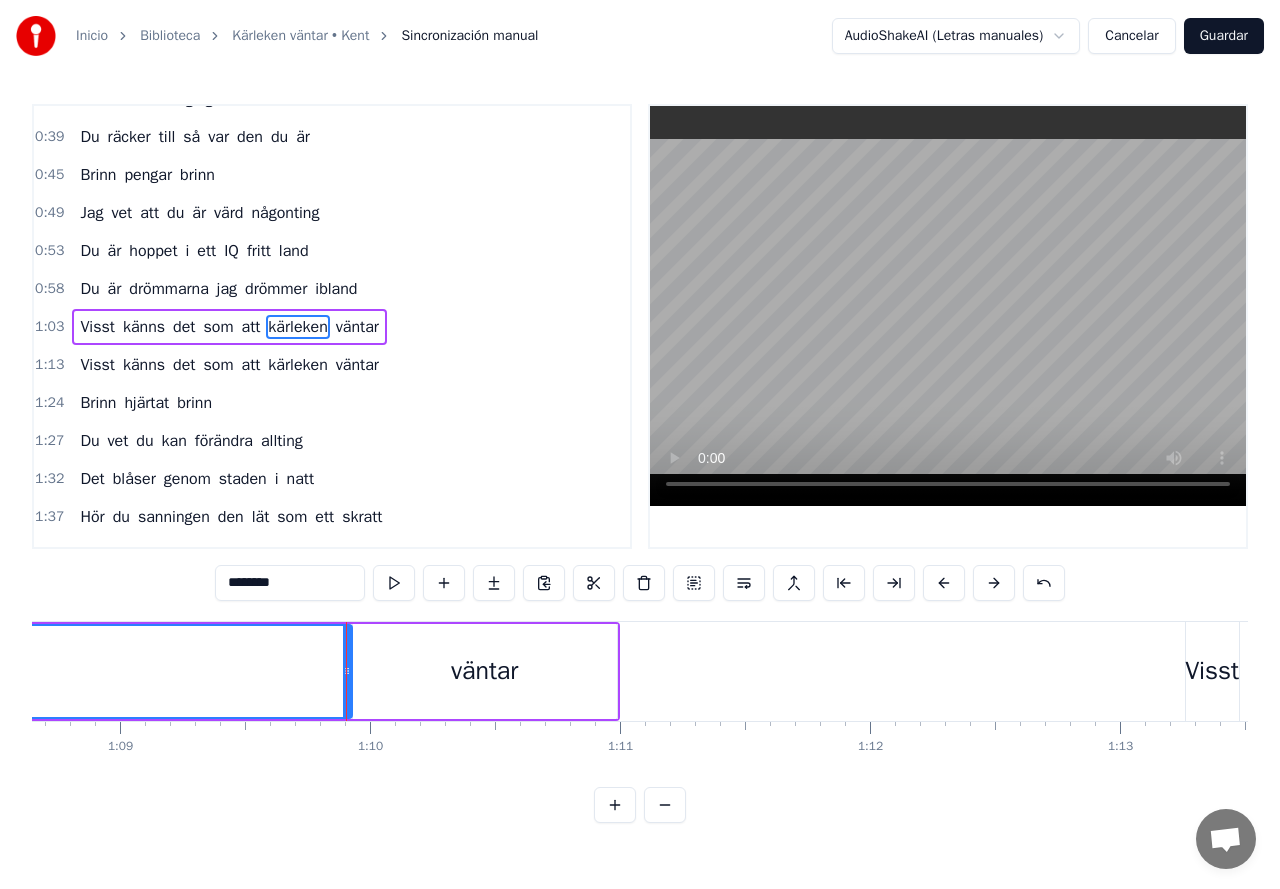 click on "väntar" at bounding box center (485, 671) 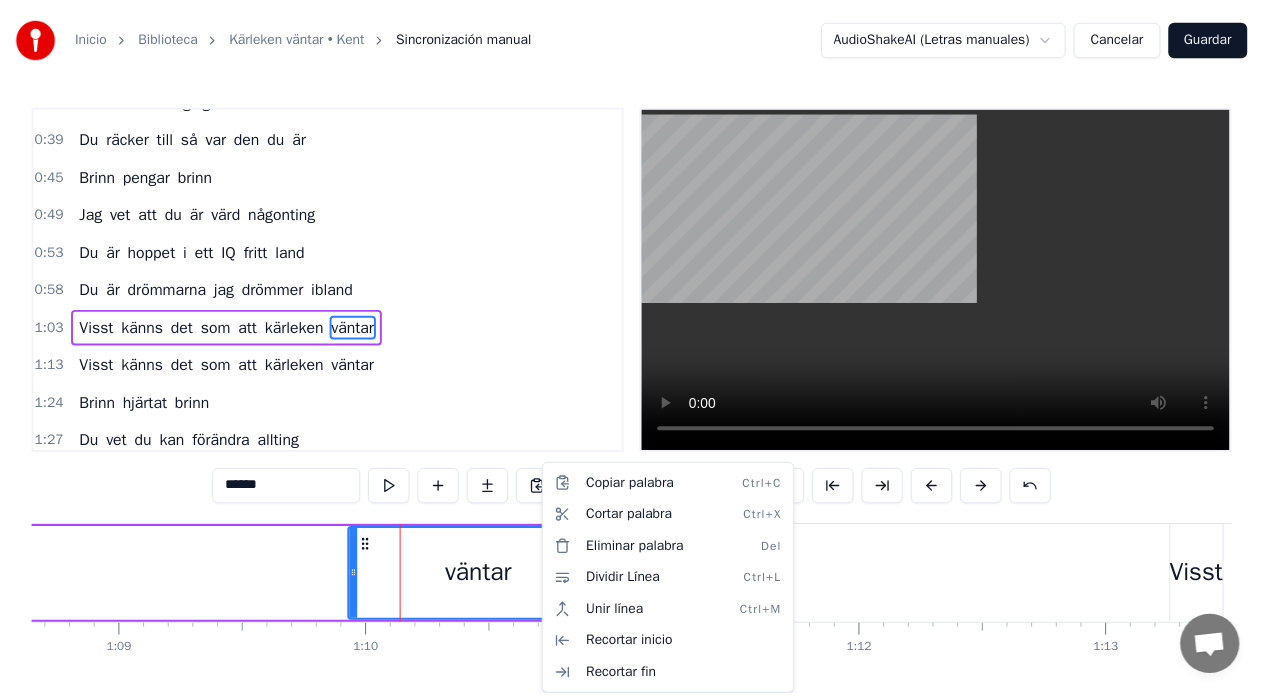 scroll, scrollTop: 250, scrollLeft: 0, axis: vertical 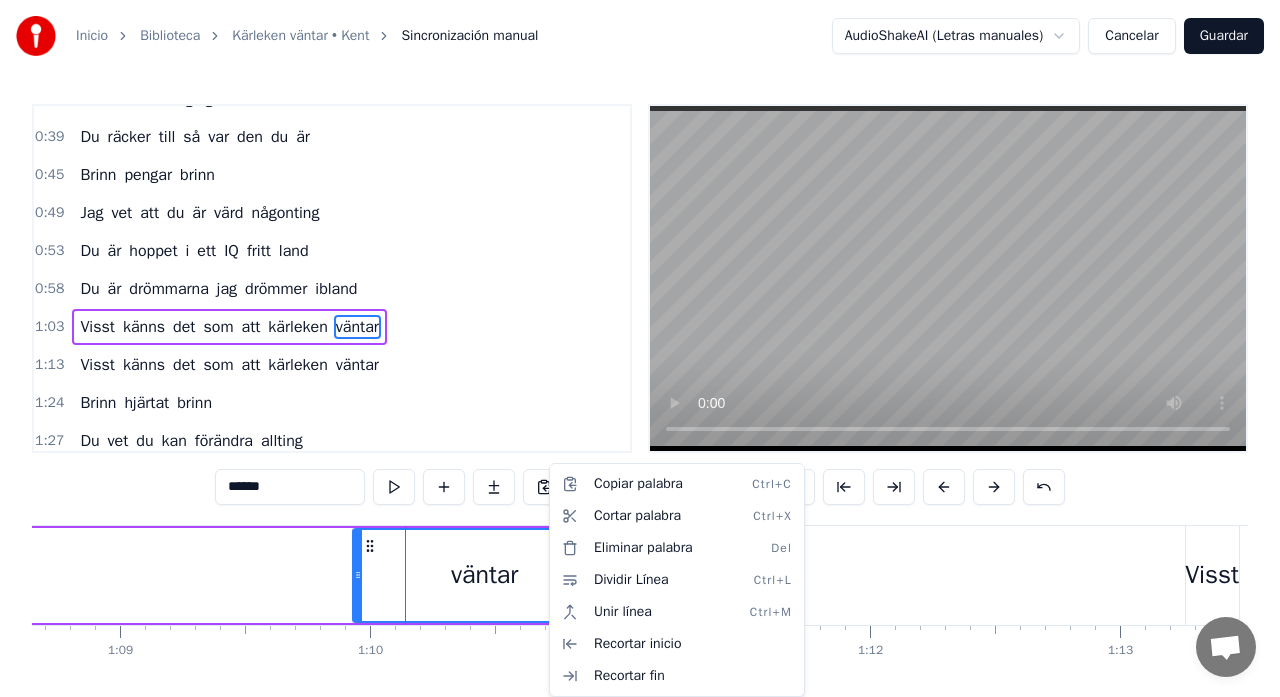 click on "Inicio Biblioteca Kärleken väntar • Kent Sincronización manual AudioShakeAI (Letras manuales) Cancelar Guardar 0:26 Brinn pengar brinn 0:29 Jag lovar du betyder nånting 0:34 Du orkar ta dig igenom det här 0:39 Du räcker till så var den du är 0:45 Brinn pengar brinn 0:49 Jag vet att du är värd någonting 0:53 Du är hoppet i ett IQ fritt land 0:58 Du är drömmarna jag drömmer ibland 1:03 Visst känns det som att kärleken väntar 1:13 Visst känns det som att kärleken väntar 1:24 Brinn hjärtat brinn 1:27 Du vet du kan förändra allting 1:32 Det blåser genom staden i natt 1:37 Hör du sanningen den lät som ett skratt 1:43 Brinn hjärtat brinn 1:46 Vår fiende är rädd om sitt skinn 1:51 Det räcker med en gnista ett bloss 1:56 Dom skulle vilja vara som oss 2:01 Visst känns det som att kärleken väntar 2:11 Visst känns det som att kärleken väntar 3:03 Visst känns det som att kärleken väntar 3:13 Visst känns det som att kärleken väntar 3:23 Visst känns det som att kärleken 3:32 i" at bounding box center (640, 379) 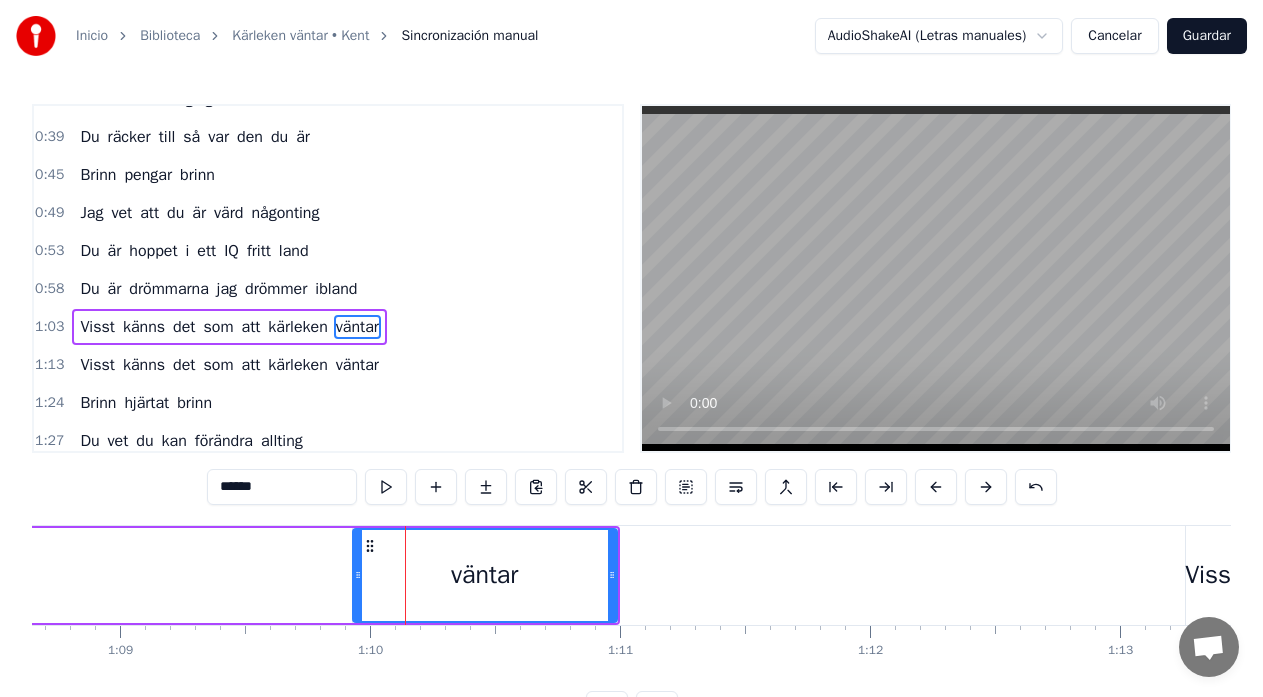 click on "kärleken" at bounding box center [-245, 575] 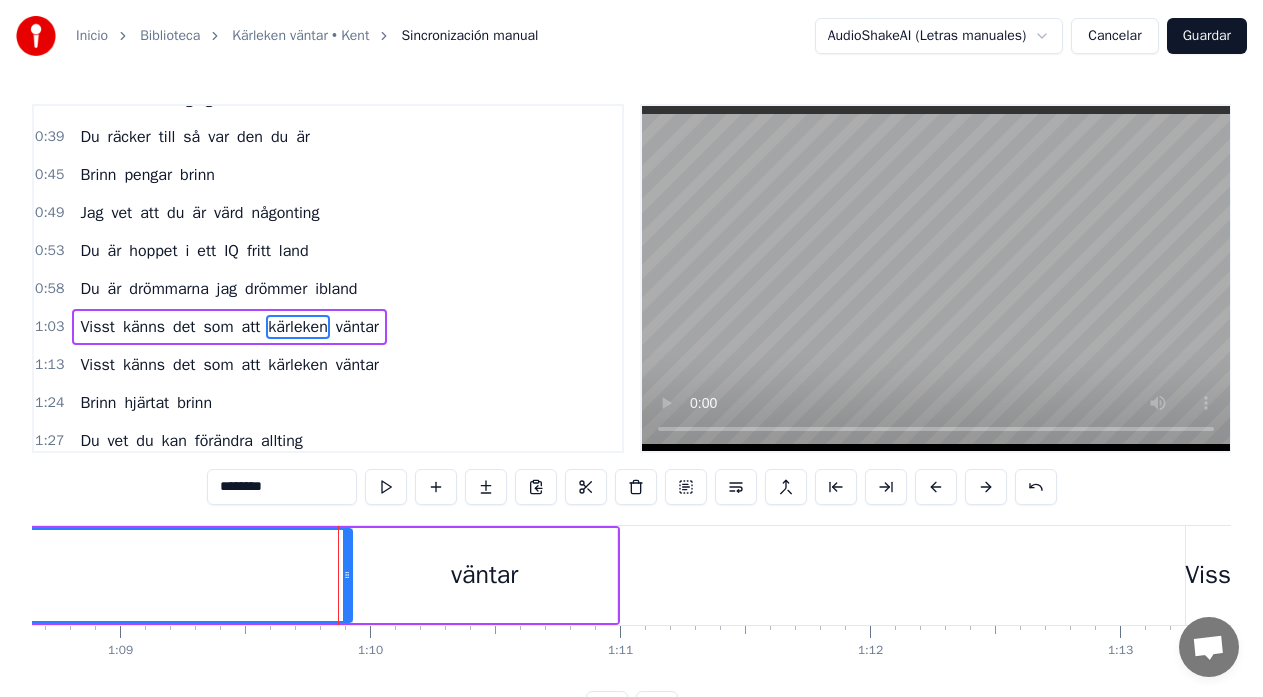 scroll, scrollTop: 150, scrollLeft: 0, axis: vertical 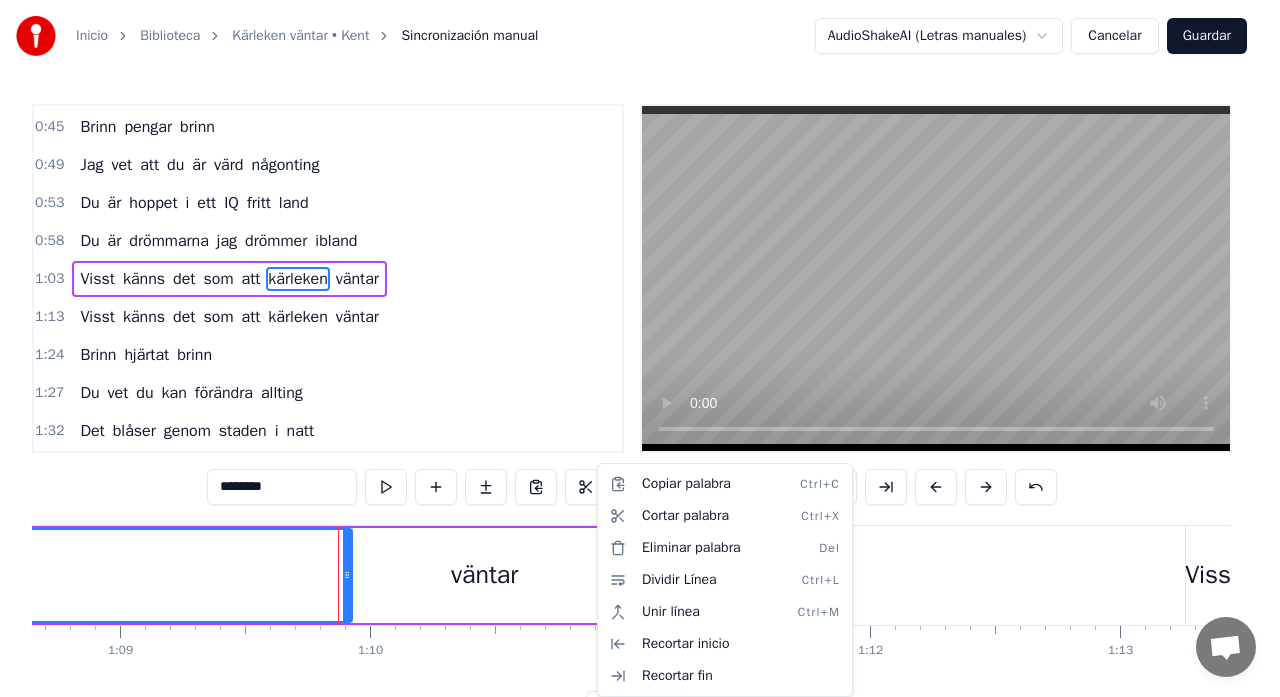 click on "Inicio Biblioteca Kärleken väntar • Kent Sincronización manual AudioShakeAI (Letras manuales) Cancelar Guardar 0:26 Brinn pengar brinn 0:29 Jag lovar du betyder nånting 0:34 Du orkar ta dig igenom det här 0:39 Du räcker till så var den du är 0:45 Brinn pengar brinn 0:49 Jag vet att du är värd någonting 0:53 Du är hoppet i ett IQ fritt land 0:58 Du är drömmarna jag drömmer ibland 1:03 Visst känns det som att kärleken väntar 1:13 Visst känns det som att kärleken väntar 1:24 Brinn hjärtat brinn 1:27 Du vet du kan förändra allting 1:32 Det blåser genom staden i natt 1:37 Hör du sanningen den lät som ett skratt 1:43 Brinn hjärtat brinn 1:46 Vår fiende är rädd om sitt skinn 1:51 Det räcker med en gnista ett bloss 1:56 Dom skulle vilja vara som oss 2:01 Visst känns det som att kärleken väntar 2:11 Visst känns det som att kärleken väntar 3:03 Visst känns det som att kärleken väntar 3:13 Visst känns det som att kärleken väntar 3:23 Visst känns det som att kärleken 3:32 i" at bounding box center (640, 379) 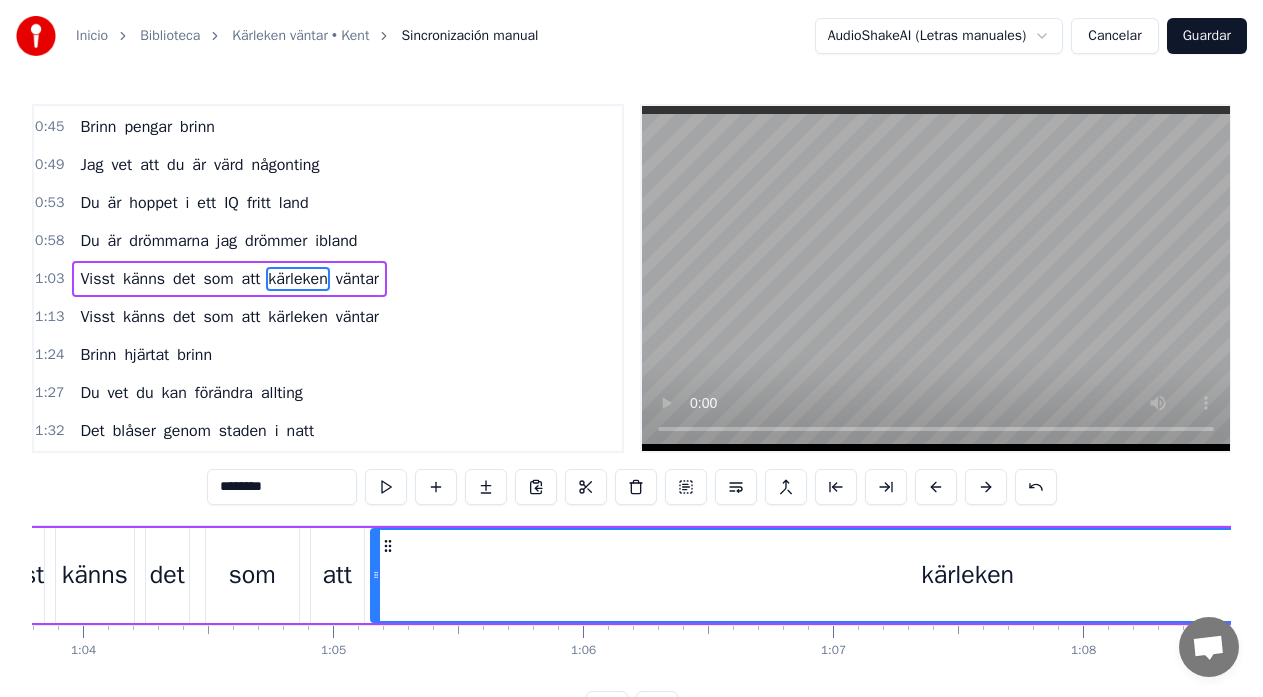 scroll, scrollTop: 0, scrollLeft: 15280, axis: horizontal 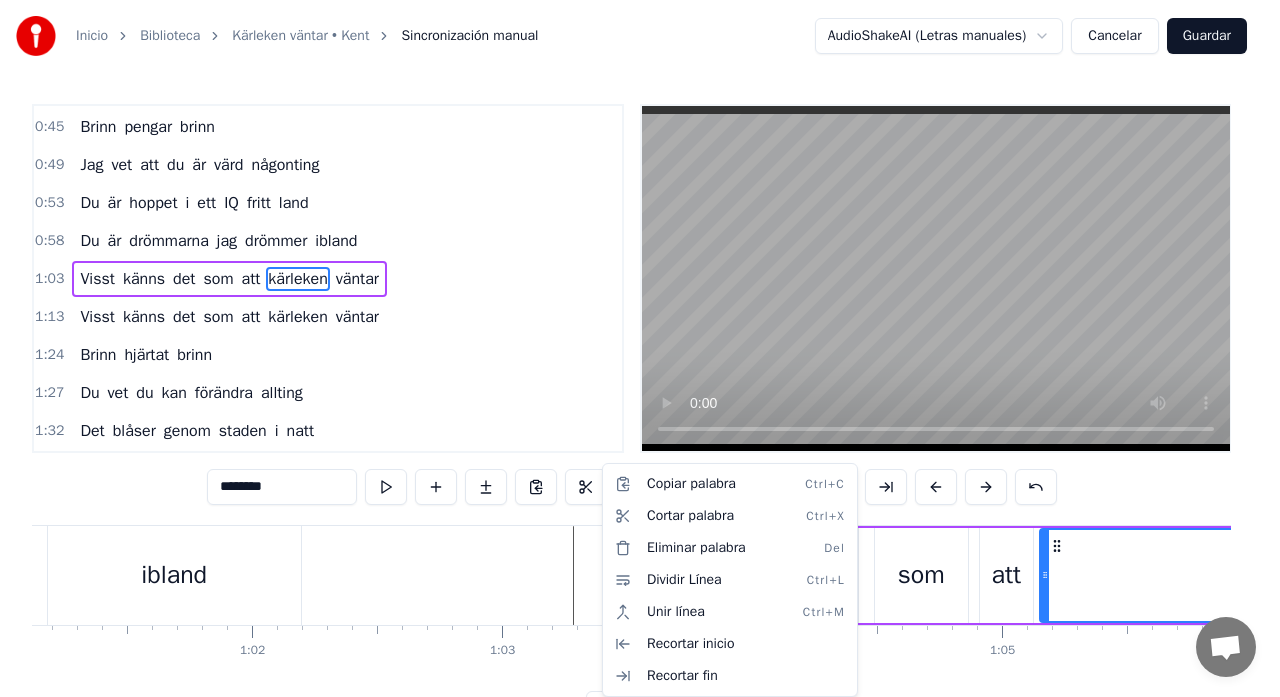 click on "Inicio Biblioteca Kärleken väntar • Kent Sincronización manual AudioShakeAI (Letras manuales) Cancelar Guardar 0:26 Brinn pengar brinn 0:29 Jag lovar du betyder nånting 0:34 Du orkar ta dig igenom det här 0:39 Du räcker till så var den du är 0:45 Brinn pengar brinn 0:49 Jag vet att du är värd någonting 0:53 Du är hoppet i ett IQ fritt land 0:58 Du är drömmarna jag drömmer ibland 1:03 Visst känns det som att kärleken väntar 1:13 Visst känns det som att kärleken väntar 1:24 Brinn hjärtat brinn 1:27 Du vet du kan förändra allting 1:32 Det blåser genom staden i natt 1:37 Hör du sanningen den lät som ett skratt 1:43 Brinn hjärtat brinn 1:46 Vår fiende är rädd om sitt skinn 1:51 Det räcker med en gnista ett bloss 1:56 Dom skulle vilja vara som oss 2:01 Visst känns det som att kärleken väntar 2:11 Visst känns det som att kärleken väntar 3:03 Visst känns det som att kärleken väntar 3:13 Visst känns det som att kärleken väntar 3:23 Visst känns det som att kärleken 3:32 i" at bounding box center [640, 379] 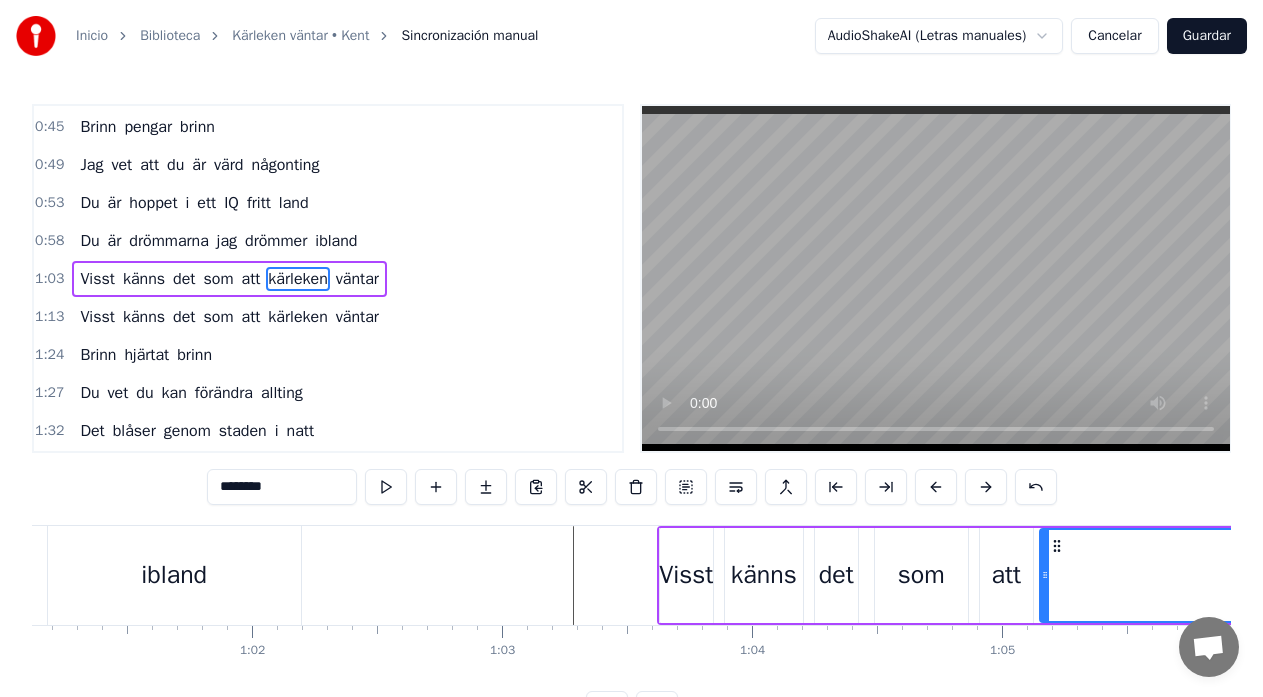 click on "Visst känns det som att kärleken väntar" at bounding box center (1579, 575) 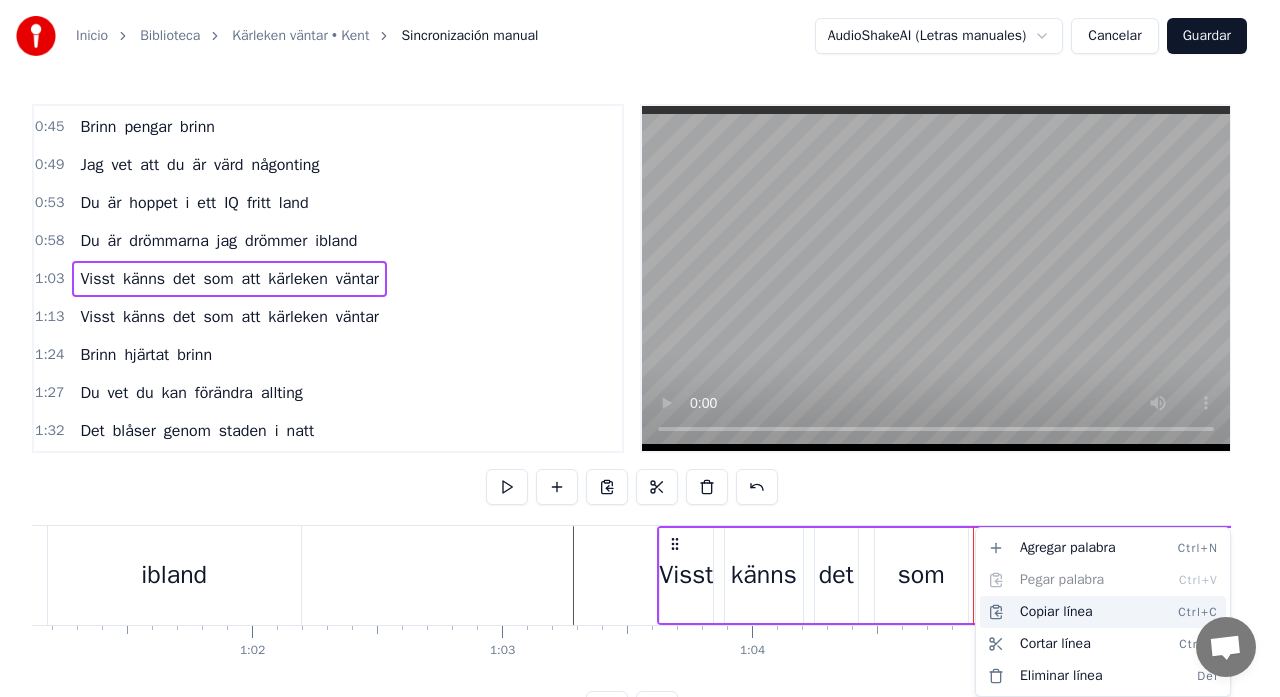 click on "Copiar línea Ctrl+C" at bounding box center (1103, 612) 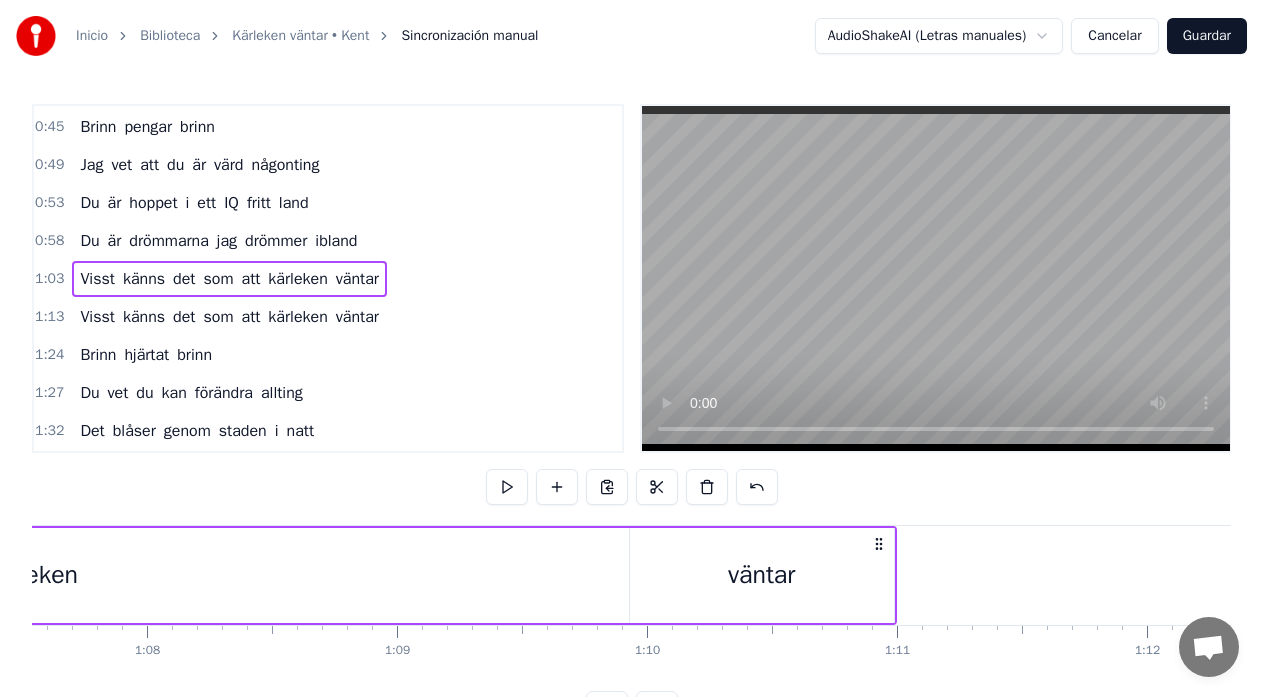 scroll, scrollTop: 0, scrollLeft: 16960, axis: horizontal 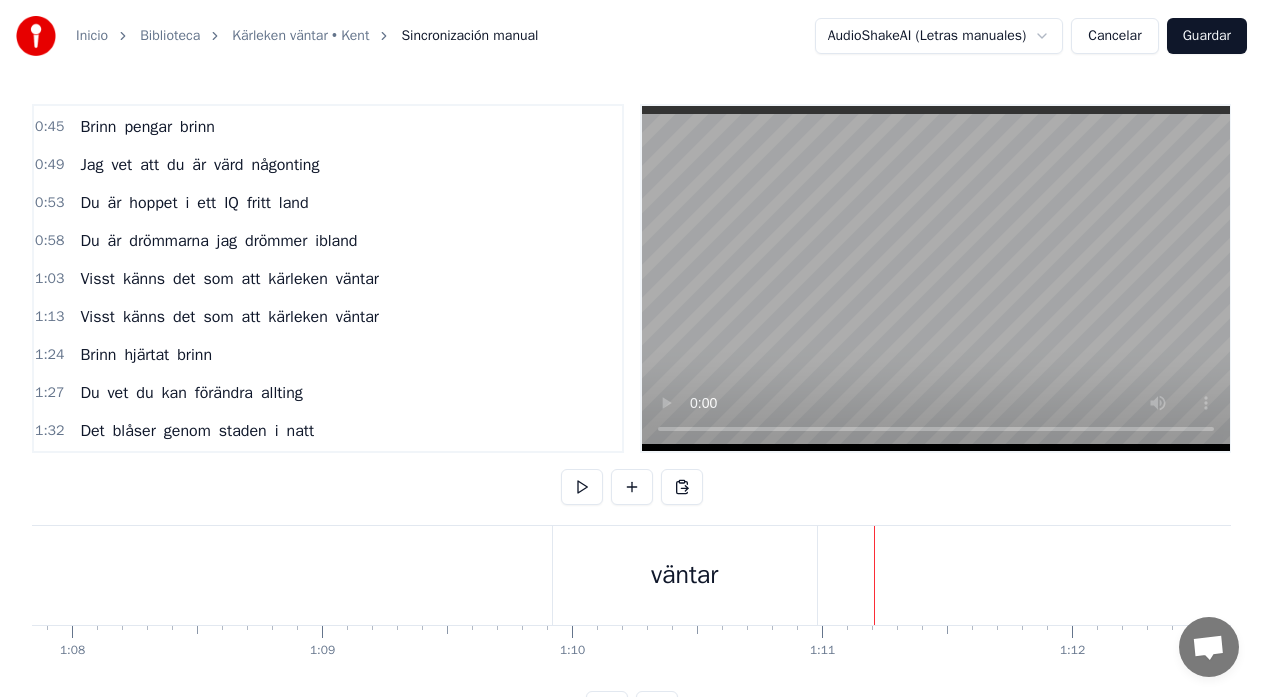 click on "väntar" at bounding box center [685, 575] 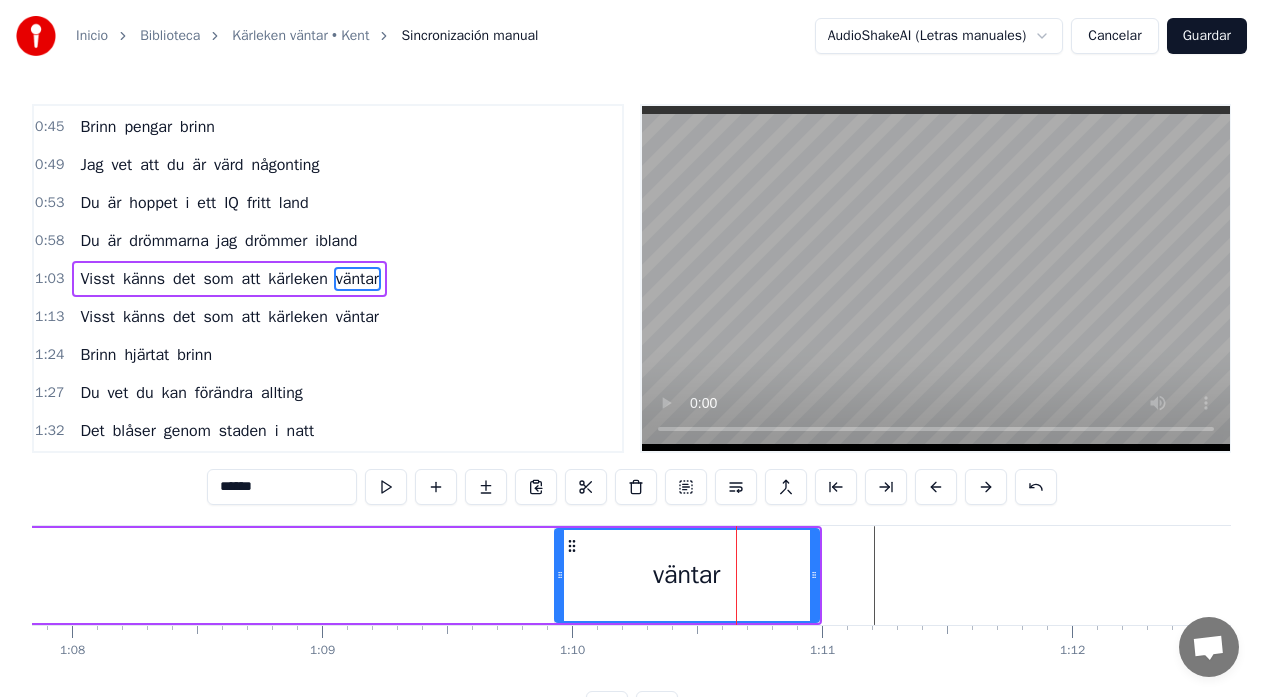 click on "kärleken" at bounding box center [-43, 575] 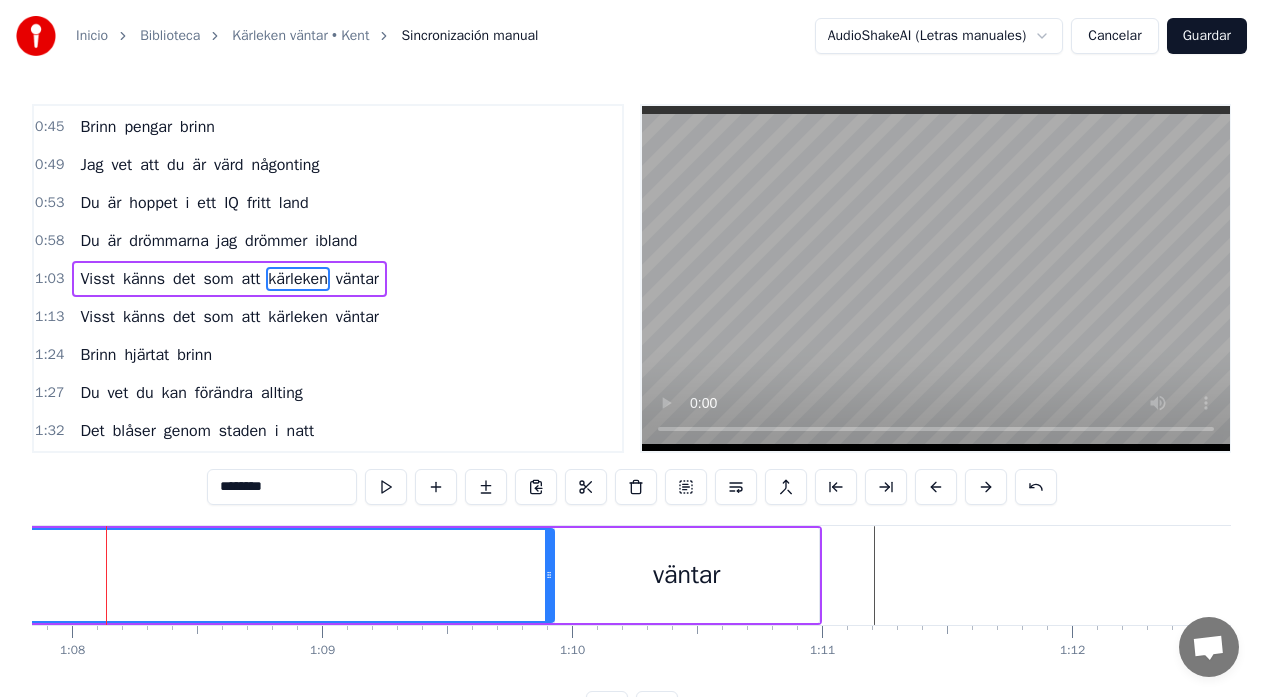 scroll, scrollTop: 0, scrollLeft: 16934, axis: horizontal 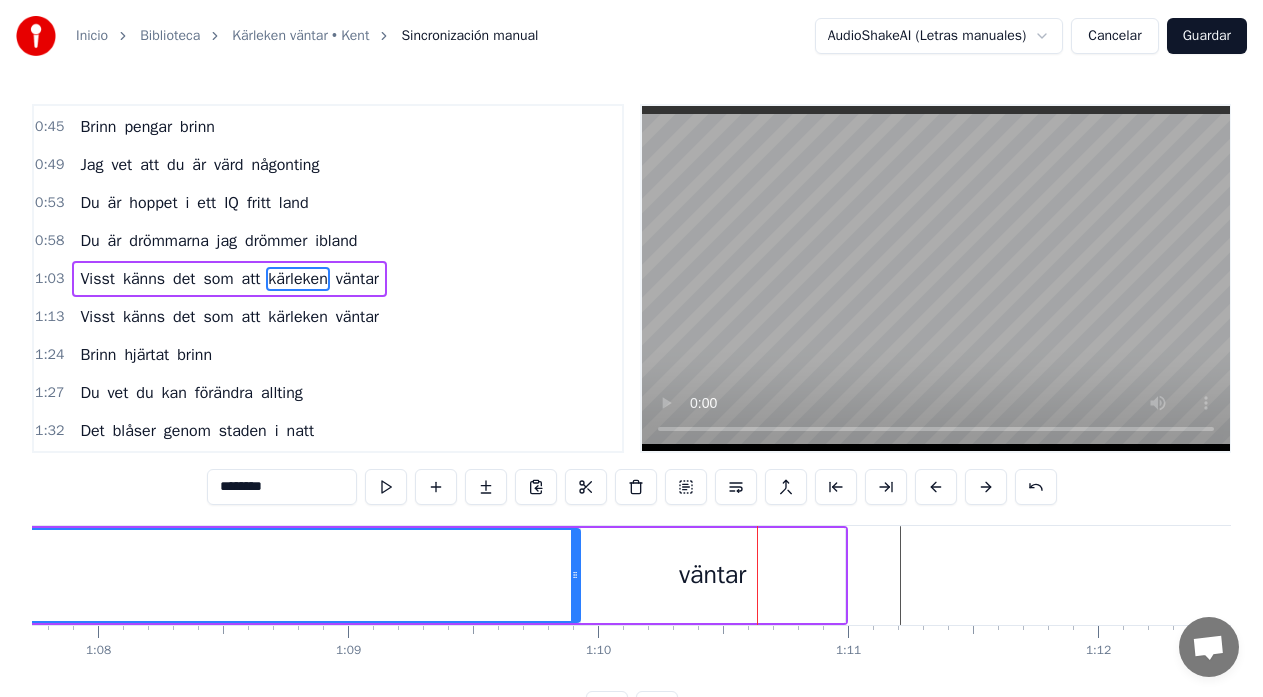 click on "kärleken" at bounding box center (-17, 575) 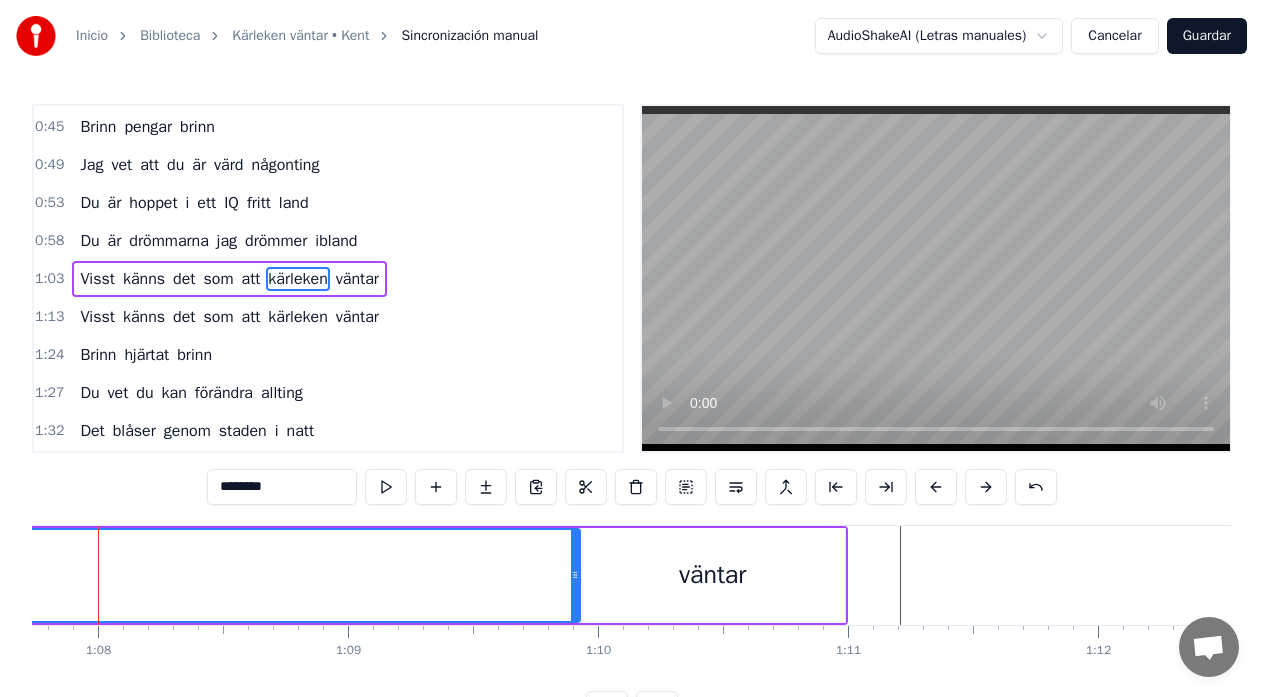 scroll, scrollTop: 0, scrollLeft: 16900, axis: horizontal 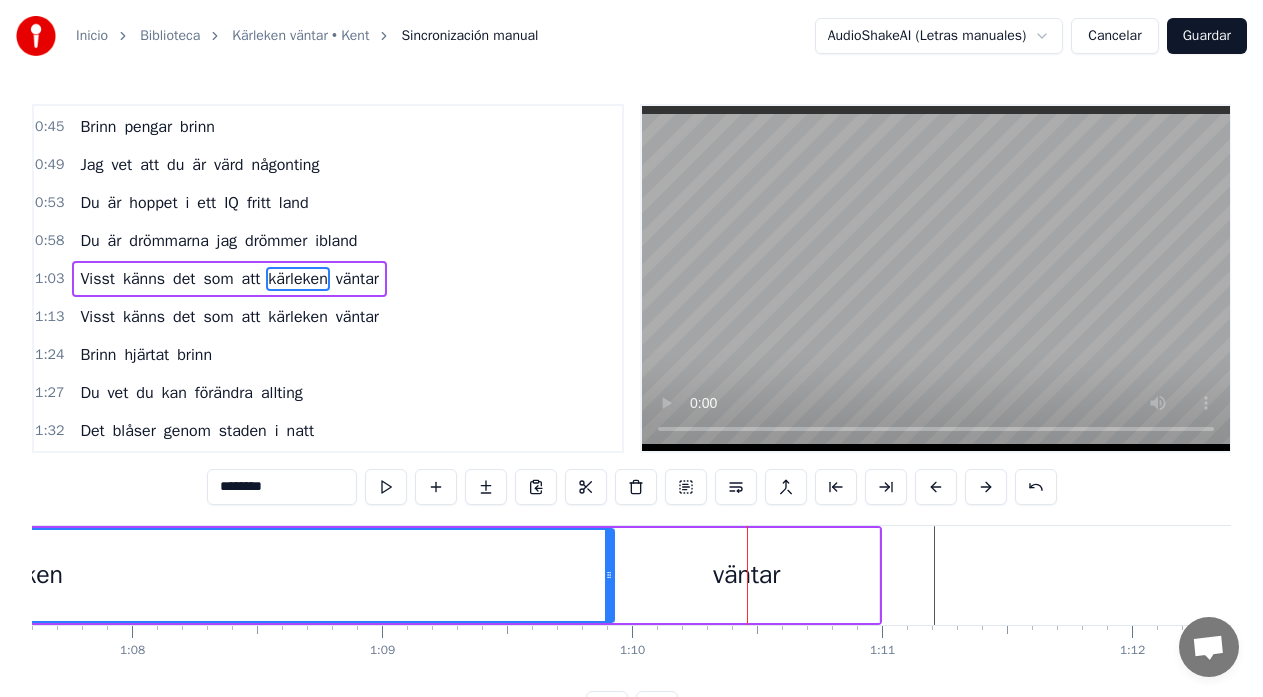 click on "kärleken" at bounding box center [17, 575] 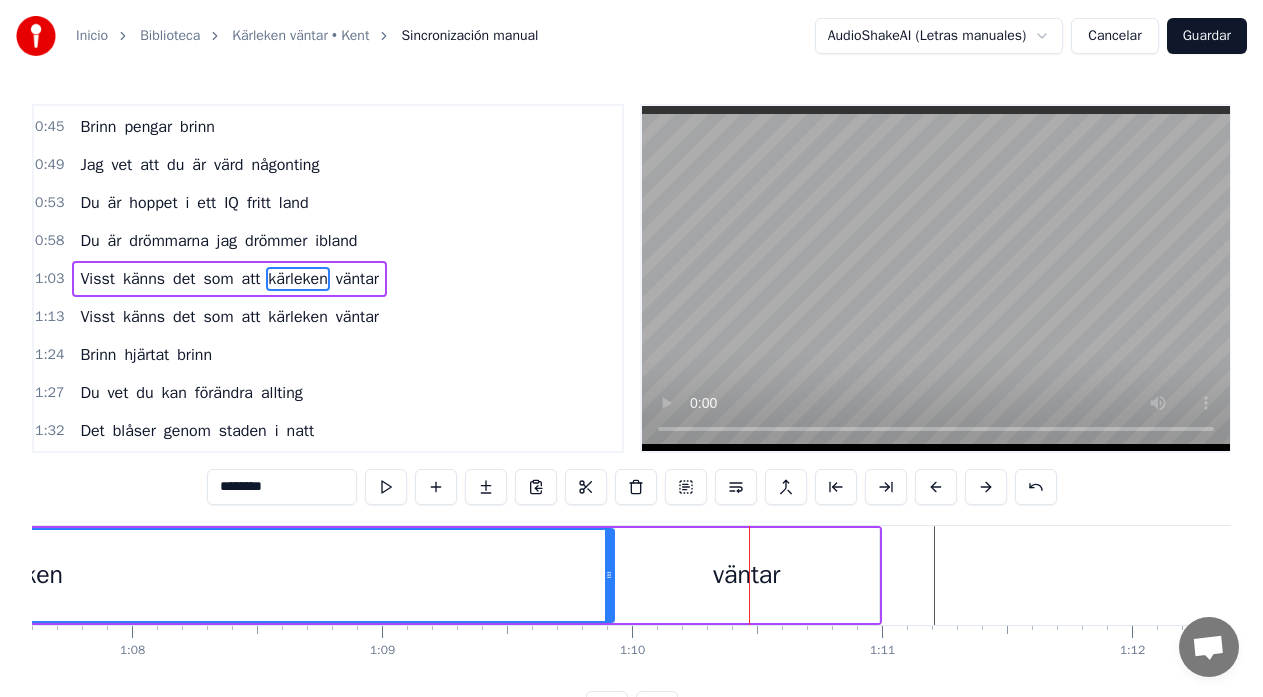 click on "väntar" at bounding box center [747, 575] 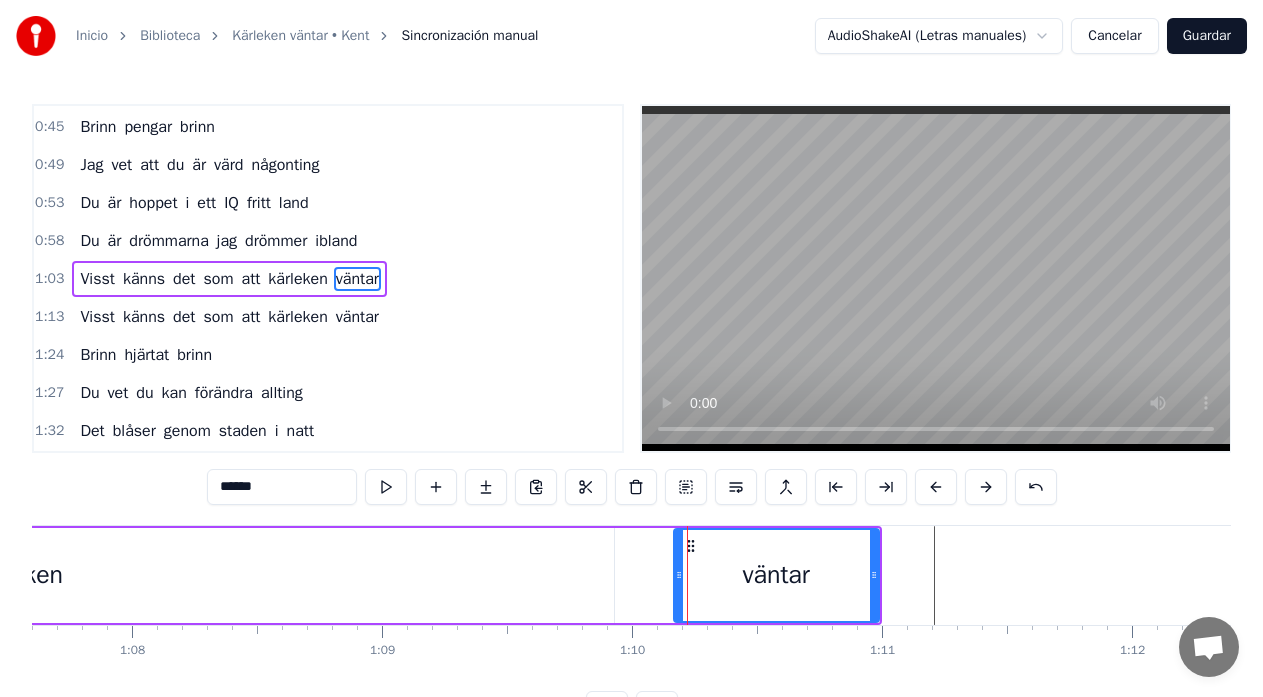 drag, startPoint x: 622, startPoint y: 581, endPoint x: 688, endPoint y: 583, distance: 66.0303 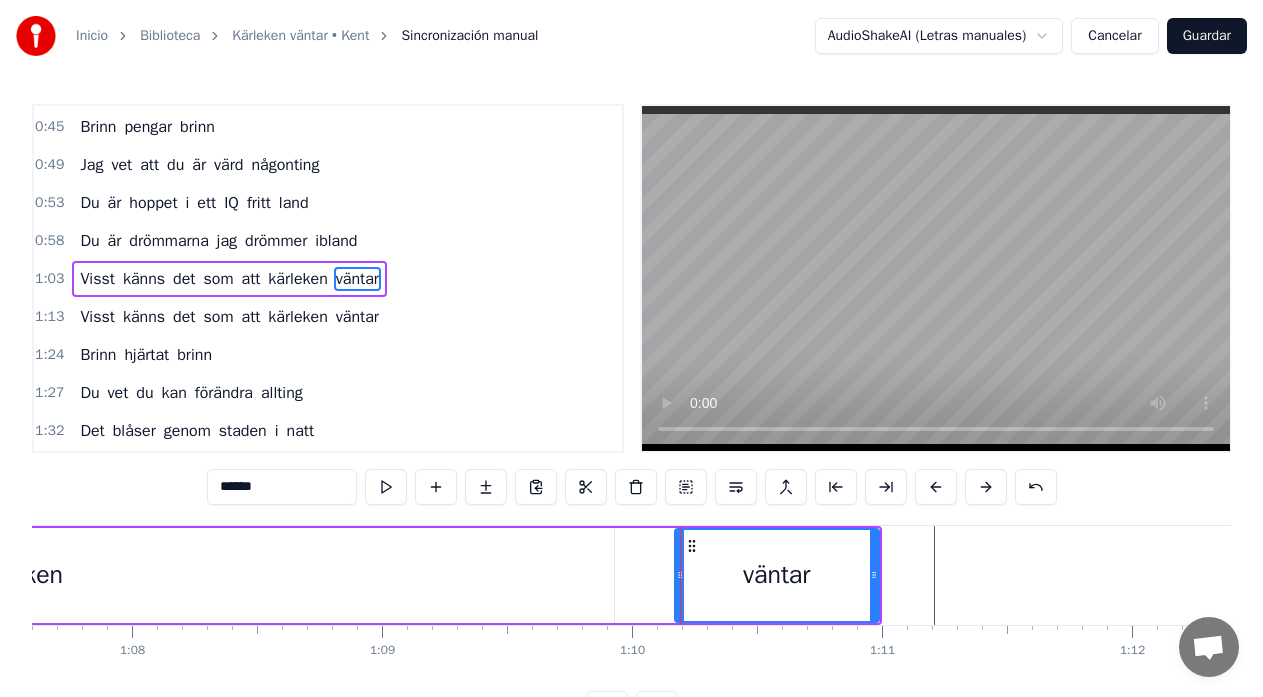 click on "kärleken" at bounding box center (17, 575) 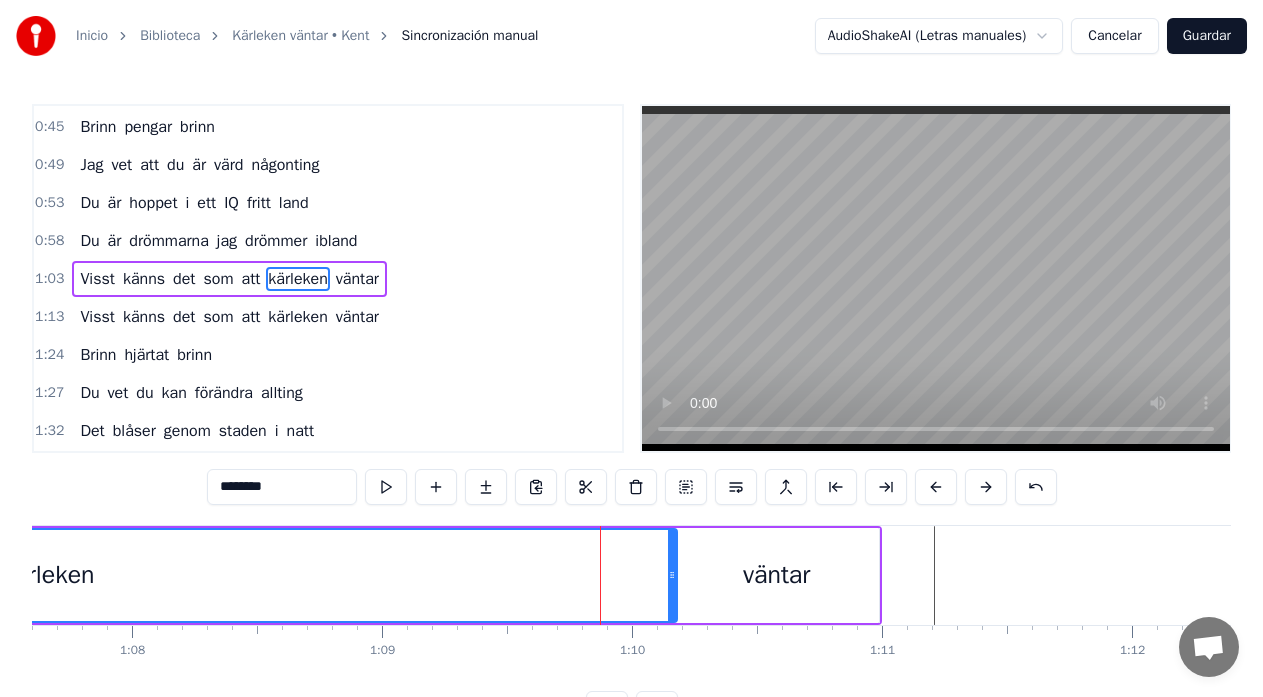 drag, startPoint x: 609, startPoint y: 577, endPoint x: 672, endPoint y: 579, distance: 63.03174 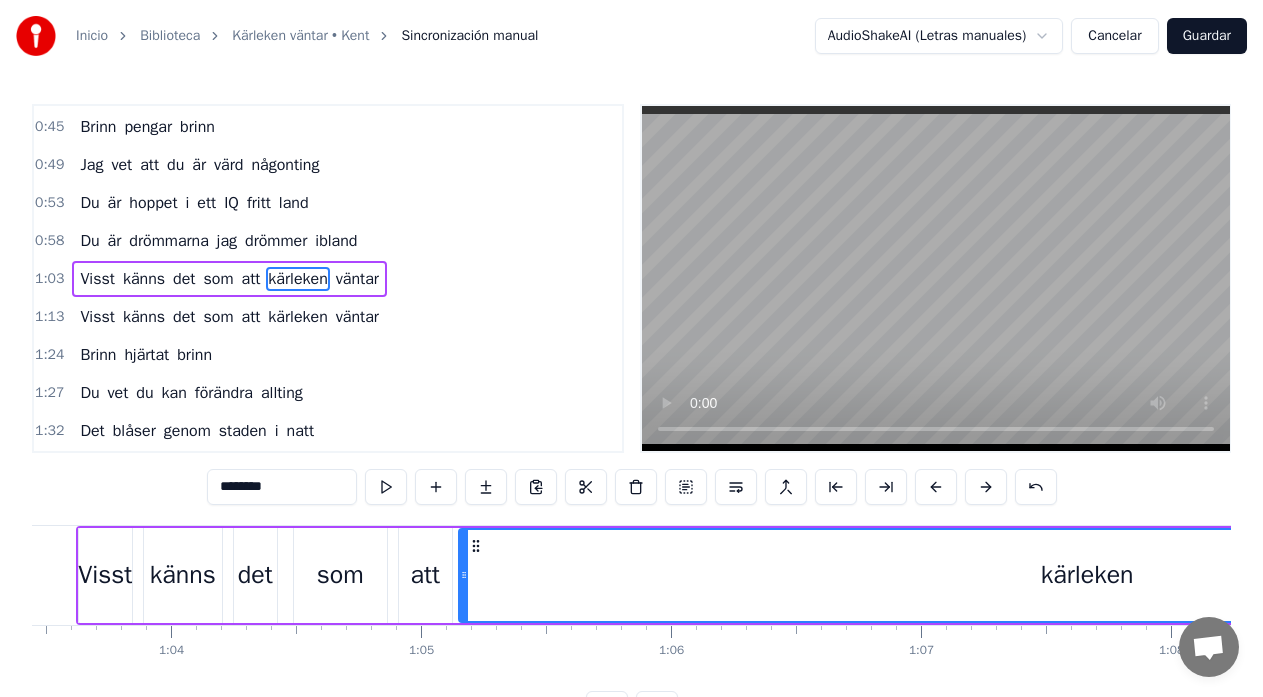 scroll, scrollTop: 0, scrollLeft: 15860, axis: horizontal 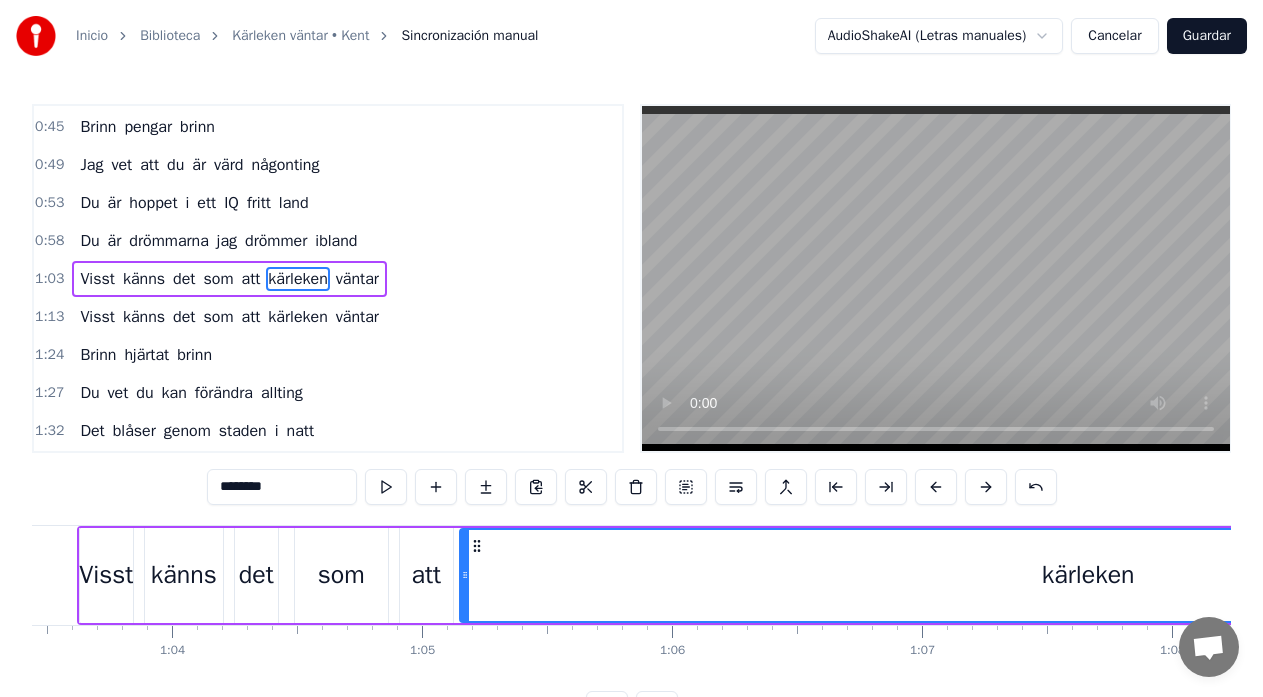 click on "Visst känns det som att kärleken väntar" at bounding box center [999, 575] 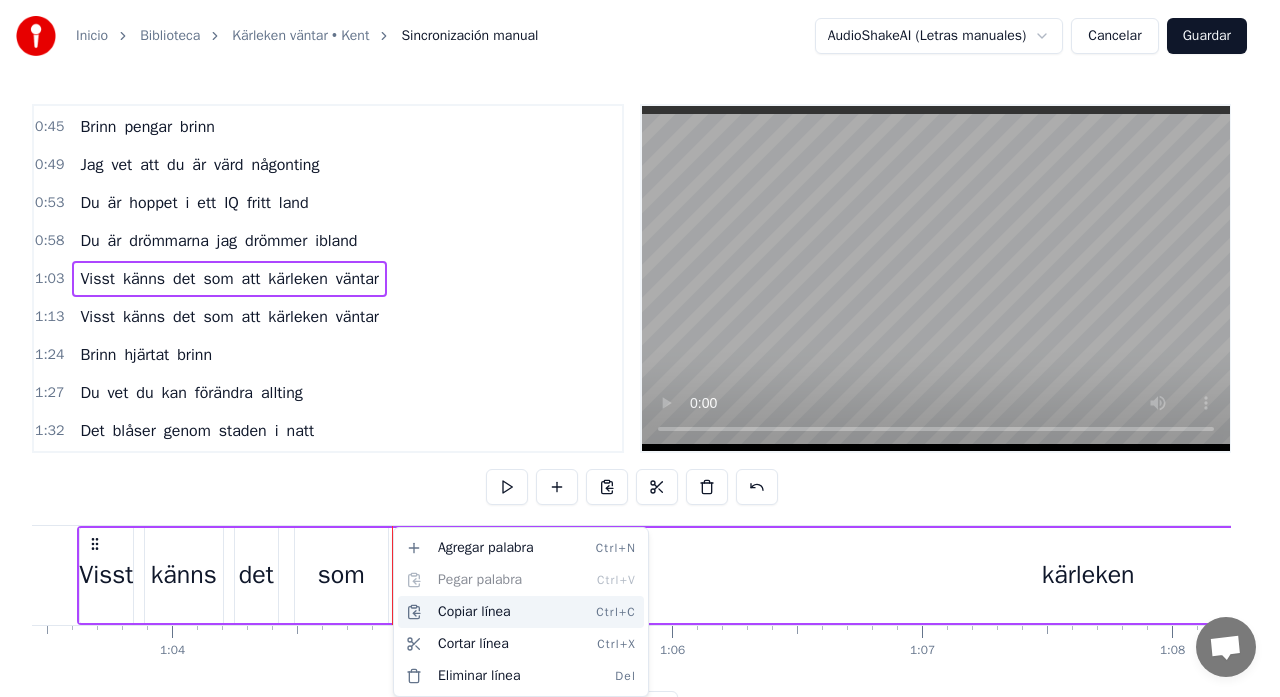 click on "Copiar línea Ctrl+C" at bounding box center (521, 612) 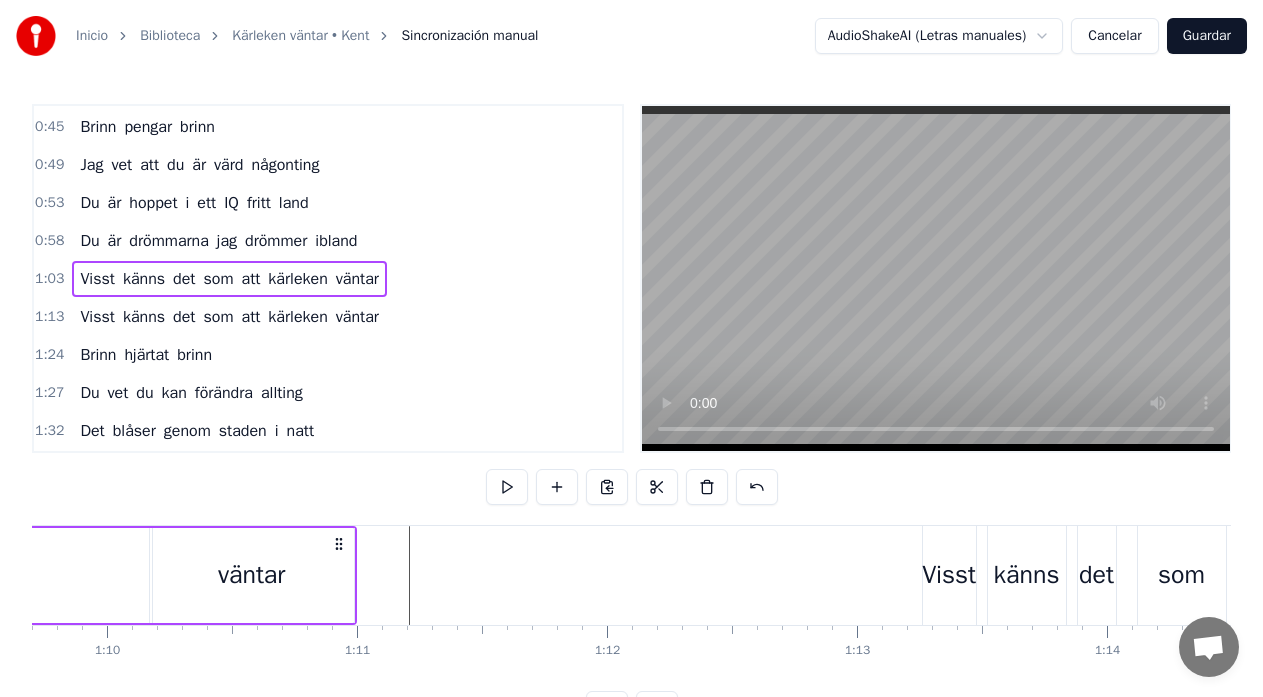scroll, scrollTop: 0, scrollLeft: 17460, axis: horizontal 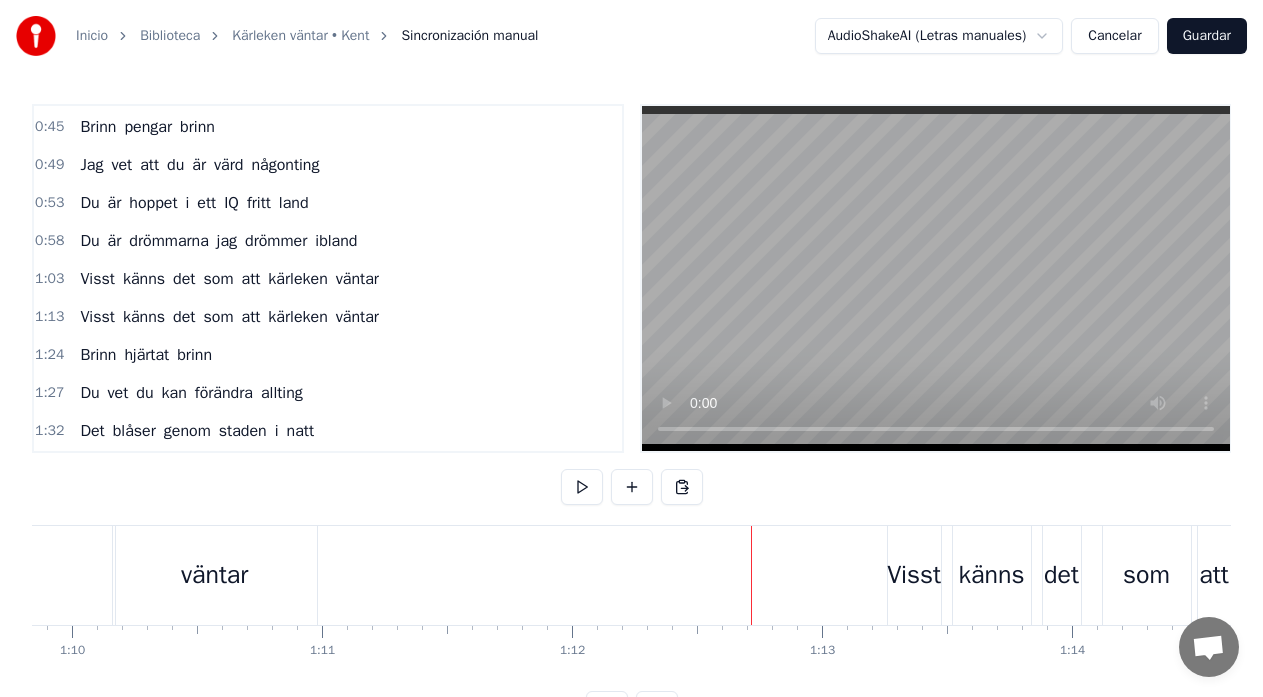 click on "Visst känns det som att kärleken väntar" at bounding box center (1726, 575) 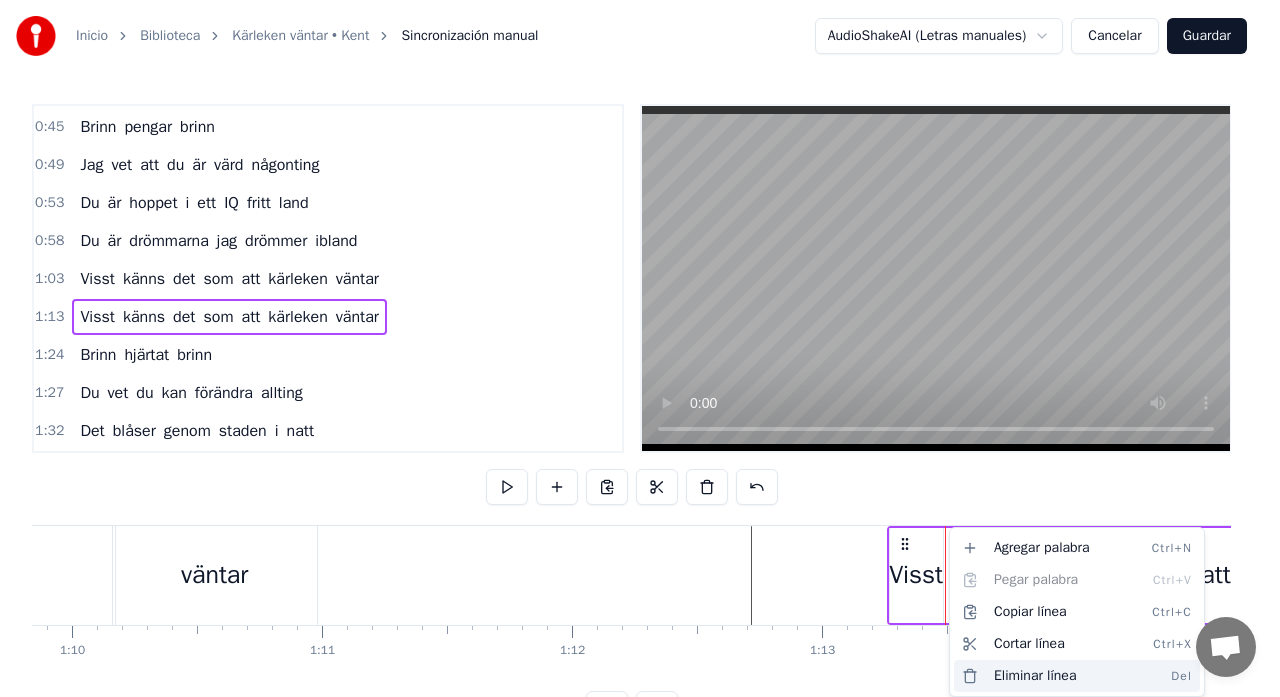 click on "Eliminar línea Del" at bounding box center [1077, 676] 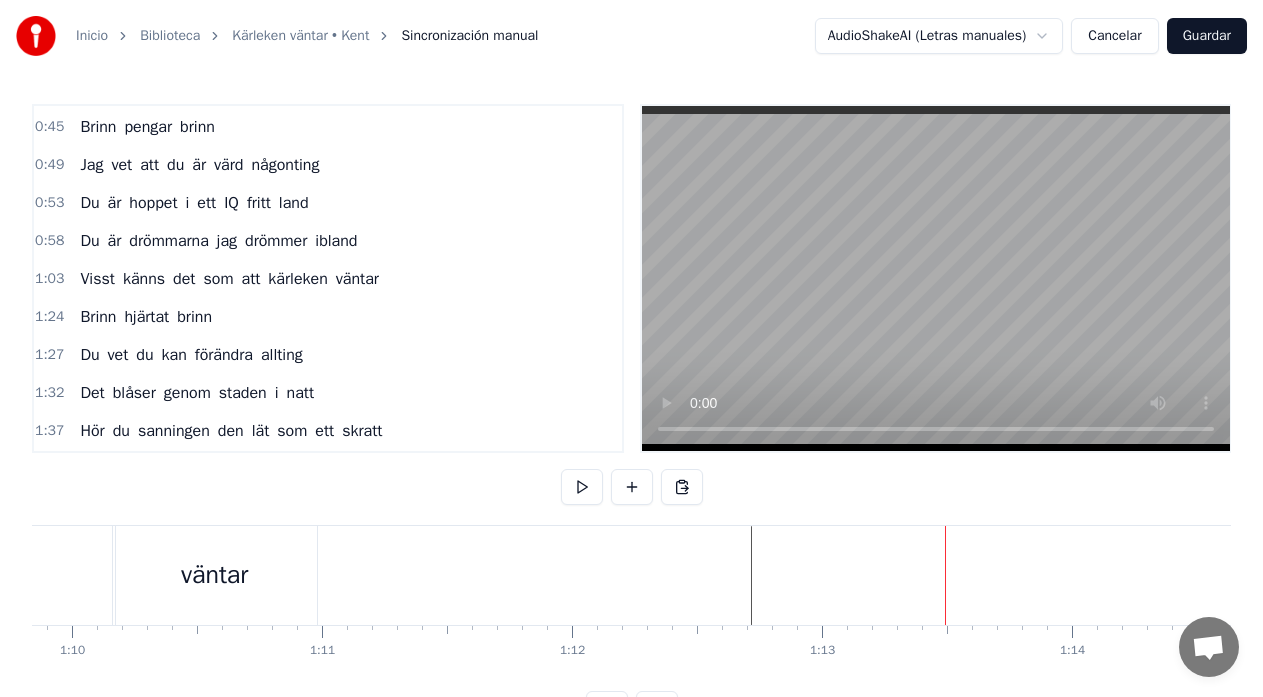 click on "kärleken" at bounding box center [-514, 575] 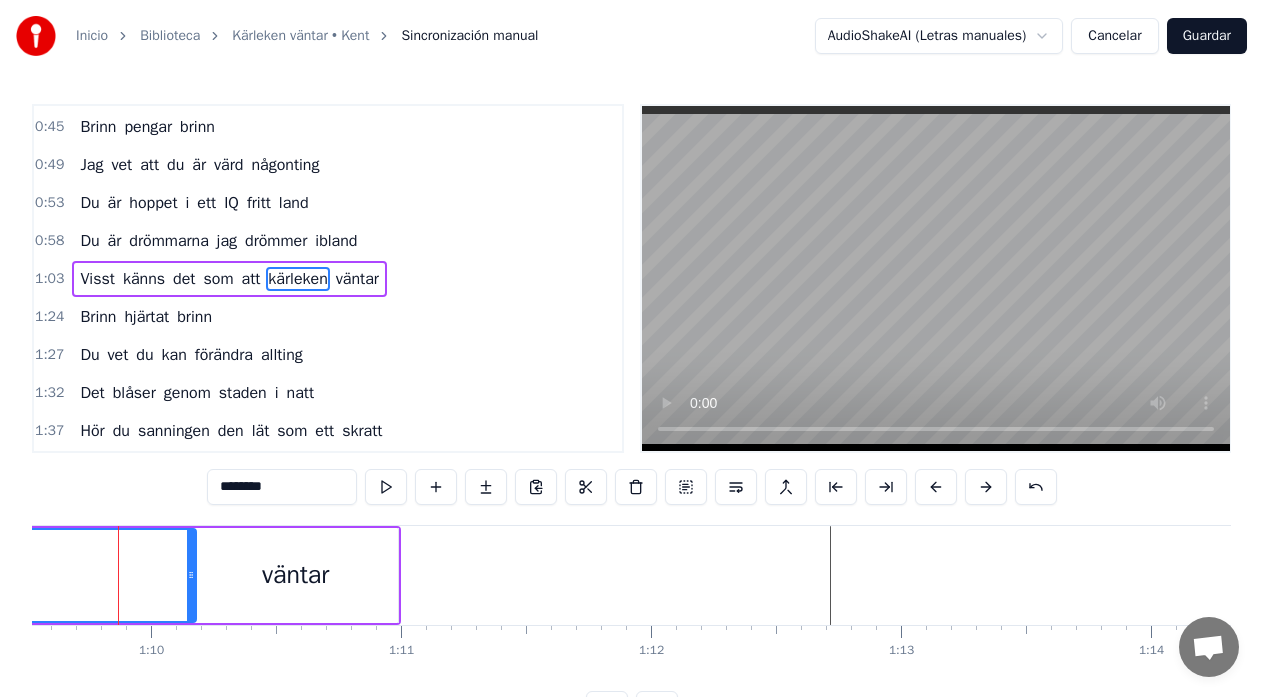 scroll, scrollTop: 0, scrollLeft: 17367, axis: horizontal 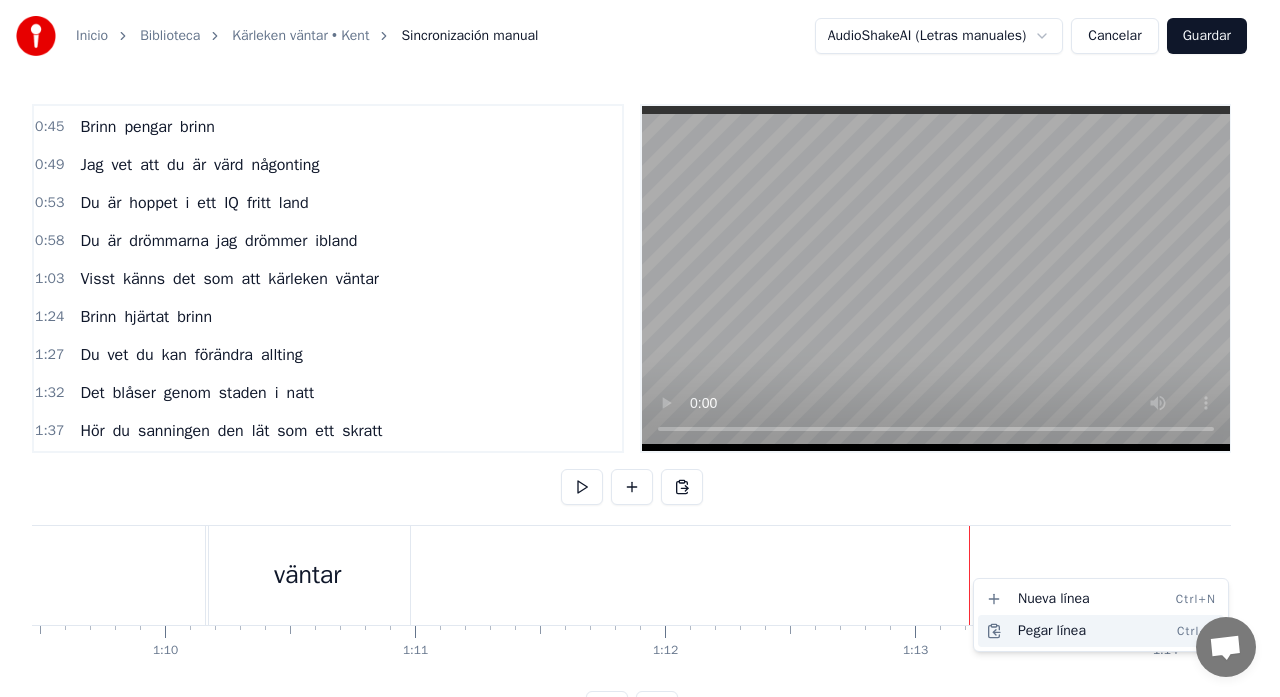 click on "Pegar línea Ctrl+V" at bounding box center [1101, 631] 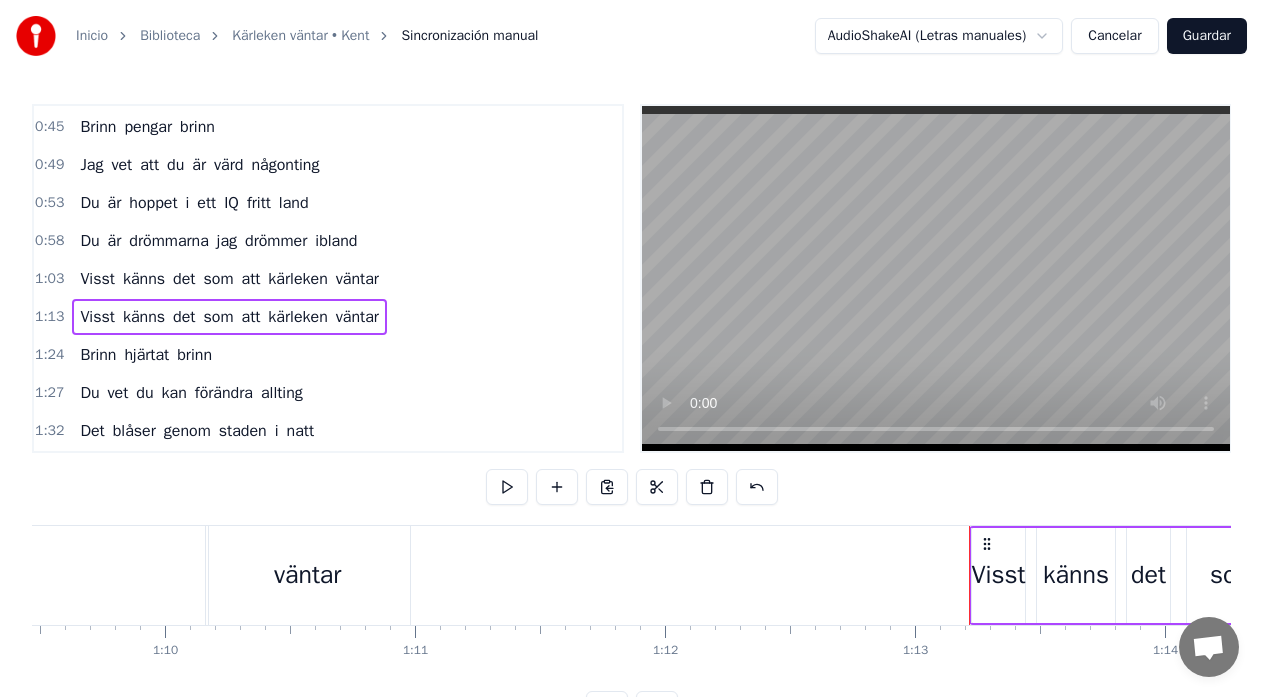 click on "kärleken" at bounding box center [-421, 575] 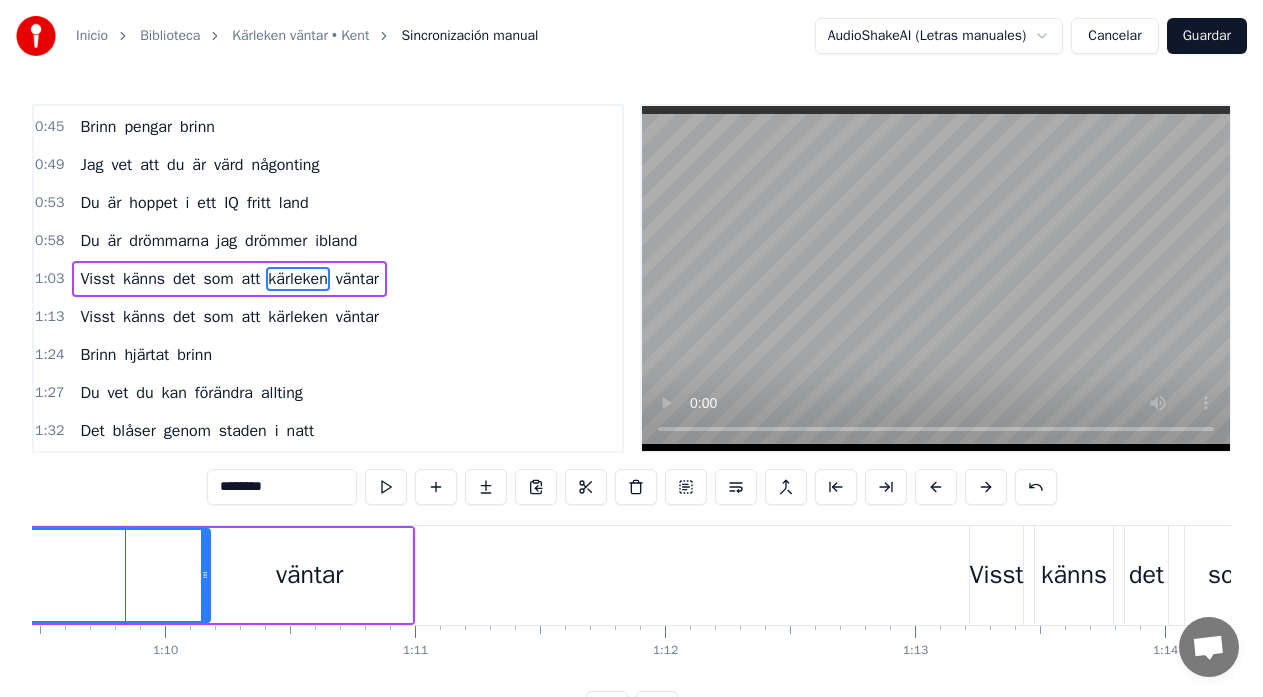 scroll, scrollTop: 0, scrollLeft: 17360, axis: horizontal 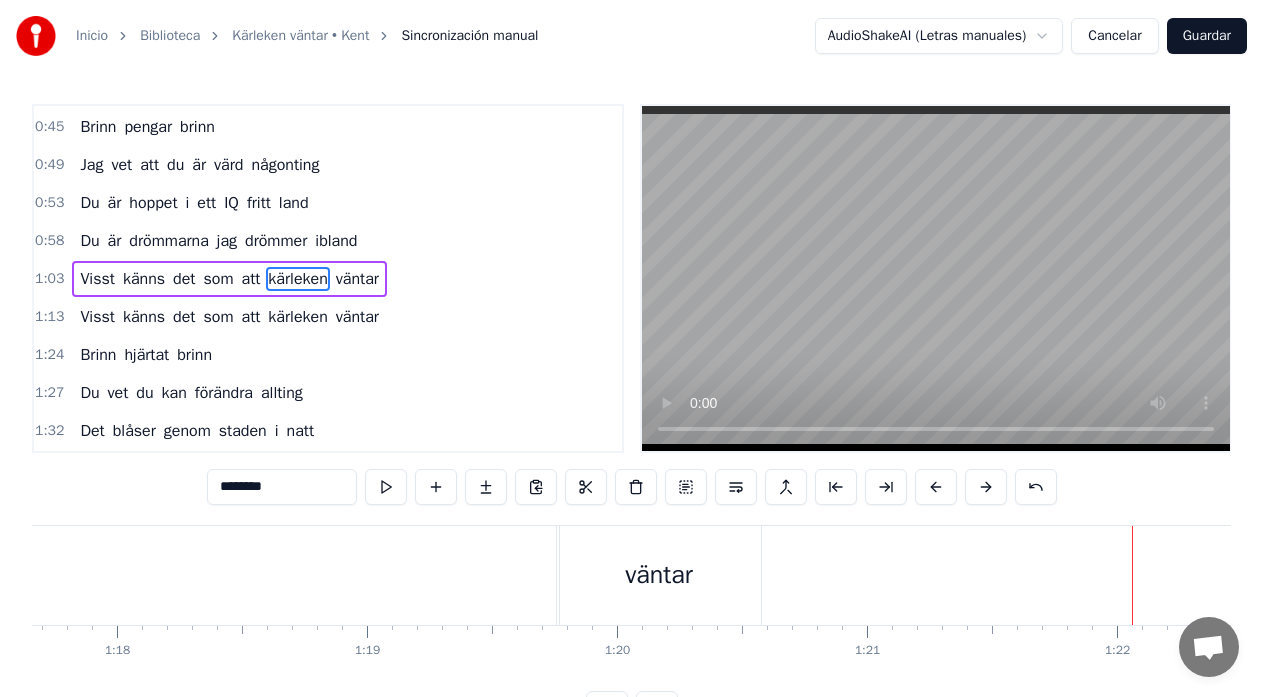 click on "kärleken" at bounding box center (-70, 575) 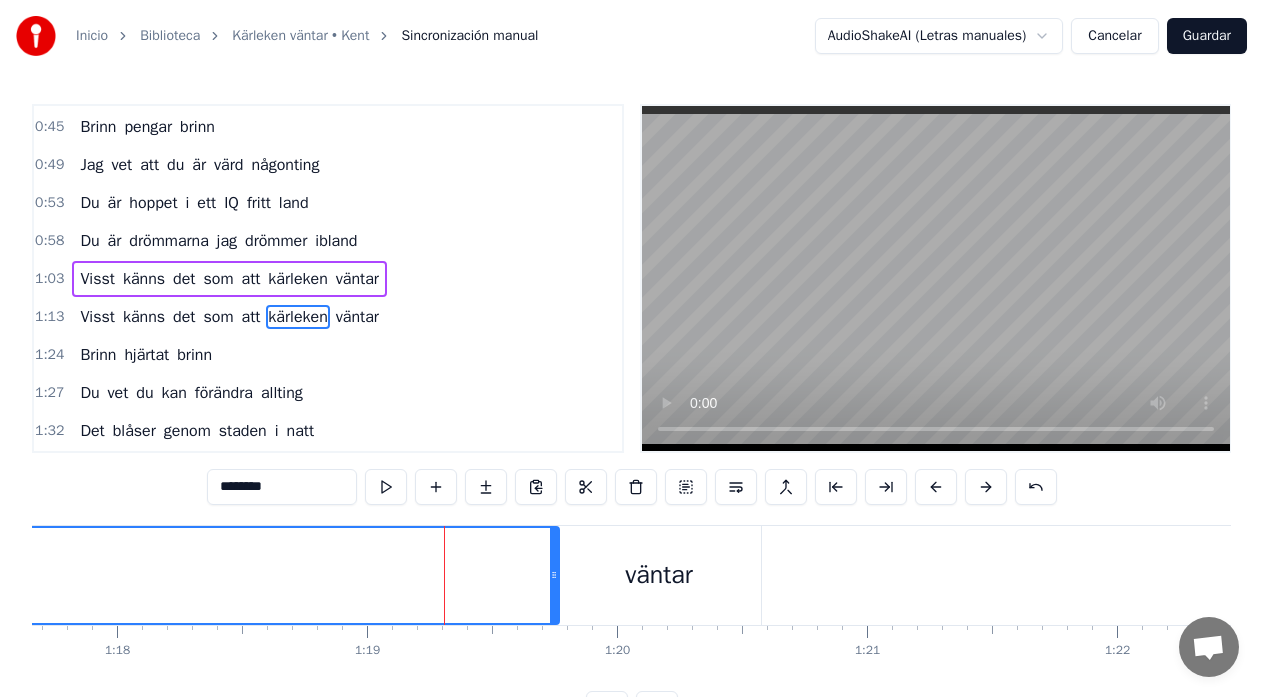 scroll, scrollTop: 188, scrollLeft: 0, axis: vertical 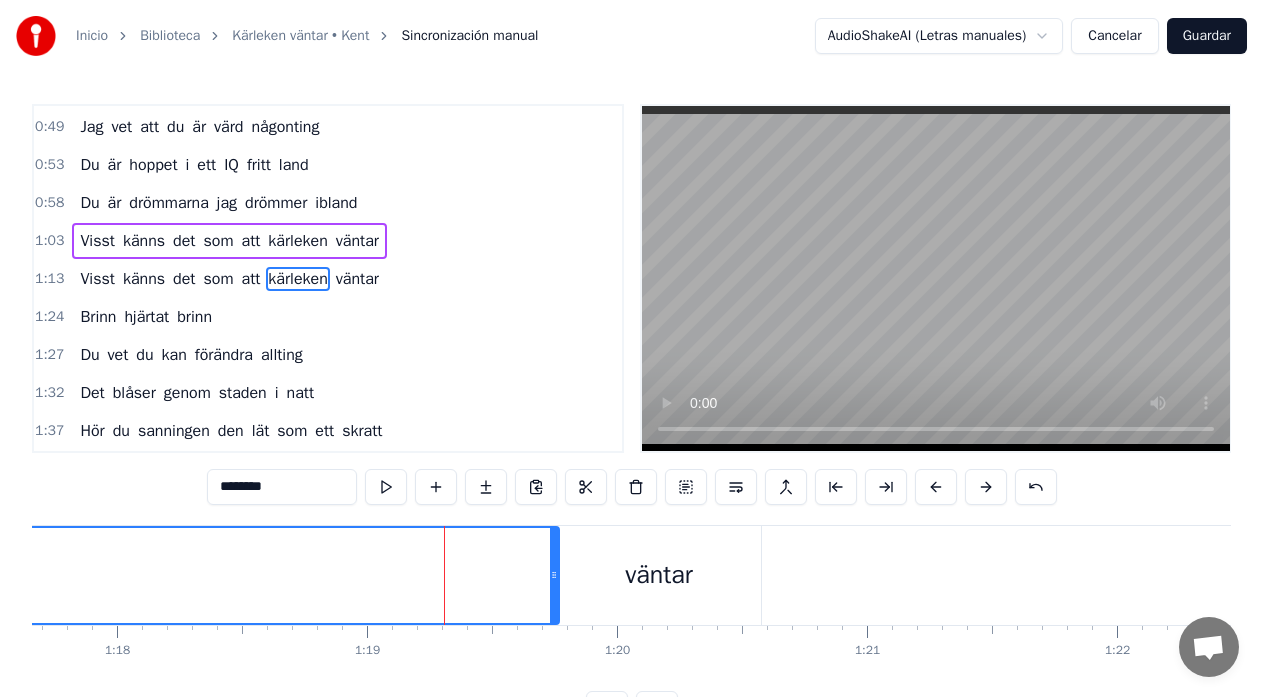 click on "väntar" at bounding box center (658, 575) 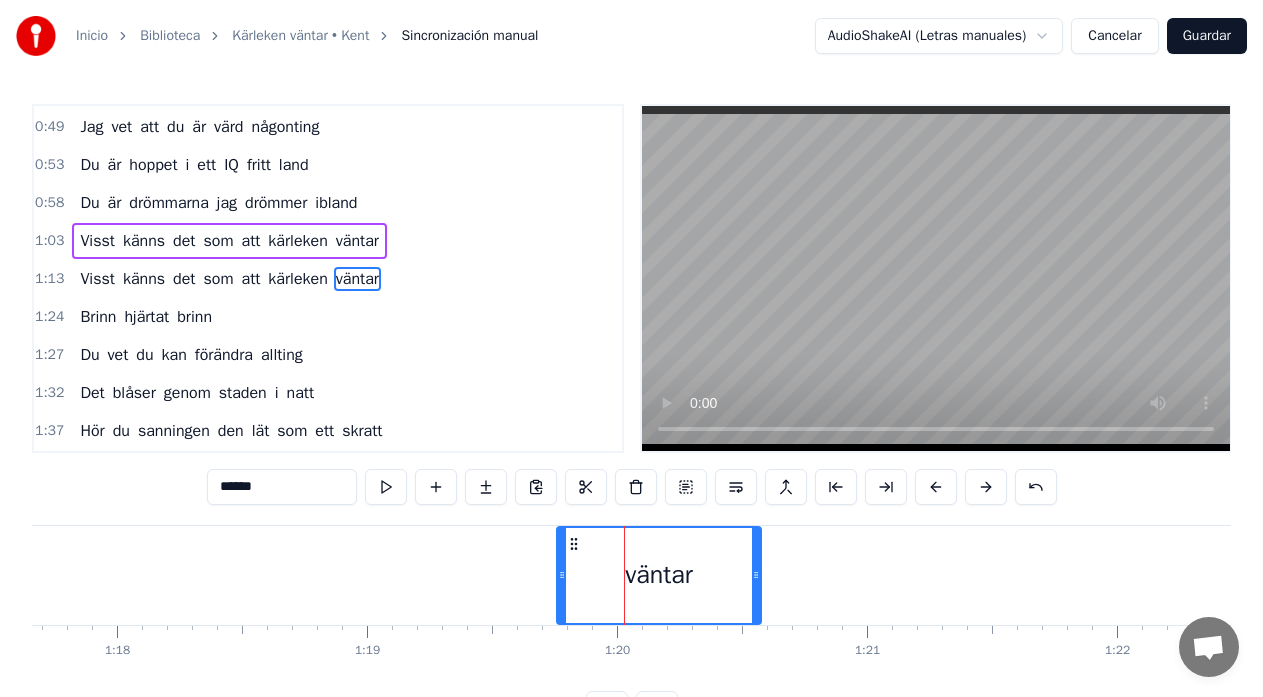 click on "kärleken" at bounding box center (-70, 575) 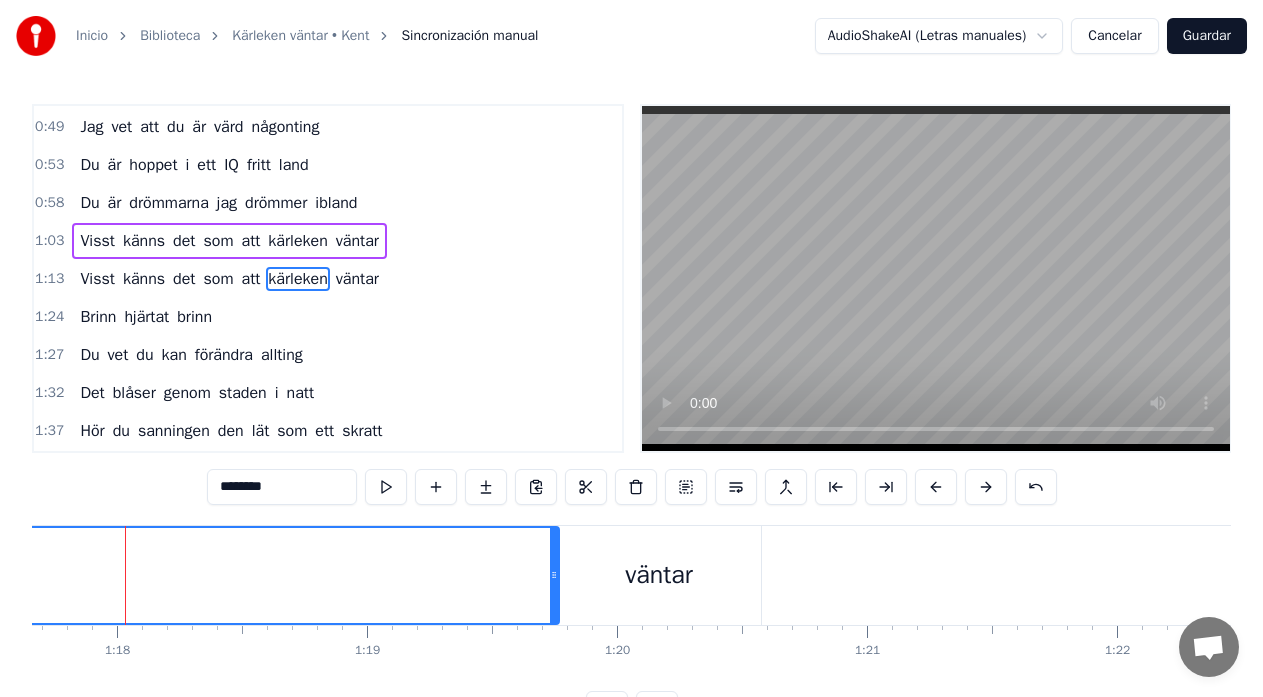 scroll, scrollTop: 0, scrollLeft: 19408, axis: horizontal 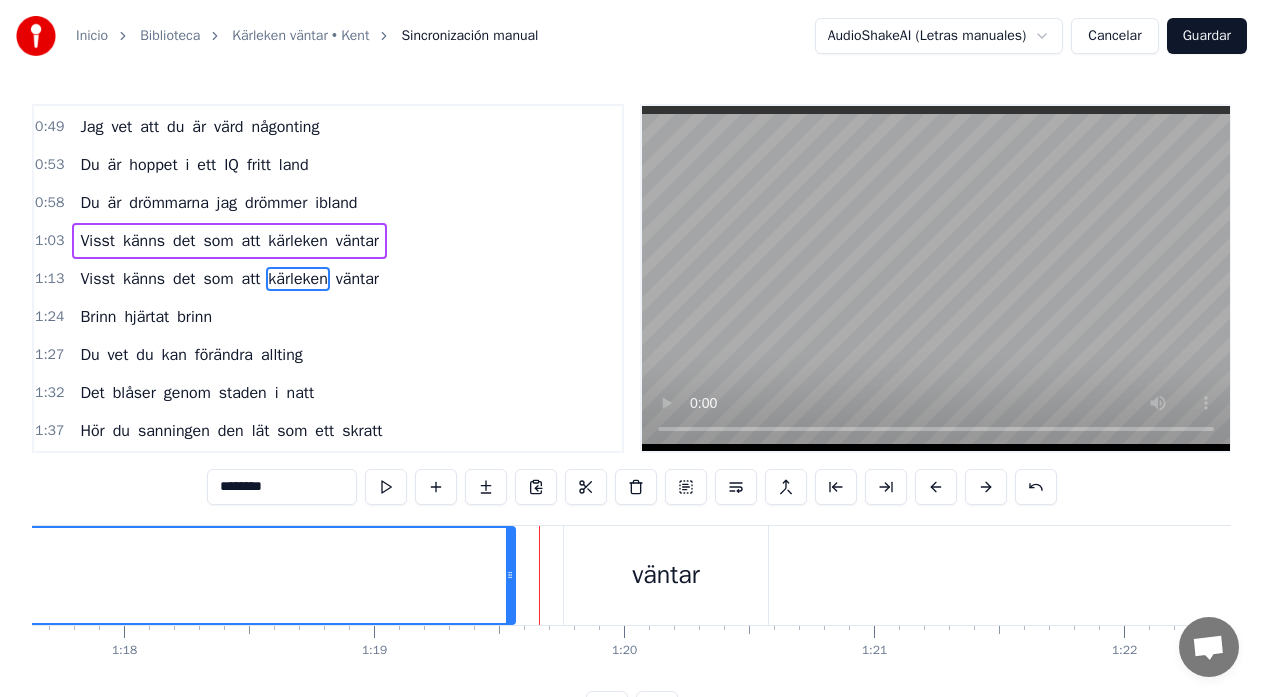 drag, startPoint x: 561, startPoint y: 573, endPoint x: 510, endPoint y: 580, distance: 51.47815 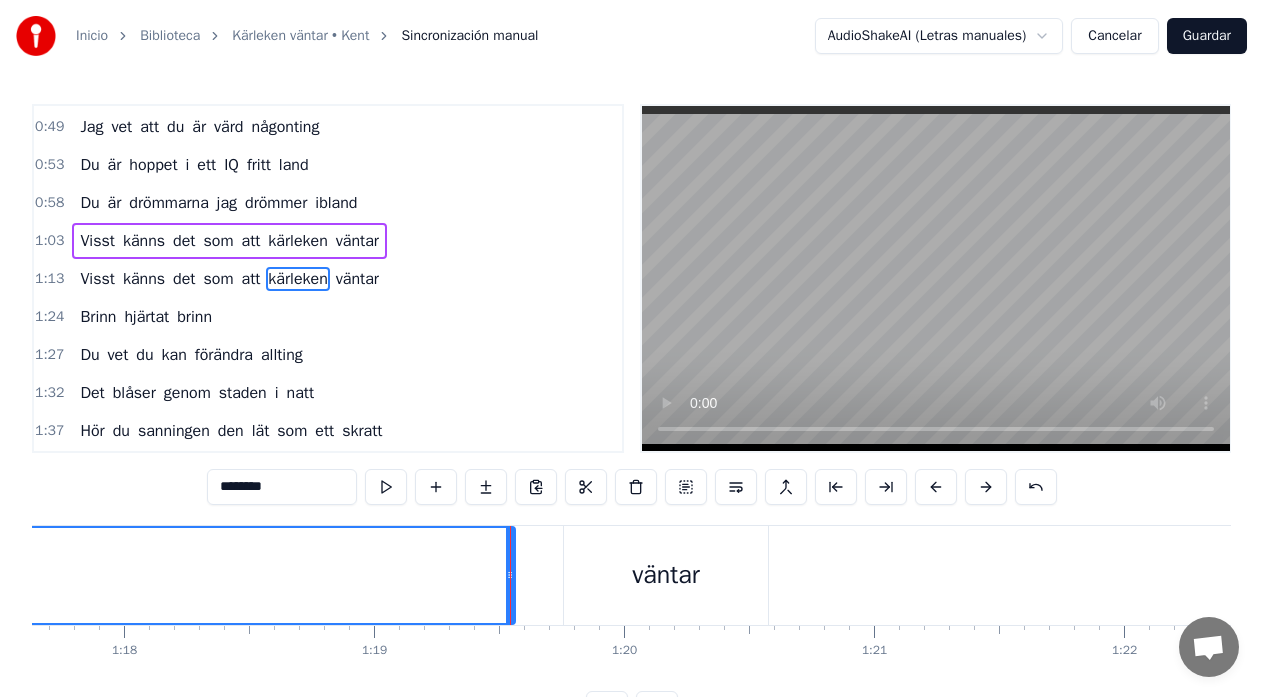 click on "väntar" at bounding box center [666, 575] 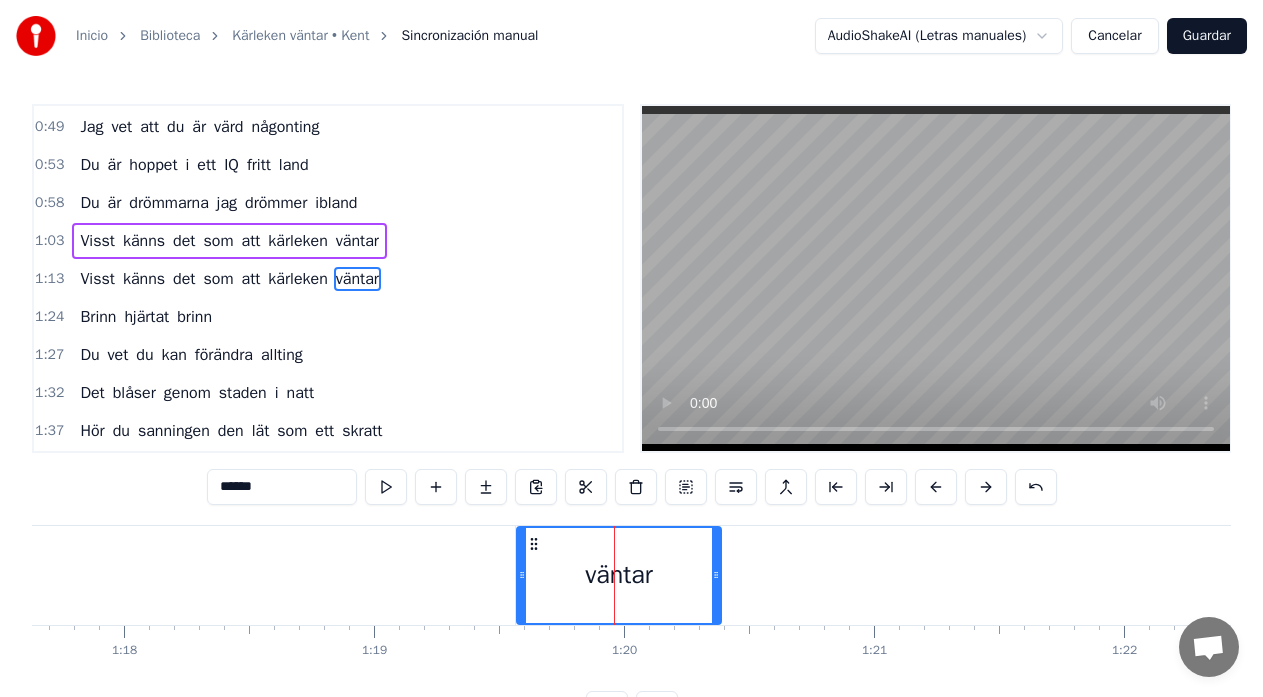drag, startPoint x: 583, startPoint y: 548, endPoint x: 536, endPoint y: 553, distance: 47.26521 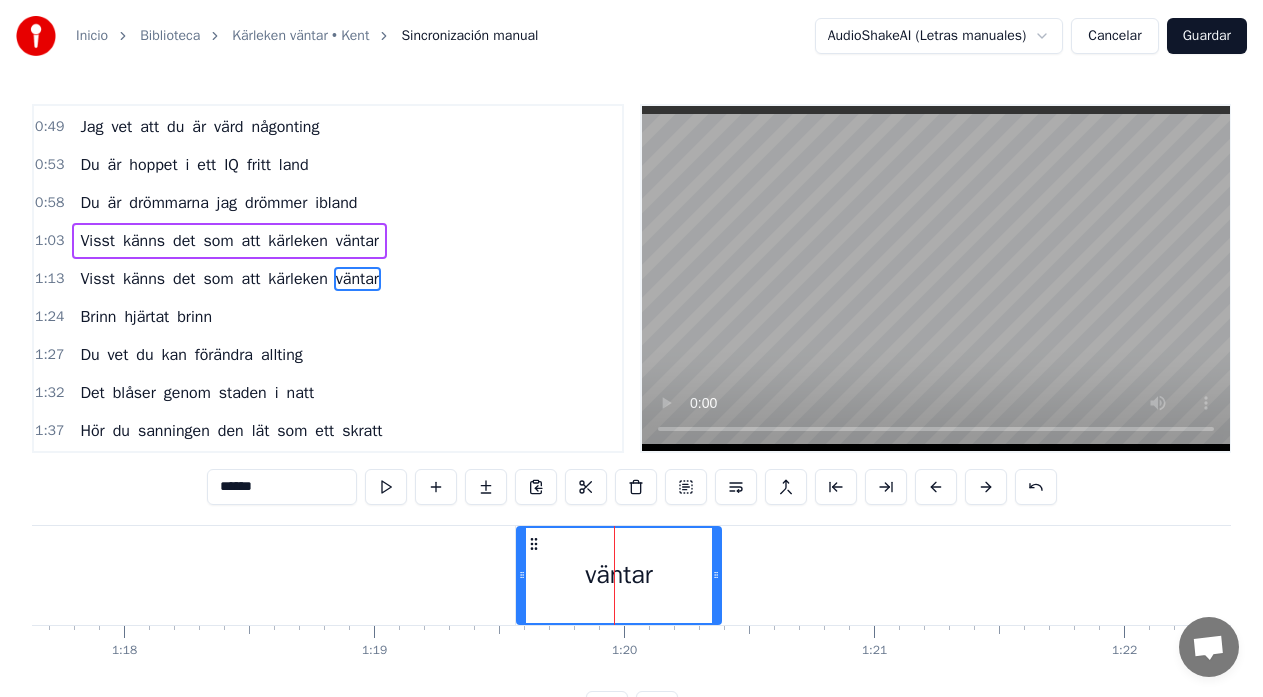 click on "kärleken" at bounding box center (-88, 575) 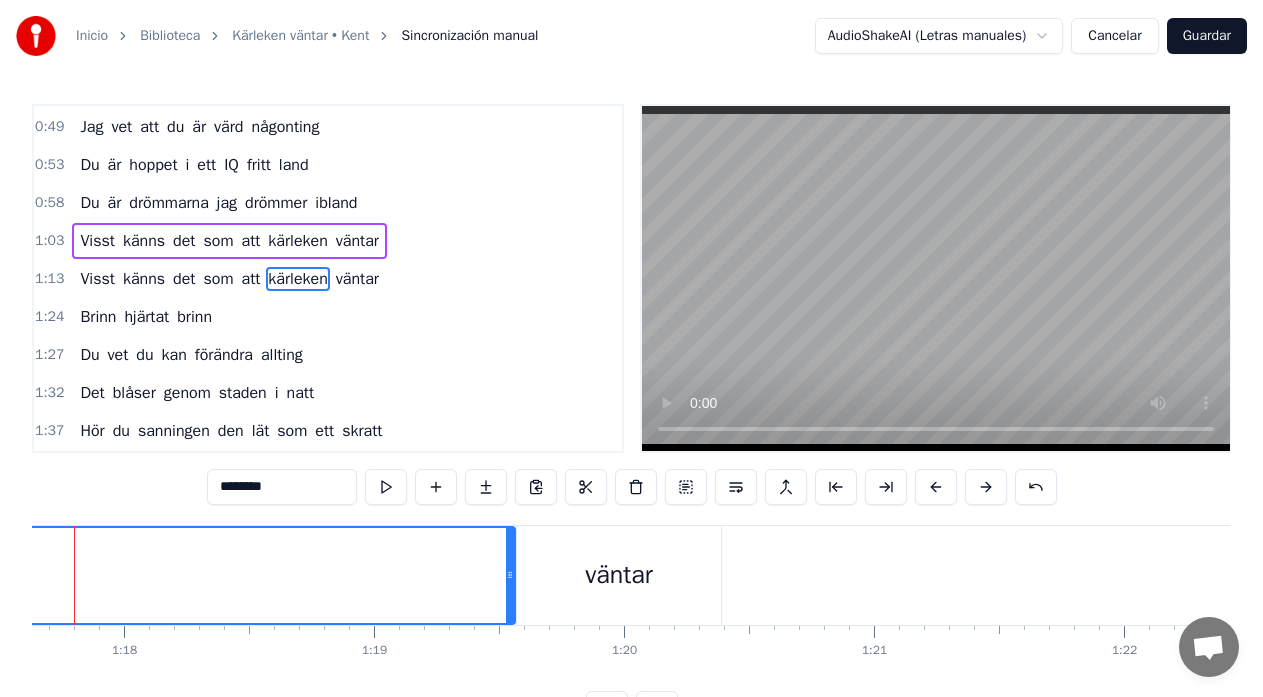scroll, scrollTop: 0, scrollLeft: 19350, axis: horizontal 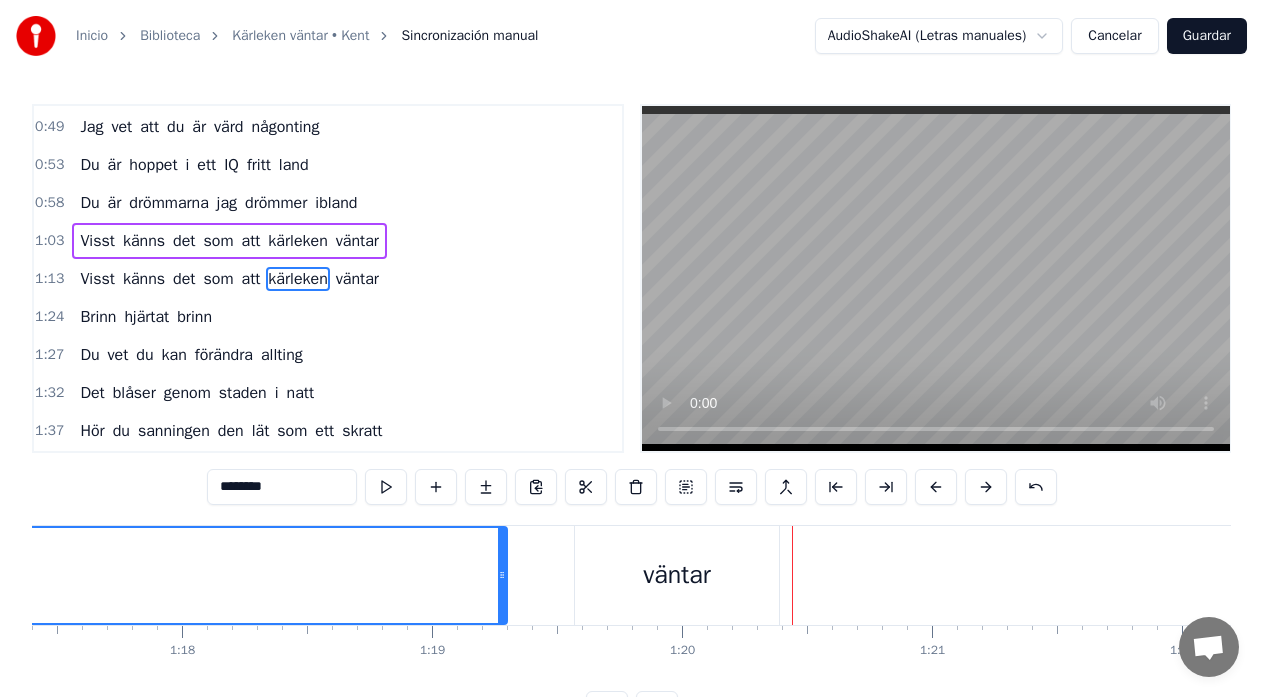 drag, startPoint x: 566, startPoint y: 581, endPoint x: 500, endPoint y: 590, distance: 66.61081 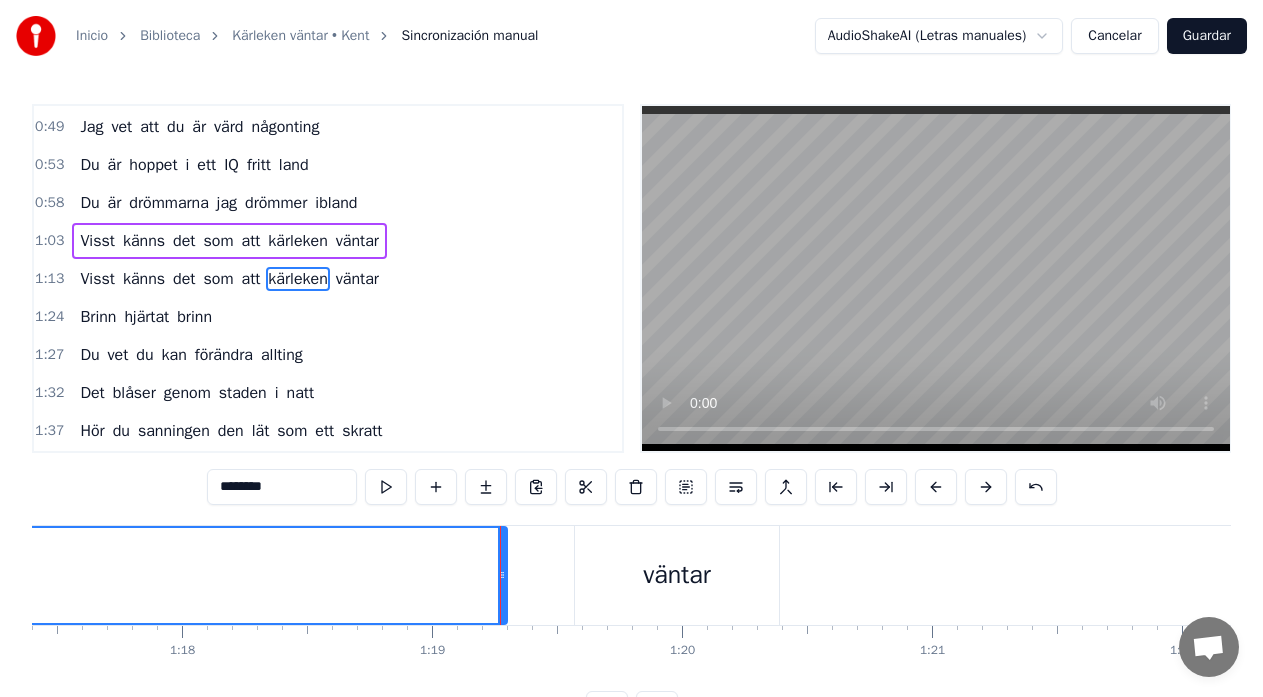 click on "väntar" at bounding box center (677, 575) 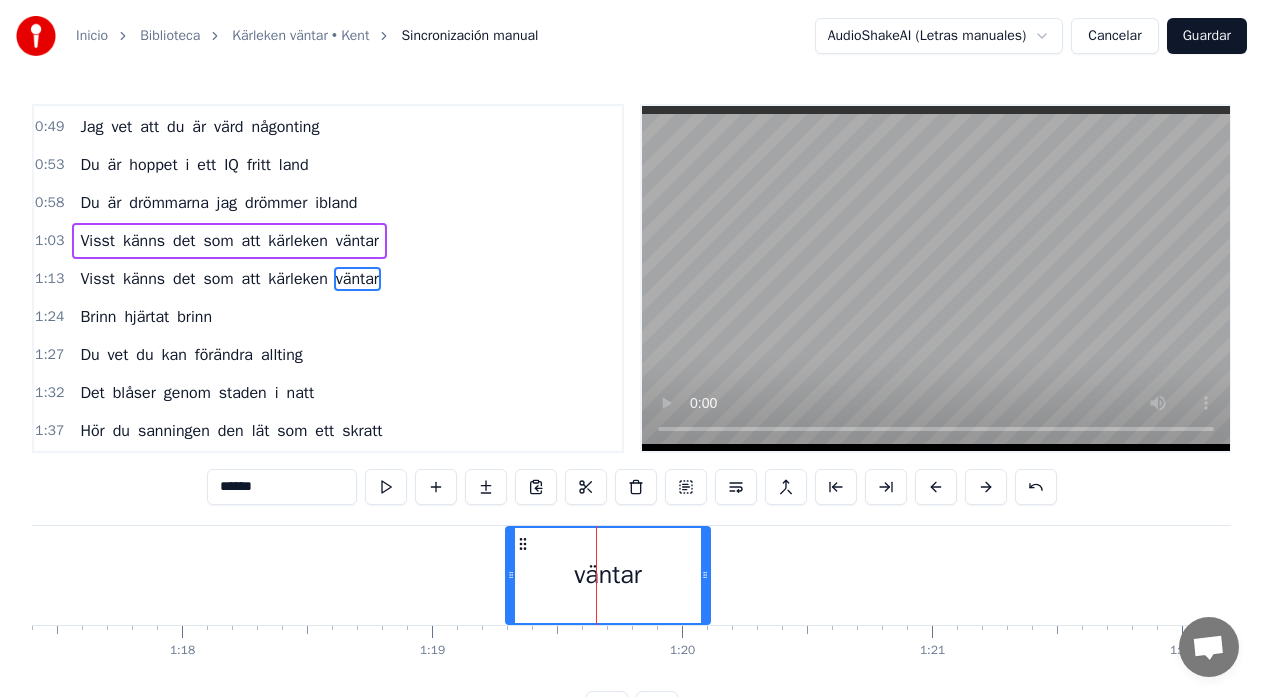 drag, startPoint x: 591, startPoint y: 545, endPoint x: 522, endPoint y: 556, distance: 69.87131 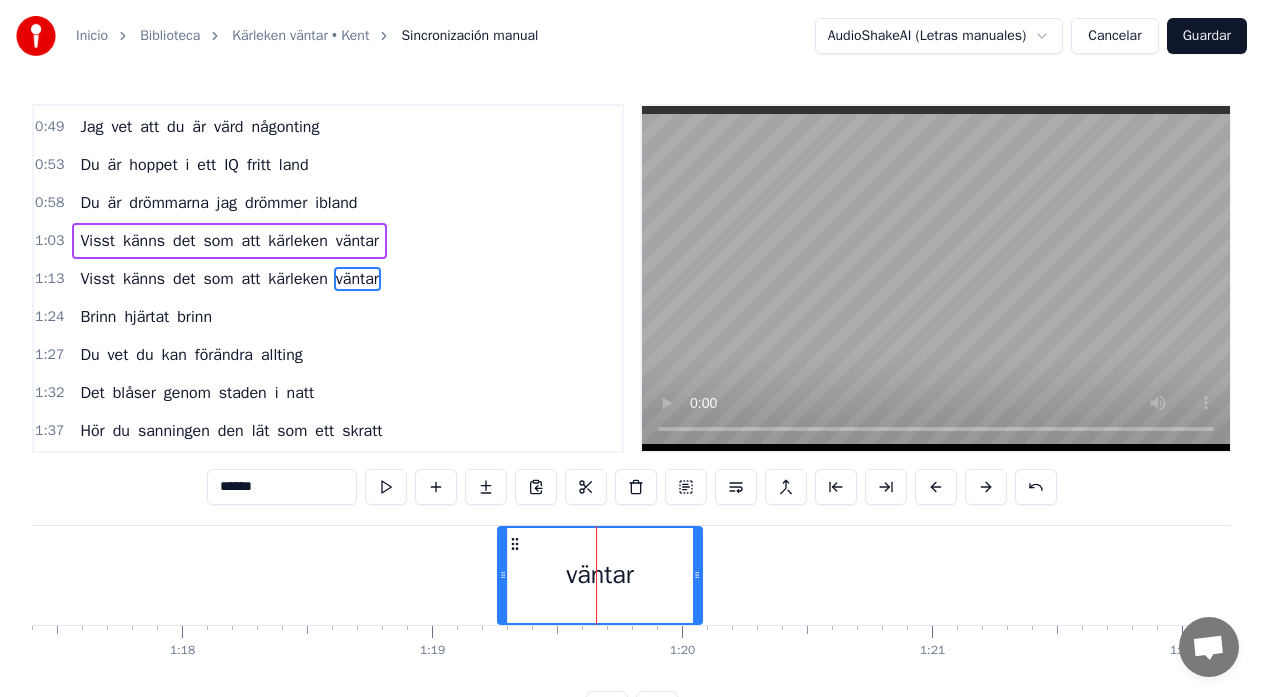 click 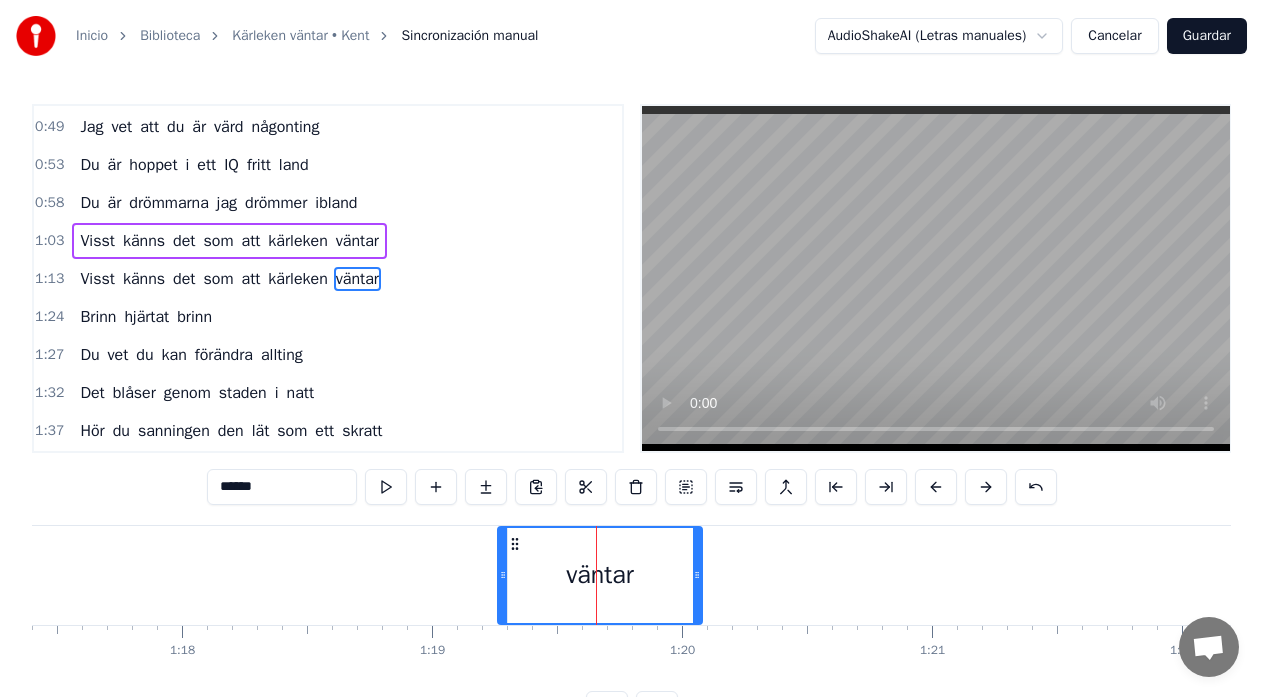 click on "kärleken" at bounding box center (-63, 575) 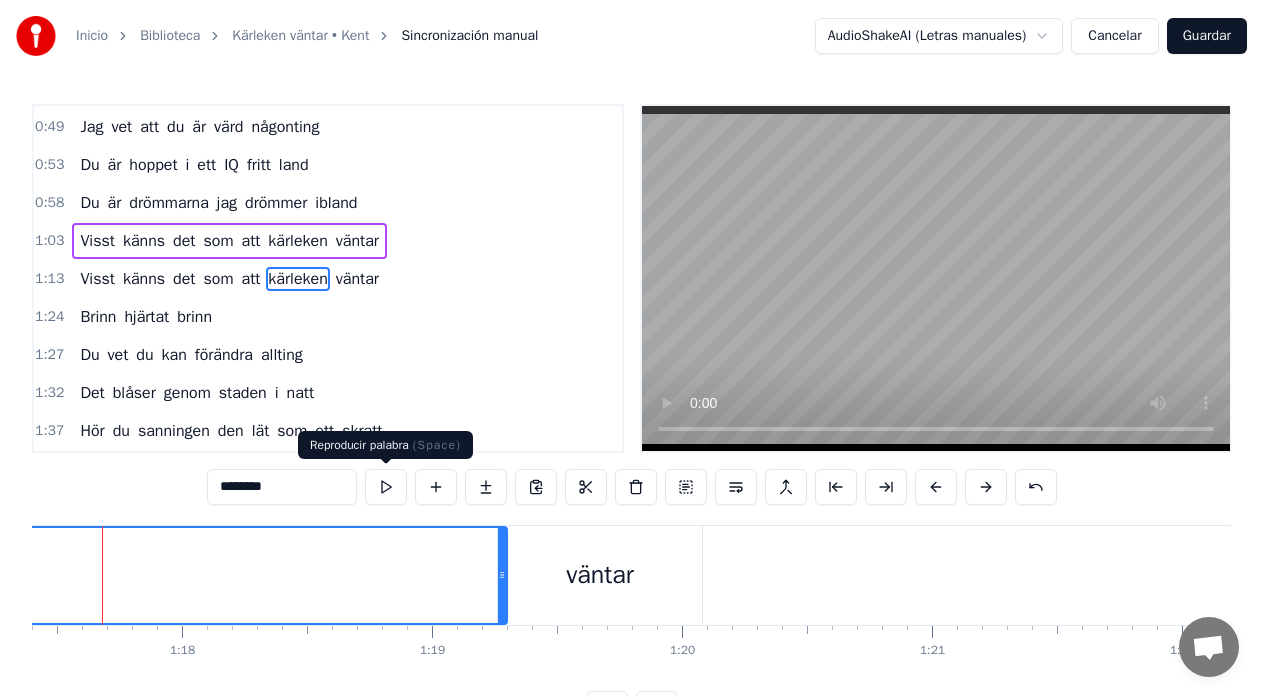 scroll, scrollTop: 0, scrollLeft: 19320, axis: horizontal 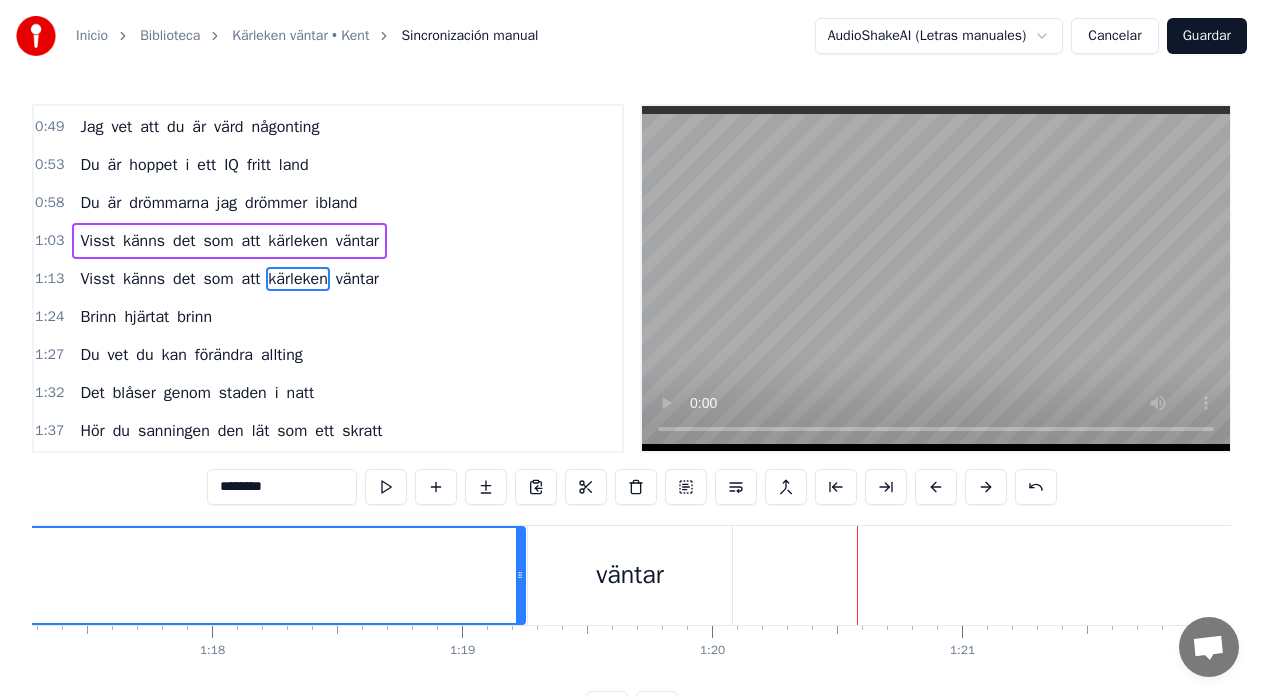 drag, startPoint x: 529, startPoint y: 586, endPoint x: 516, endPoint y: 587, distance: 13.038404 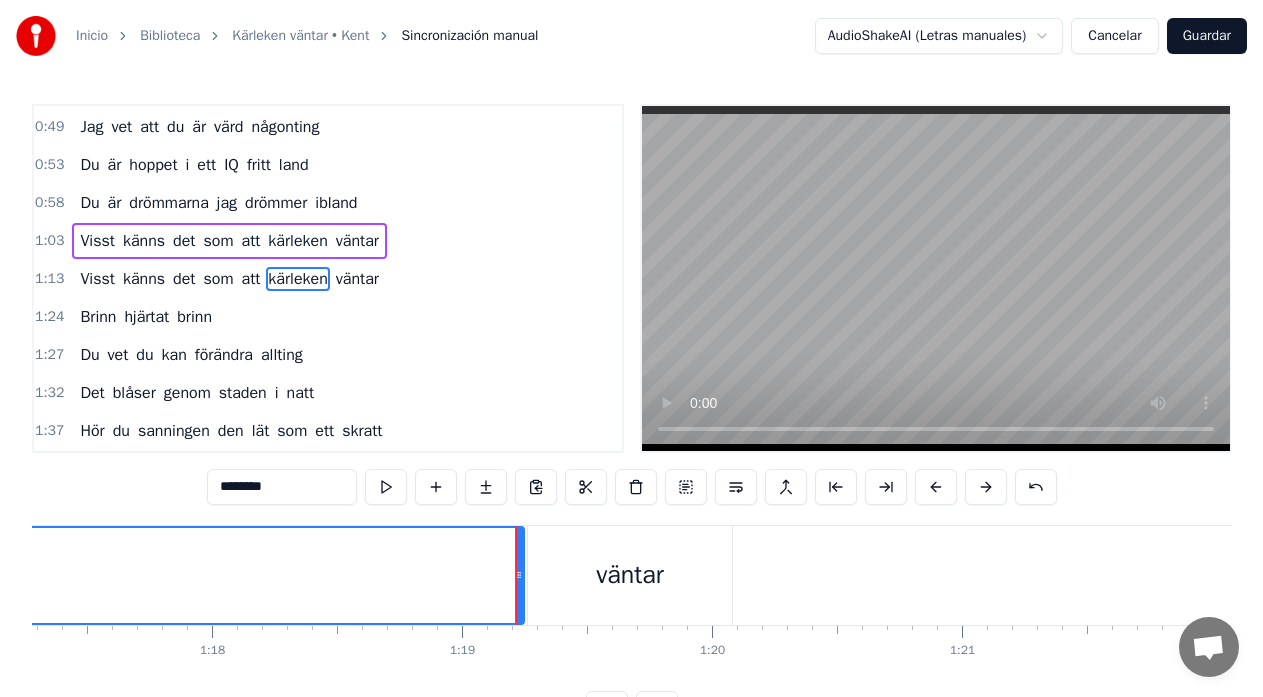 click on "väntar" at bounding box center [630, 575] 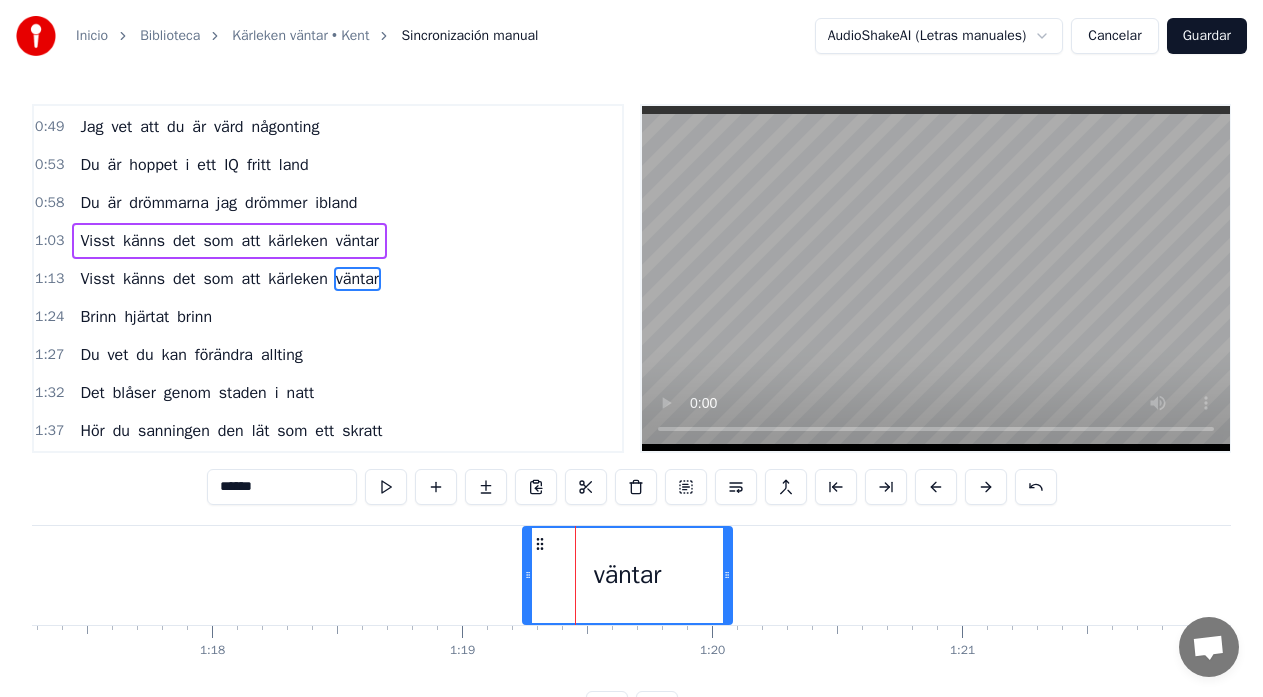 drag, startPoint x: 532, startPoint y: 574, endPoint x: 519, endPoint y: 578, distance: 13.601471 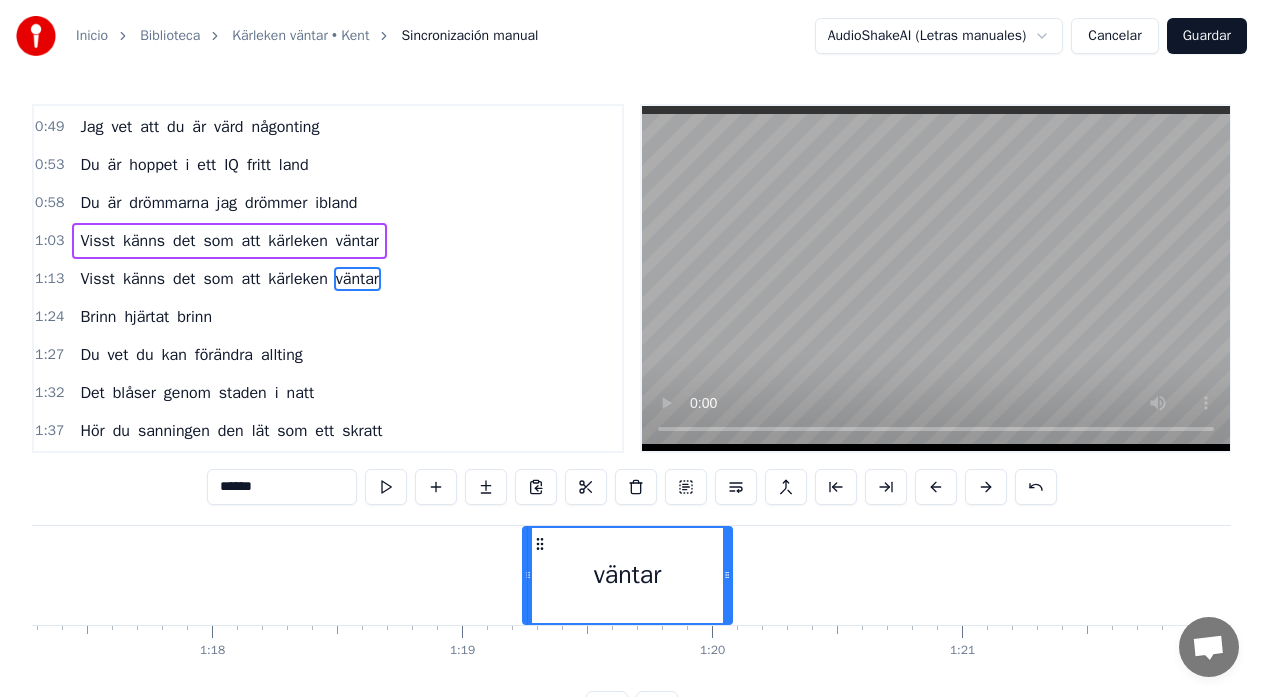 drag, startPoint x: 250, startPoint y: 585, endPoint x: 262, endPoint y: 585, distance: 12 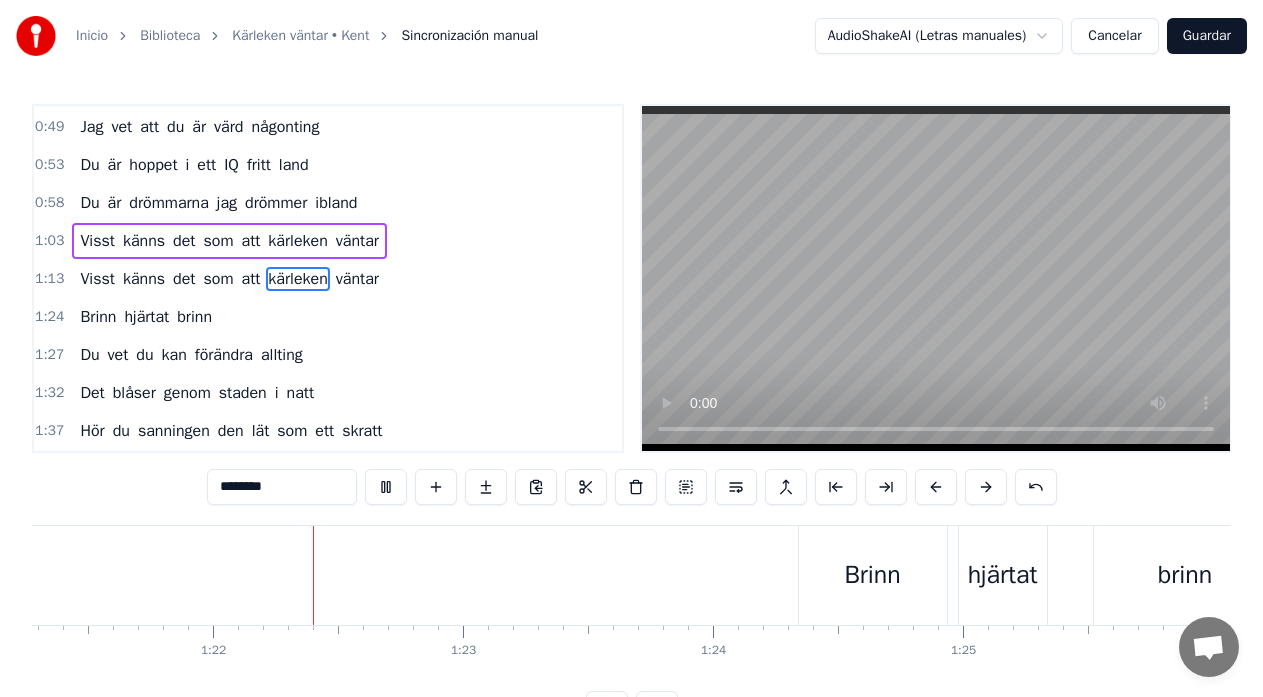 scroll, scrollTop: 0, scrollLeft: 20353, axis: horizontal 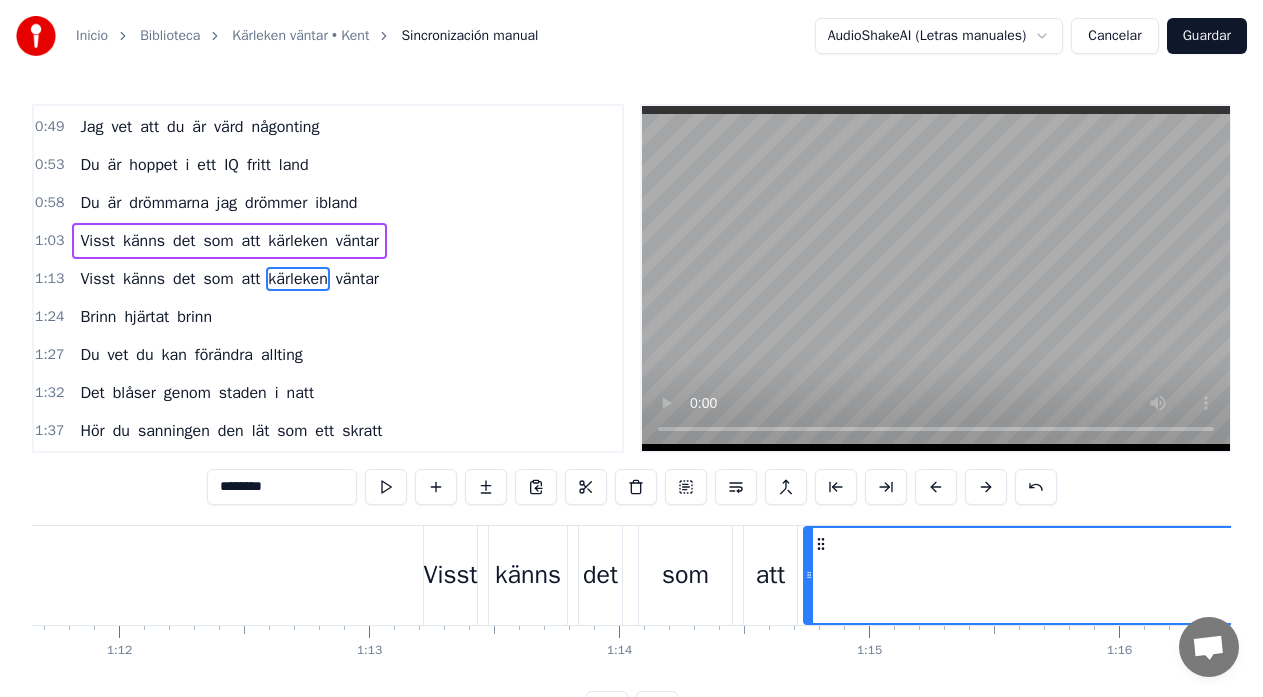 click at bounding box center (12096, 575) 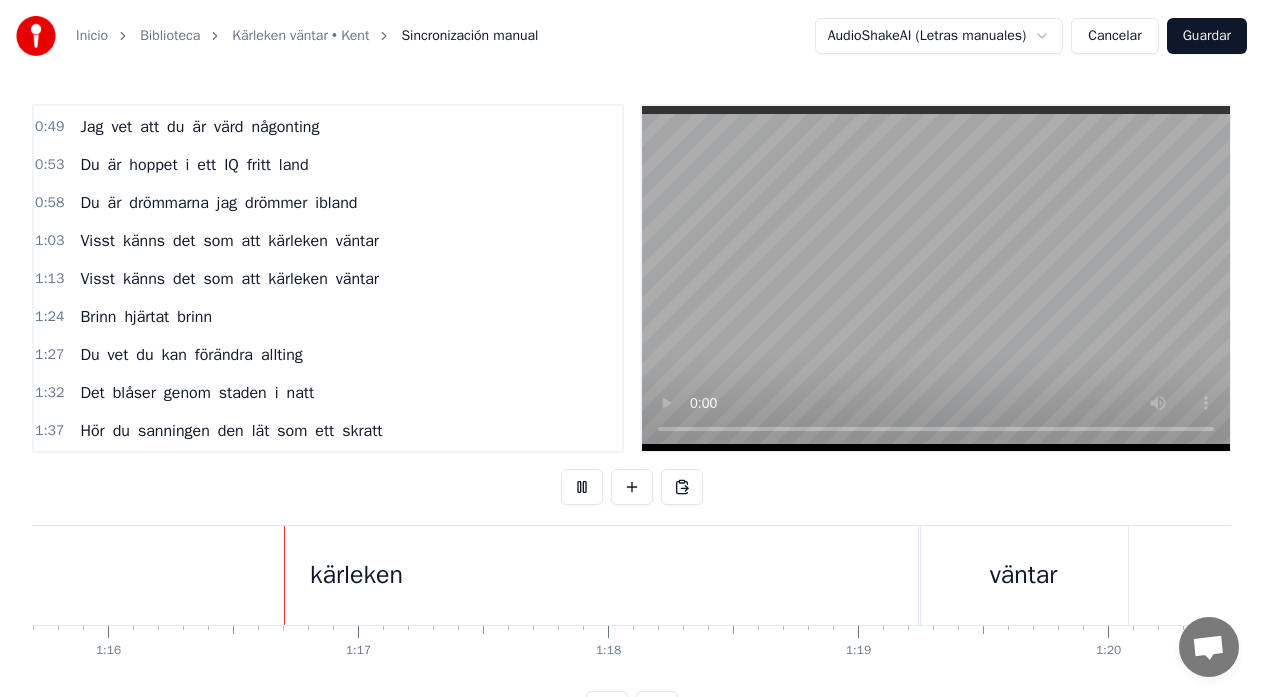 scroll, scrollTop: 0, scrollLeft: 18962, axis: horizontal 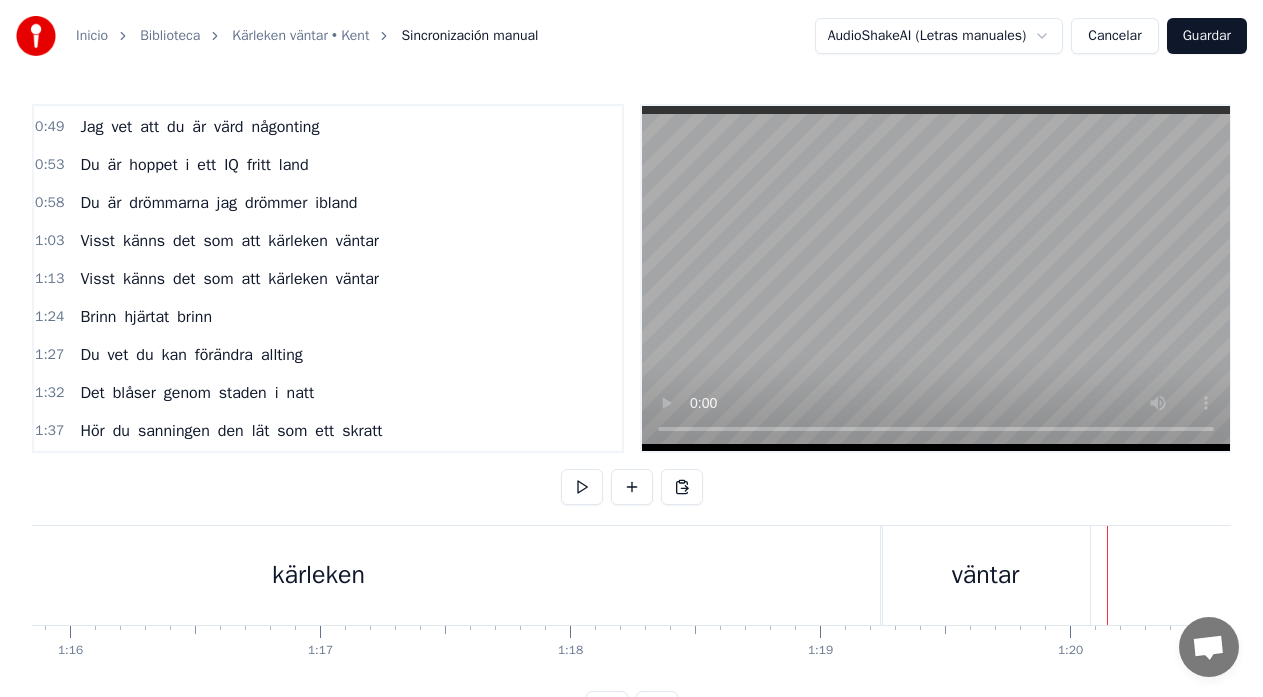 click on "kärleken" at bounding box center (318, 575) 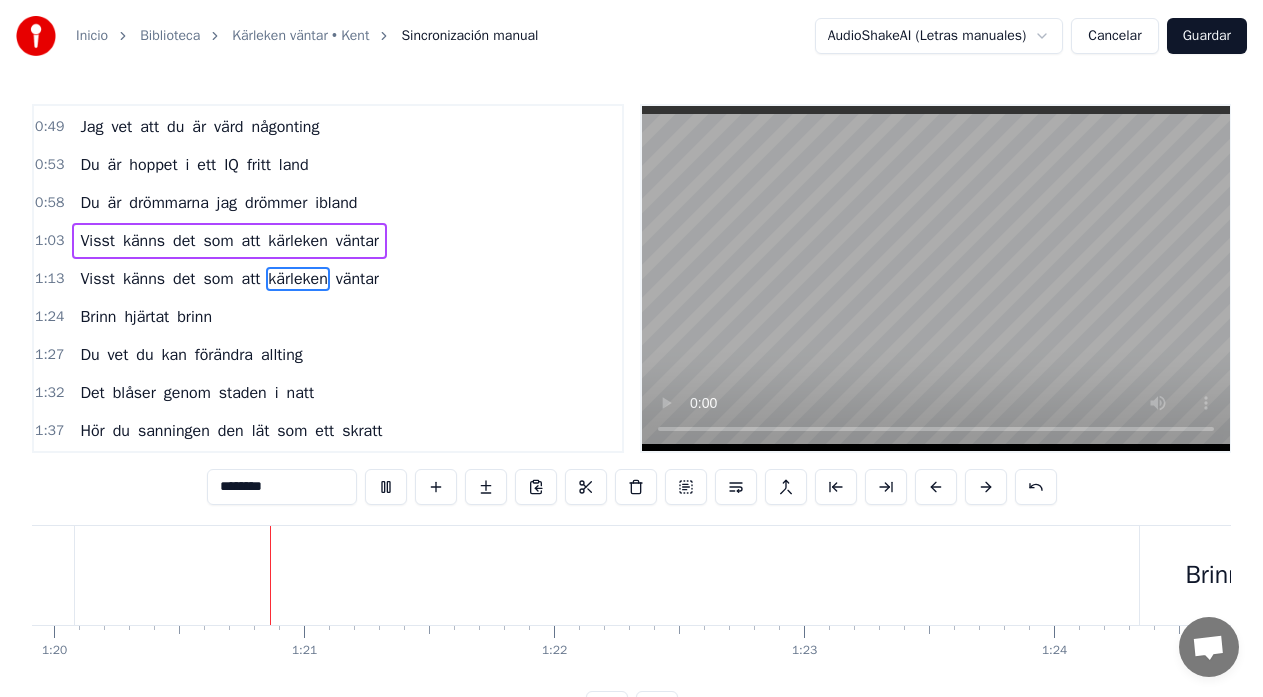 scroll, scrollTop: 0, scrollLeft: 20017, axis: horizontal 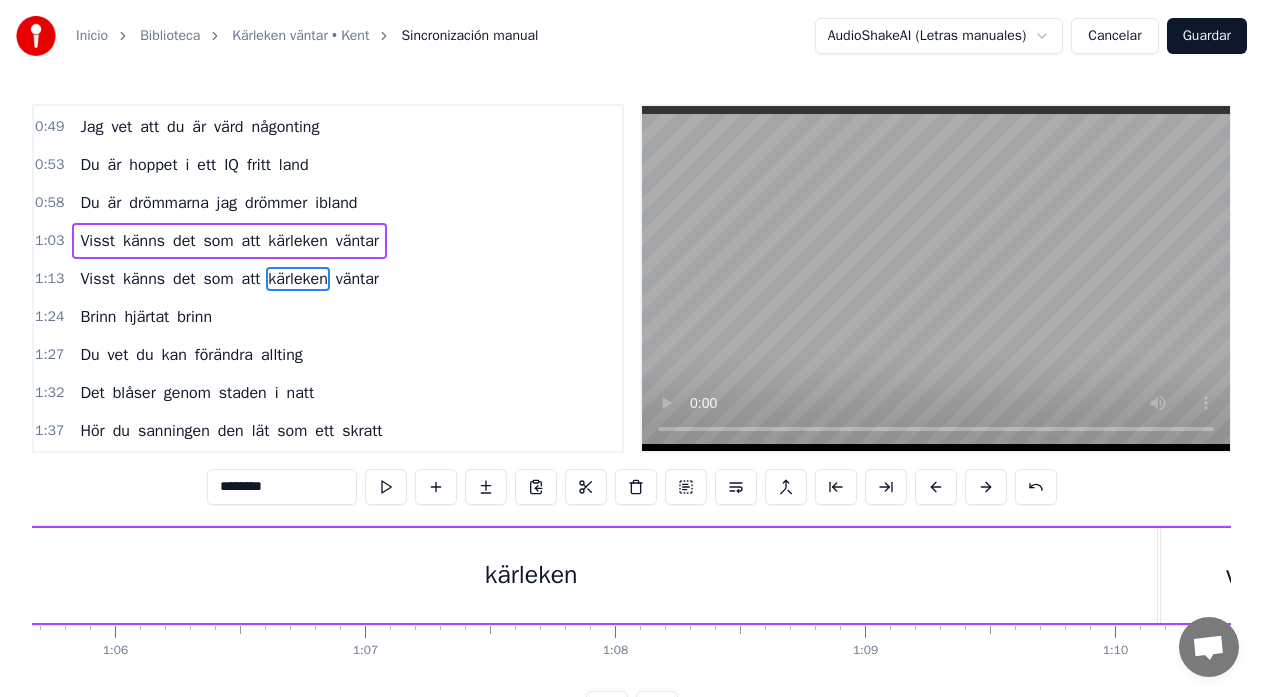 click on "kärleken" at bounding box center (531, 575) 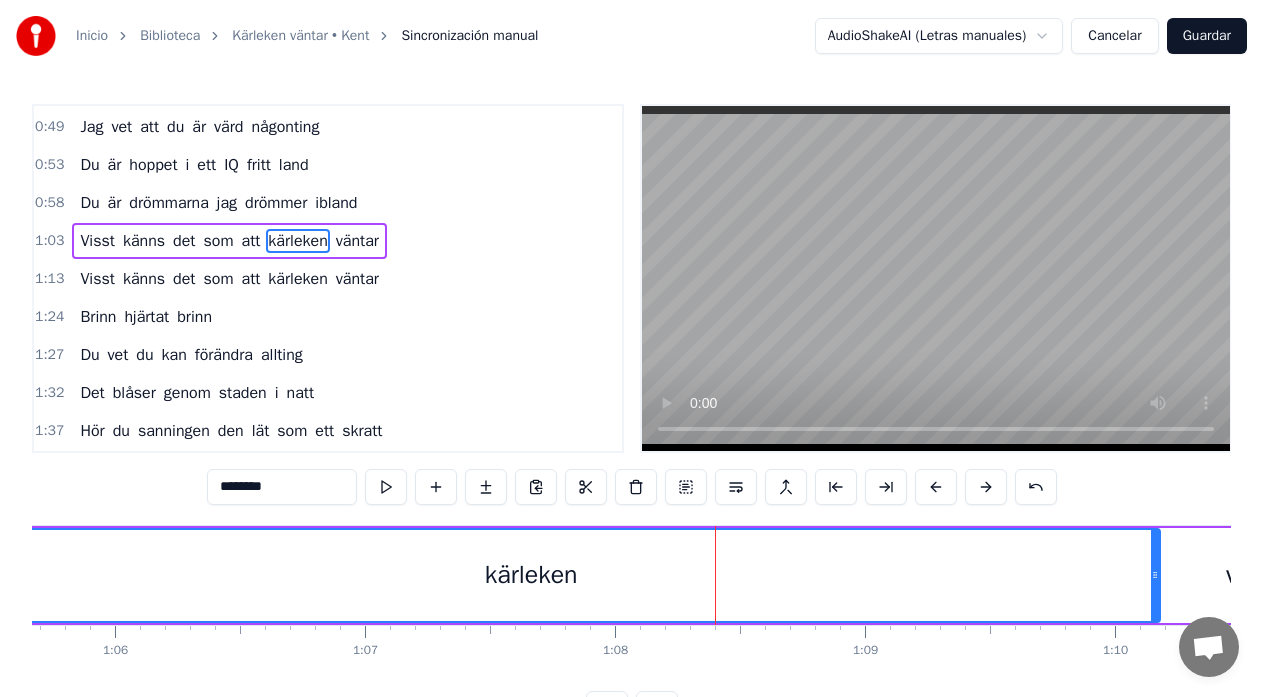 scroll, scrollTop: 150, scrollLeft: 0, axis: vertical 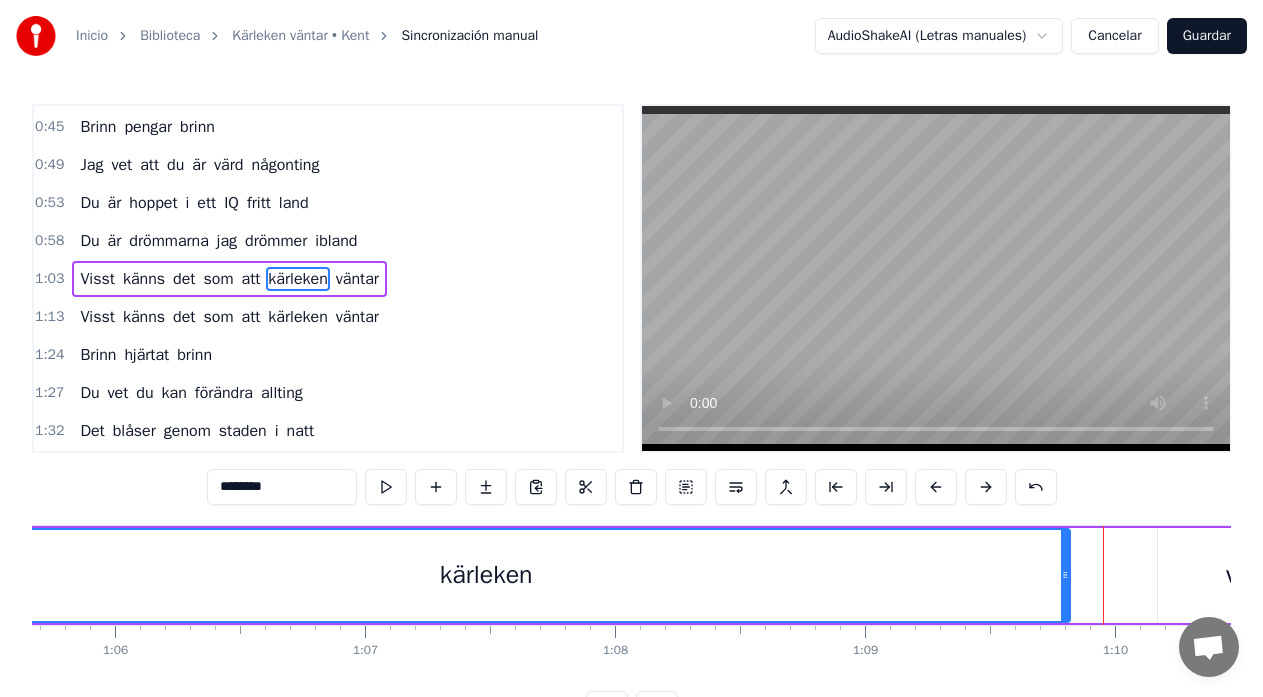 drag, startPoint x: 1153, startPoint y: 577, endPoint x: 1063, endPoint y: 578, distance: 90.005554 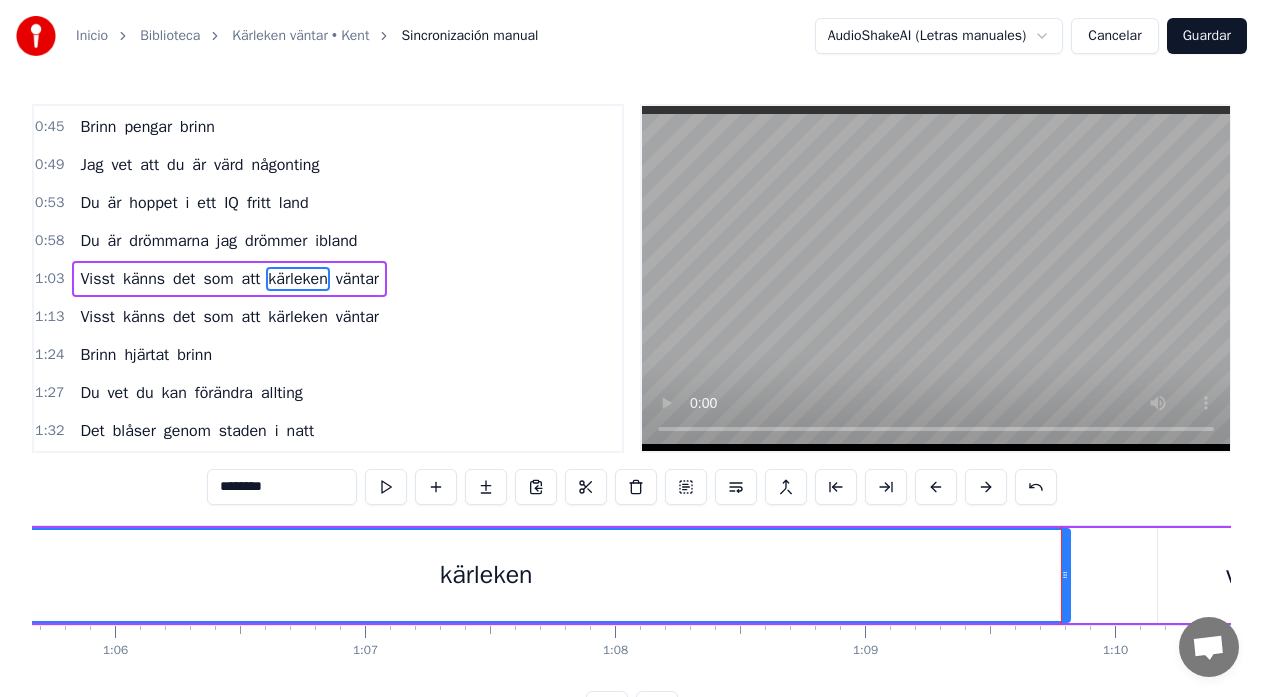 click on "väntar" at bounding box center [1260, 575] 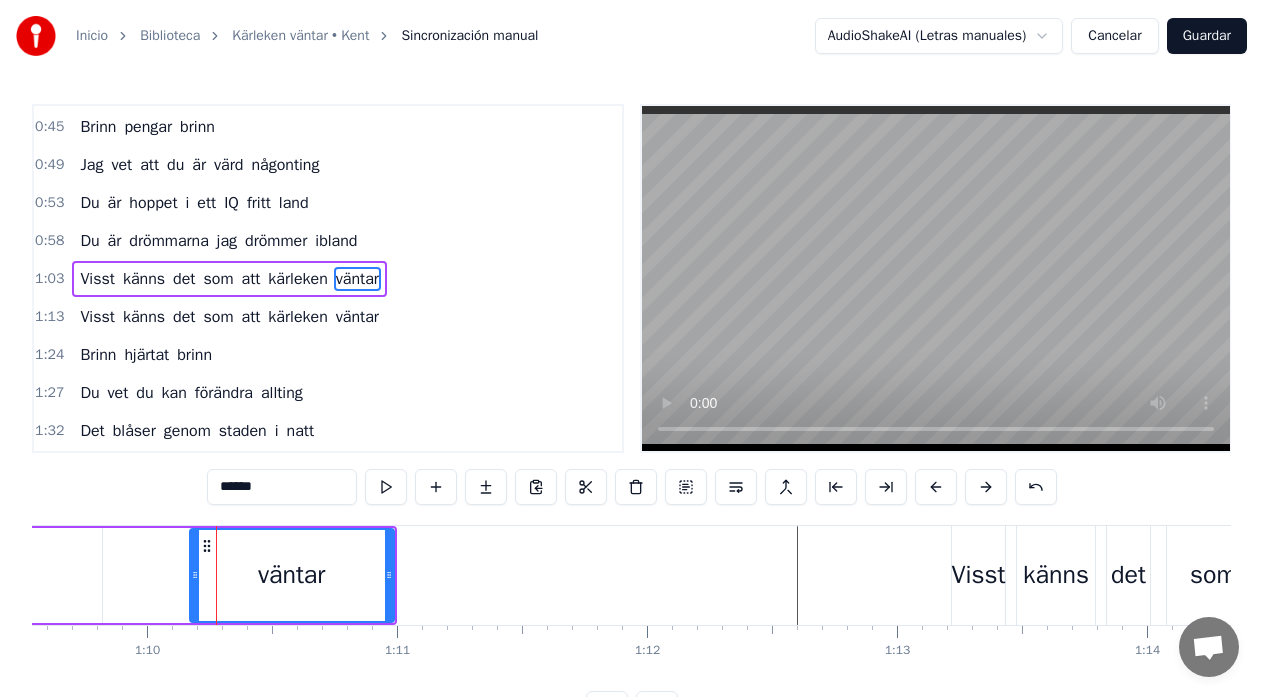scroll, scrollTop: 0, scrollLeft: 17469, axis: horizontal 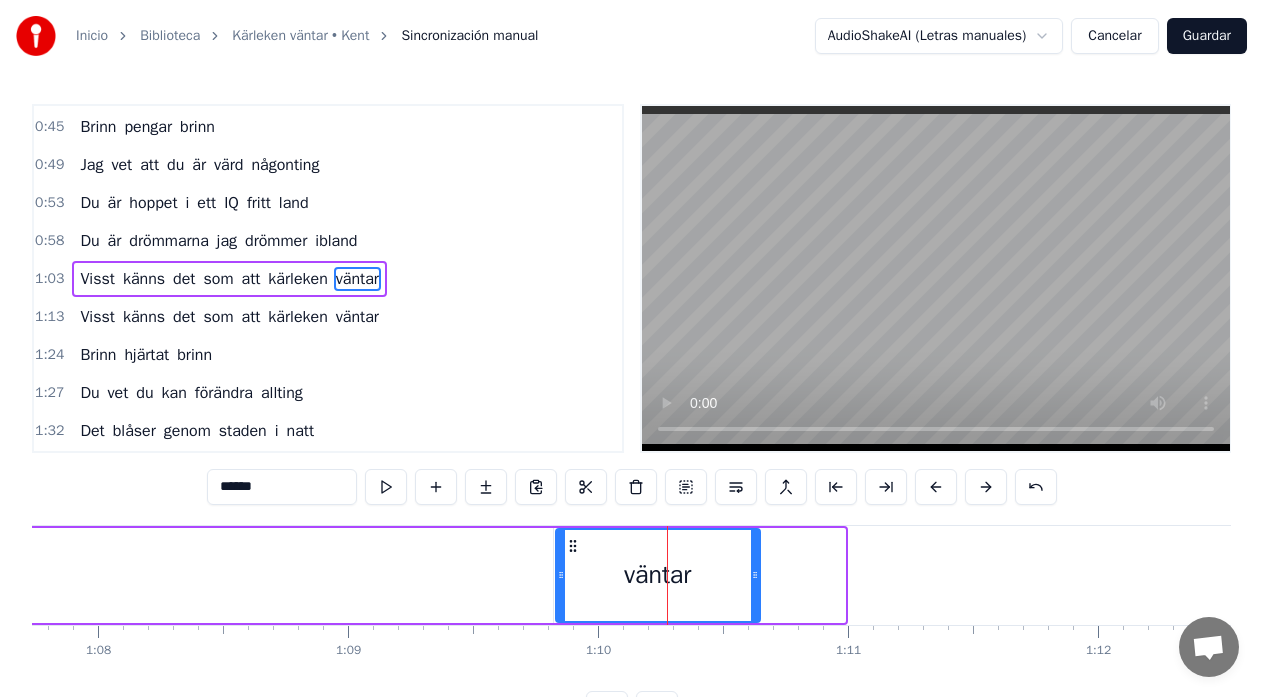 drag, startPoint x: 121, startPoint y: 545, endPoint x: 571, endPoint y: 534, distance: 450.13443 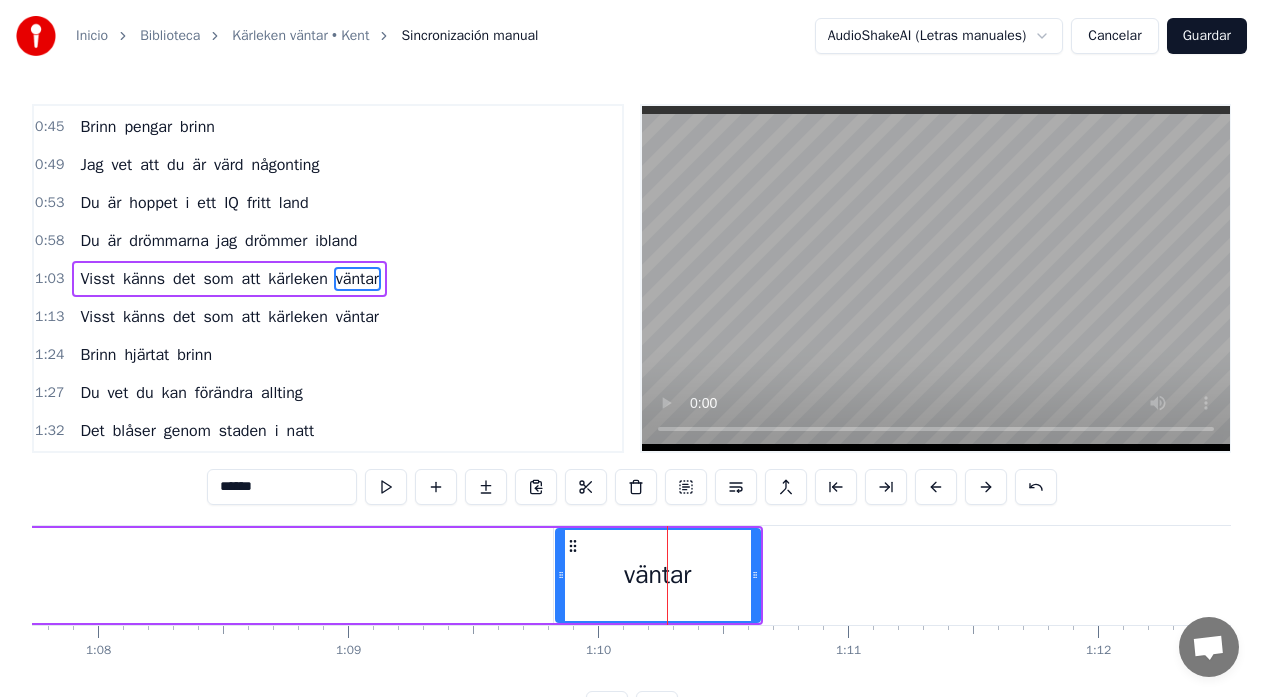 click on "kärleken" at bounding box center (-31, 575) 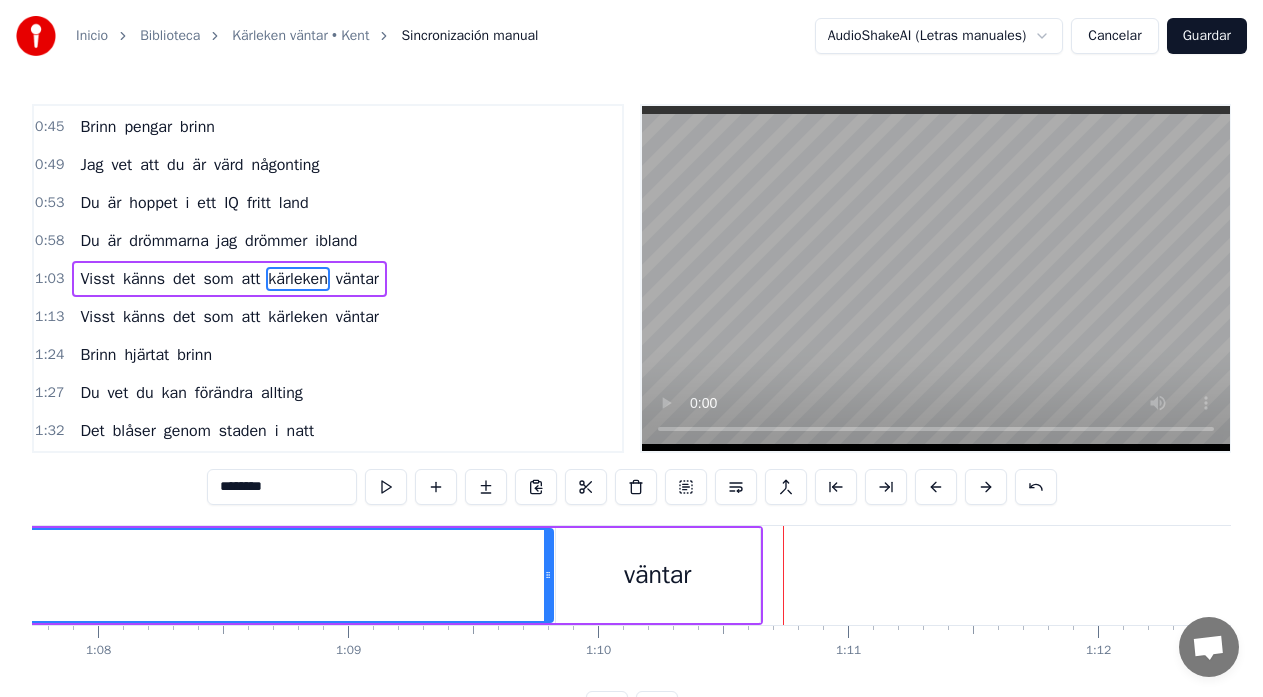 drag, startPoint x: 236, startPoint y: 581, endPoint x: 249, endPoint y: 581, distance: 13 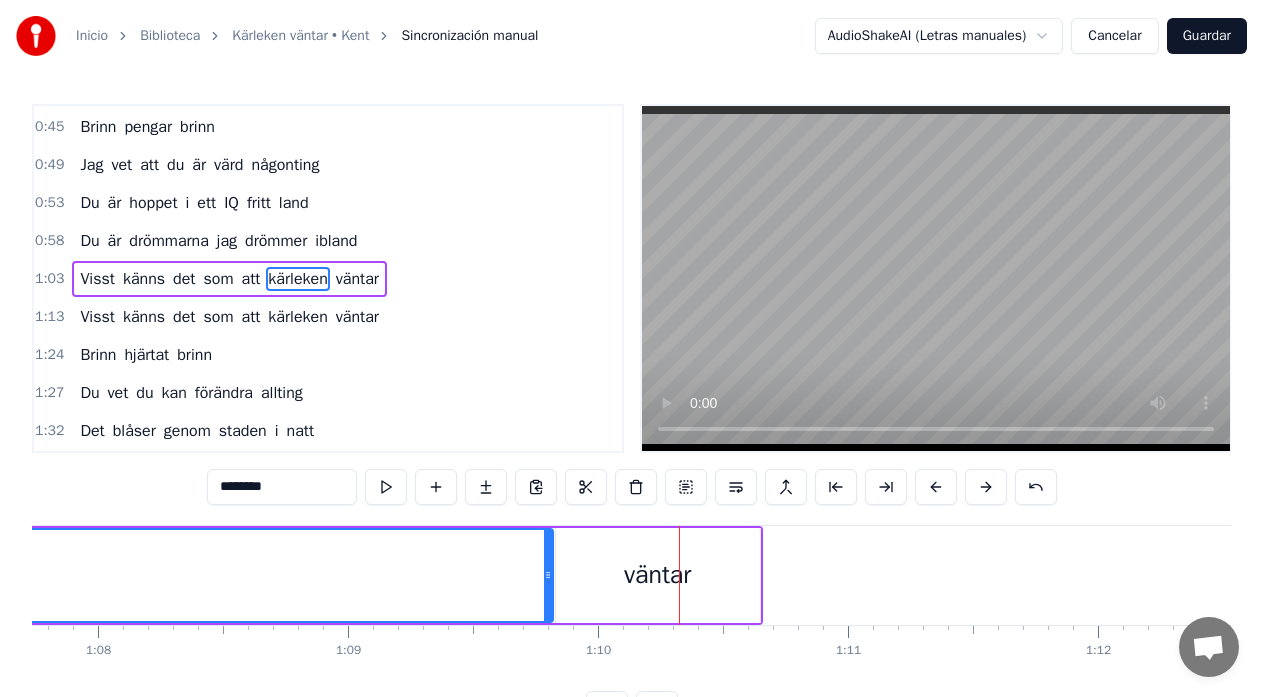 click at bounding box center [13075, 575] 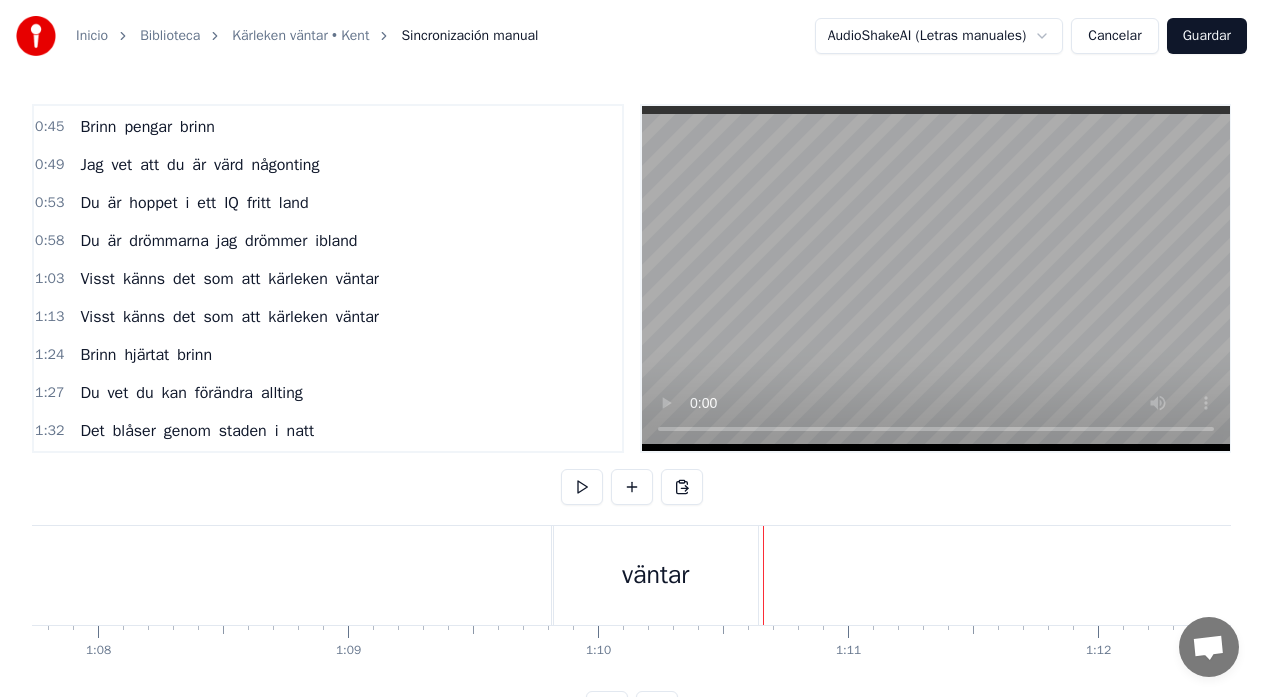 click on "väntar" at bounding box center (656, 575) 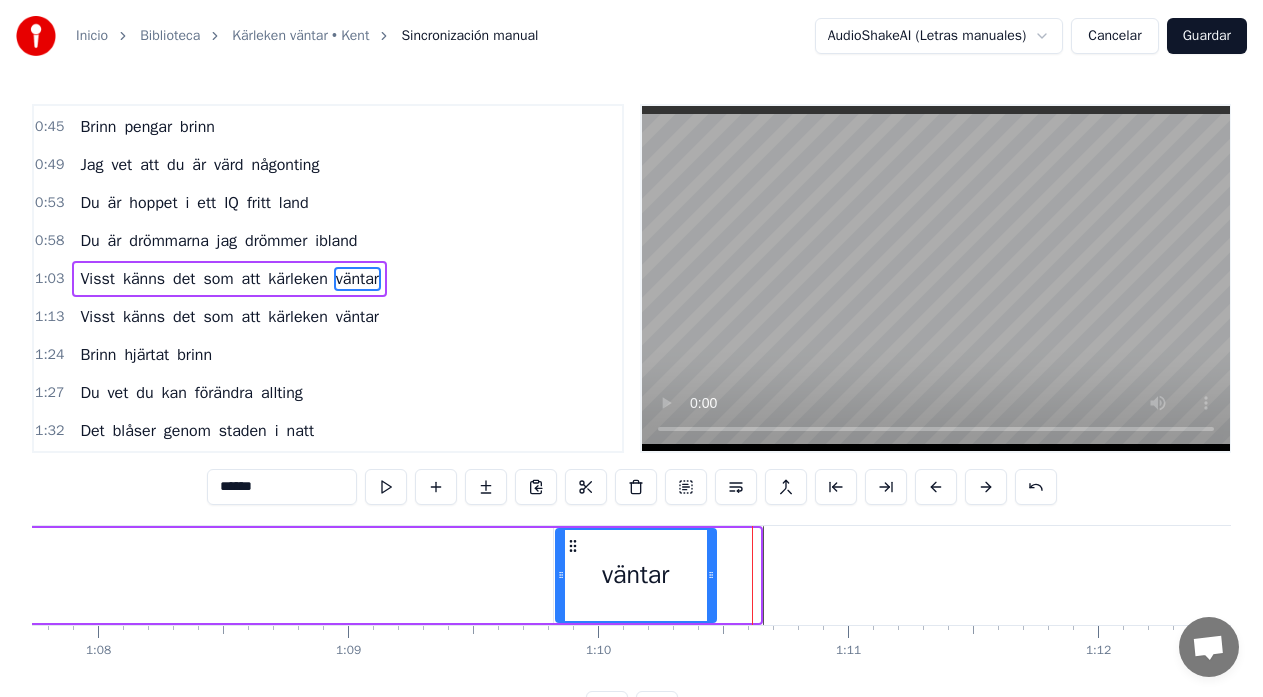 drag, startPoint x: 757, startPoint y: 576, endPoint x: 713, endPoint y: 586, distance: 45.122055 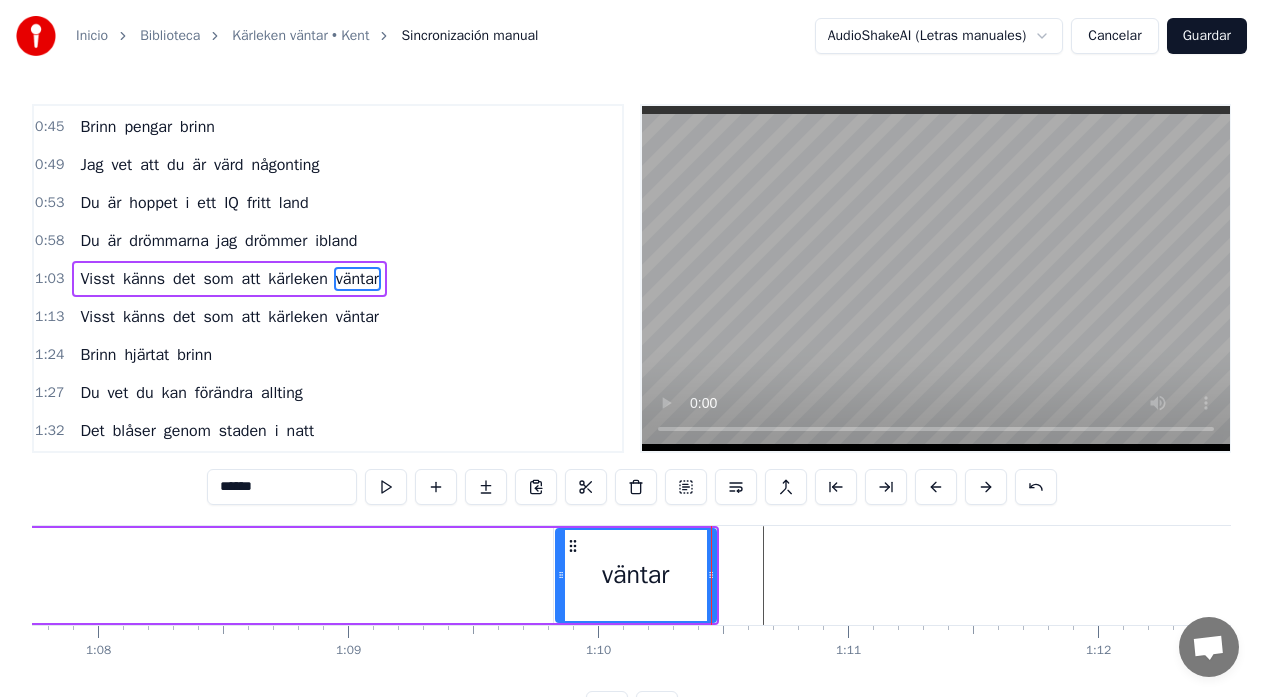 click on "kärleken" at bounding box center (-31, 575) 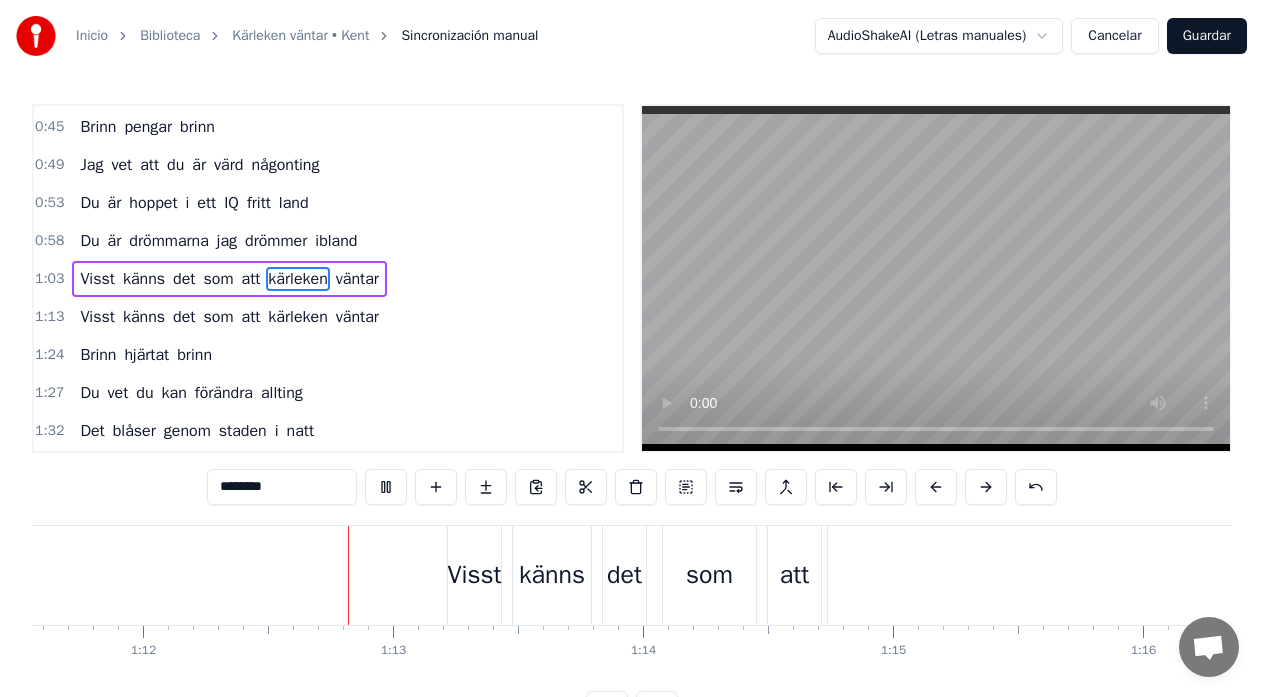 scroll, scrollTop: 0, scrollLeft: 17965, axis: horizontal 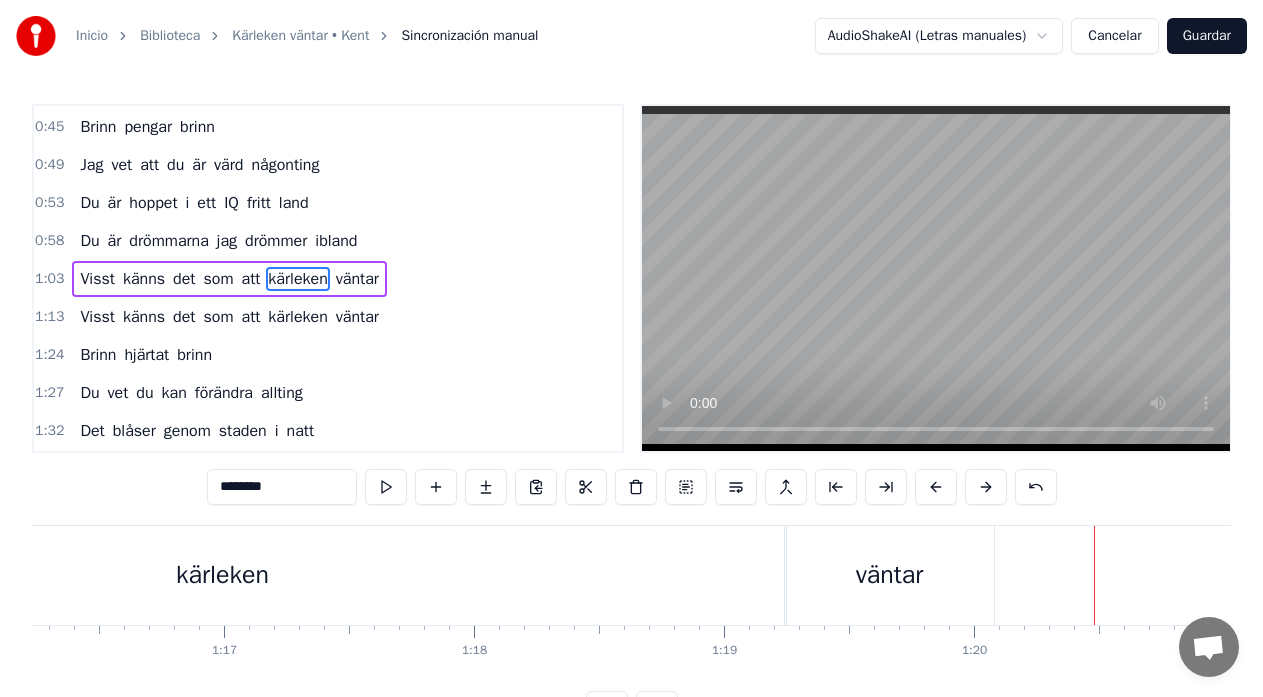 click on "väntar" at bounding box center (889, 575) 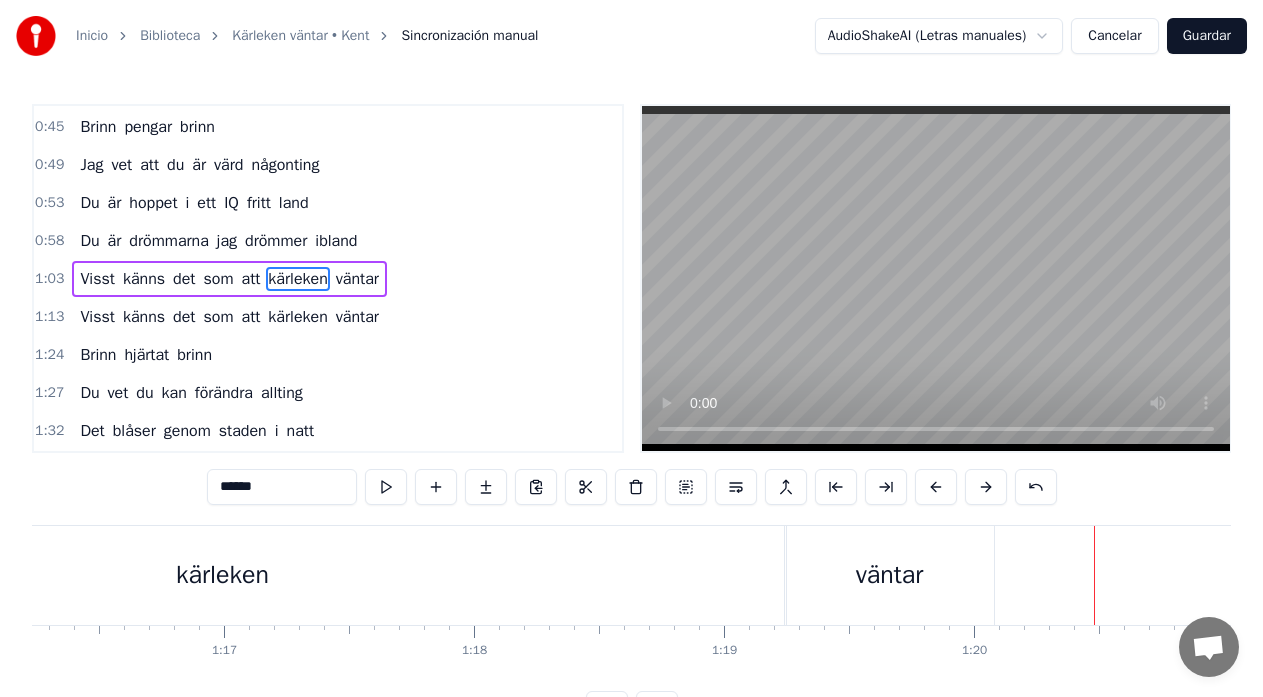 scroll, scrollTop: 188, scrollLeft: 0, axis: vertical 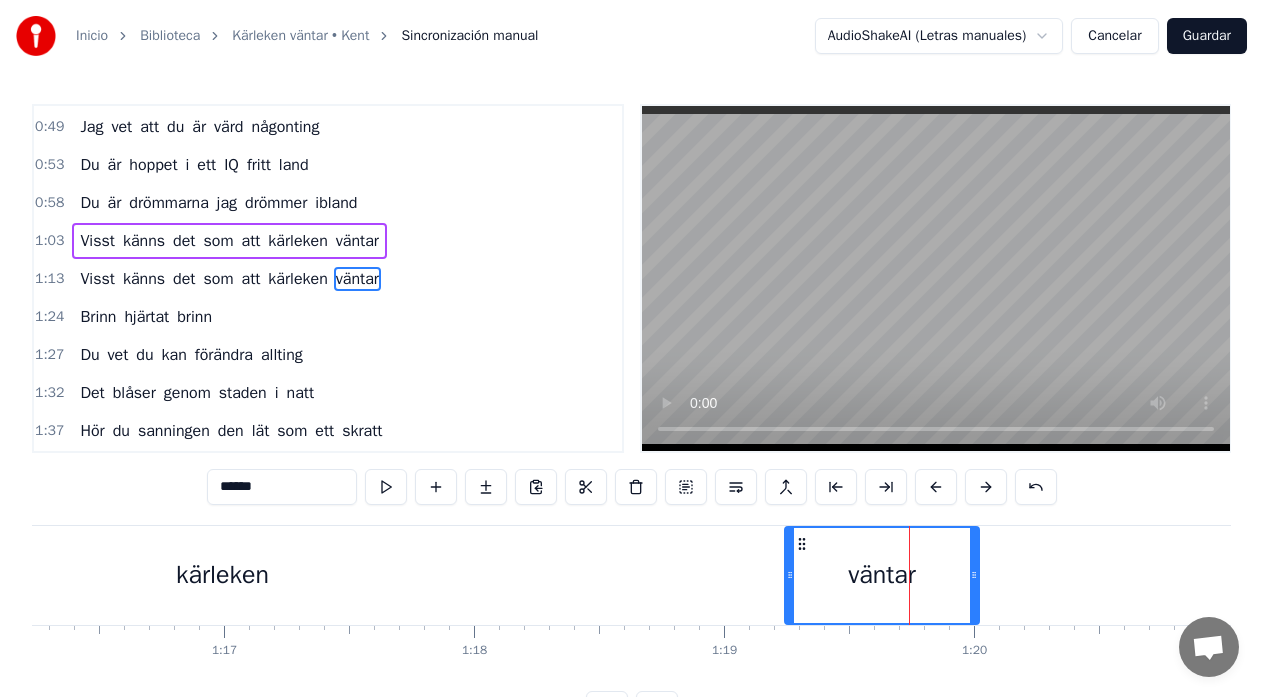drag, startPoint x: 988, startPoint y: 577, endPoint x: 973, endPoint y: 582, distance: 15.811388 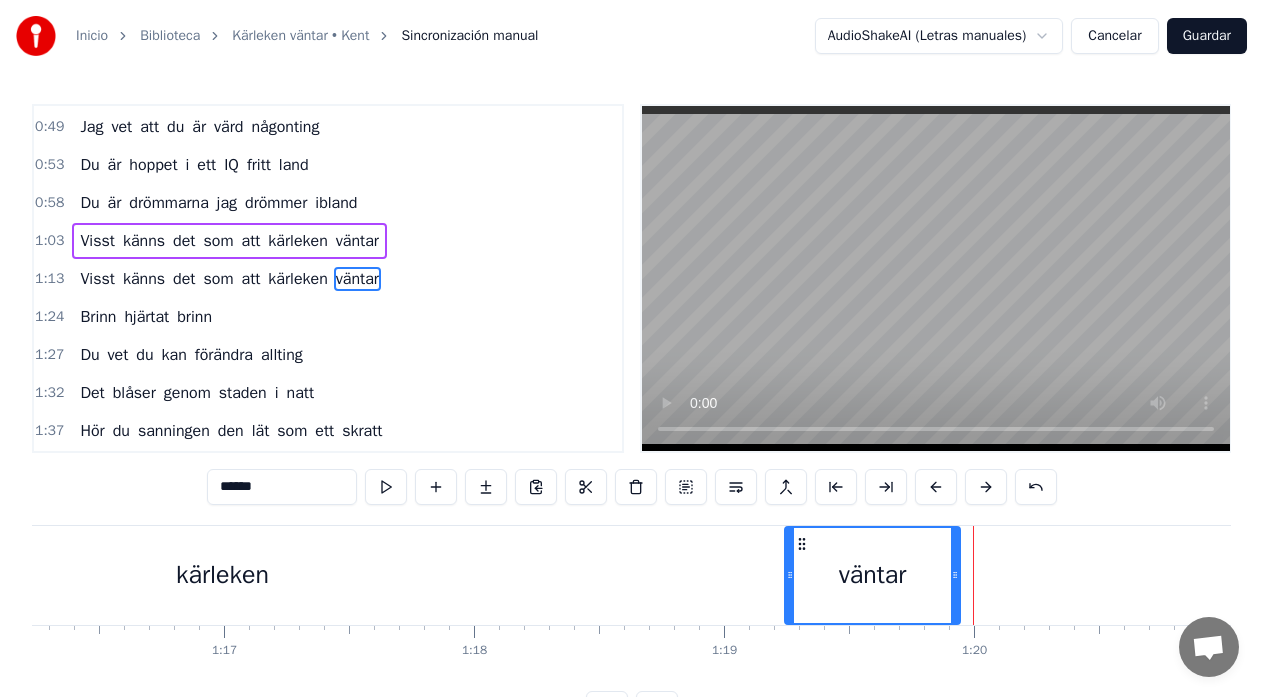 drag, startPoint x: 972, startPoint y: 576, endPoint x: 953, endPoint y: 581, distance: 19.646883 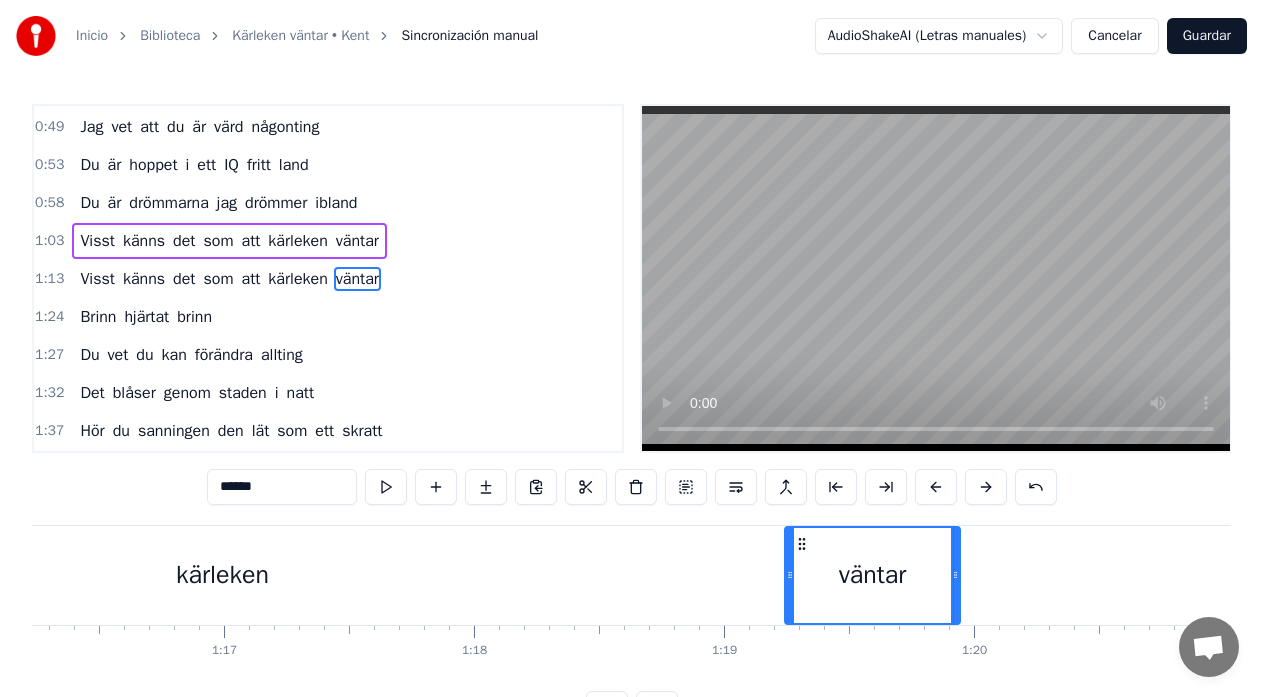 click on "kärleken" at bounding box center (222, 575) 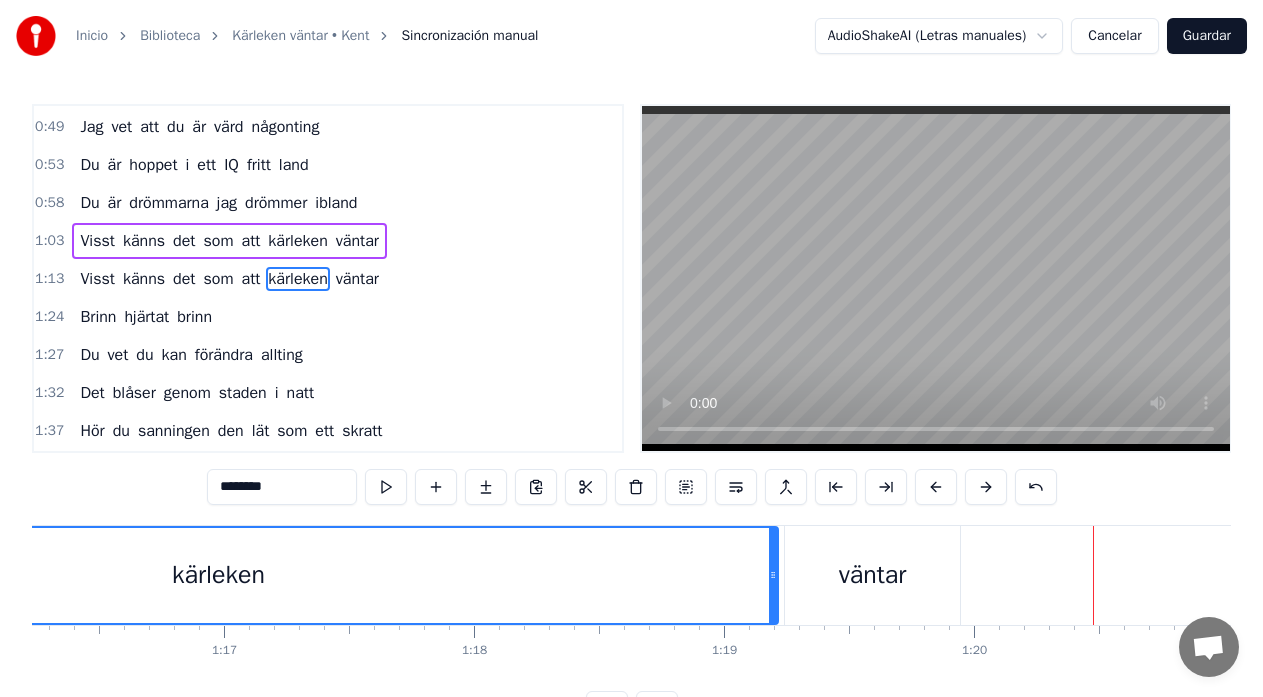 click 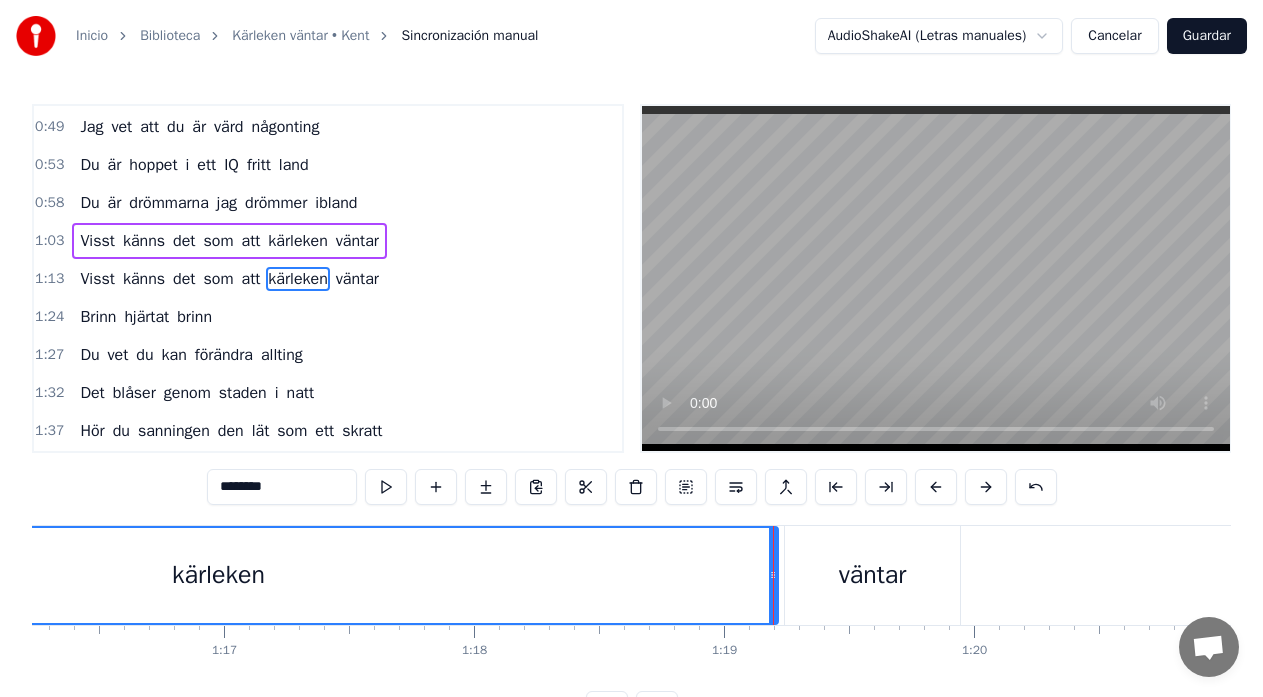 drag, startPoint x: 824, startPoint y: 574, endPoint x: 809, endPoint y: 576, distance: 15.132746 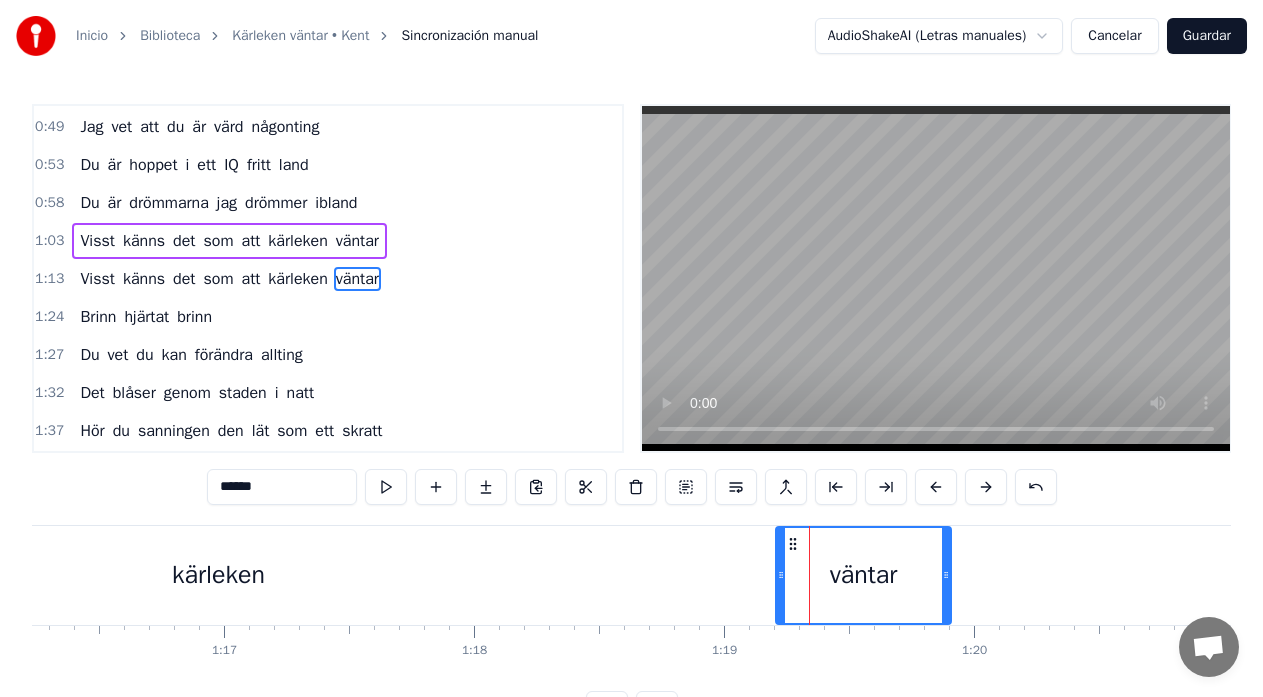 click 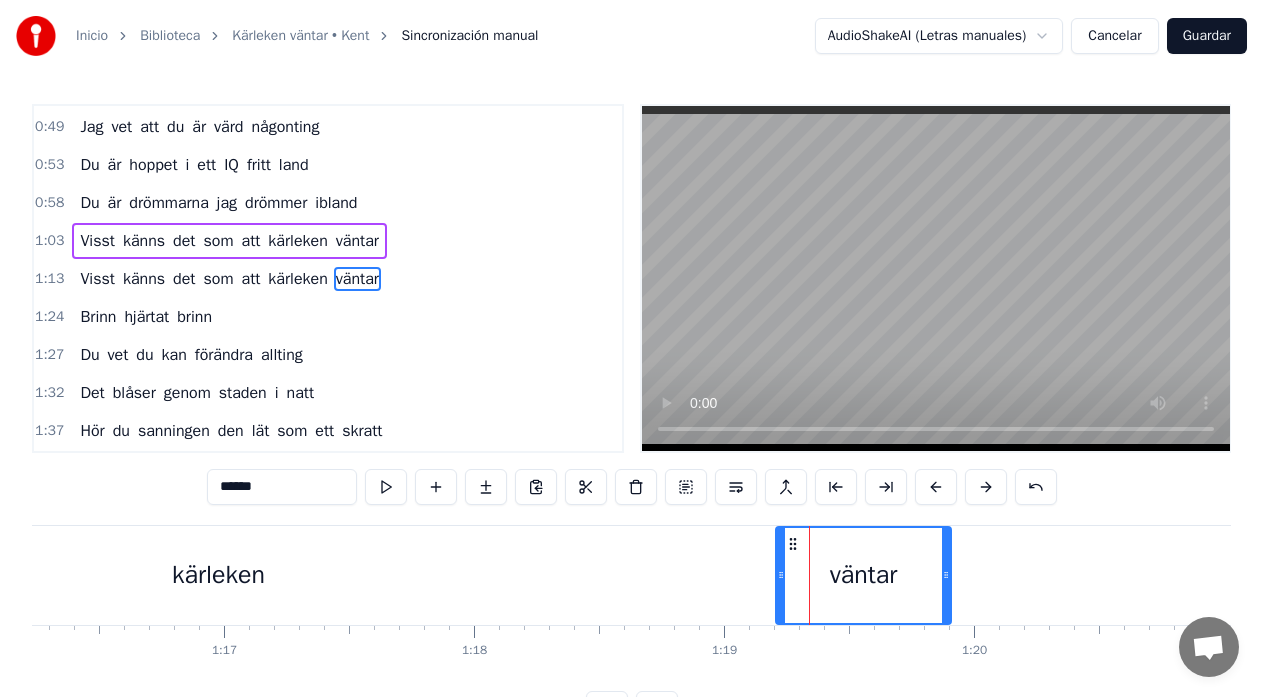 click on "kärleken" at bounding box center (218, 575) 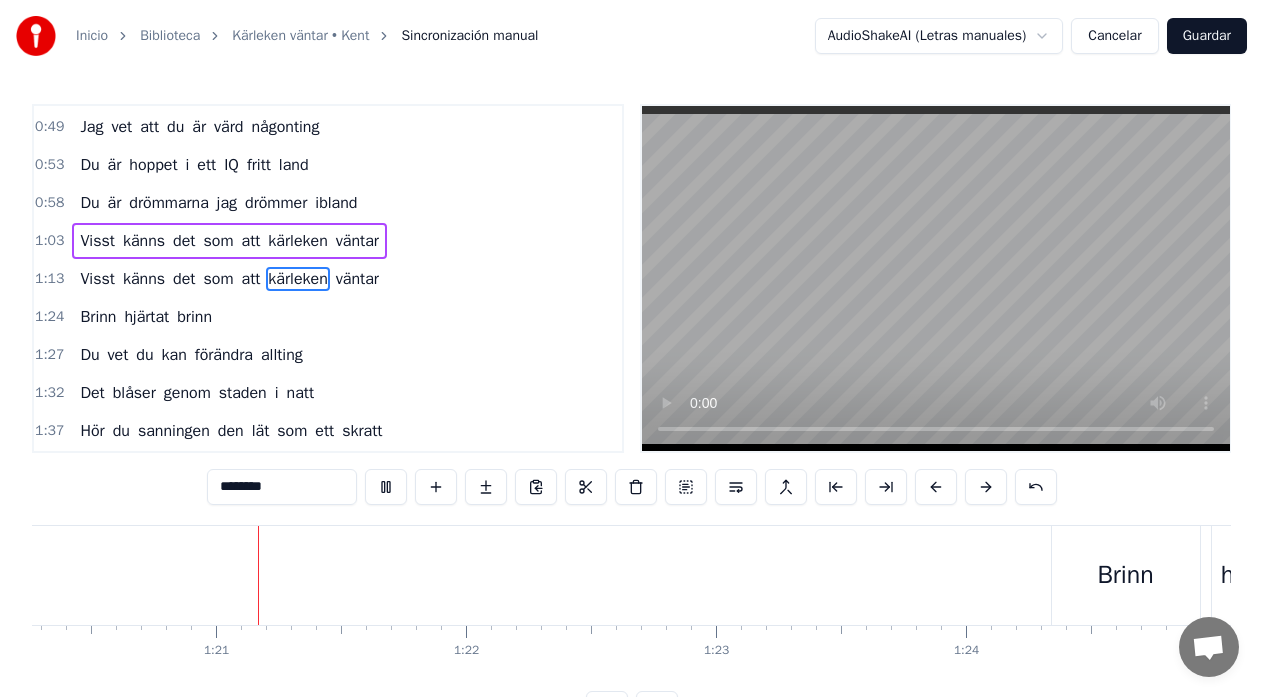 scroll, scrollTop: 0, scrollLeft: 20102, axis: horizontal 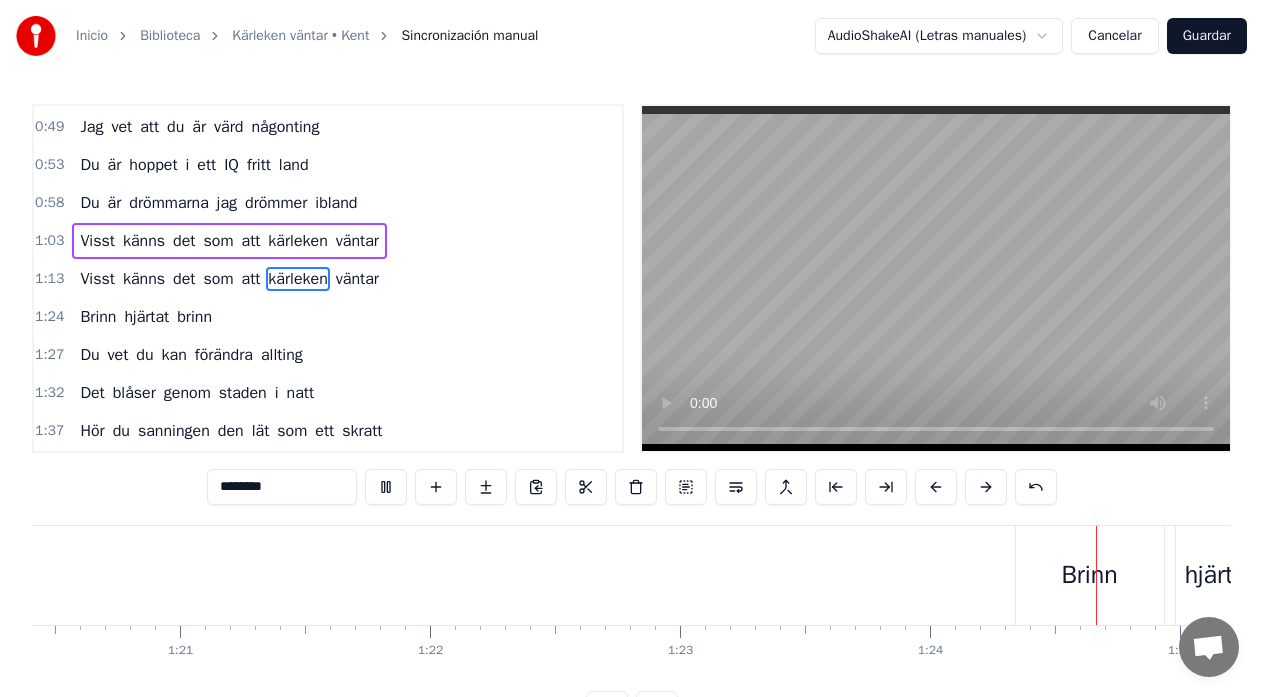 click on "Guardar" at bounding box center (1207, 36) 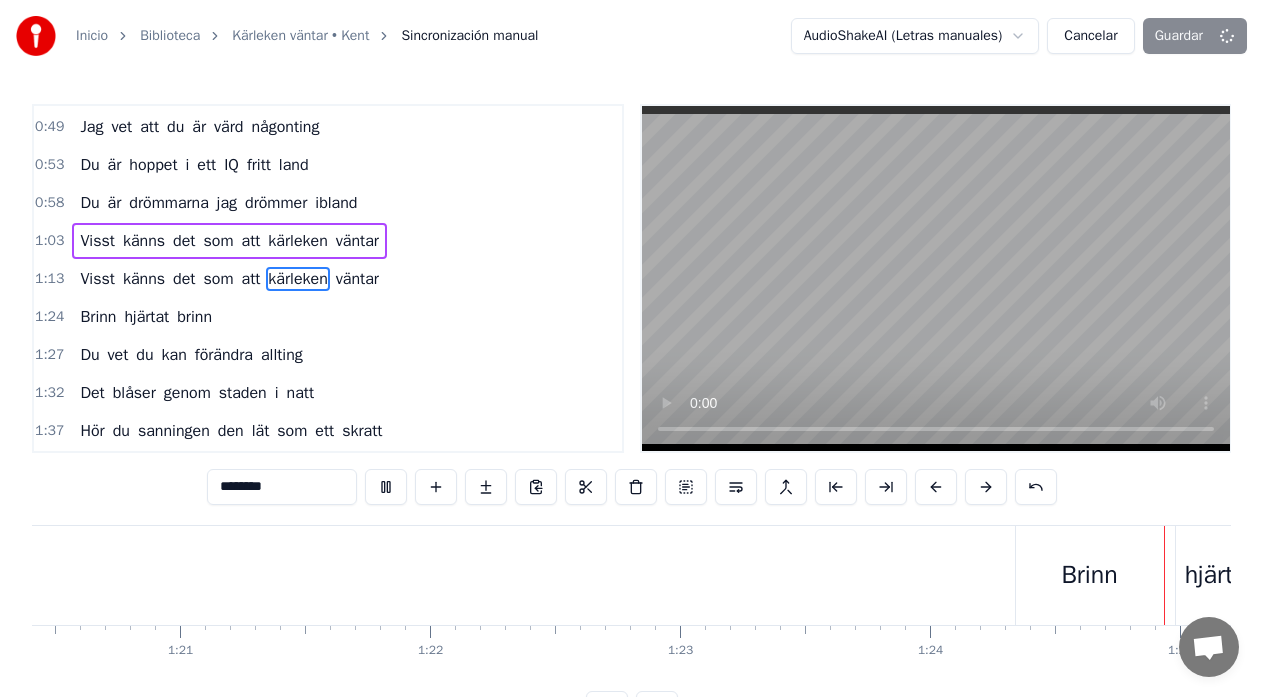 scroll, scrollTop: 0, scrollLeft: 20202, axis: horizontal 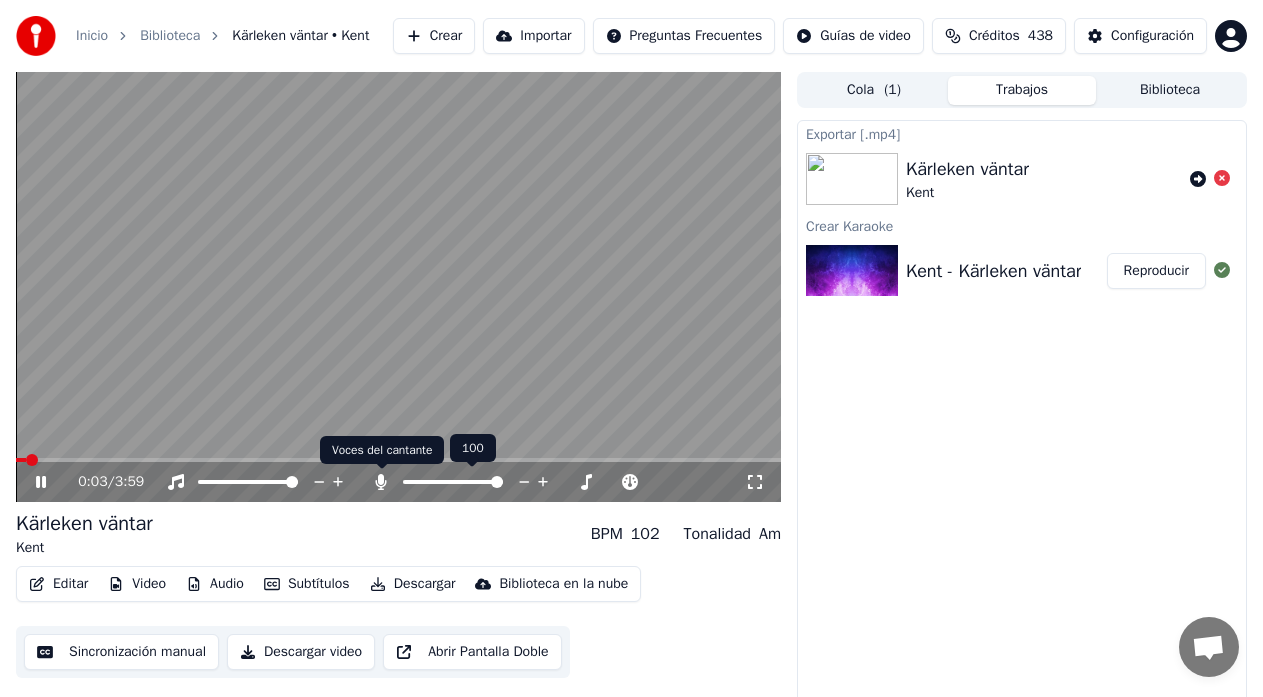 click on "Voces del cantante Voces del cantante" at bounding box center [382, 450] 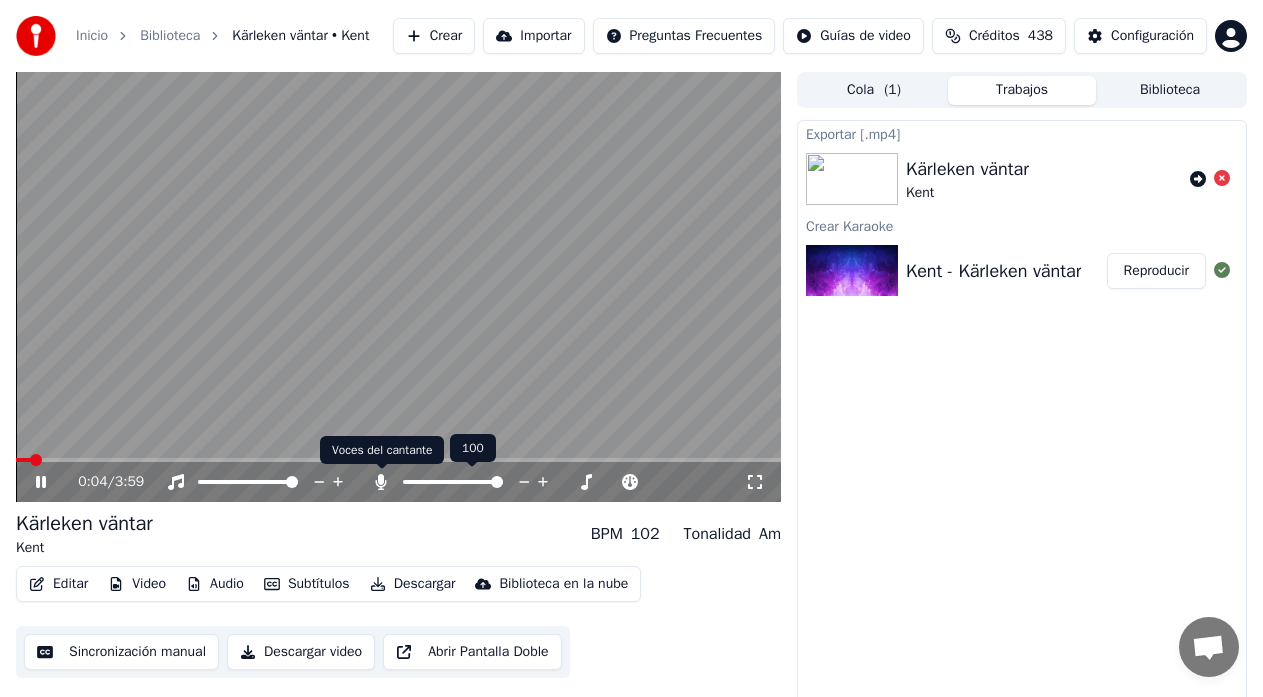click on "Voces del cantante Voces del cantante" at bounding box center (382, 450) 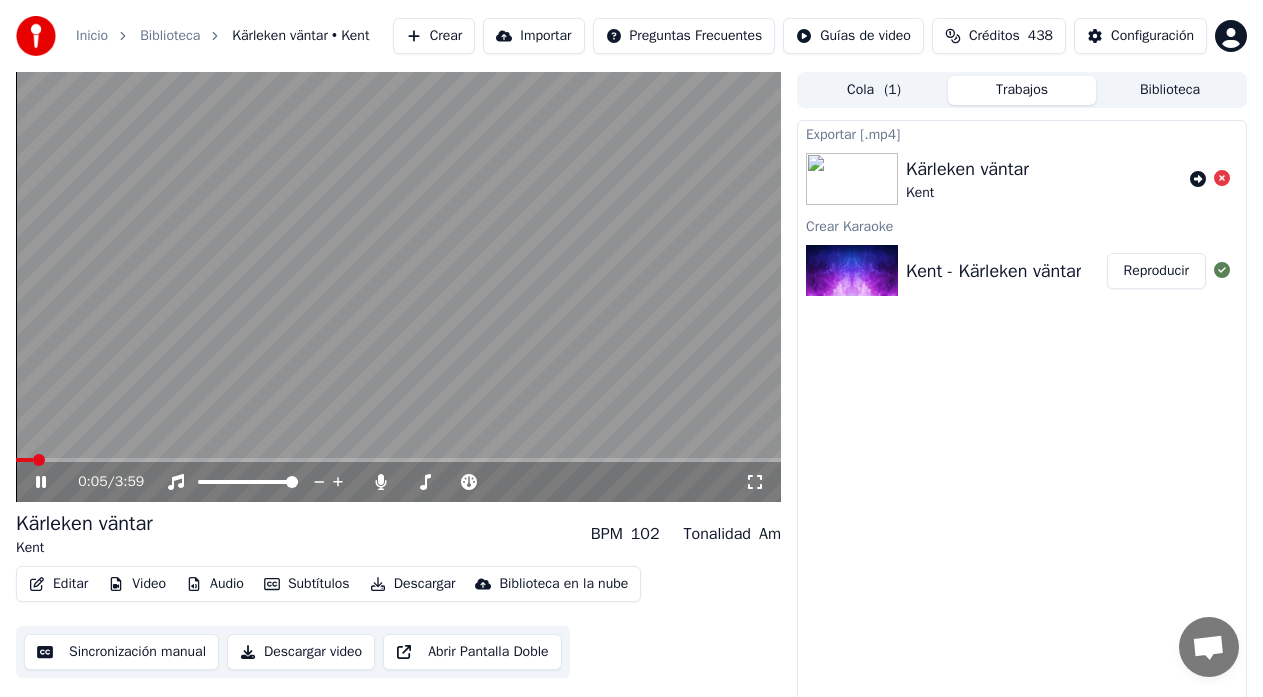 click at bounding box center (398, 287) 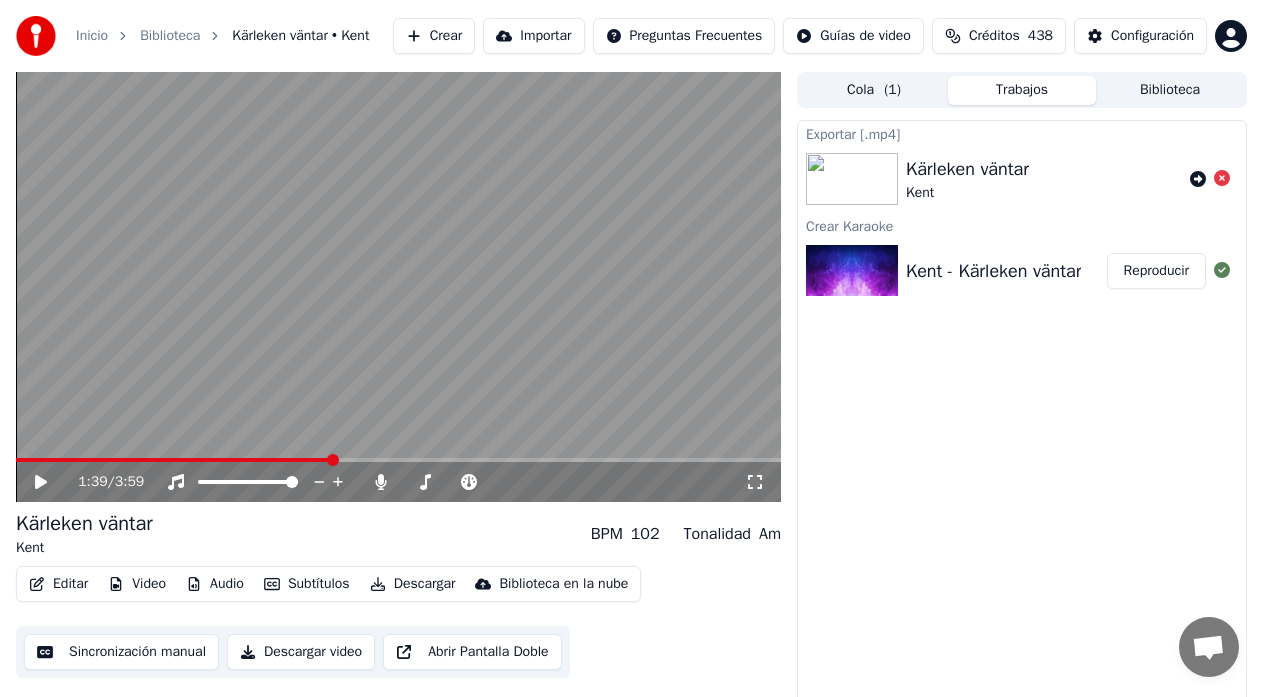 click at bounding box center [333, 460] 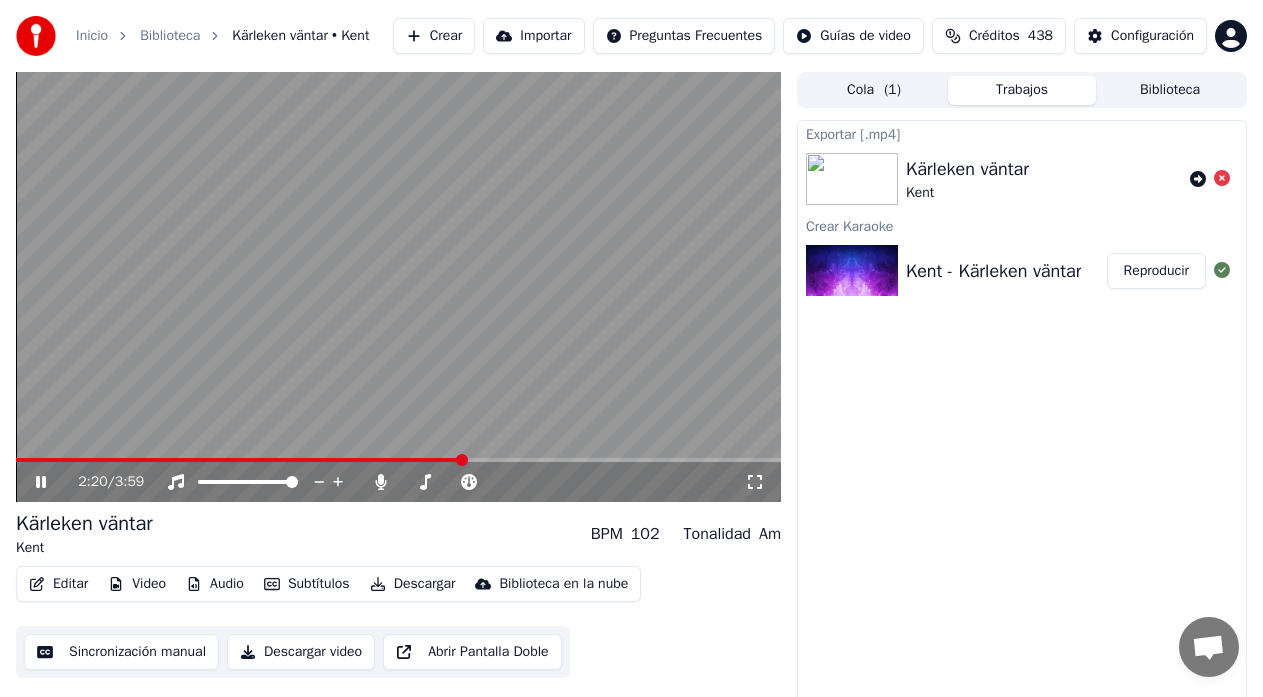 click 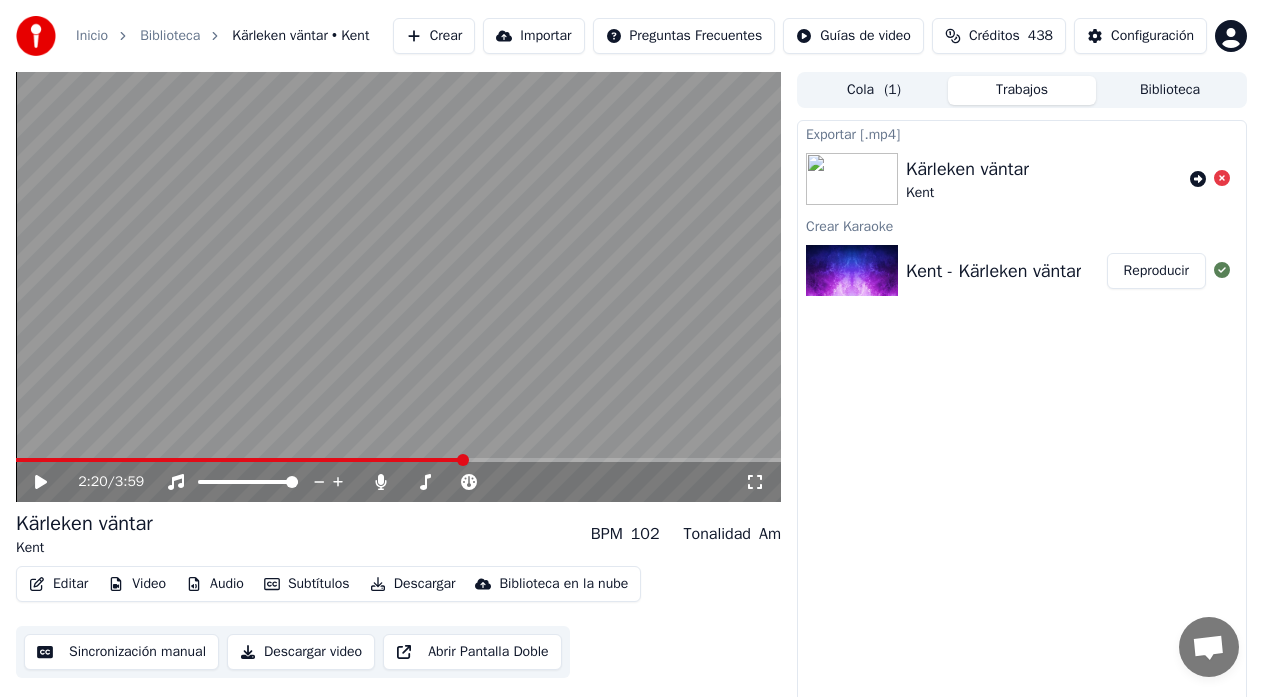 click on "Sincronización manual" at bounding box center [121, 652] 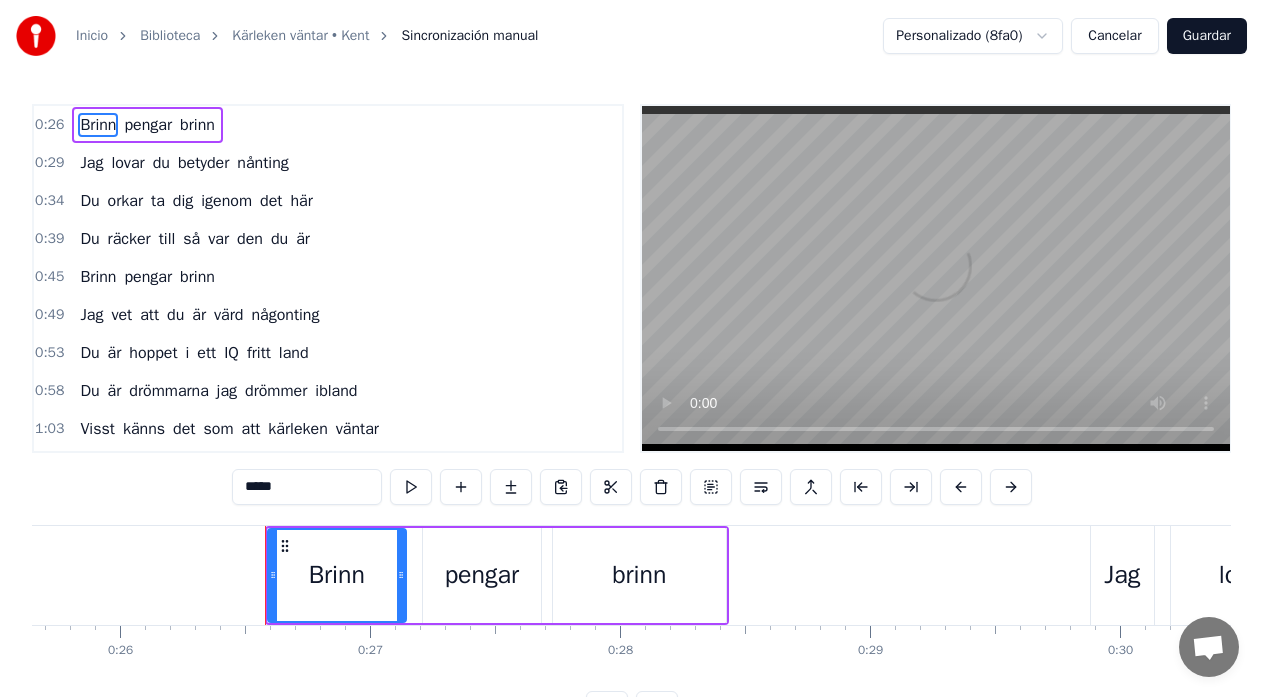 scroll, scrollTop: 0, scrollLeft: 6544, axis: horizontal 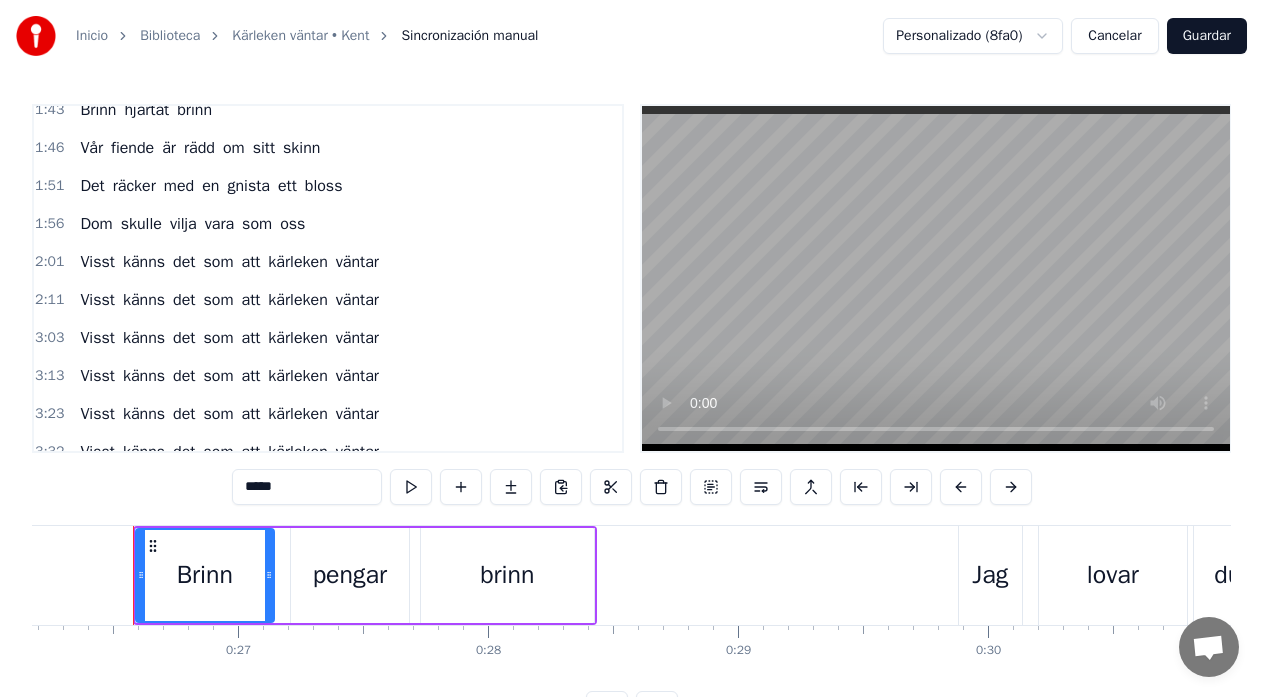 click on "väntar" at bounding box center (357, 262) 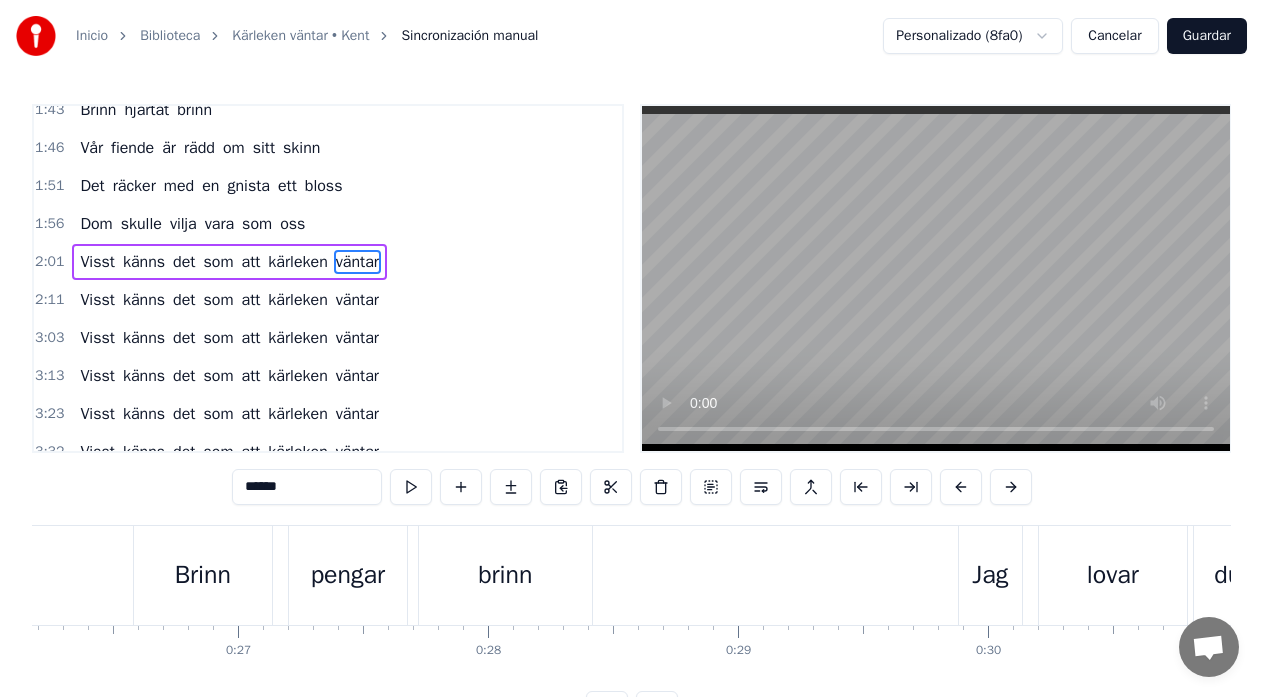 scroll, scrollTop: 530, scrollLeft: 0, axis: vertical 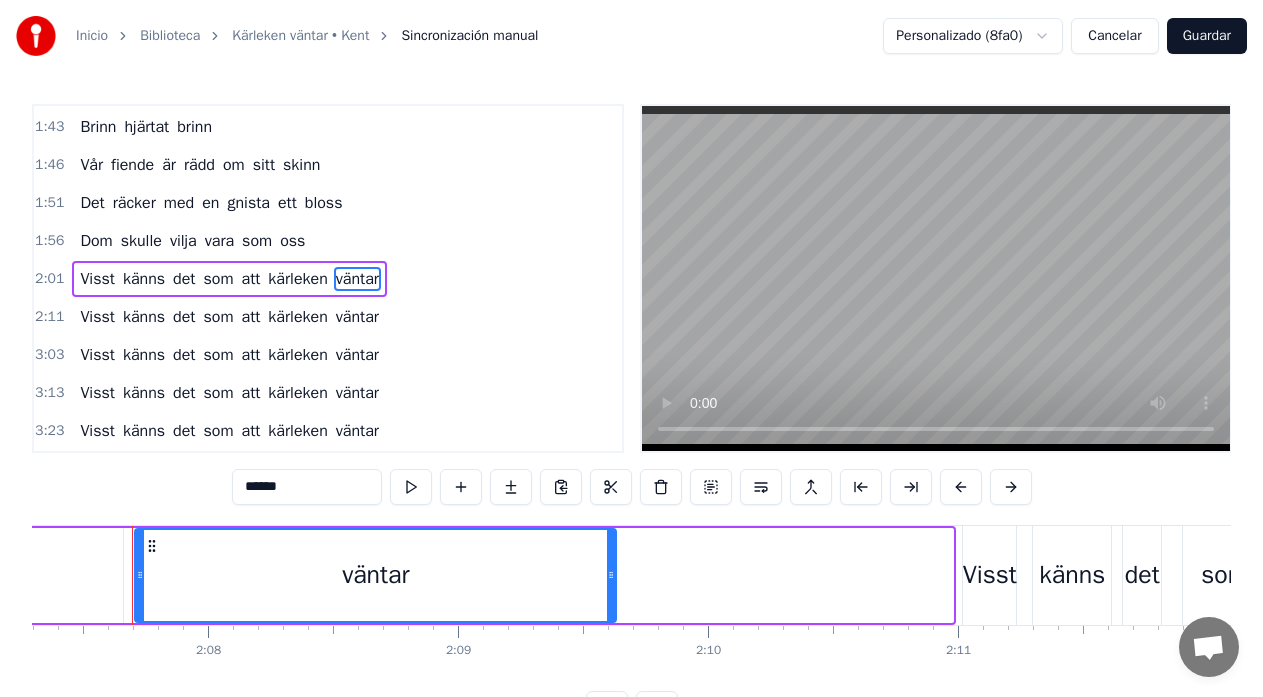 drag, startPoint x: 948, startPoint y: 578, endPoint x: 611, endPoint y: 588, distance: 337.14835 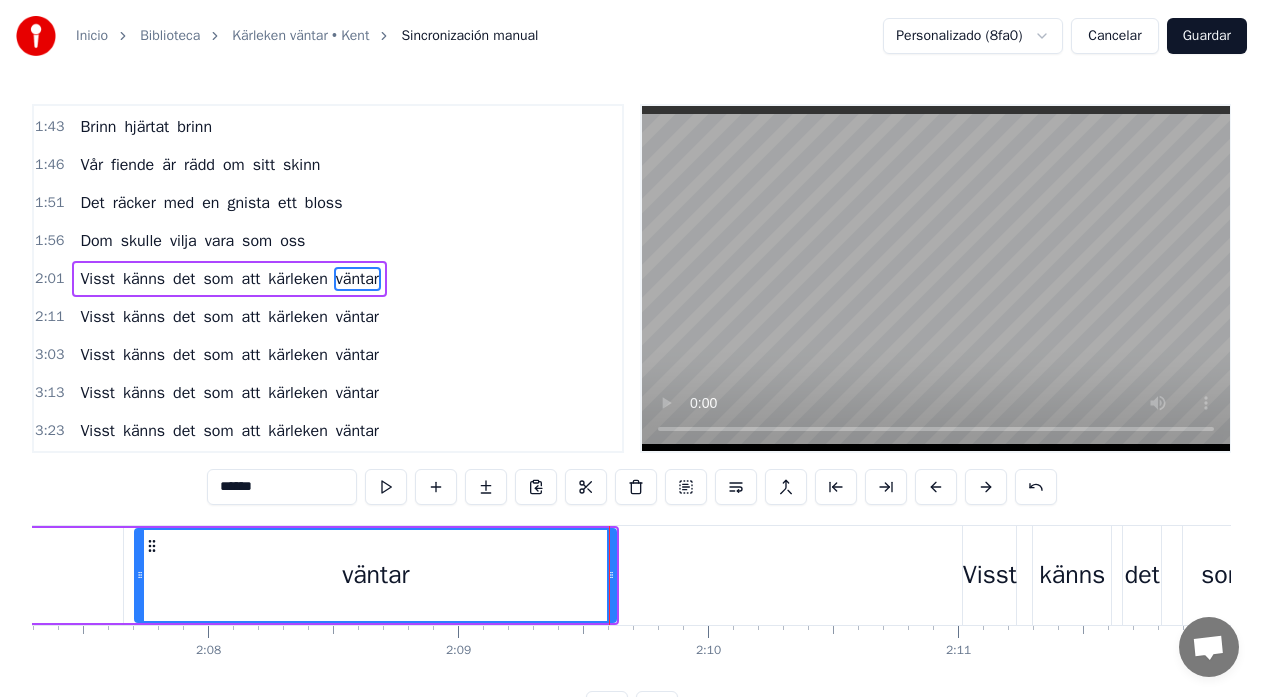 click on "kärleken" at bounding box center (-471, 575) 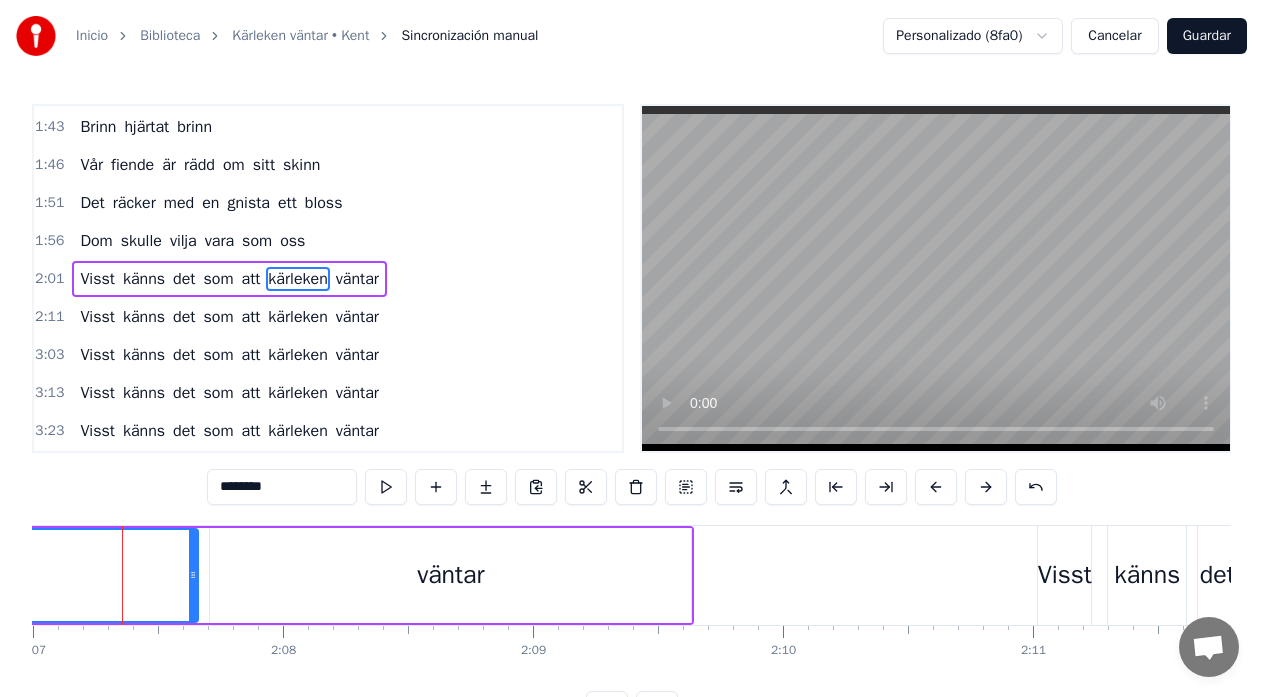 scroll, scrollTop: 0, scrollLeft: 31739, axis: horizontal 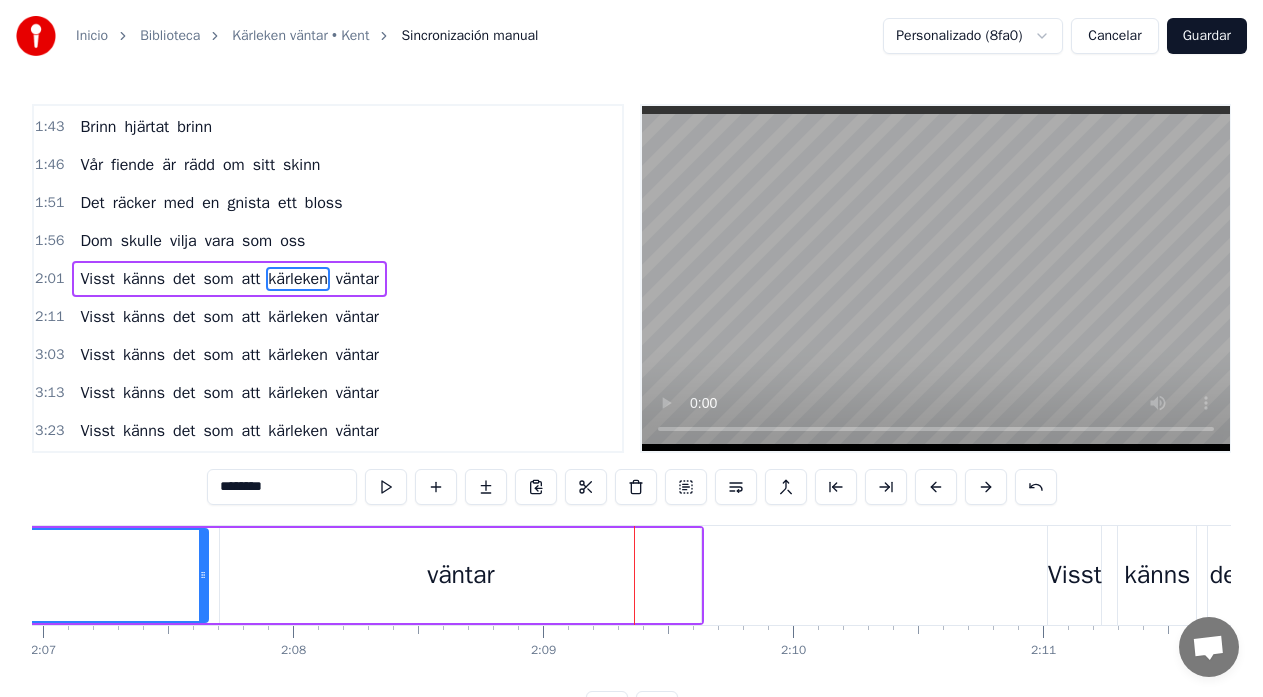 click on "väntar" at bounding box center (460, 575) 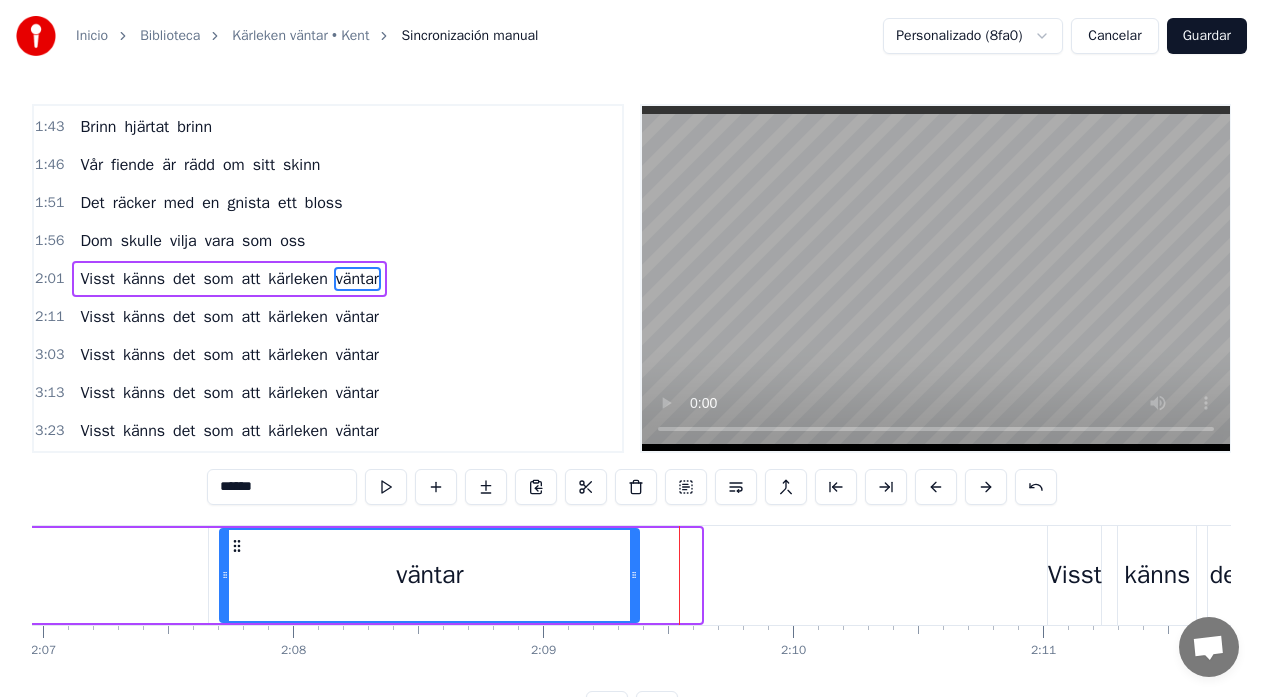 drag, startPoint x: 699, startPoint y: 572, endPoint x: 637, endPoint y: 581, distance: 62.649822 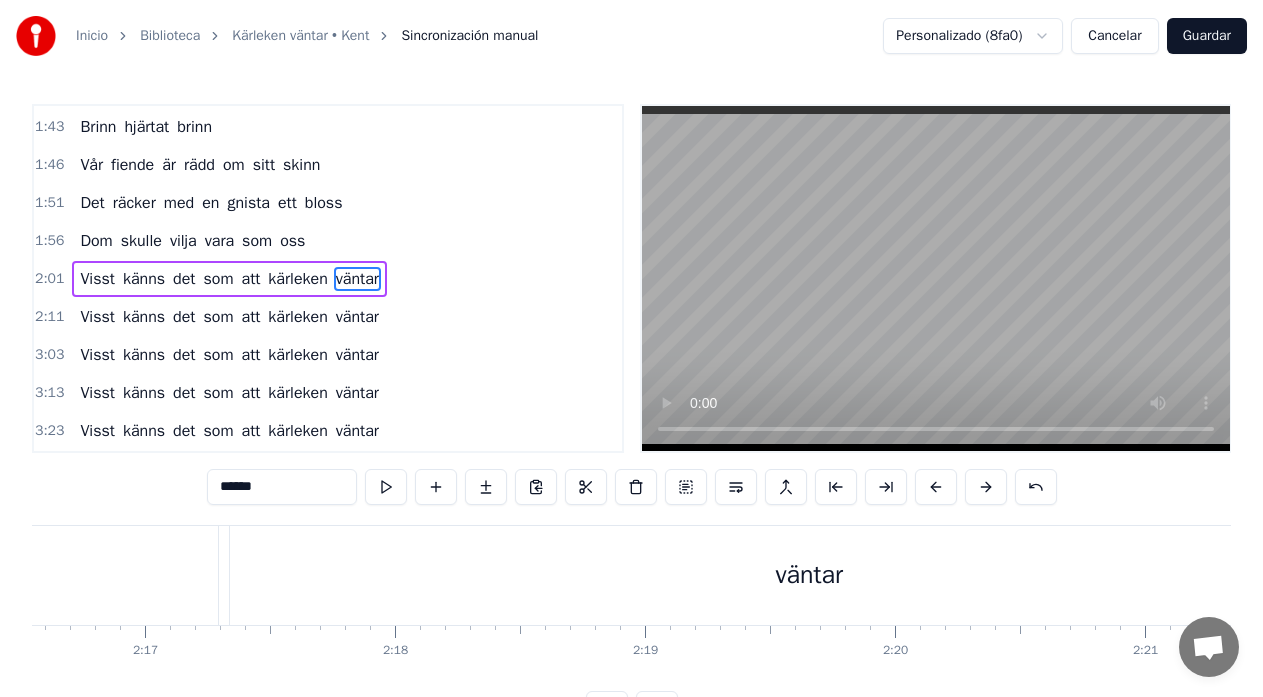 scroll, scrollTop: 0, scrollLeft: 34179, axis: horizontal 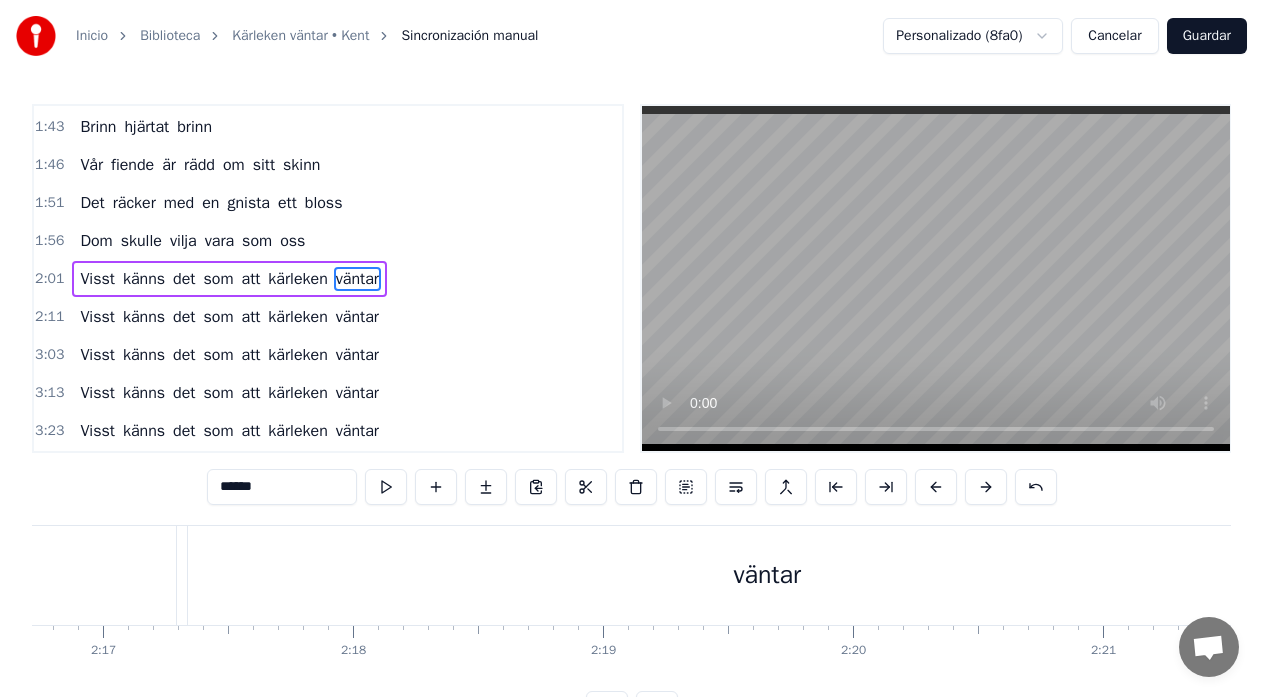 click on "väntar" at bounding box center [767, 575] 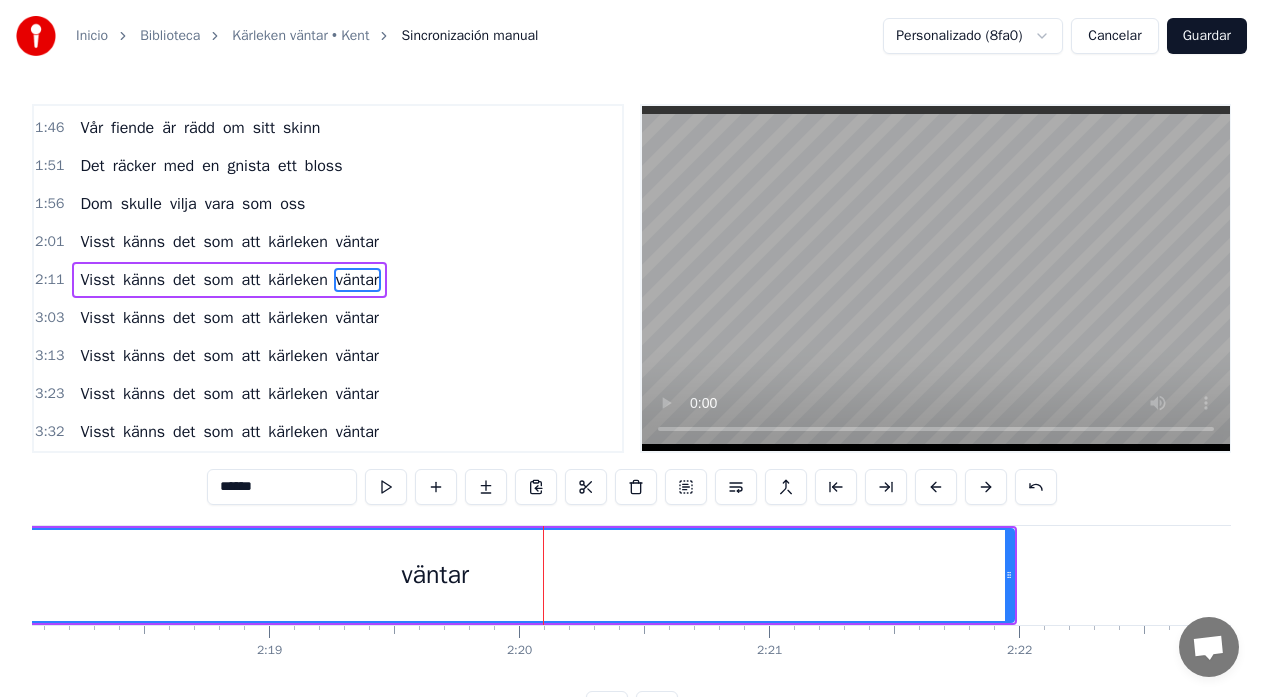 scroll, scrollTop: 0, scrollLeft: 34539, axis: horizontal 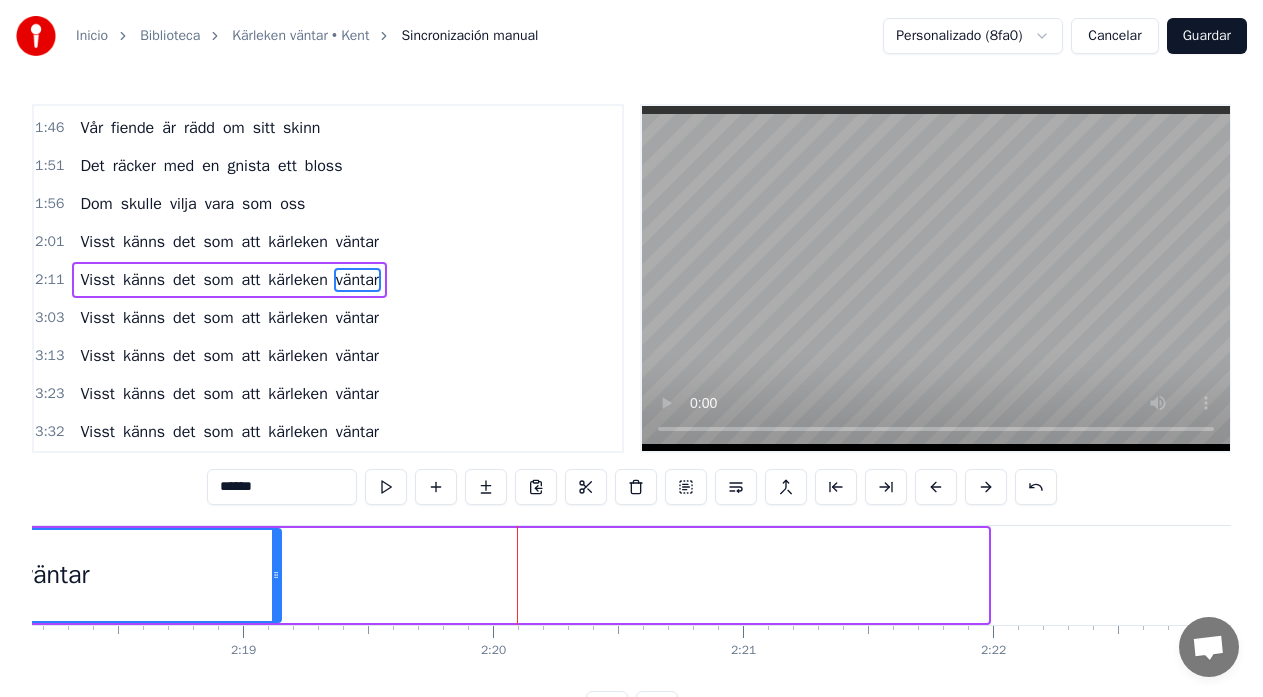 drag, startPoint x: 983, startPoint y: 579, endPoint x: 276, endPoint y: 604, distance: 707.4419 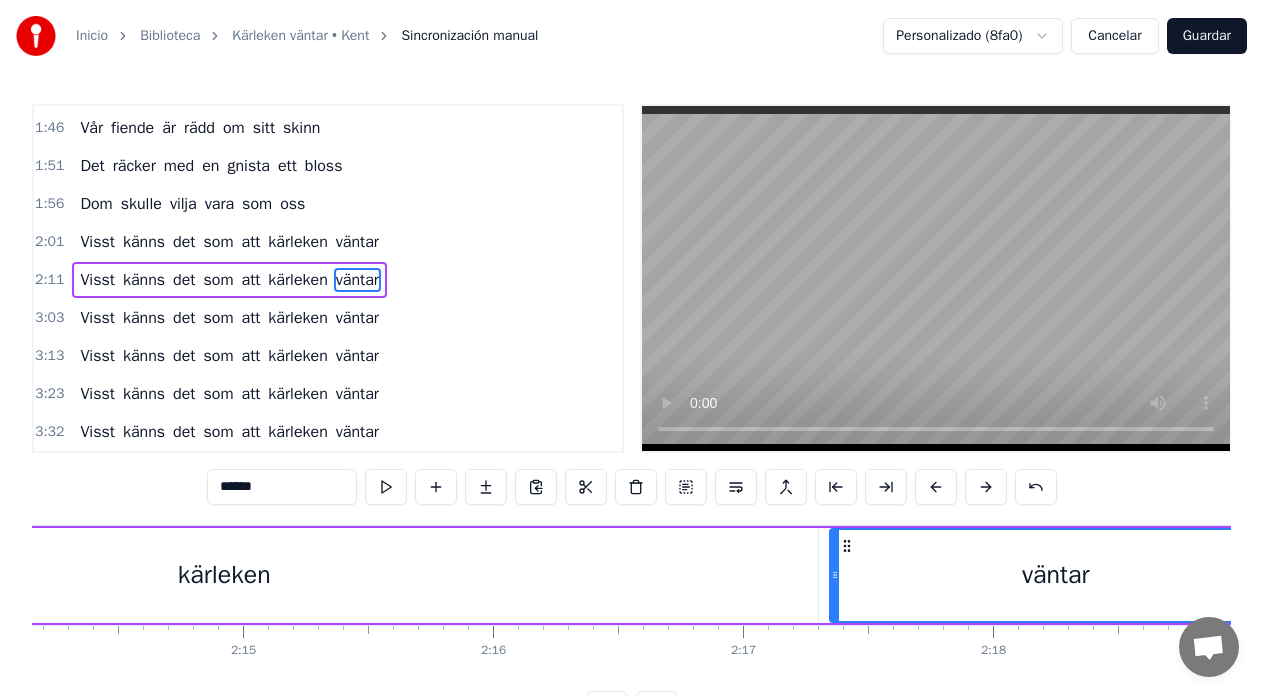 click on "kärleken" at bounding box center (224, 575) 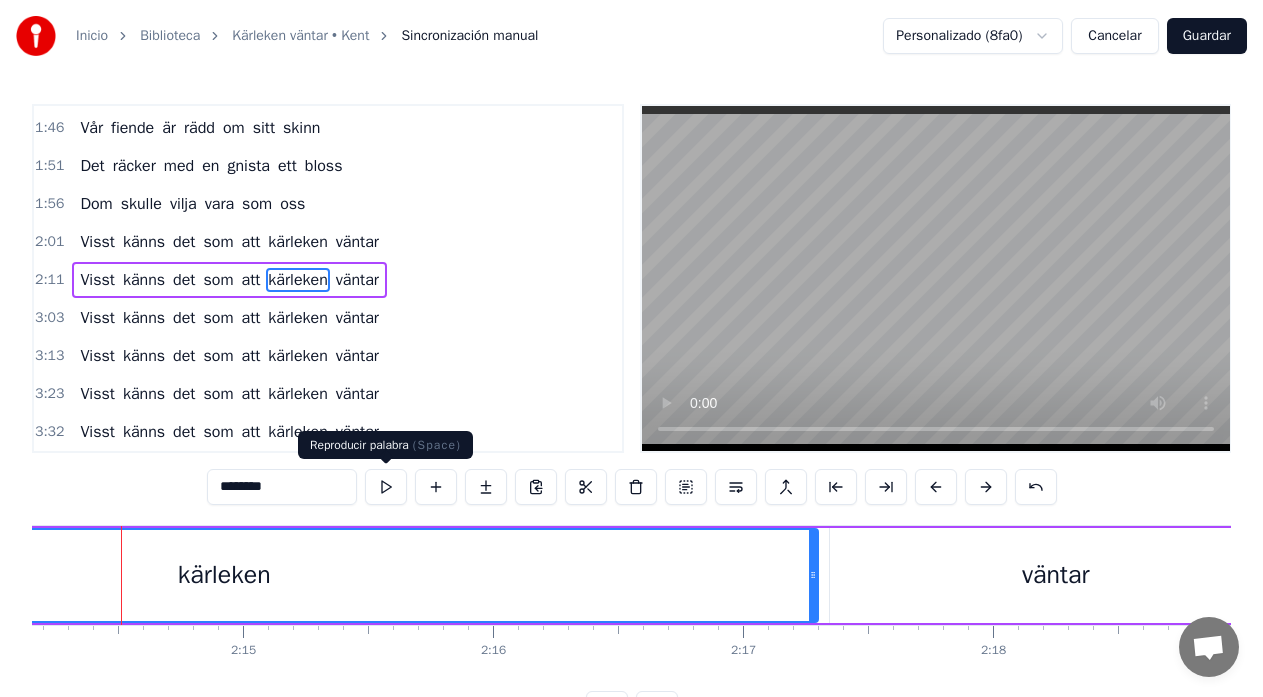 scroll, scrollTop: 0, scrollLeft: 33528, axis: horizontal 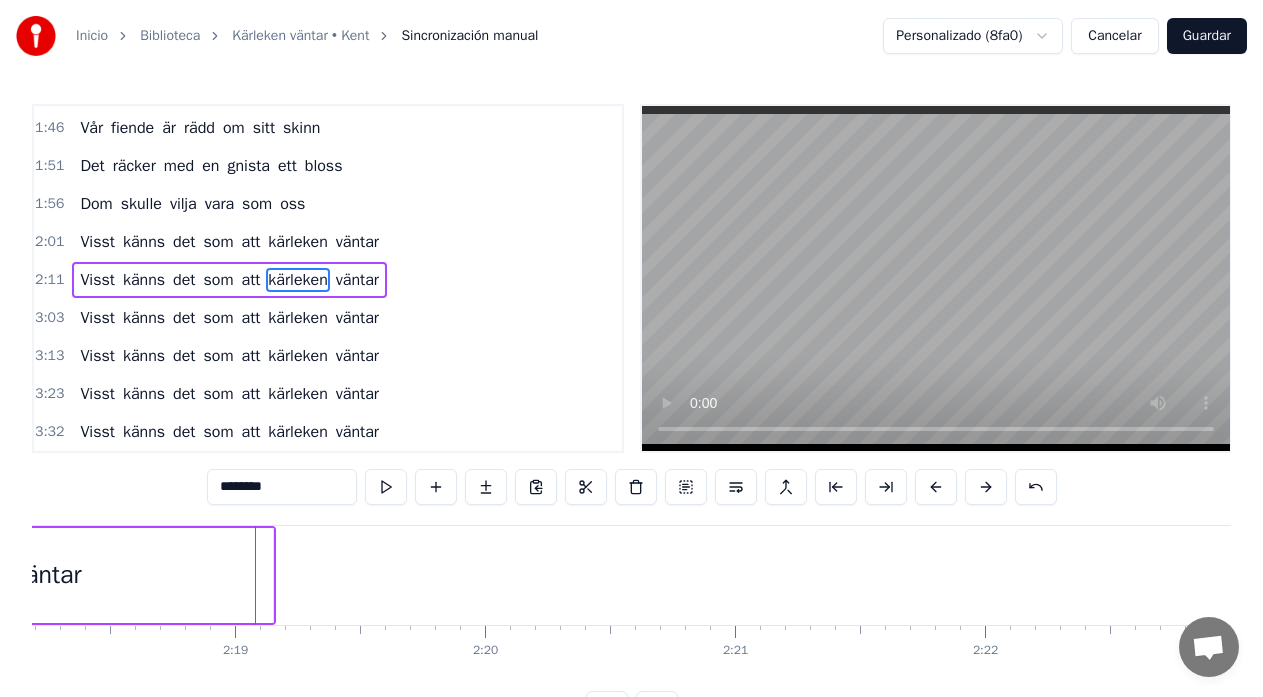 click on "väntar" at bounding box center (47, 575) 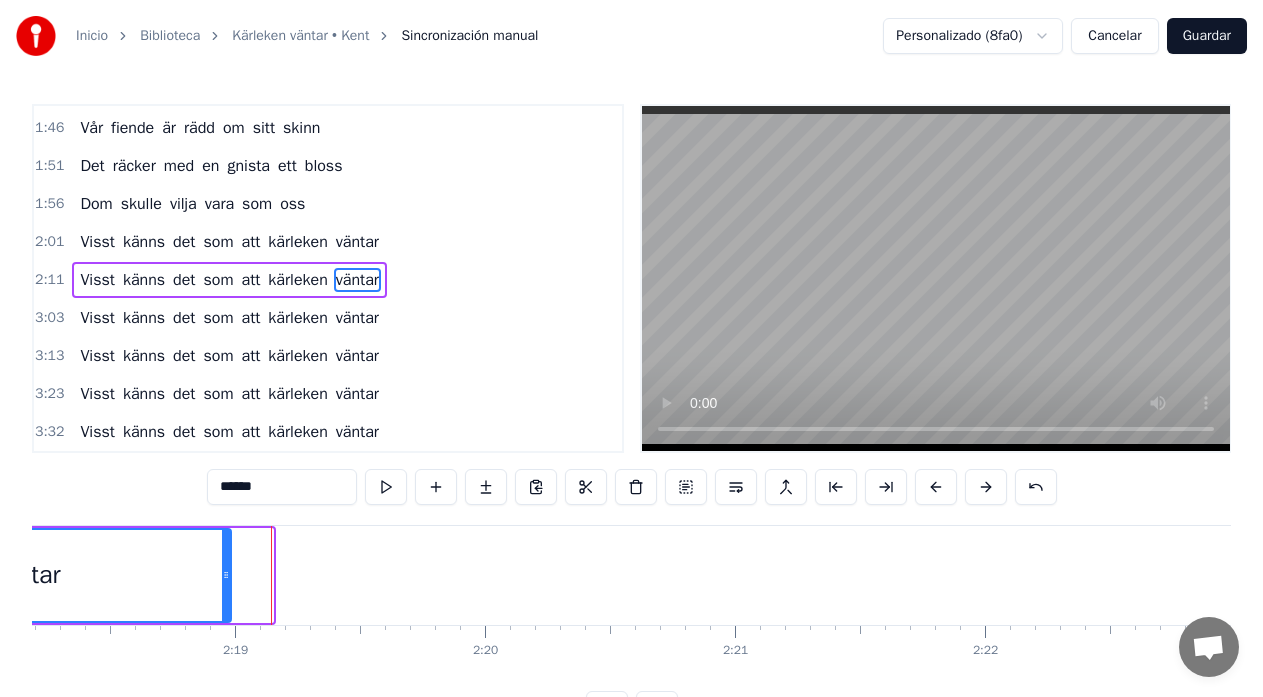 drag, startPoint x: 270, startPoint y: 575, endPoint x: 228, endPoint y: 585, distance: 43.174065 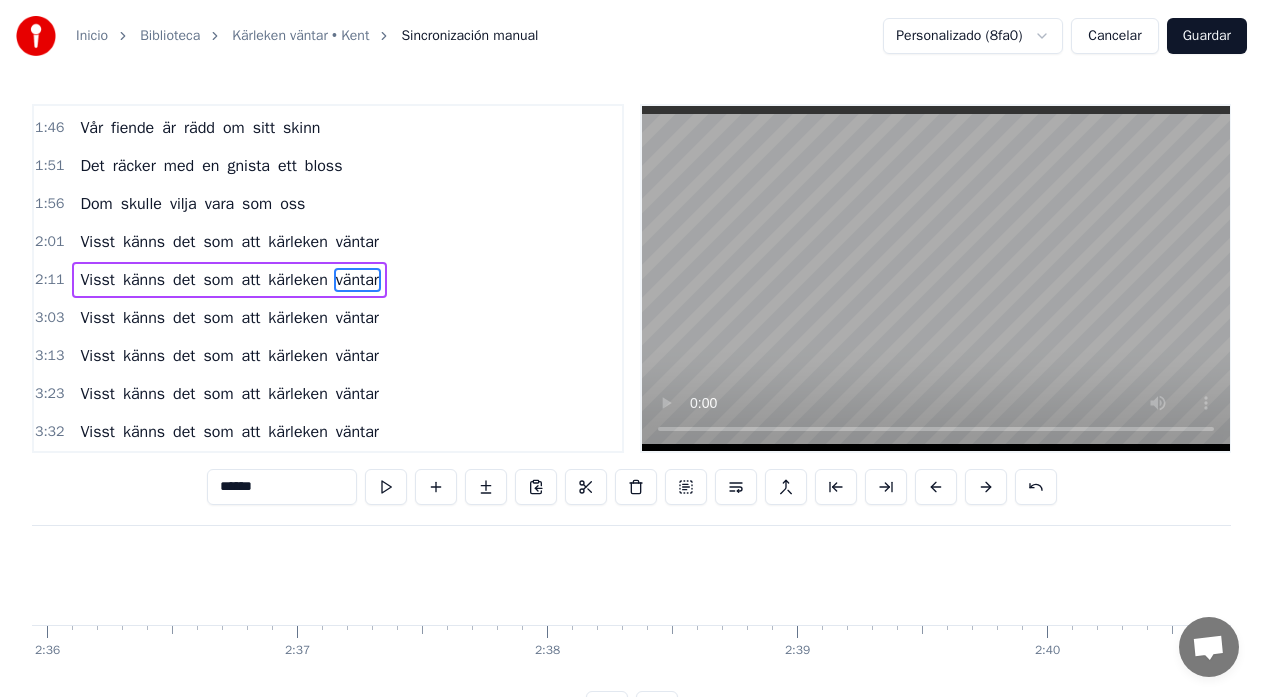 scroll, scrollTop: 0, scrollLeft: 38987, axis: horizontal 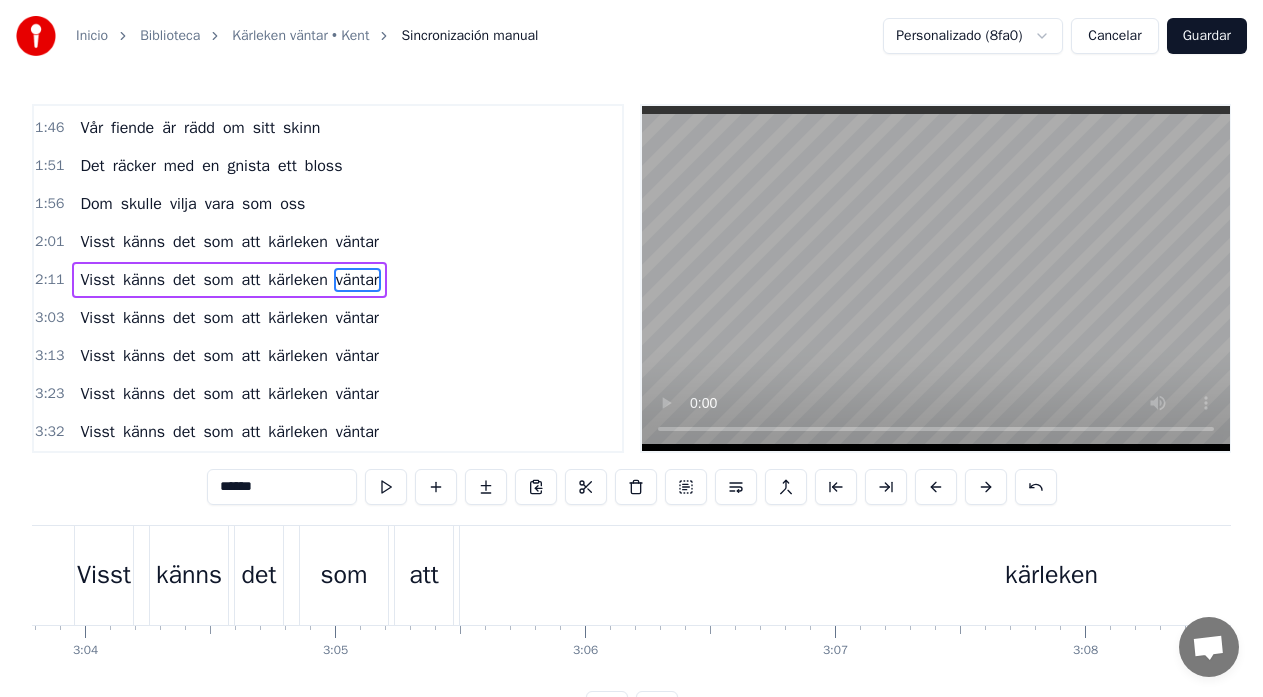 click on "kärleken" at bounding box center [1051, 575] 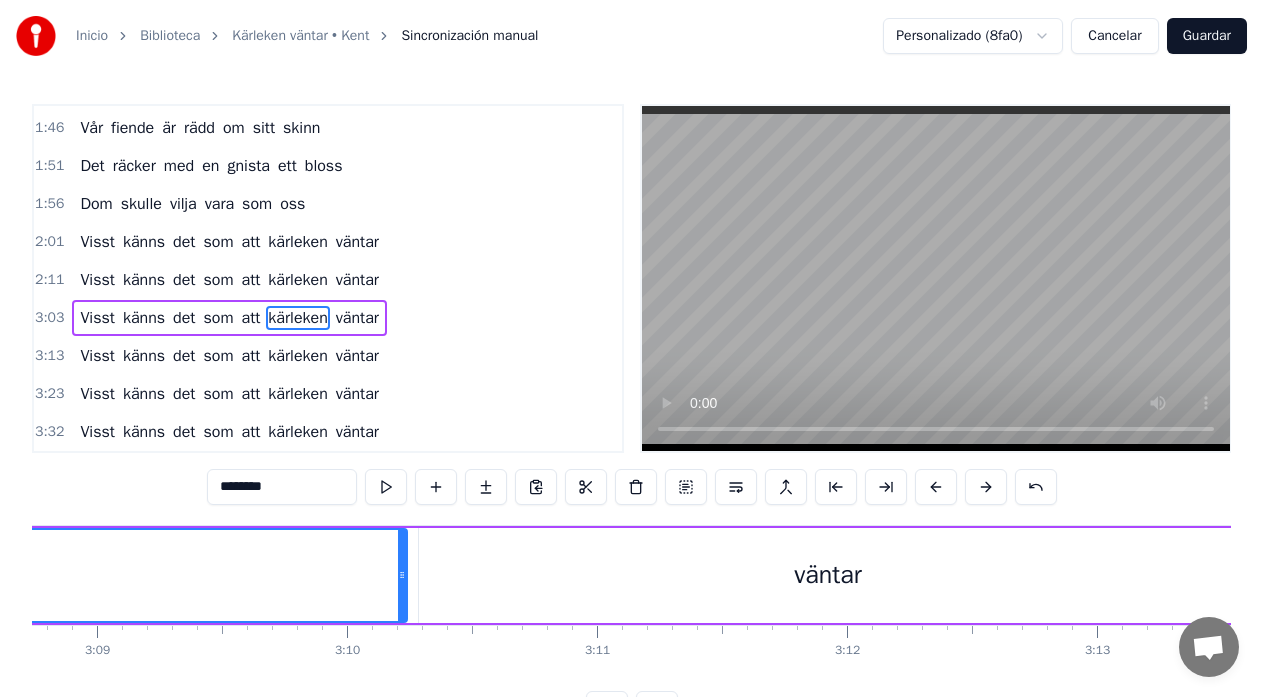 scroll, scrollTop: 0, scrollLeft: 47187, axis: horizontal 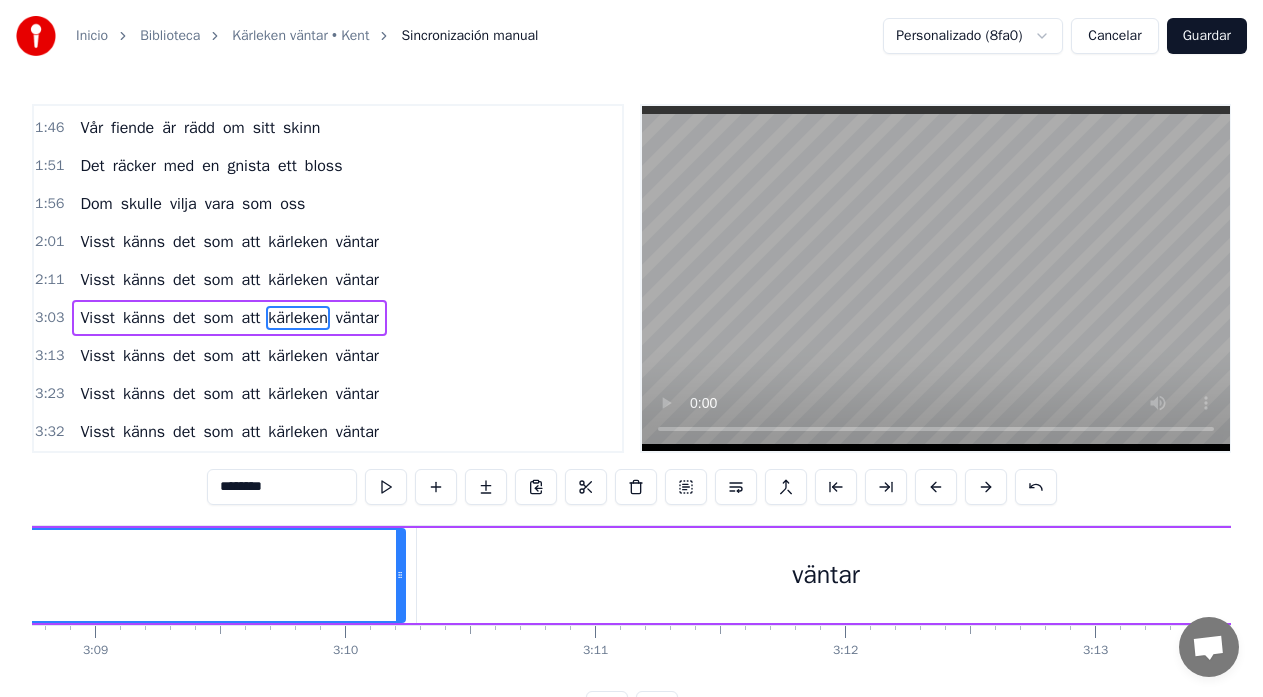 click on "kärleken" at bounding box center (-187, 575) 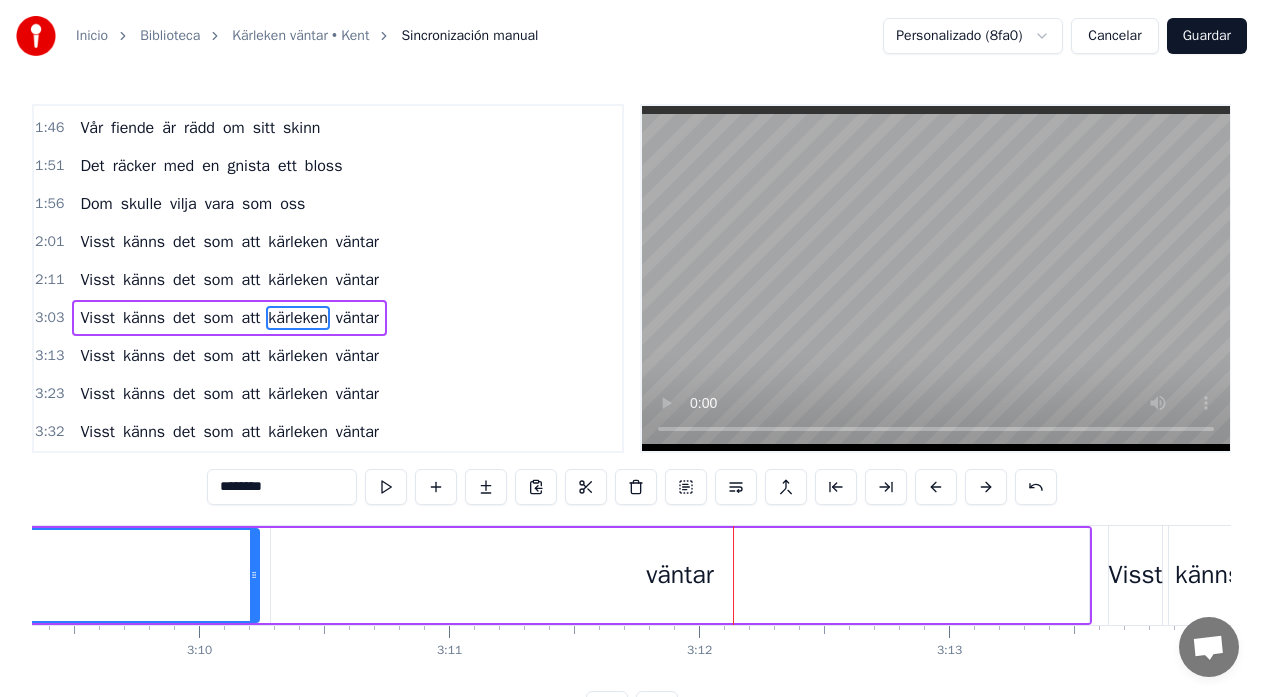 scroll, scrollTop: 0, scrollLeft: 47436, axis: horizontal 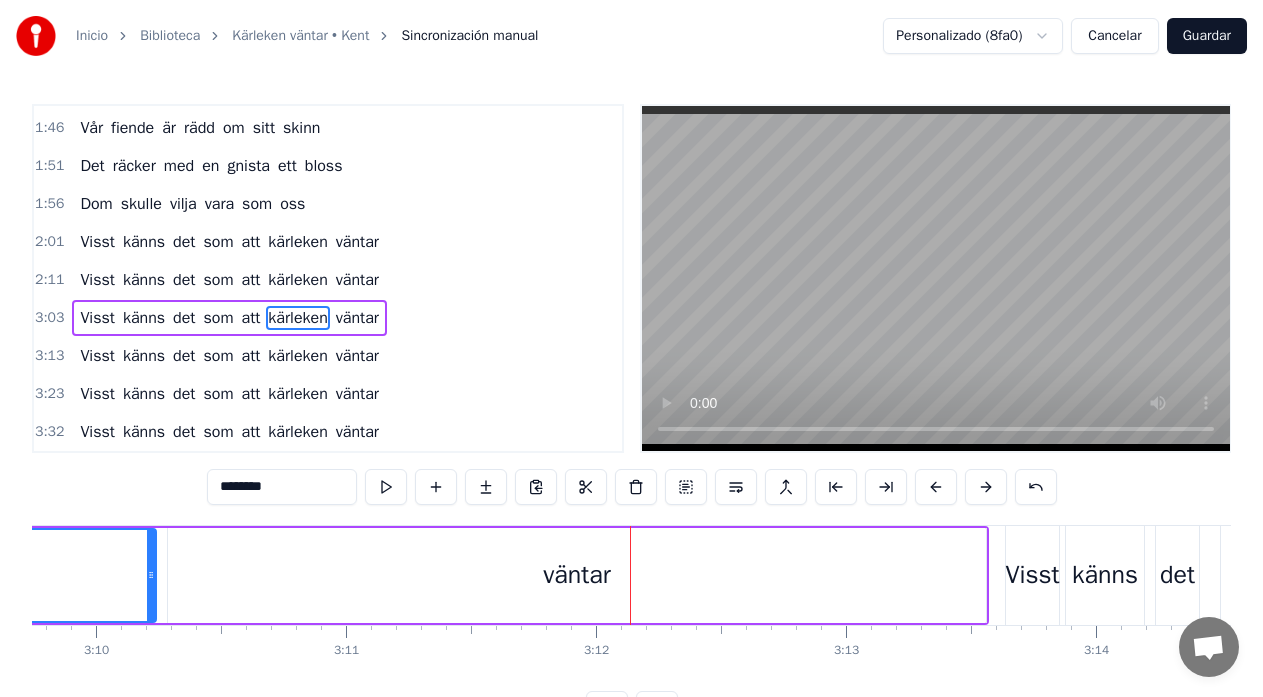 click on "väntar" at bounding box center (577, 575) 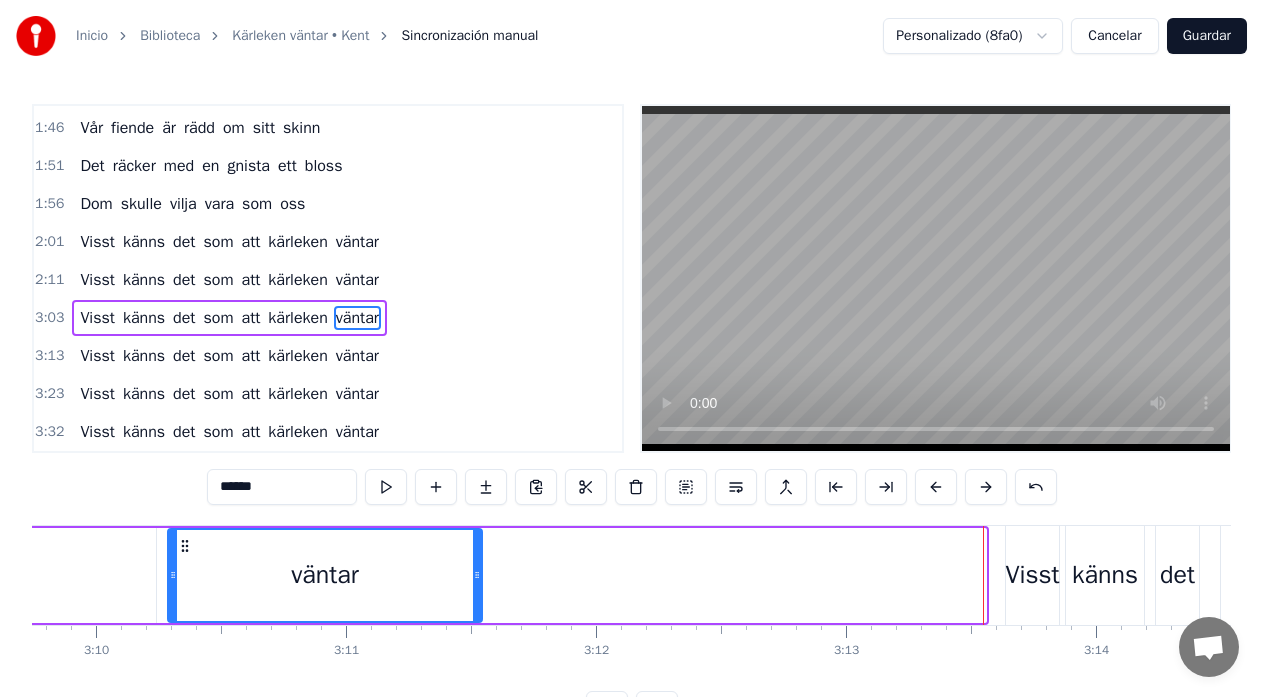 drag, startPoint x: 982, startPoint y: 572, endPoint x: 478, endPoint y: 577, distance: 504.0248 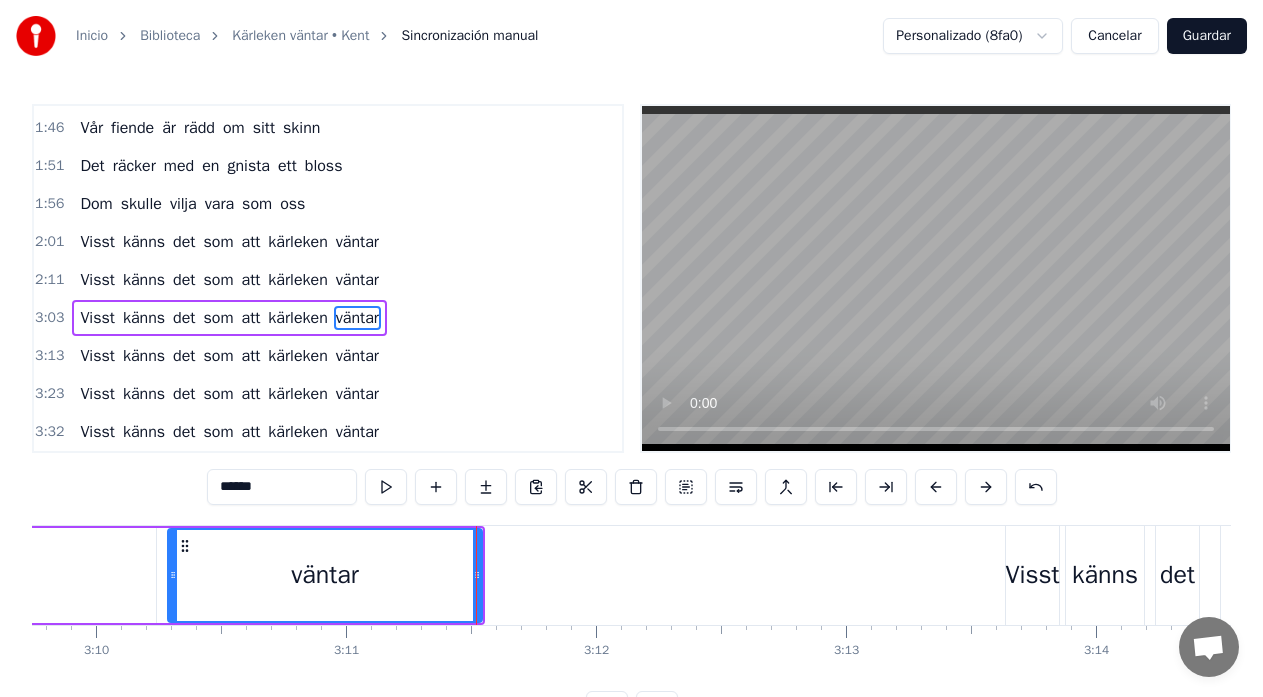 click on "kärleken" at bounding box center (-436, 575) 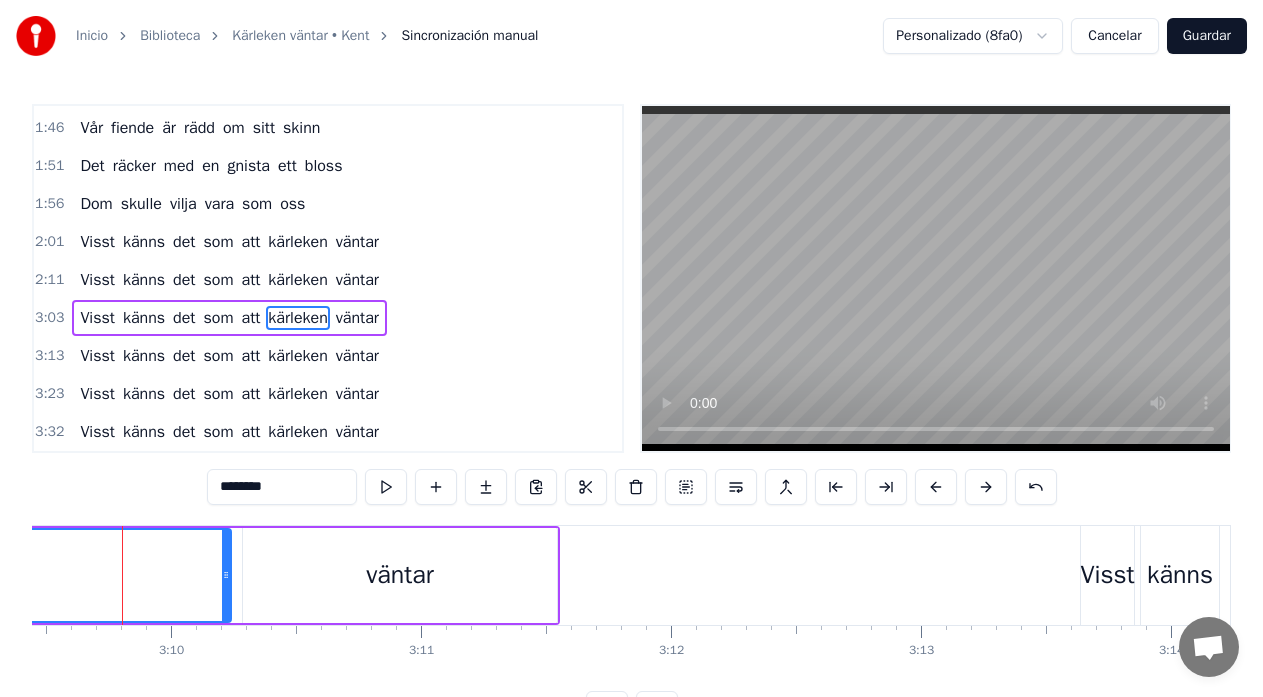 scroll, scrollTop: 0, scrollLeft: 47351, axis: horizontal 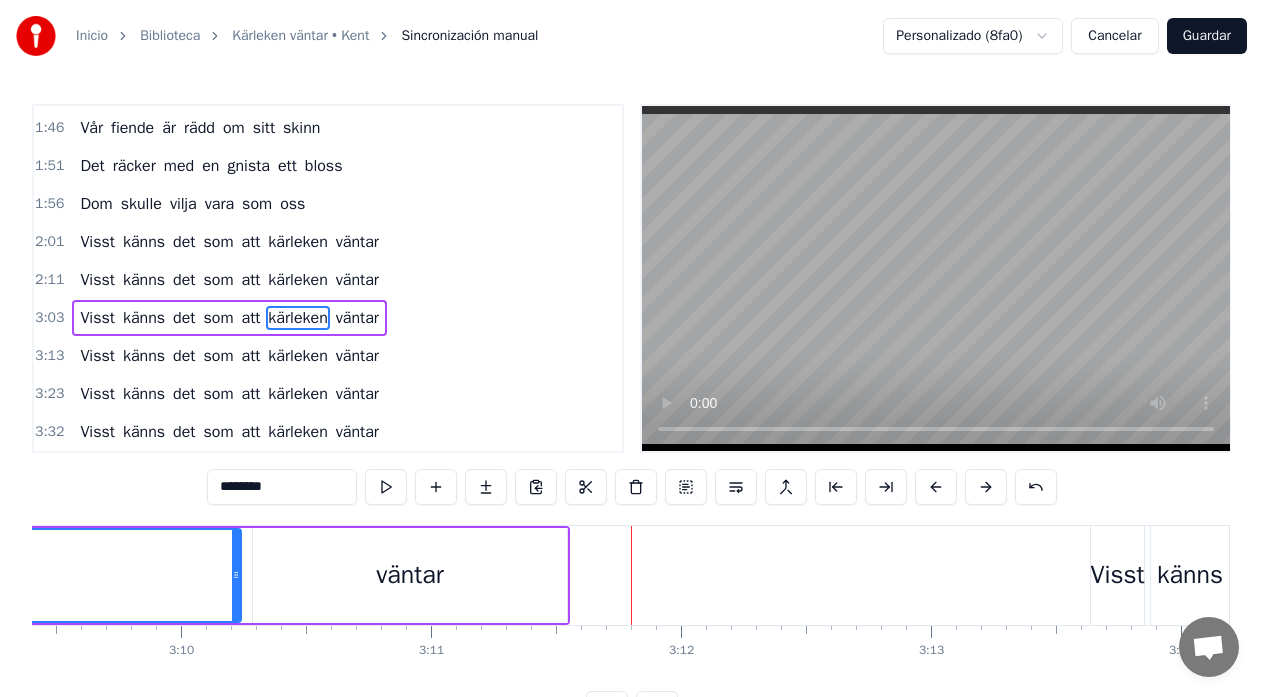 click on "väntar" at bounding box center (357, 356) 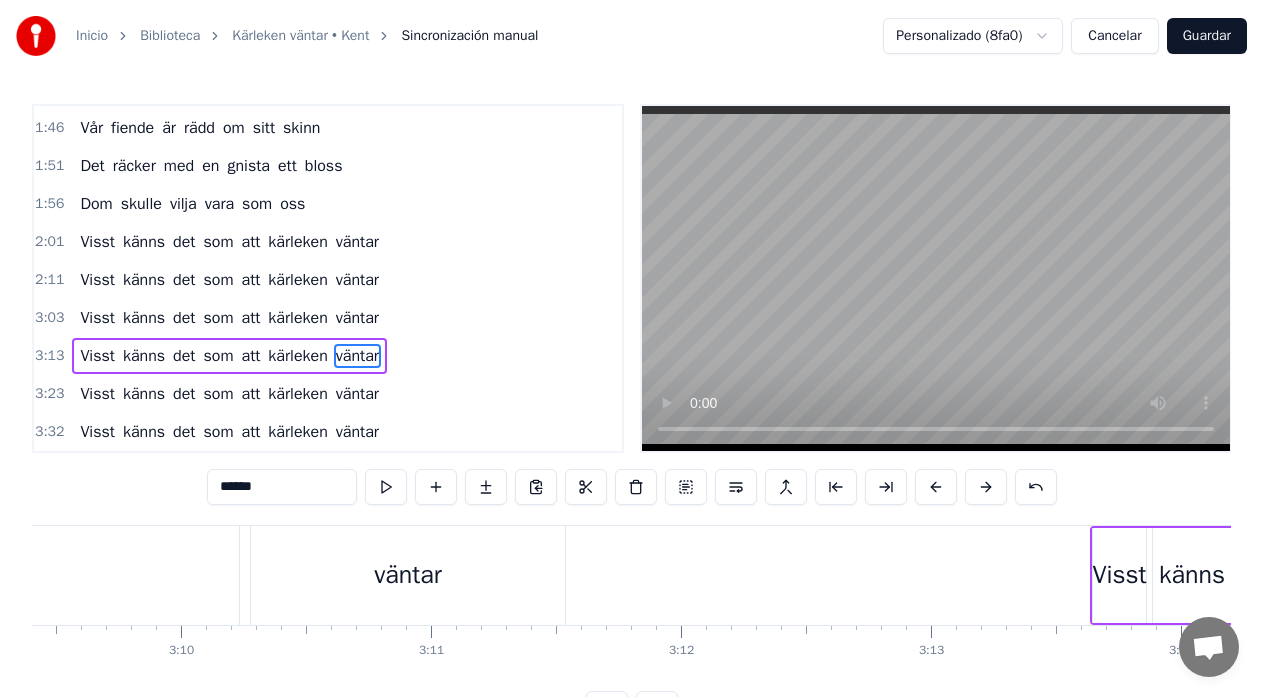 scroll, scrollTop: 7, scrollLeft: 0, axis: vertical 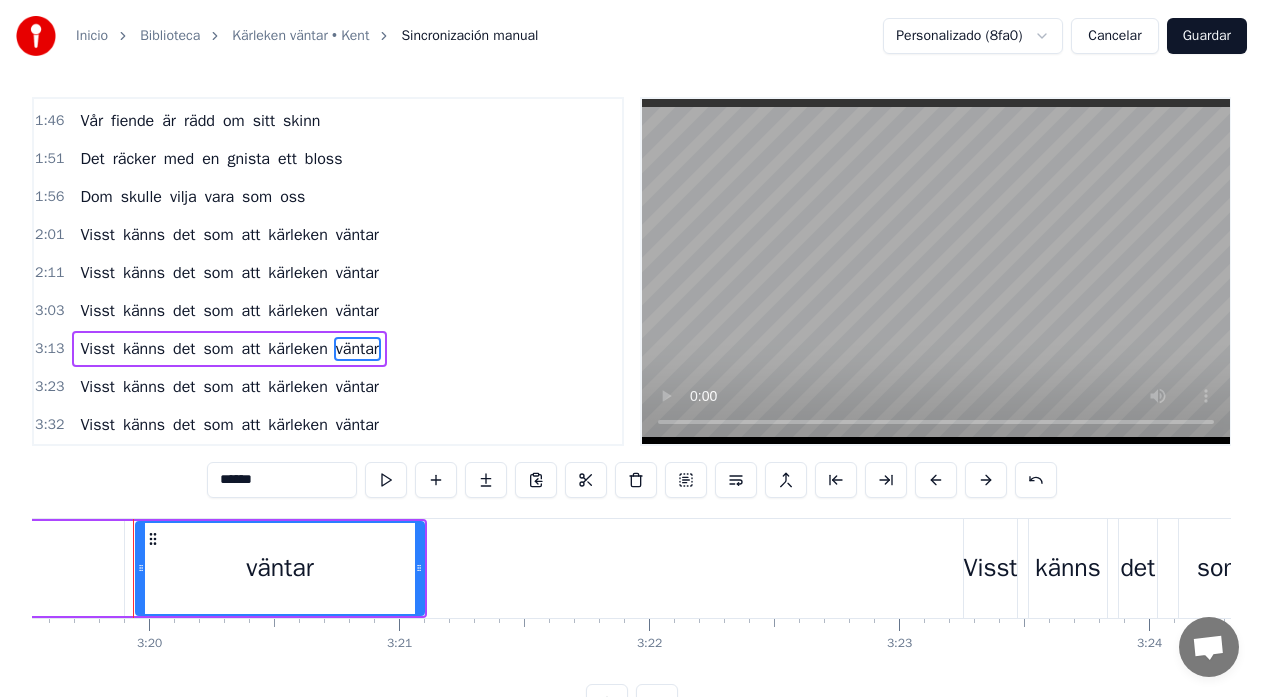 click on "kärleken" at bounding box center (-473, 568) 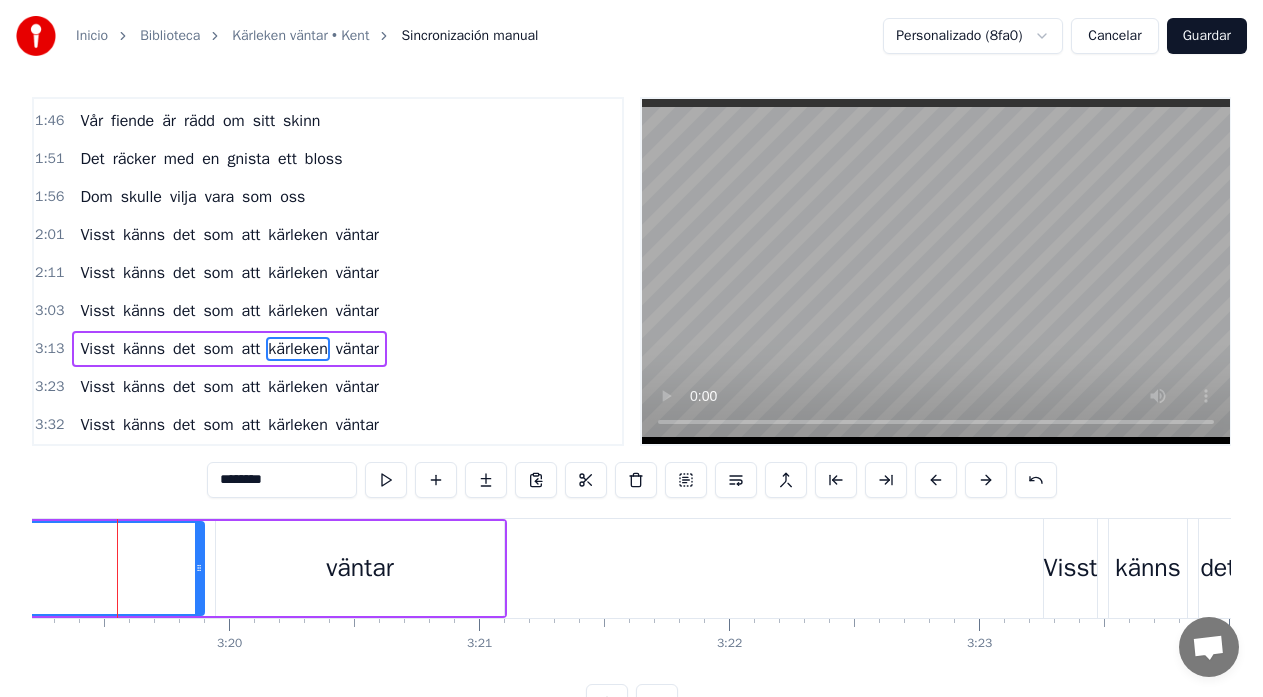 scroll, scrollTop: 0, scrollLeft: 49788, axis: horizontal 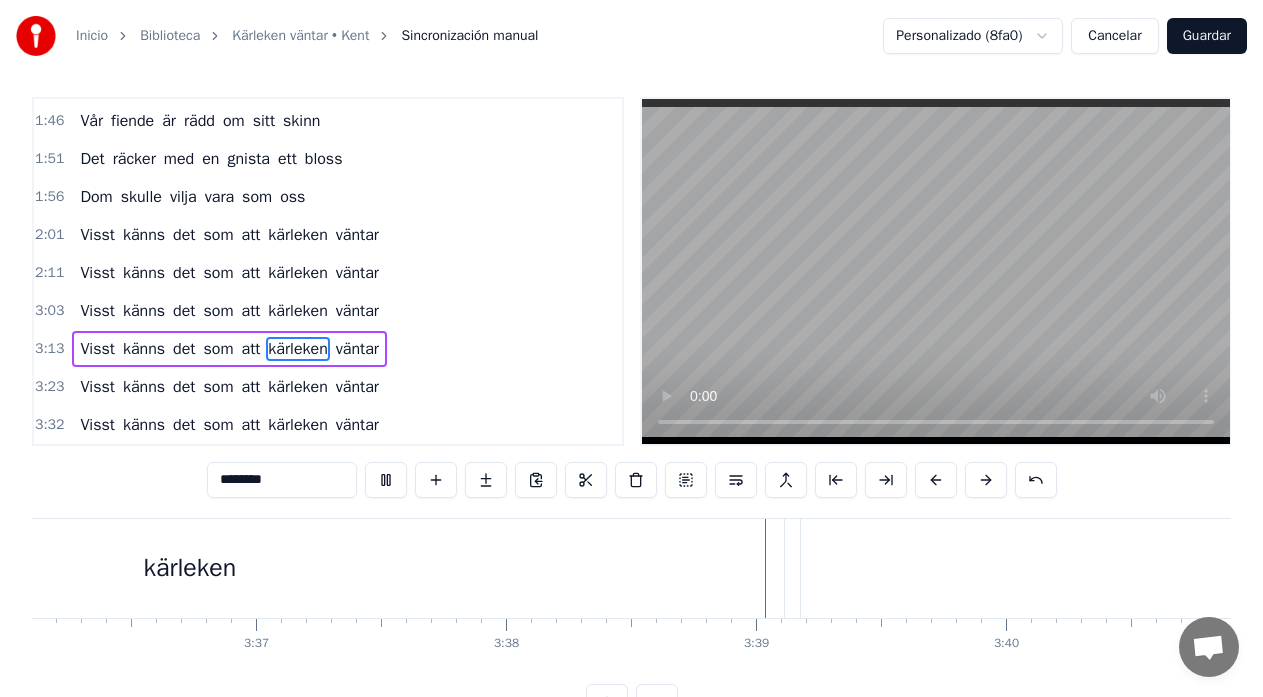 click on "Inicio Biblioteca Kärleken väntar • Kent Sincronización manual Personalizado (8fa0) Cancelar Guardar 0:26 Brinn pengar brinn 0:29 Jag lovar du betyder nånting 0:34 Du orkar ta dig igenom det här 0:39 Du räcker till så var den du är 0:45 Brinn pengar brinn 0:49 Jag vet att du är värd någonting 0:53 Du är hoppet i ett IQ fritt land 0:58 Du är drömmarna jag drömmer ibland 1:03 Visst känns det som att kärleken väntar 1:13 Visst känns det som att kärleken väntar 1:24 Brinn hjärtat brinn 1:27 Du vet du kan förändra allting 1:32 Det blåser genom staden i natt 1:37 Hör du sanningen den lät som ett skratt 1:43 Brinn hjärtat brinn 1:46 Vår fiende är rädd om sitt skinn 1:51 Det räcker med en gnista ett bloss 1:56 Dom skulle vilja vara som oss 2:01 Visst känns det som att kärleken väntar 2:11 Visst känns det som att kärleken väntar 3:03 Visst känns det som att kärleken väntar 3:13 Visst känns det som att kärleken väntar 3:23 Visst känns det som att kärleken väntar 3:32 det" at bounding box center [631, 356] 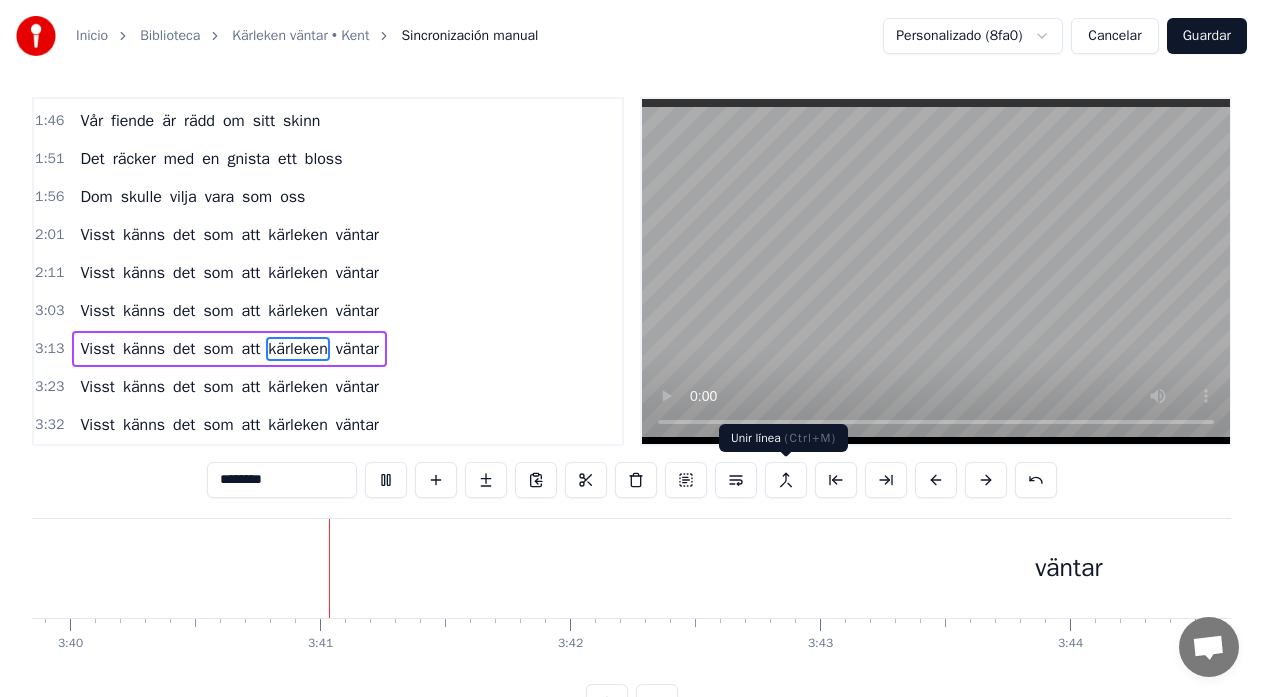 scroll, scrollTop: 0, scrollLeft: 55025, axis: horizontal 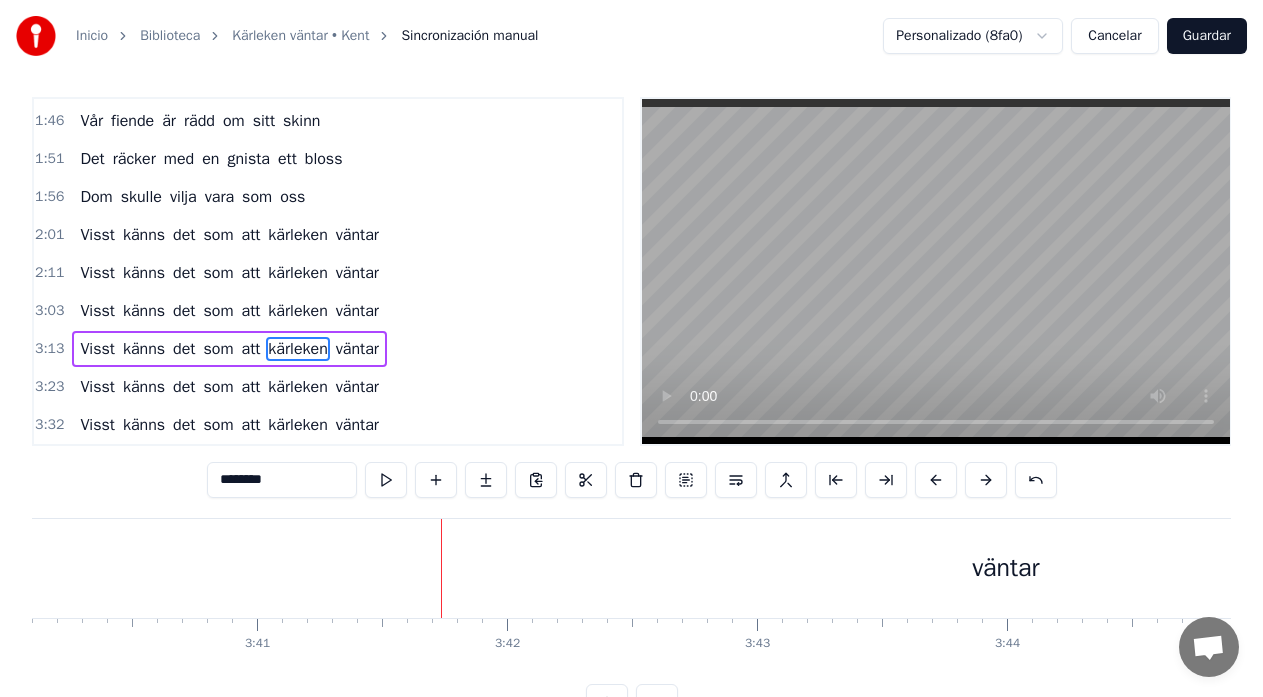 click on "väntar" at bounding box center (1006, 568) 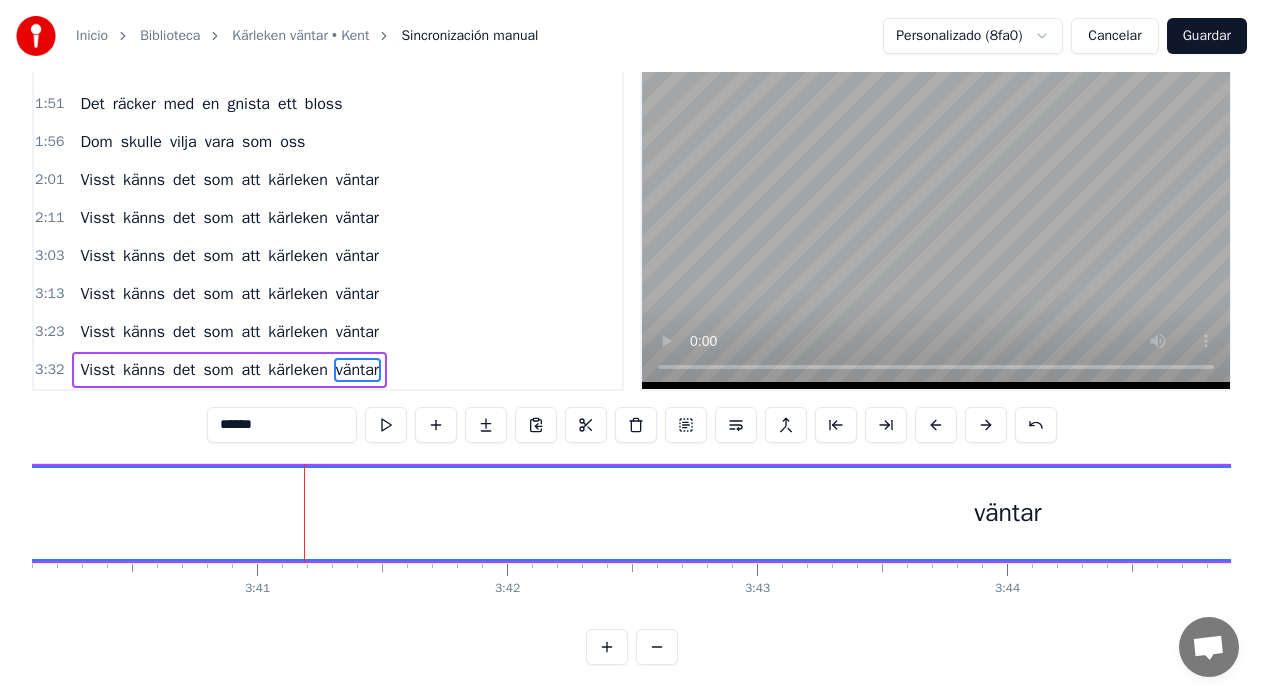 scroll, scrollTop: 79, scrollLeft: 0, axis: vertical 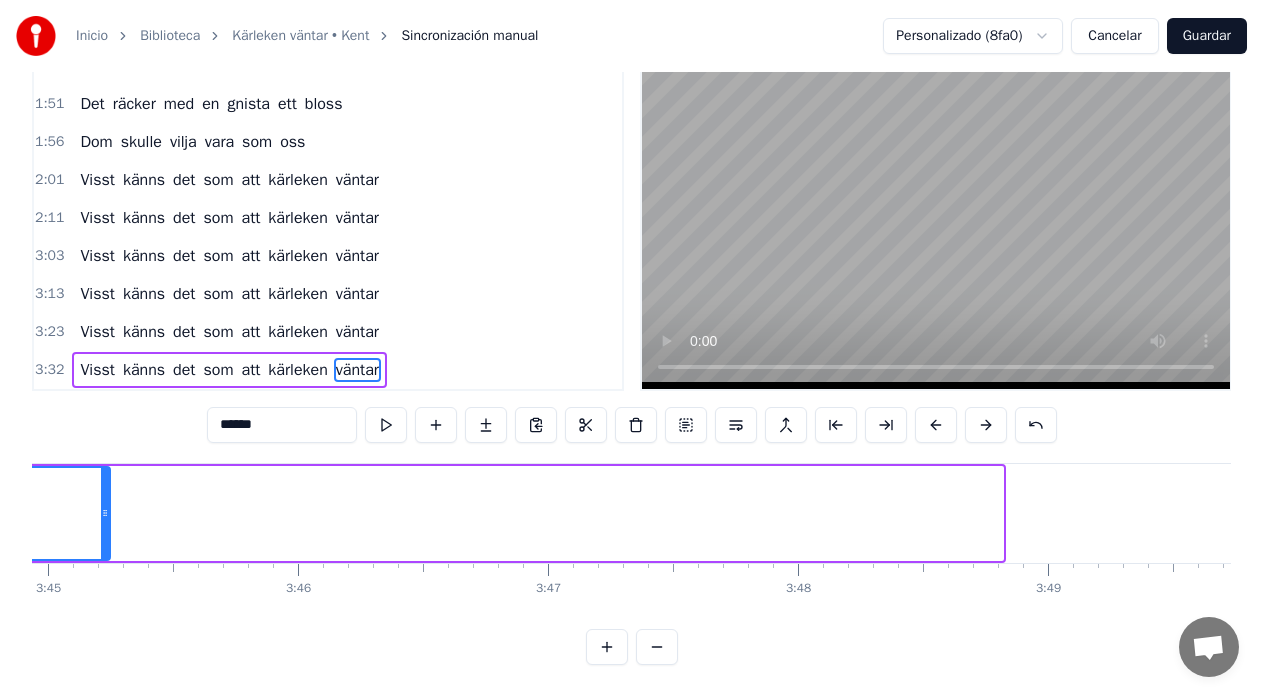 drag, startPoint x: 1000, startPoint y: 496, endPoint x: 107, endPoint y: 502, distance: 893.02014 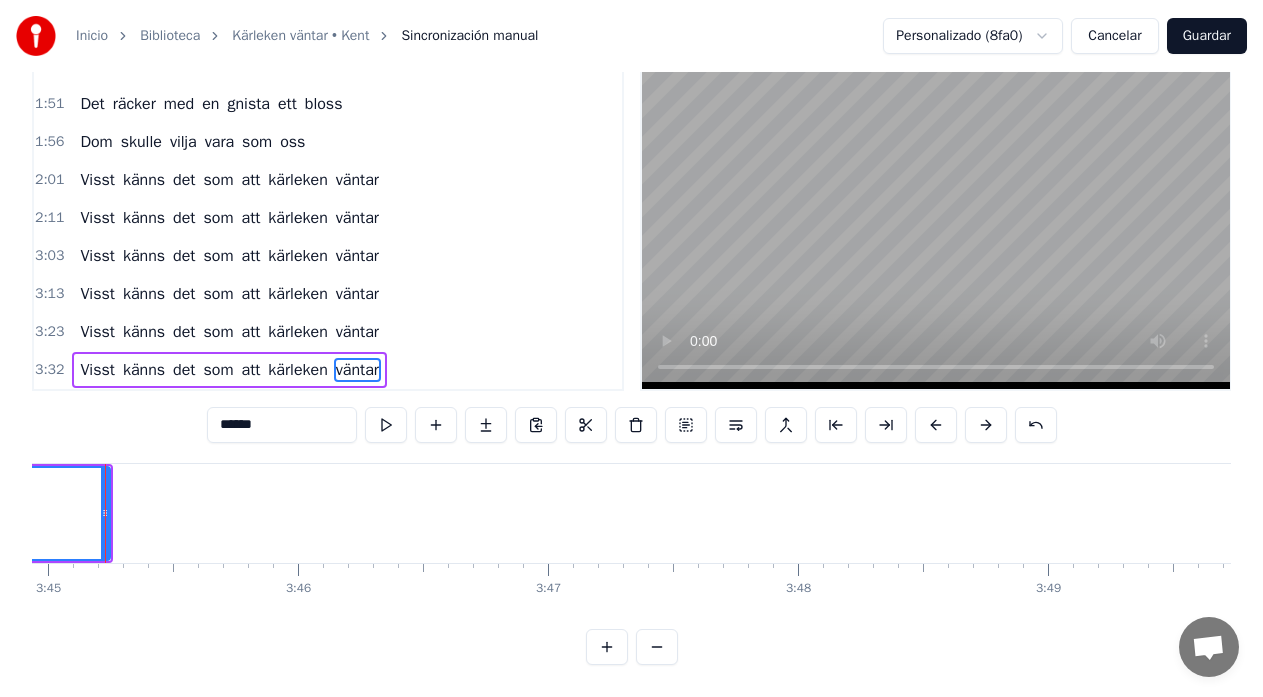 scroll, scrollTop: 0, scrollLeft: 56207, axis: horizontal 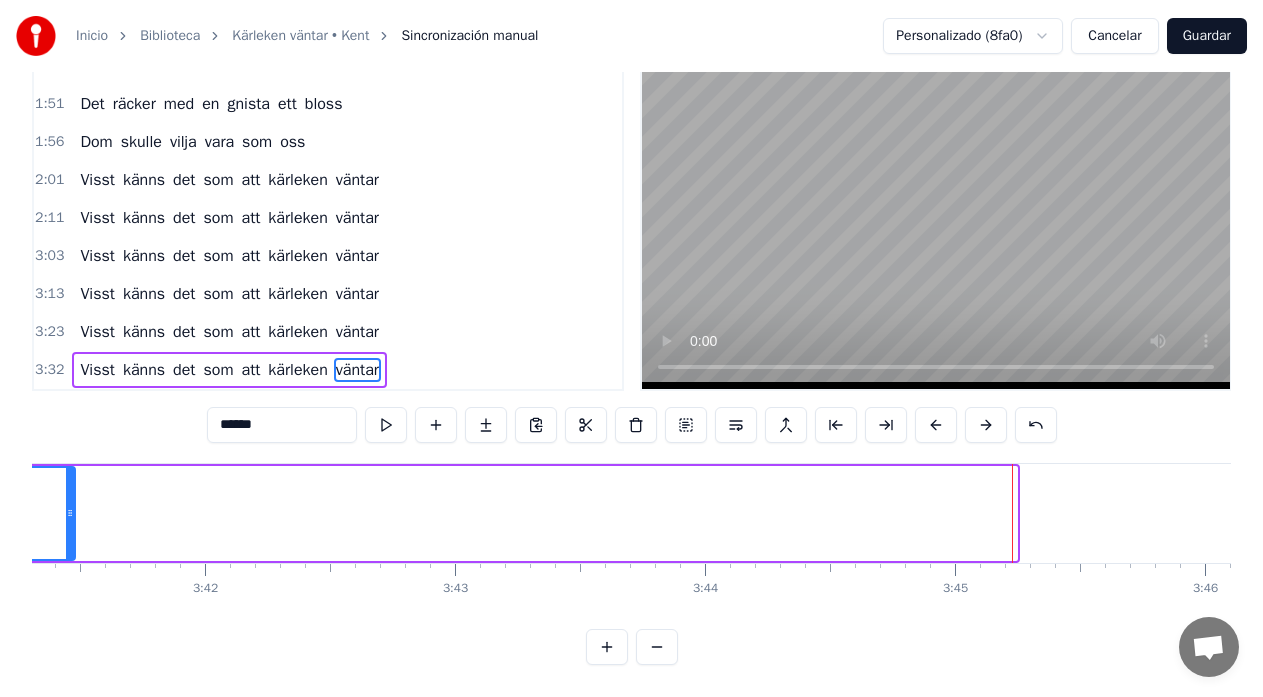 drag, startPoint x: 1015, startPoint y: 493, endPoint x: 73, endPoint y: 529, distance: 942.6876 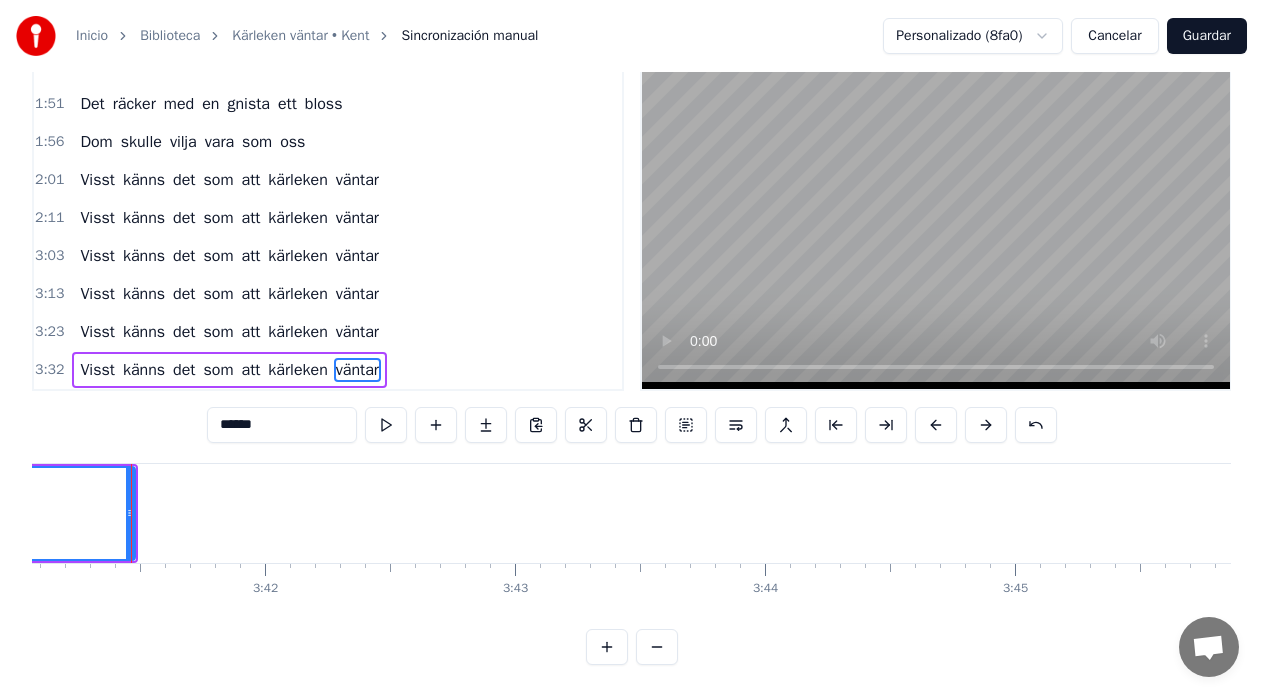 scroll, scrollTop: 0, scrollLeft: 55266, axis: horizontal 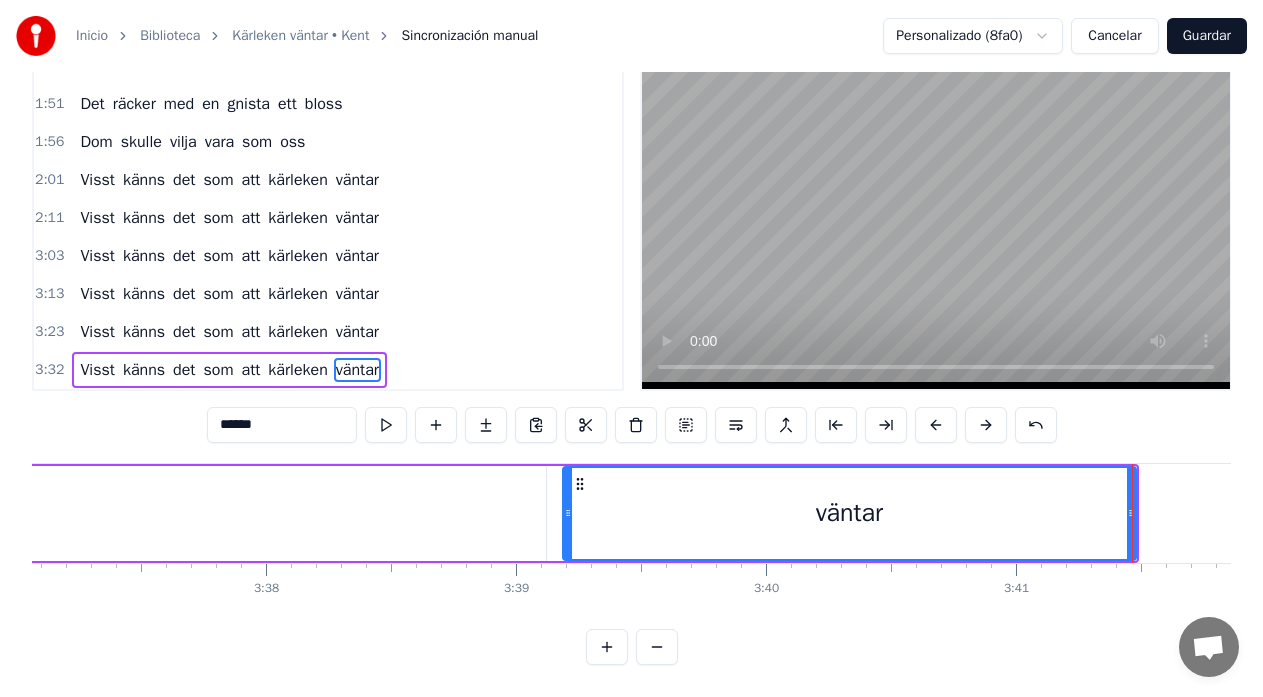 click on "kärleken" at bounding box center [-48, 513] 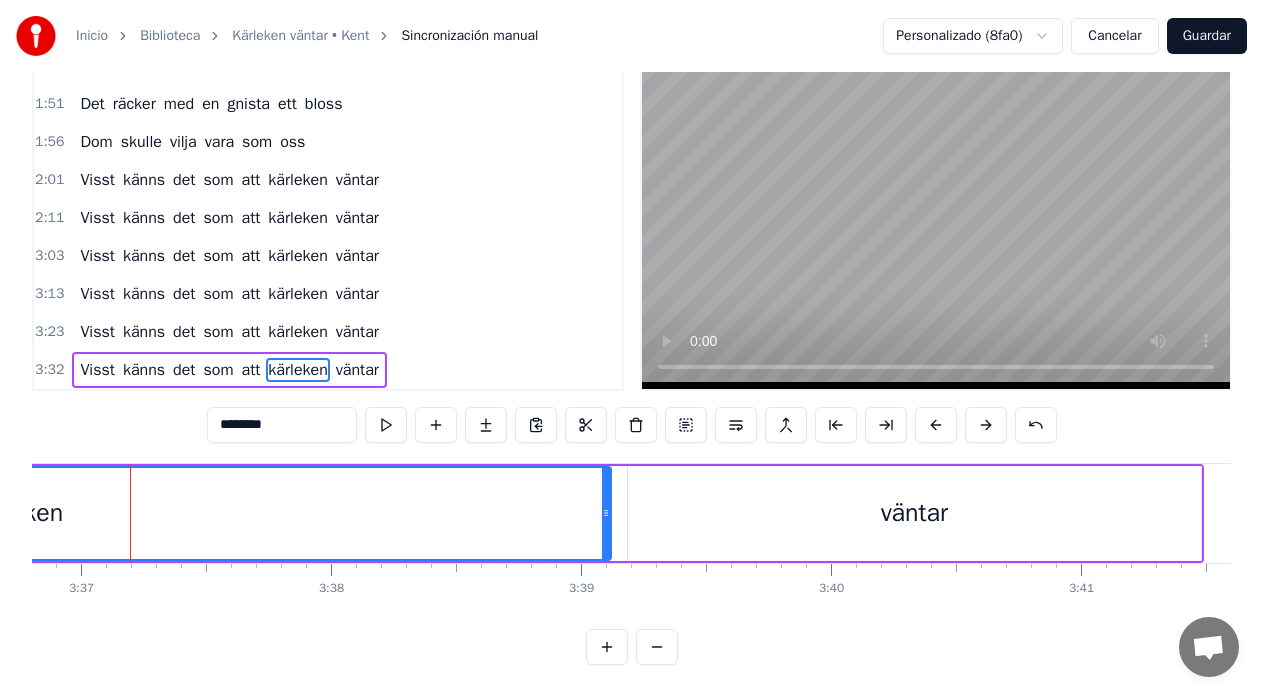scroll, scrollTop: 0, scrollLeft: 54199, axis: horizontal 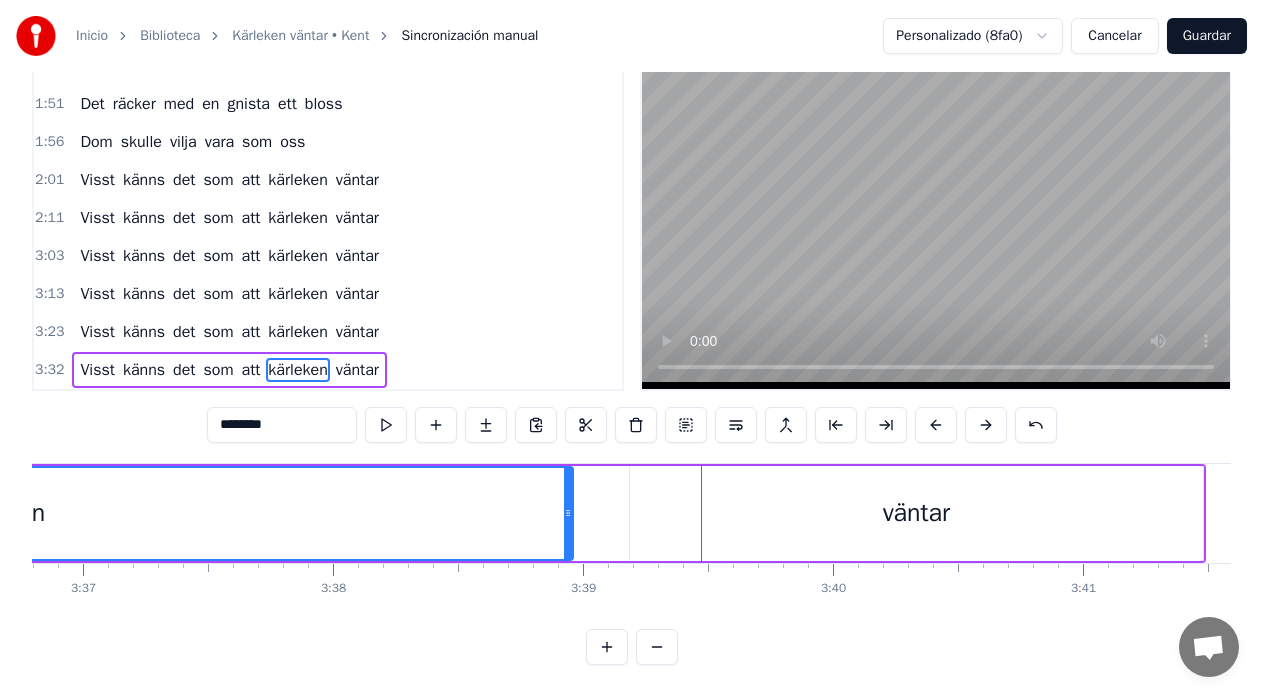 drag, startPoint x: 610, startPoint y: 503, endPoint x: 569, endPoint y: 510, distance: 41.59327 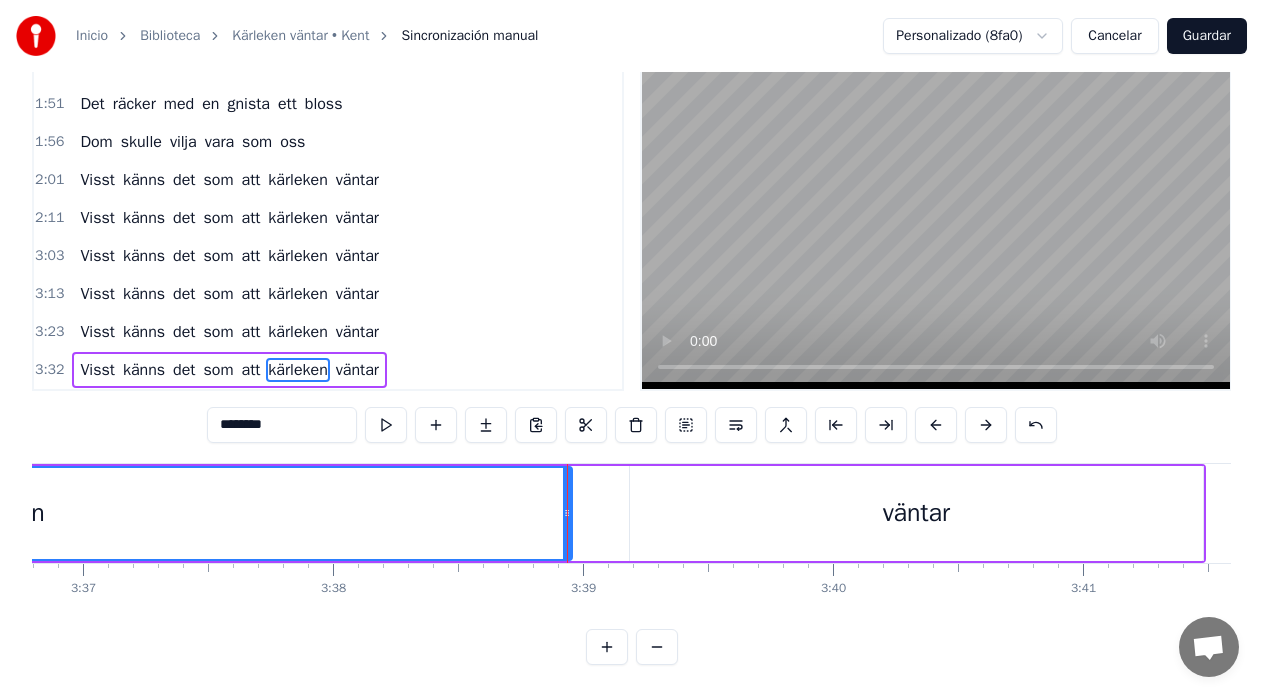 click on "väntar" at bounding box center (916, 513) 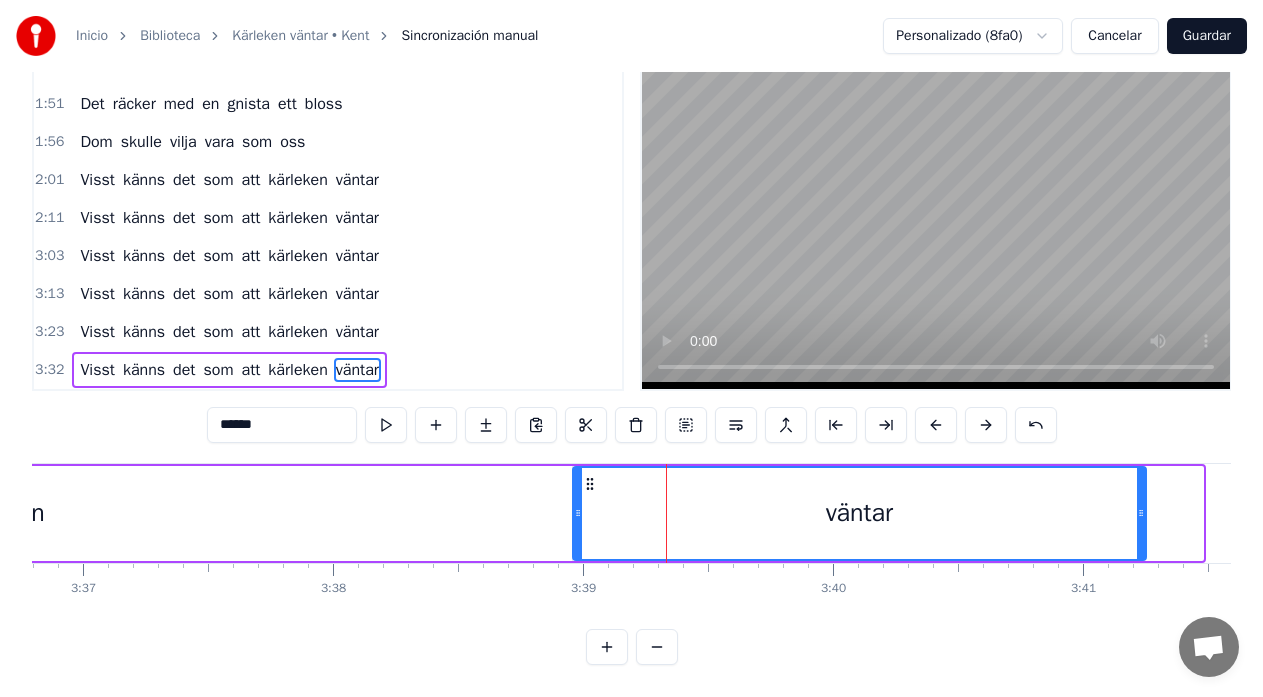 drag, startPoint x: 649, startPoint y: 469, endPoint x: 592, endPoint y: 480, distance: 58.0517 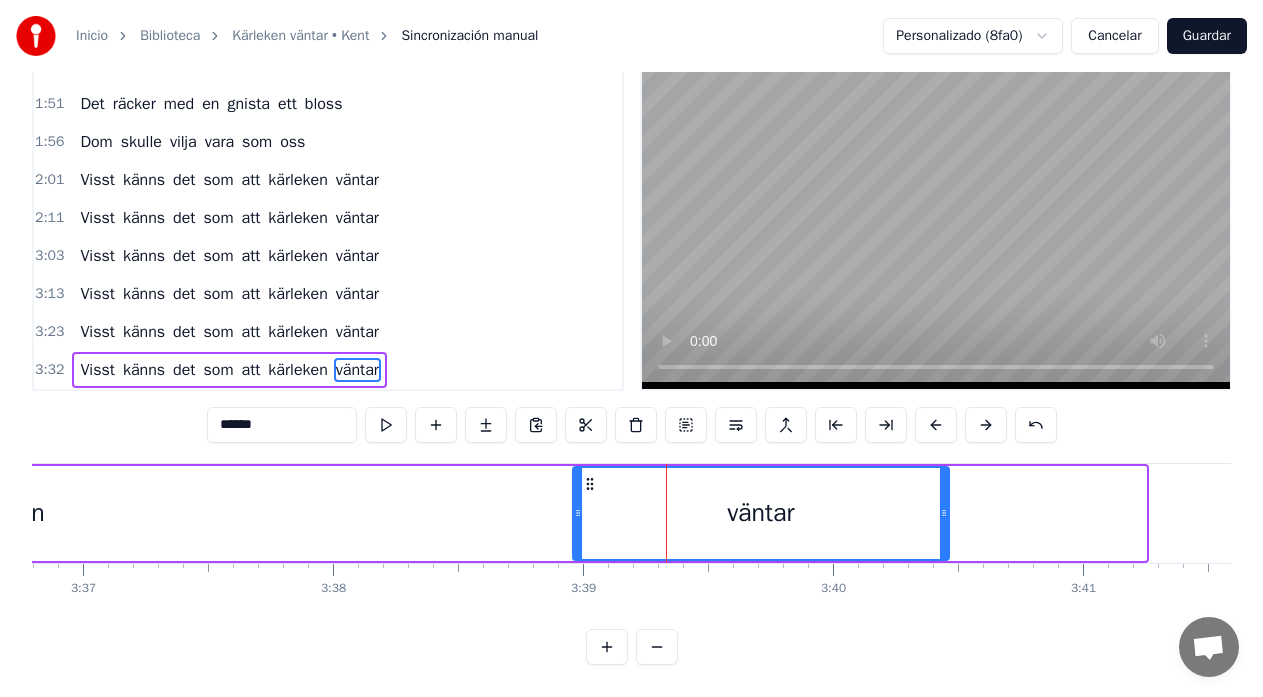drag, startPoint x: 1143, startPoint y: 490, endPoint x: 946, endPoint y: 521, distance: 199.42416 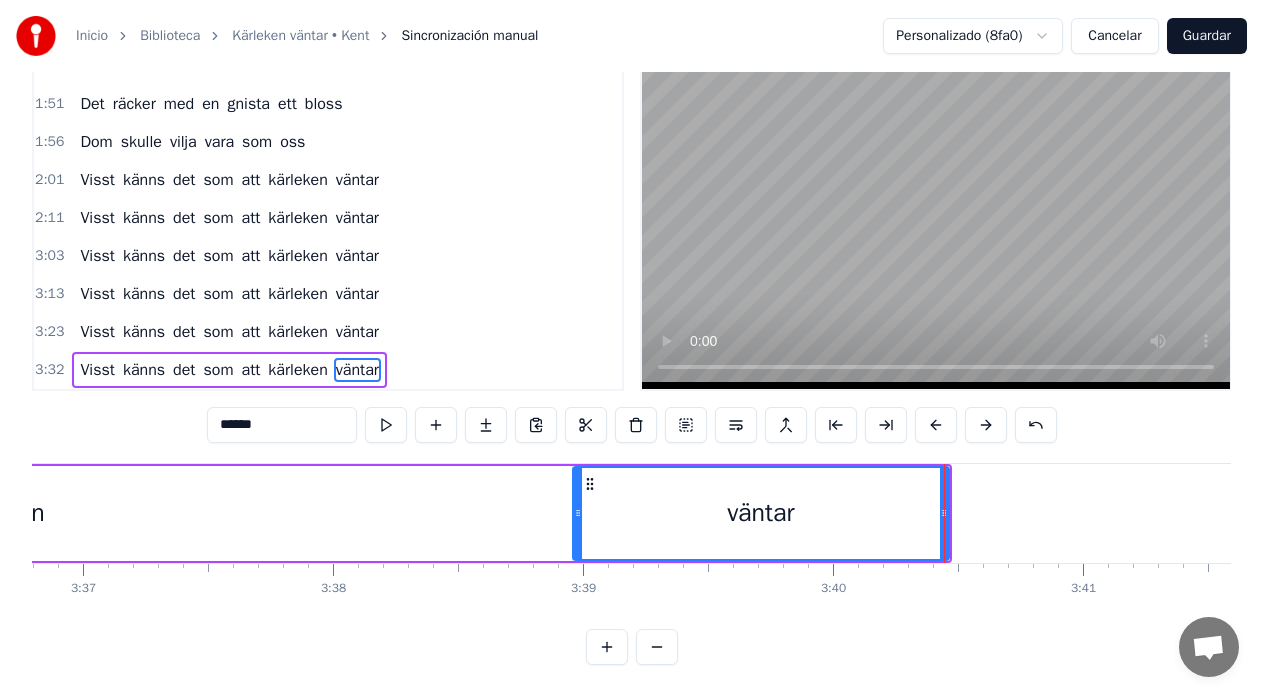 click on "kärleken" at bounding box center (-2, 513) 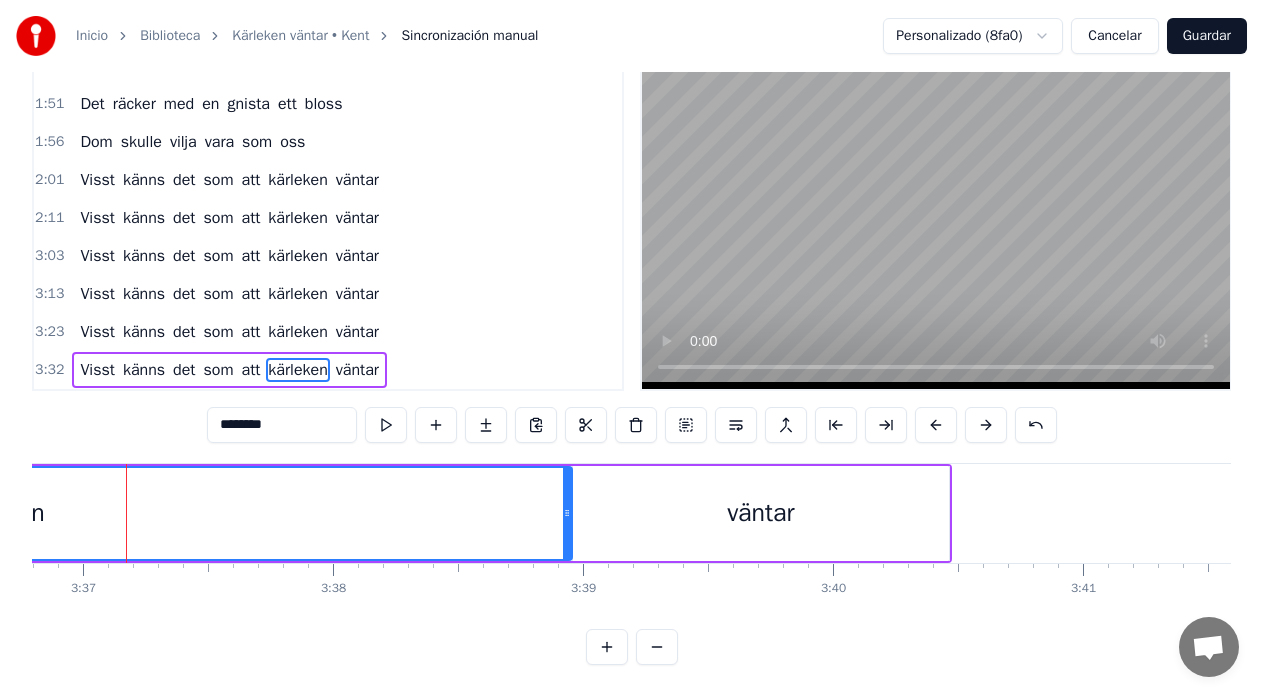 scroll, scrollTop: 0, scrollLeft: 54193, axis: horizontal 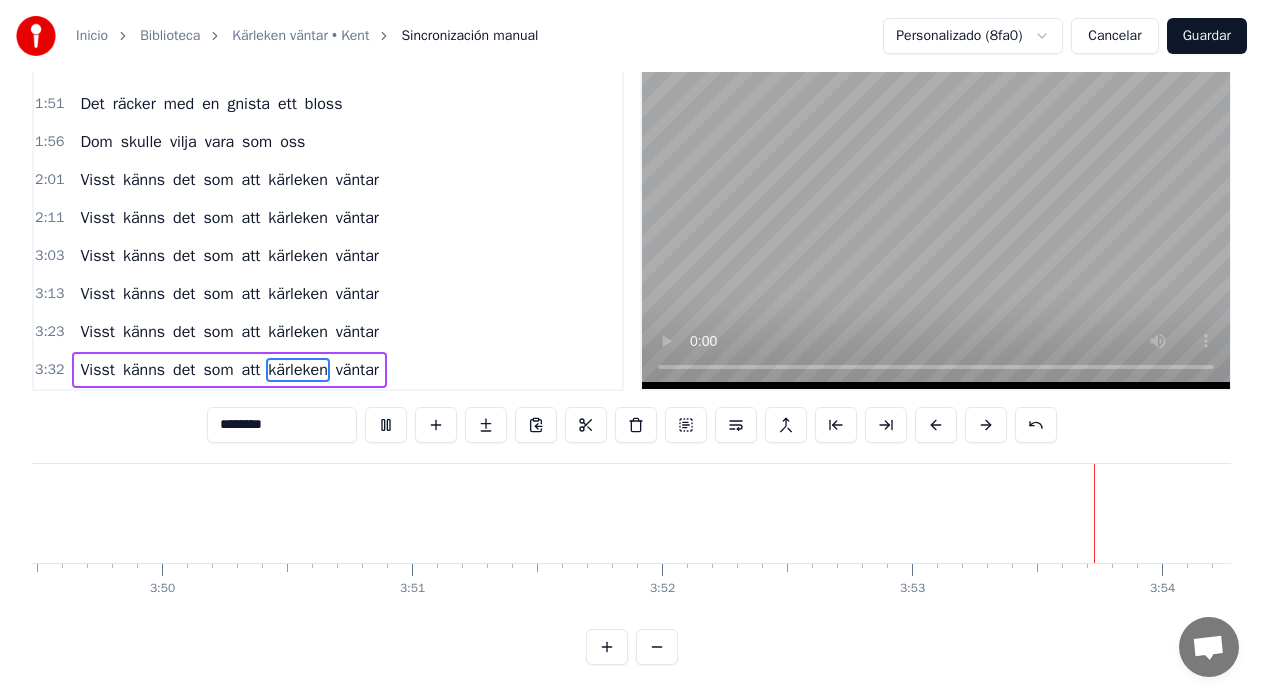 click on "Guardar" at bounding box center (1207, 36) 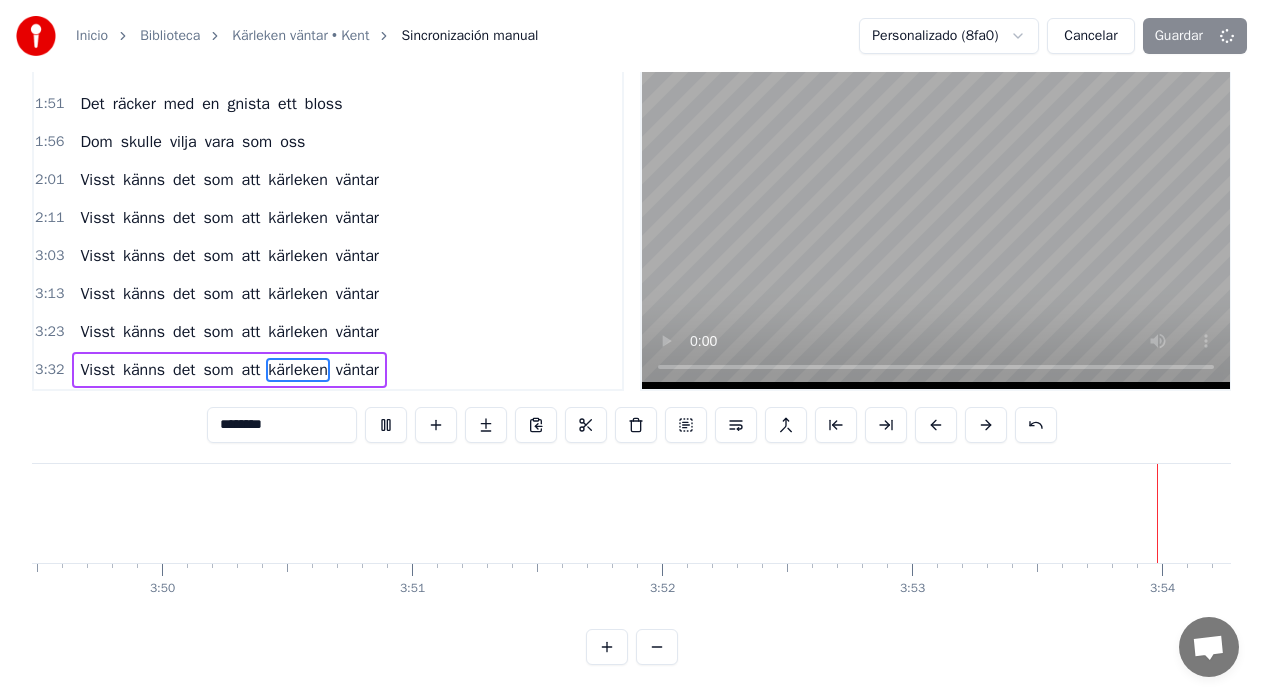 scroll, scrollTop: 0, scrollLeft: 57470, axis: horizontal 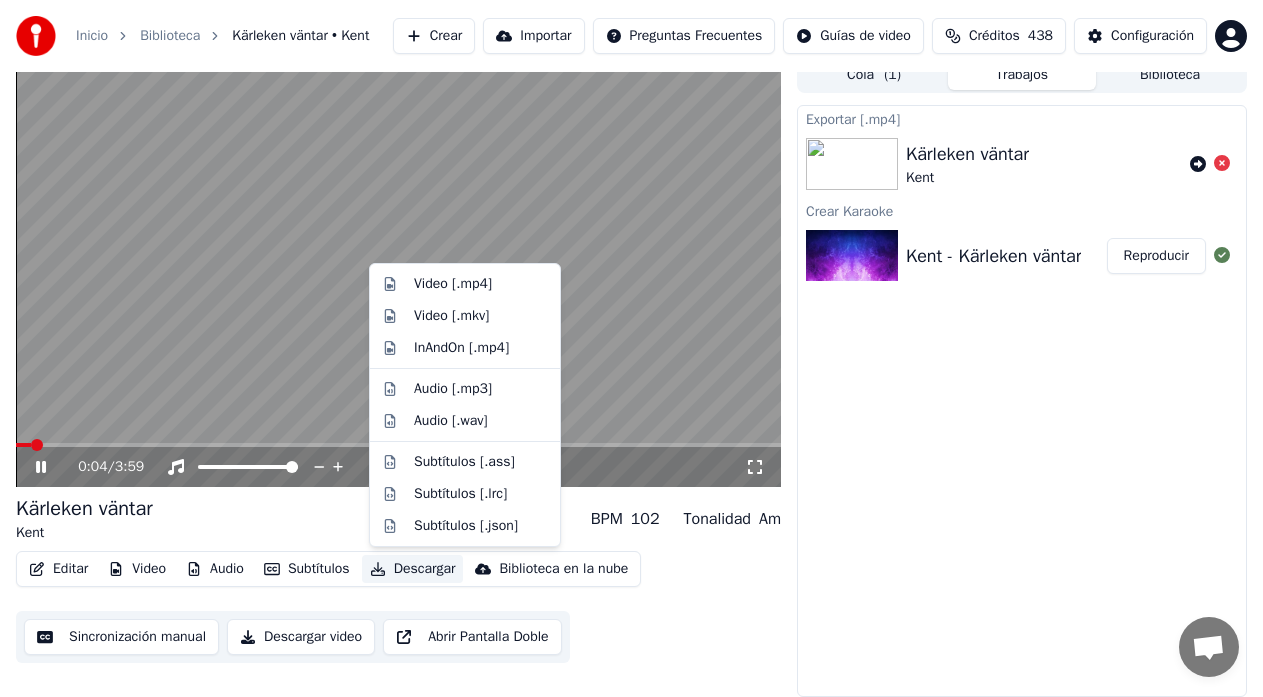 click on "Descargar" at bounding box center (413, 569) 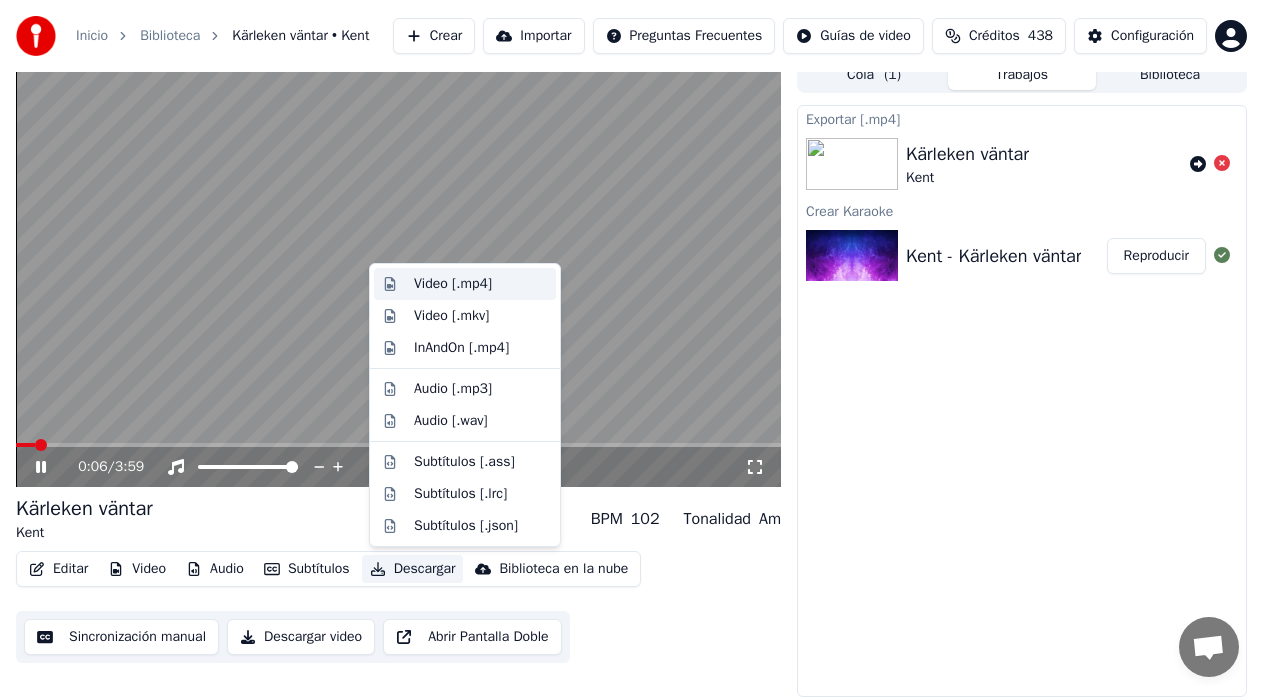 click on "Video [.mp4]" at bounding box center (453, 284) 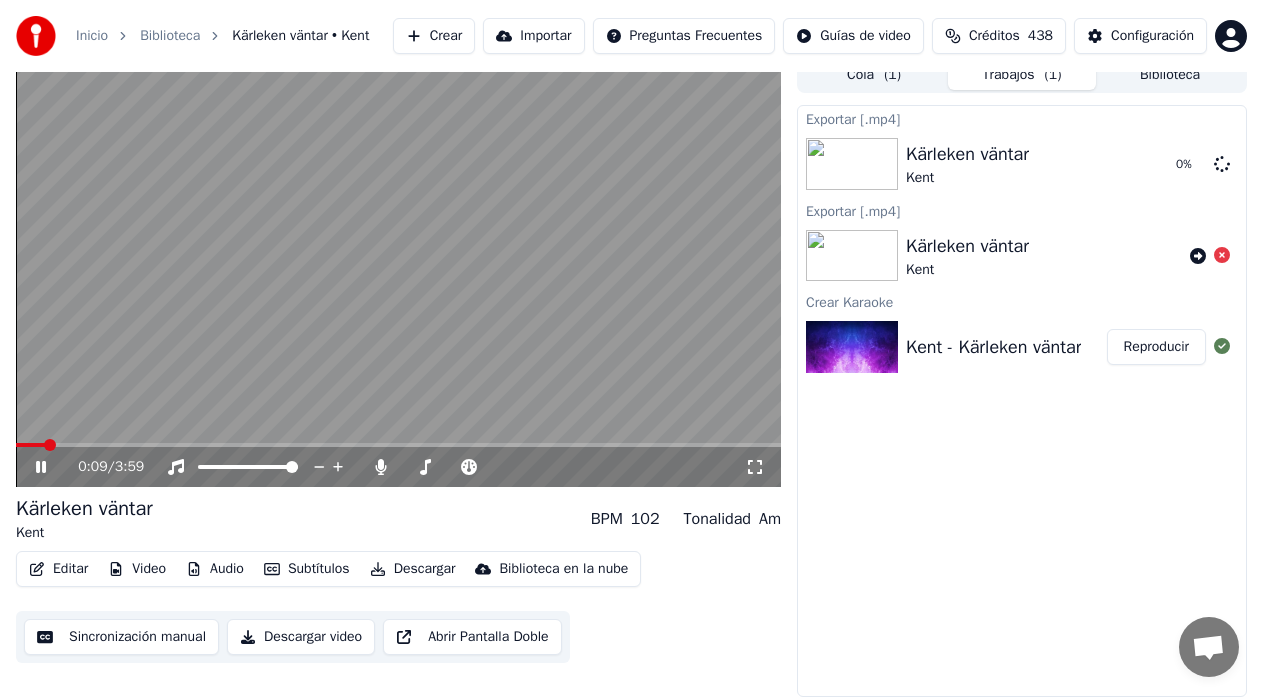 click 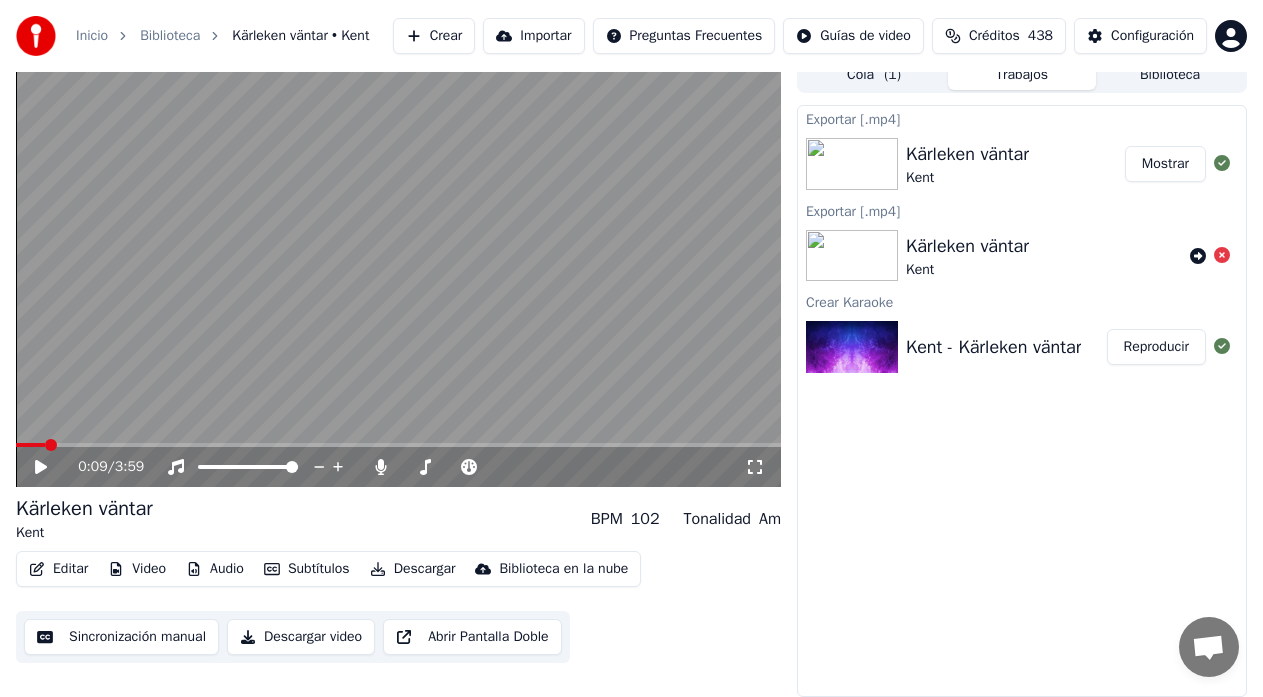 click 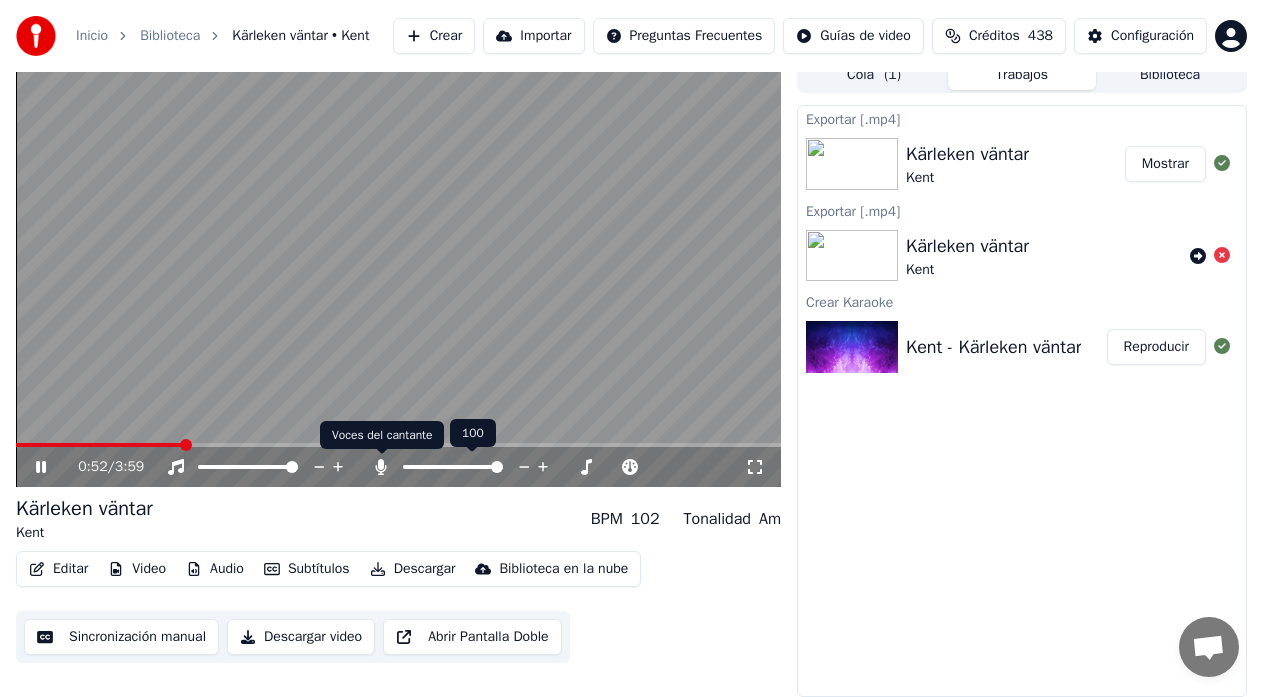 click 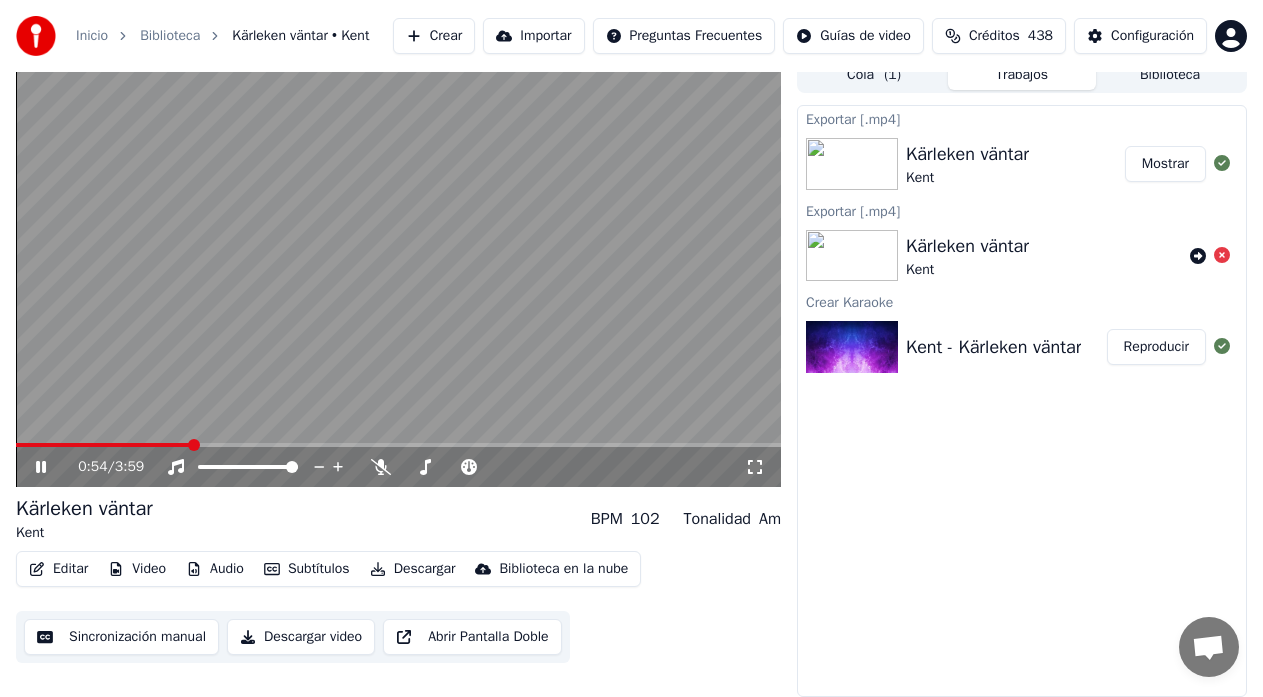 click on "Descargar" at bounding box center (413, 569) 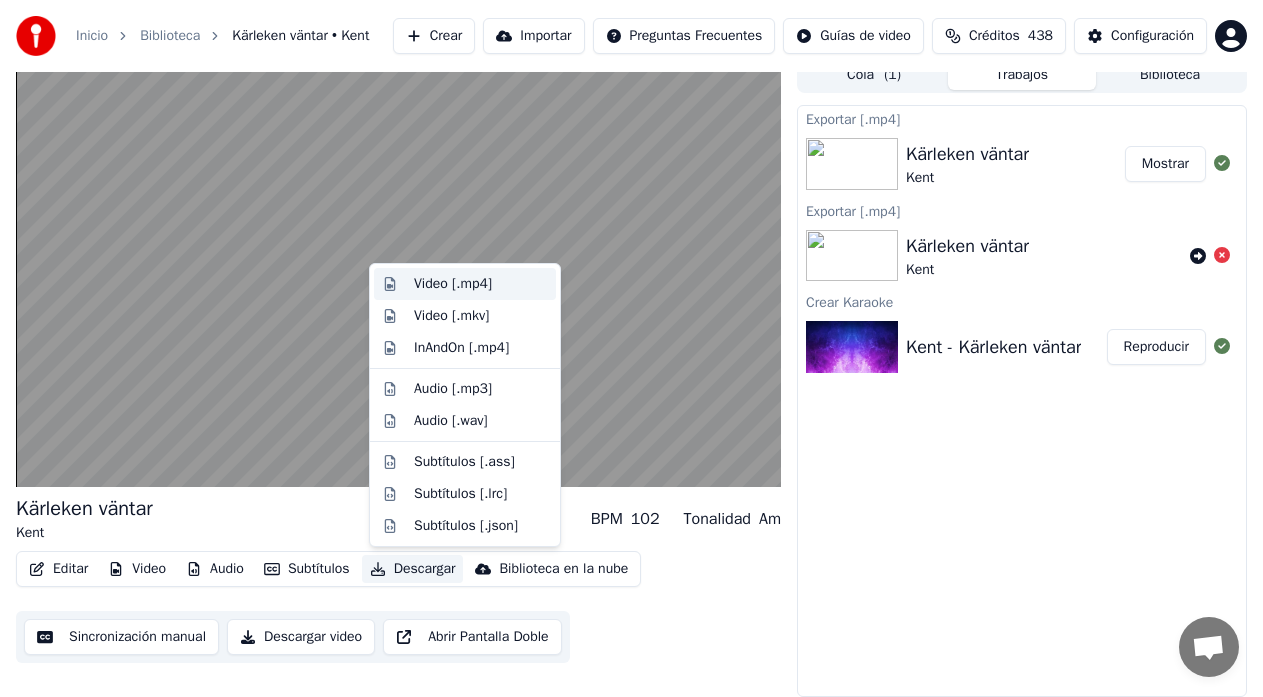 click on "Video [.mp4]" at bounding box center [453, 284] 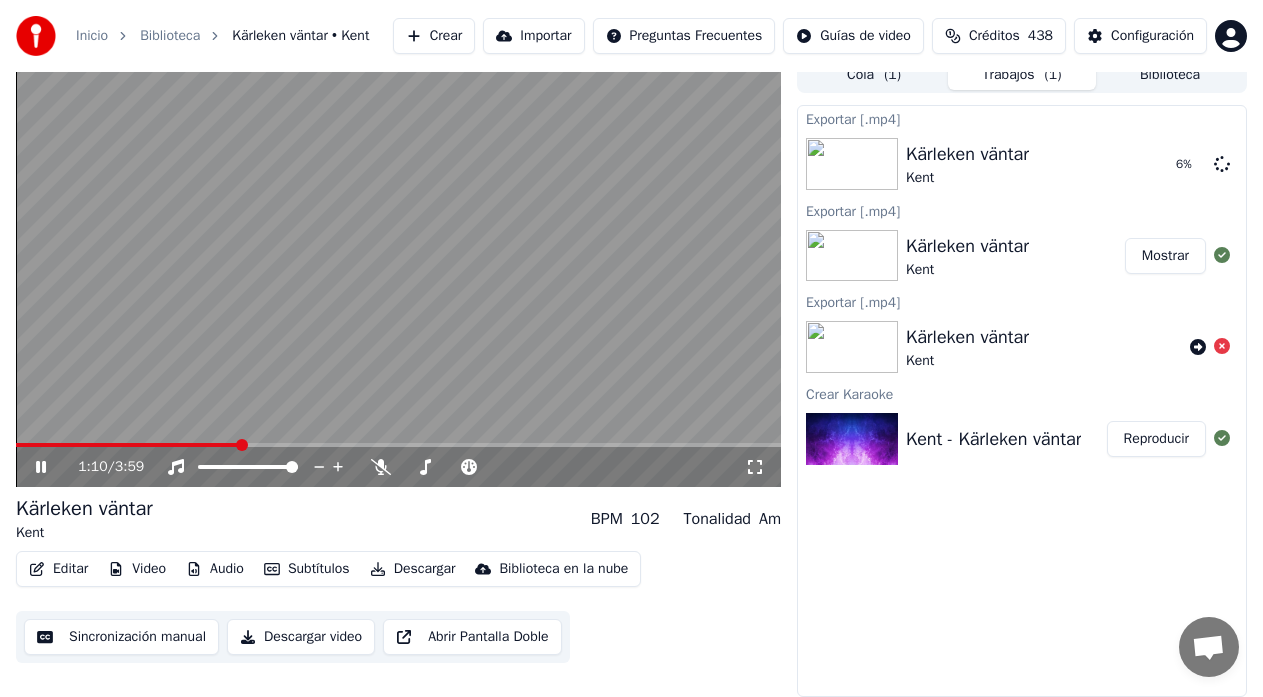 click 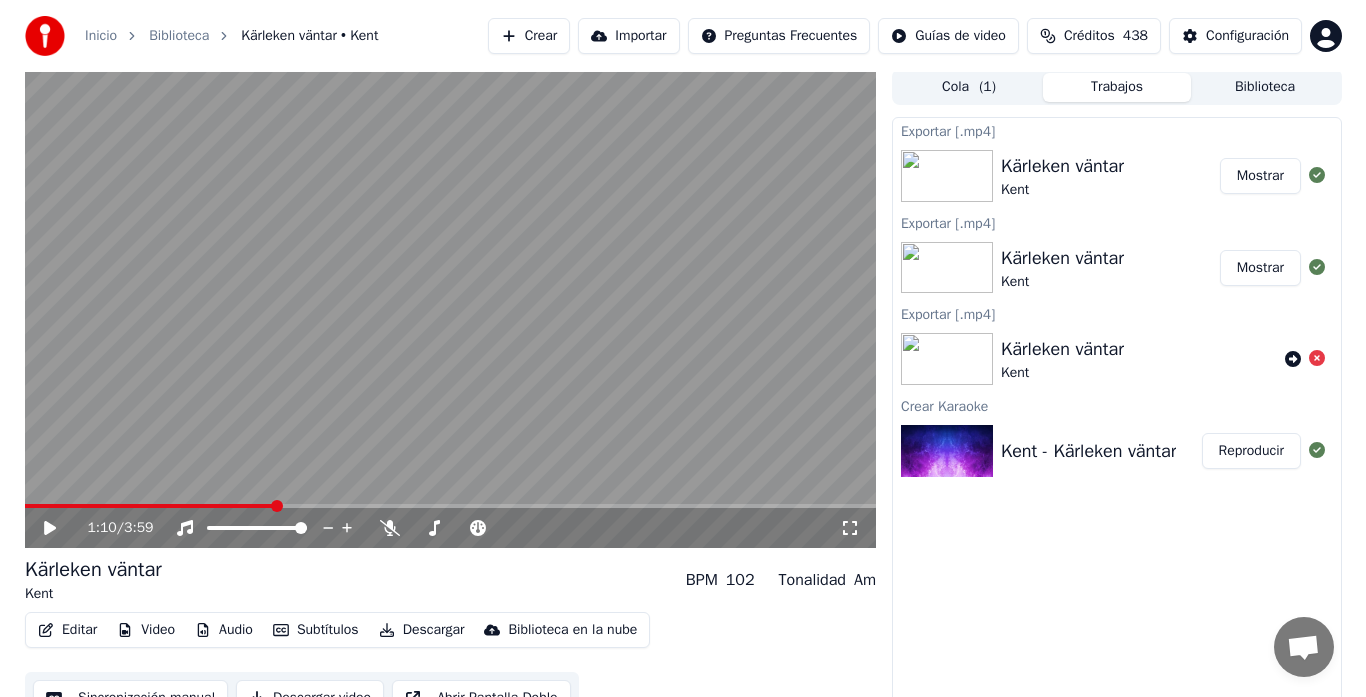 scroll, scrollTop: 0, scrollLeft: 0, axis: both 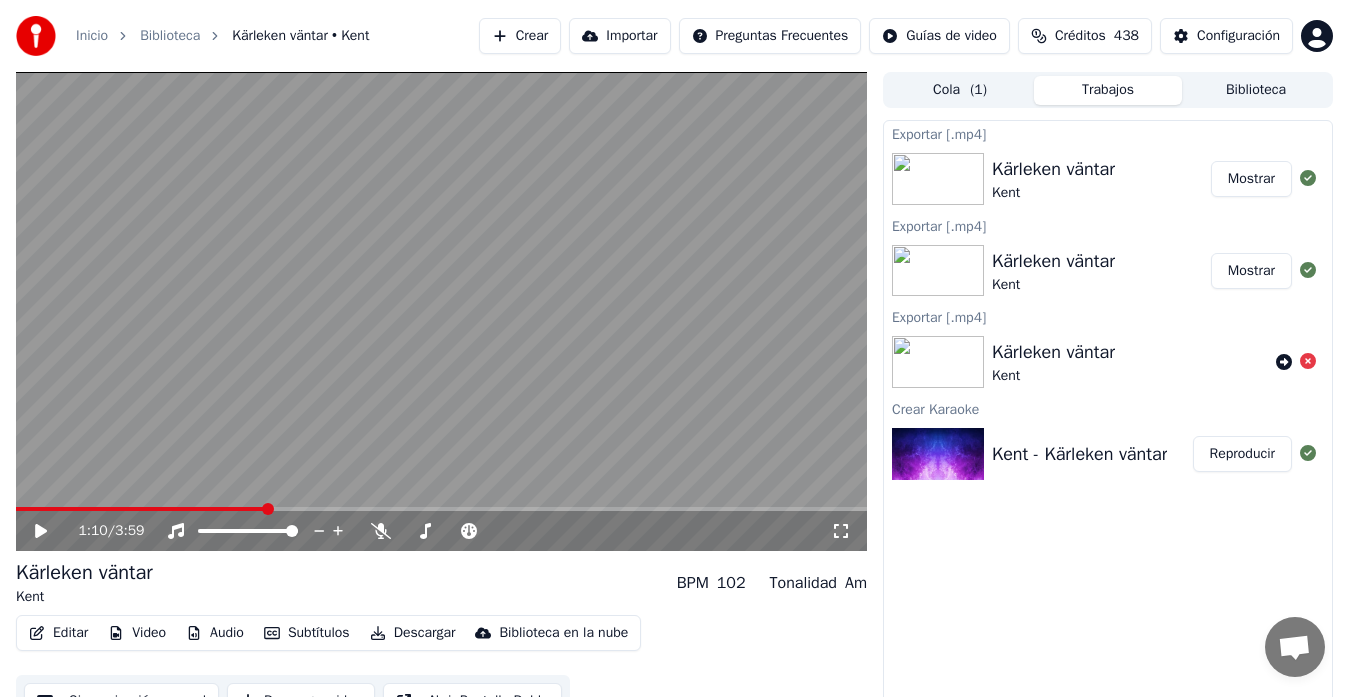 click on "Crear" at bounding box center (520, 36) 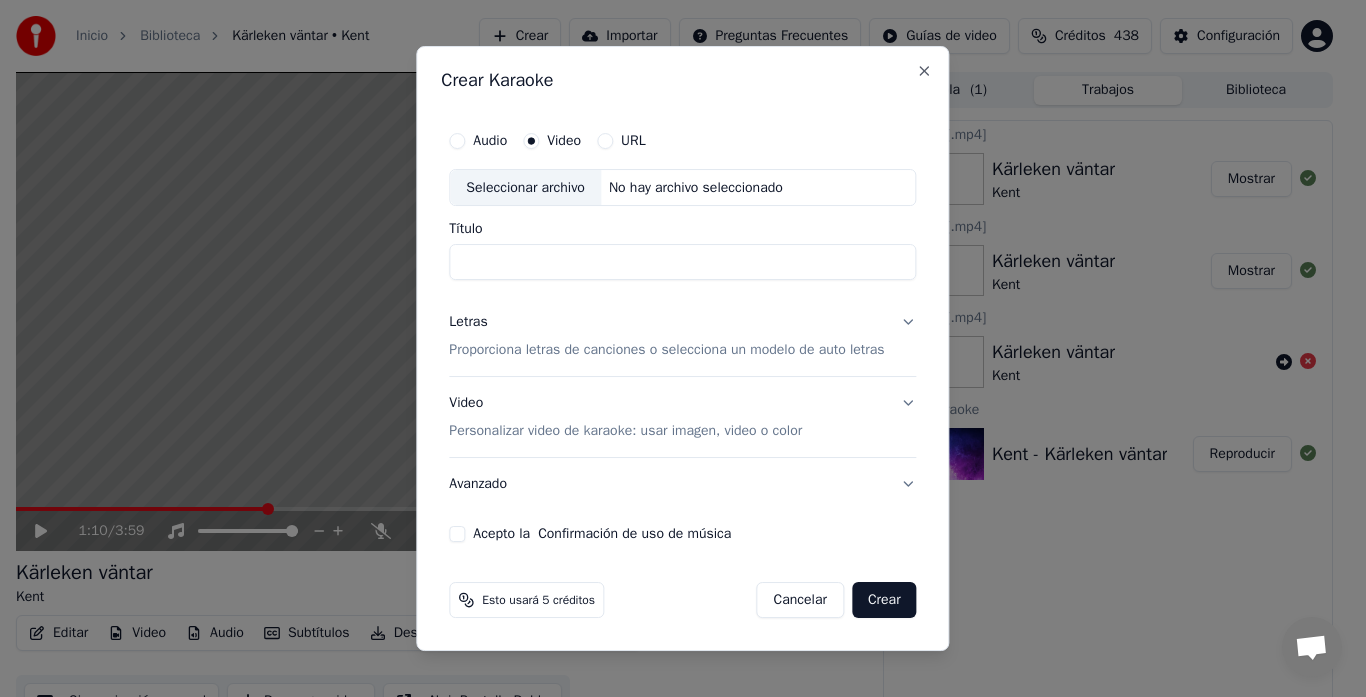 click on "Seleccionar archivo" at bounding box center (525, 188) 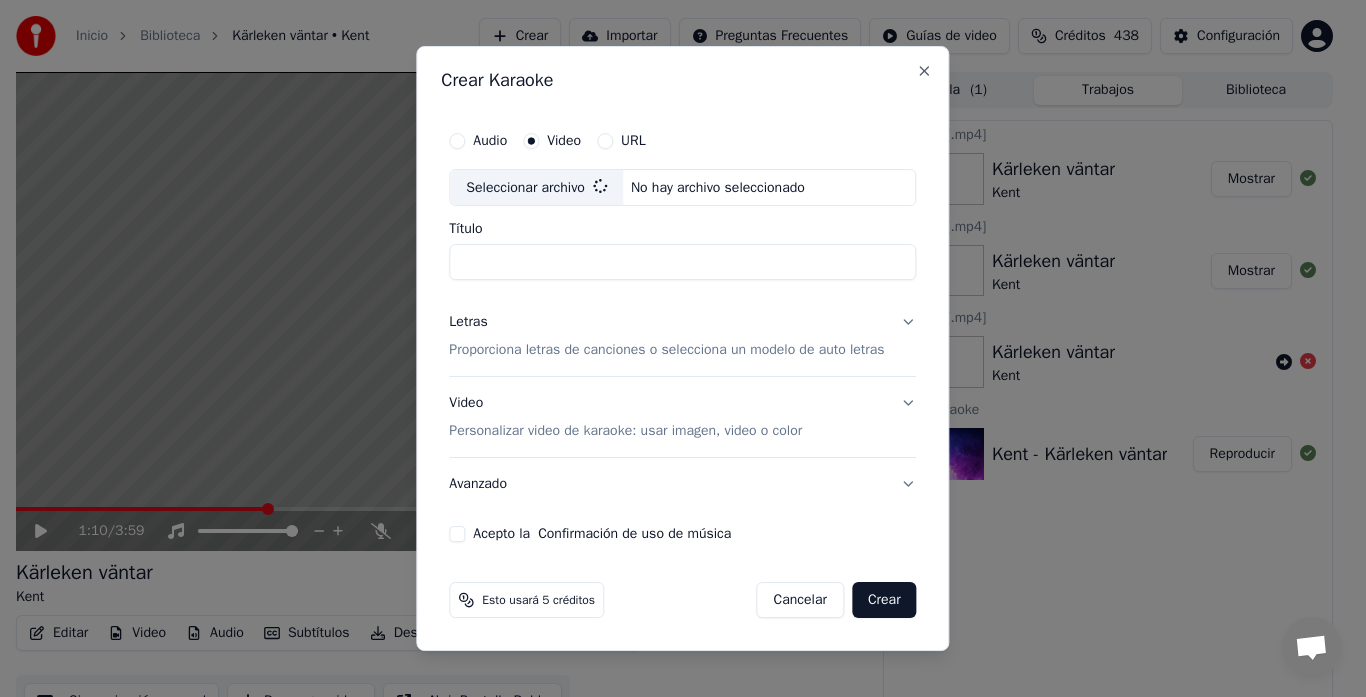 type on "**********" 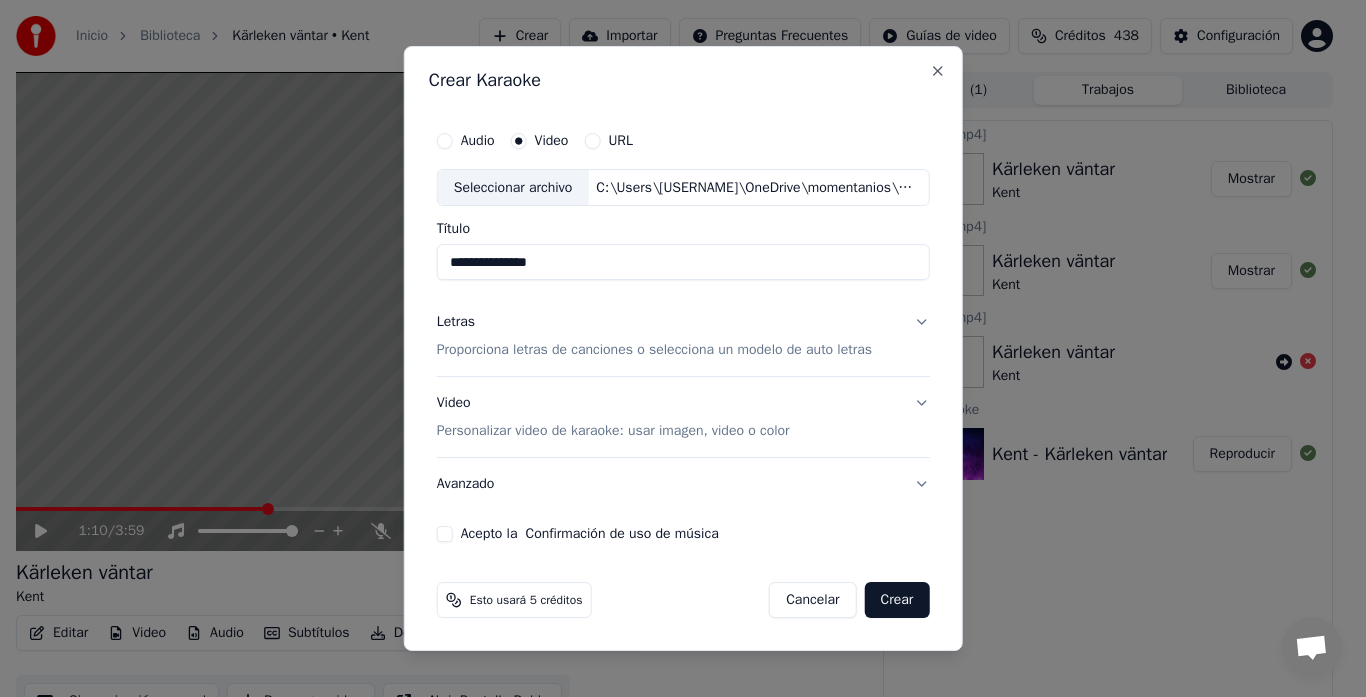 click on "Proporciona letras de canciones o selecciona un modelo de auto letras" at bounding box center [654, 351] 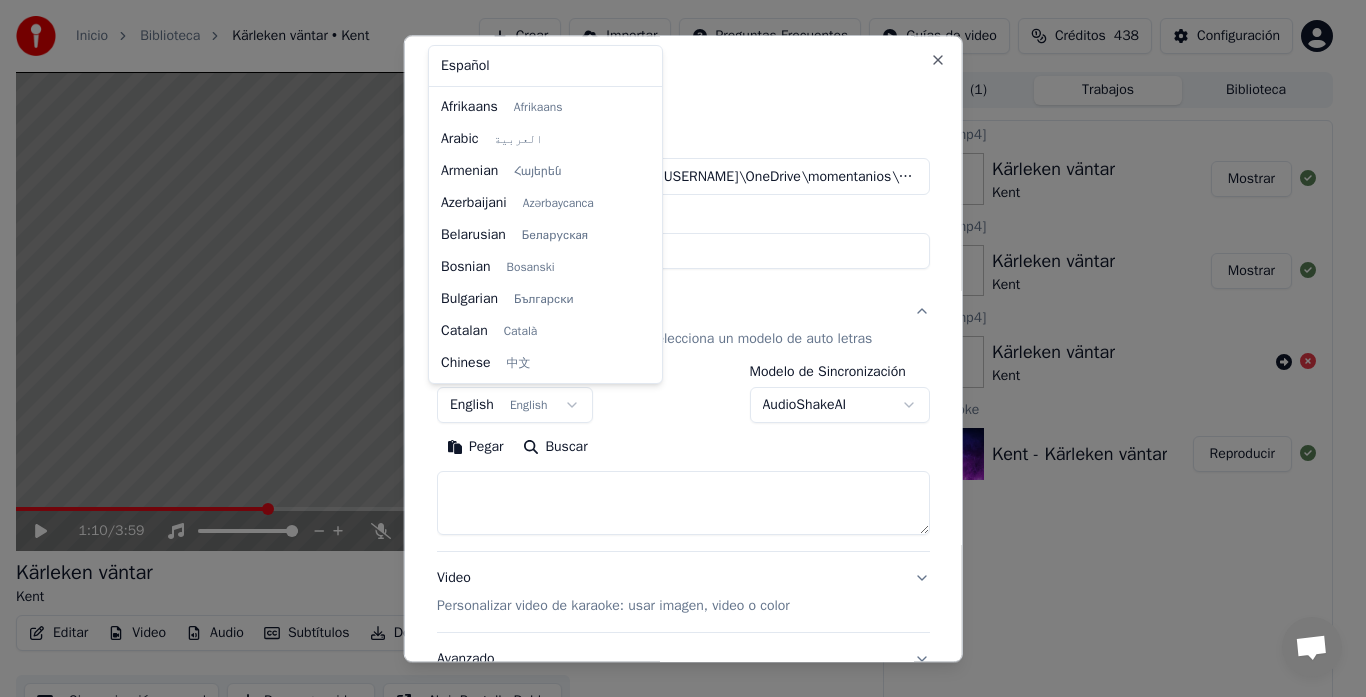 click on "Inicio Biblioteca Kärleken väntar • Kent Crear Importar Preguntas Frecuentes Guías de video Créditos 438 Configuración 1:10  /  3:59 Kärleken väntar Kent BPM 102 Tonalidad Am Editar Video Audio Subtítulos Descargar Biblioteca en la nube Sincronización manual Descargar video Abrir Pantalla Doble Cola ( 1 ) Trabajos Biblioteca Exportar [.mp4] Kärleken väntar Kent Mostrar Exportar [.mp4] Kärleken väntar Kent Mostrar Exportar [.mp4] Kärleken väntar Kent Crear Karaoke Kent - Kärleken väntar Reproducir Chatt Adam från Youka Desktop Fler kanaler Fortsätt på E-post Nätverk offline. Återansluter... Inga meddelanden kan skickas eller tas emot just nu. Youka Desktop Hej! Hur kan jag hjälpa dig?  Fredag, 11 Juli Hello! I don't want any money taken from my account next month. I want to use the credits I have first, and there are a lot of them. 13 timmar sedan Can you do it yourself please? 13 timmar sedan Can I use my credits until they run out? 13 timmar sedan Läst Adam 3 timmar sedan Adam Crisp" at bounding box center [674, 348] 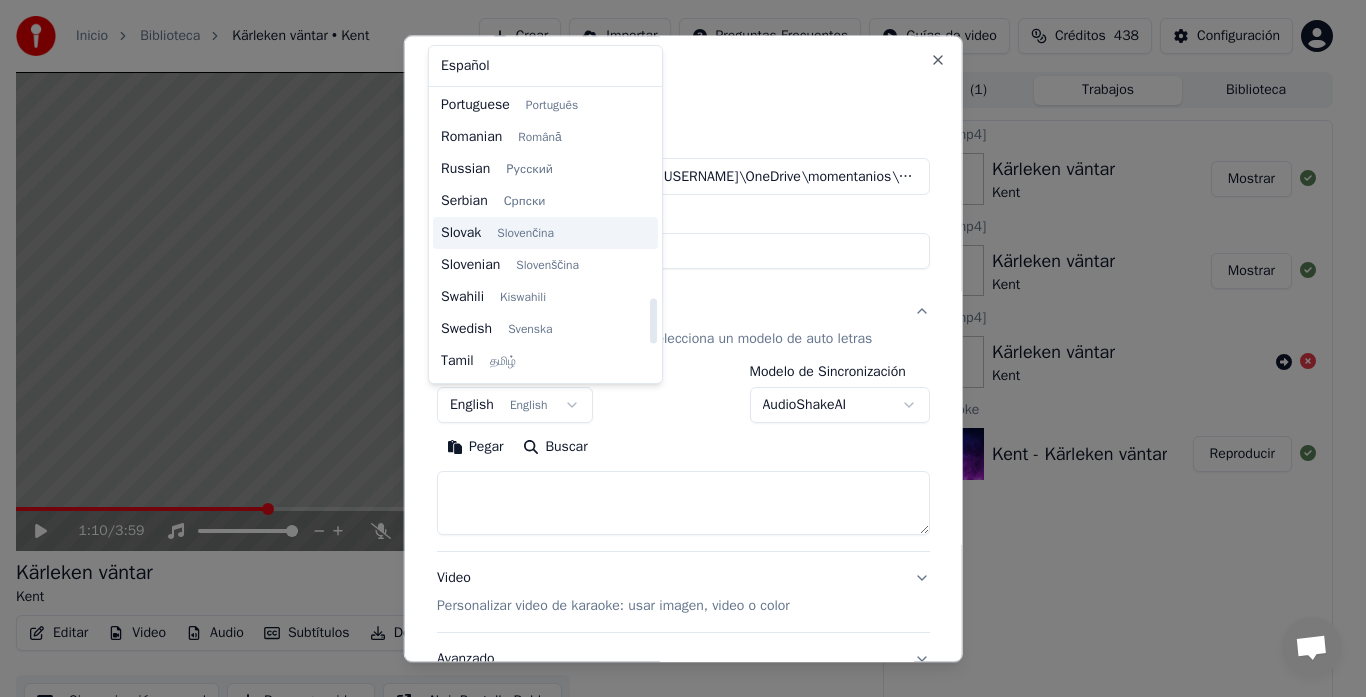 scroll, scrollTop: 1427, scrollLeft: 0, axis: vertical 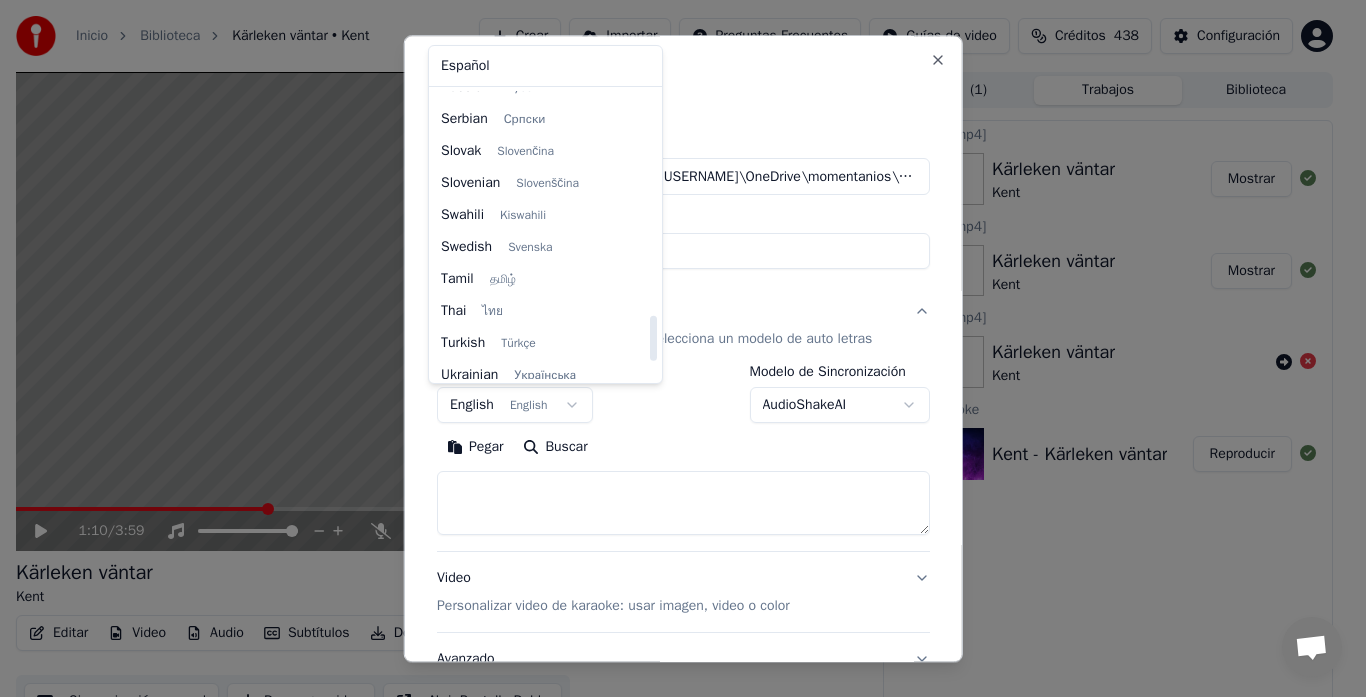 select on "**" 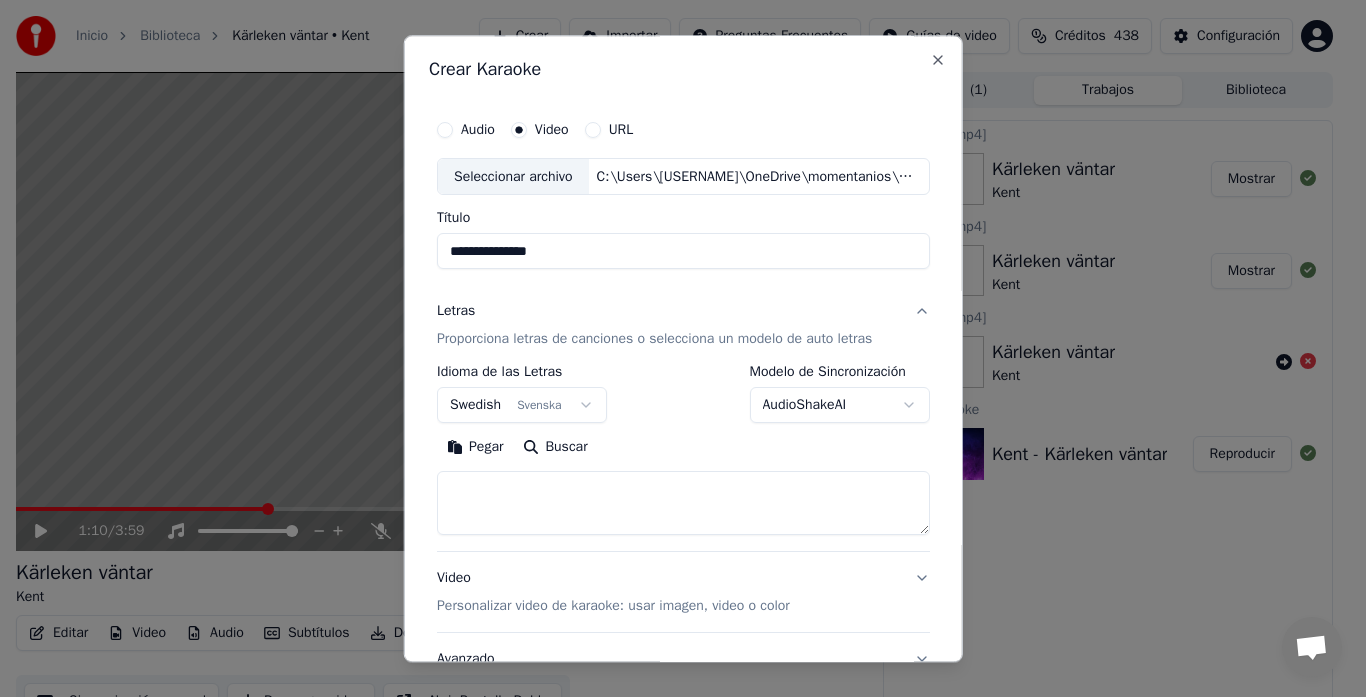 click at bounding box center [683, 504] 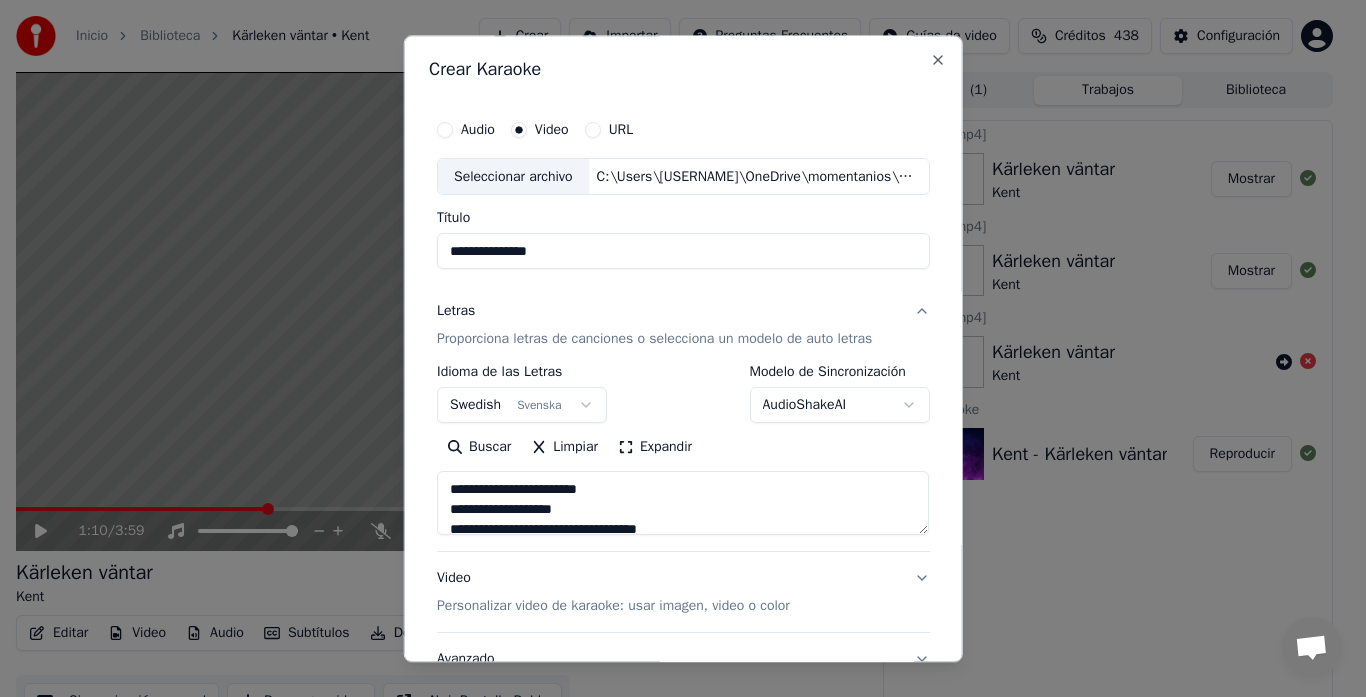 scroll, scrollTop: 1024, scrollLeft: 0, axis: vertical 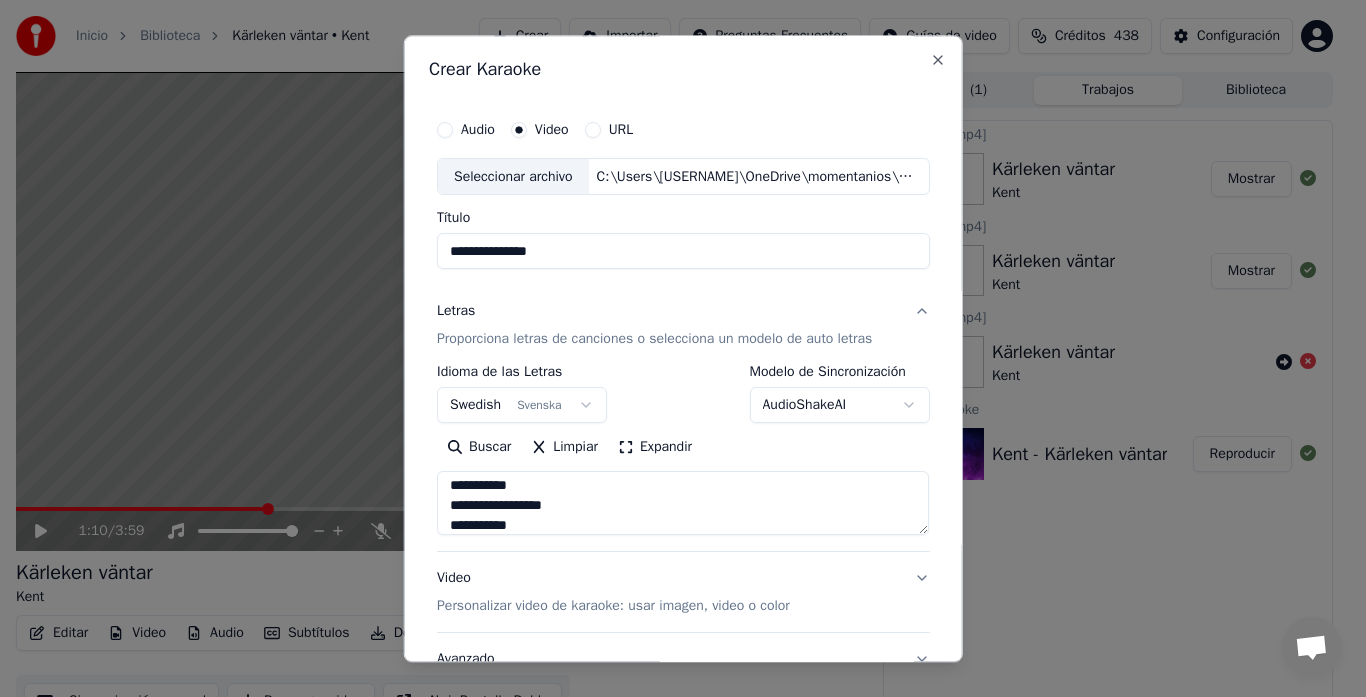 type on "**********" 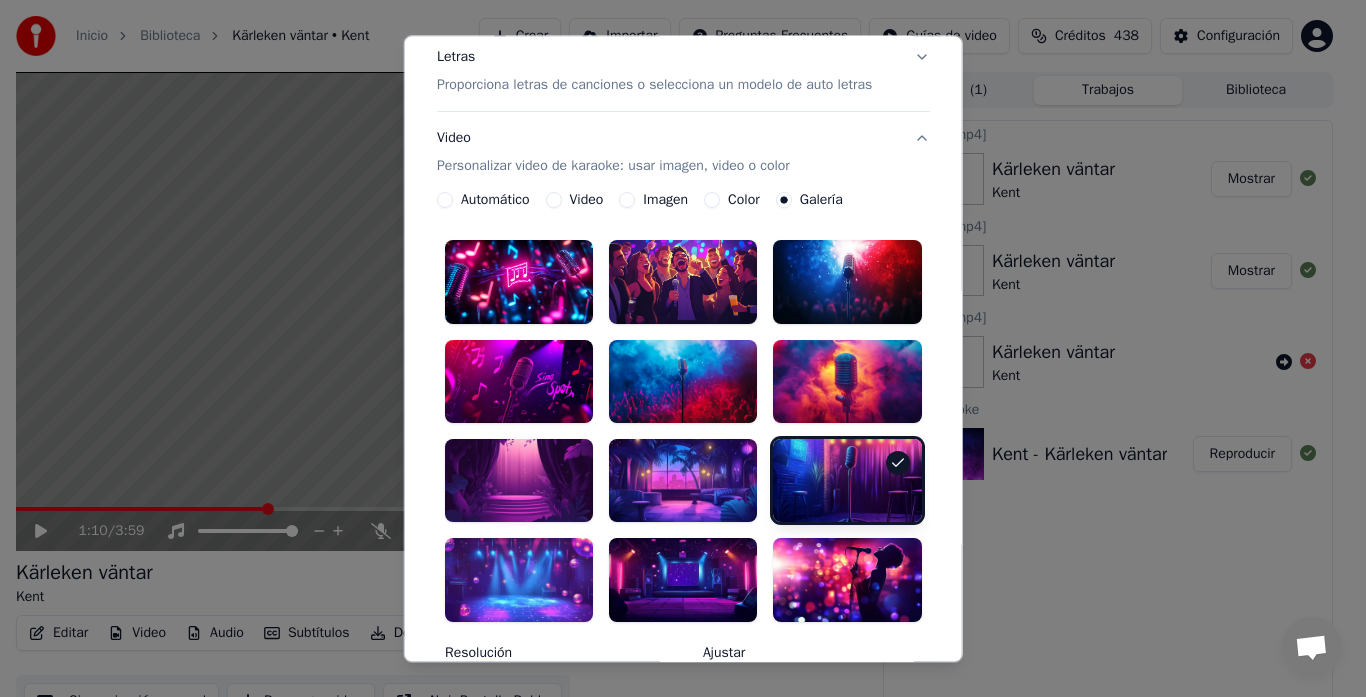 scroll, scrollTop: 267, scrollLeft: 0, axis: vertical 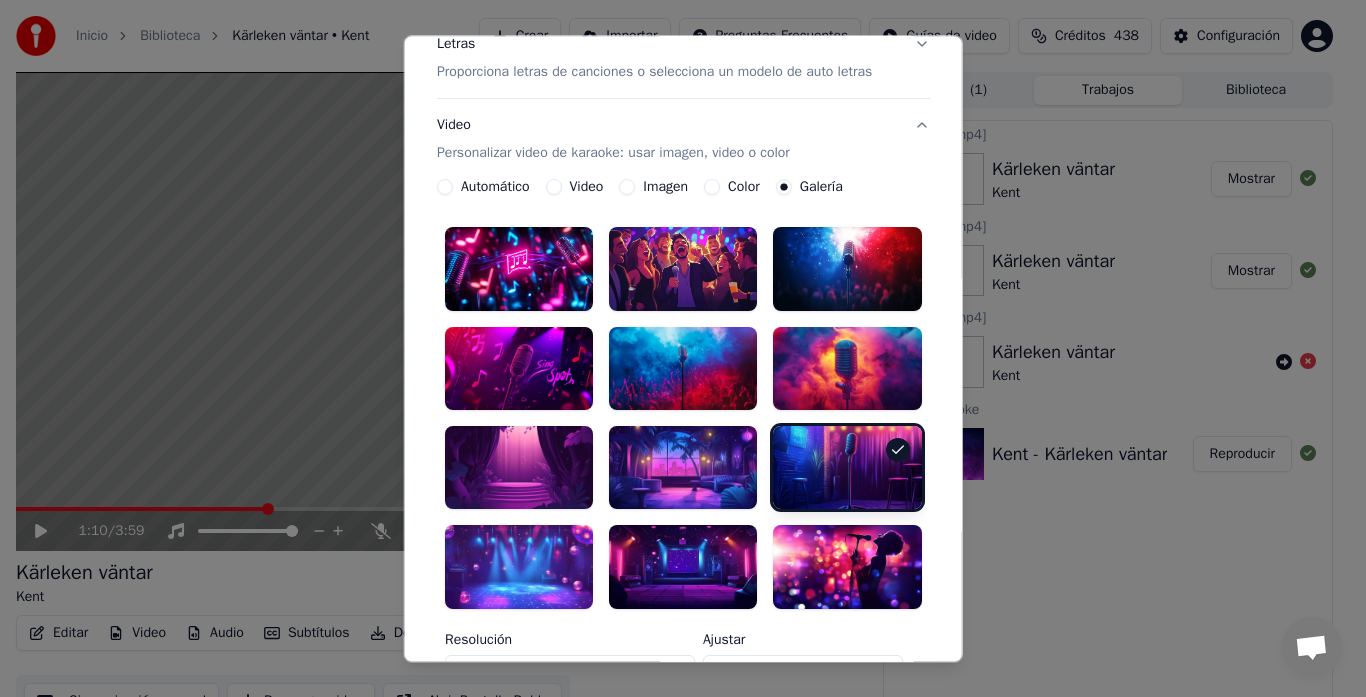 click at bounding box center [519, 567] 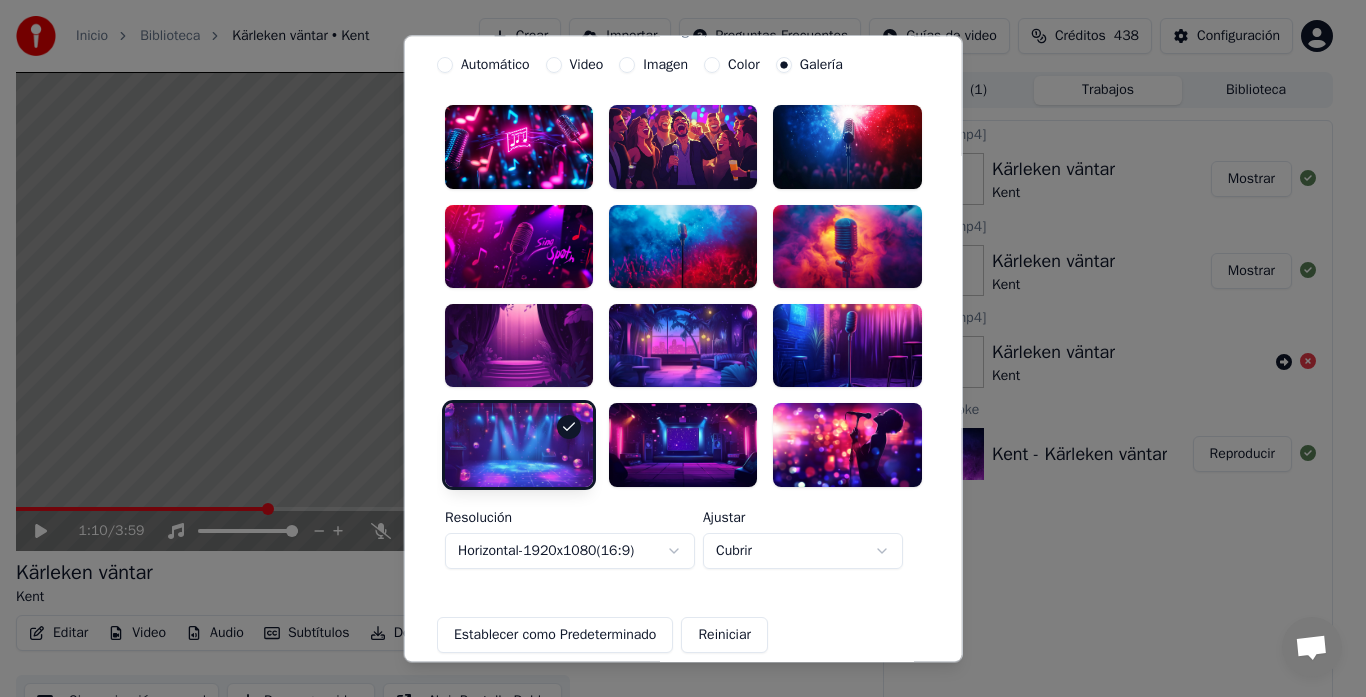 scroll, scrollTop: 533, scrollLeft: 0, axis: vertical 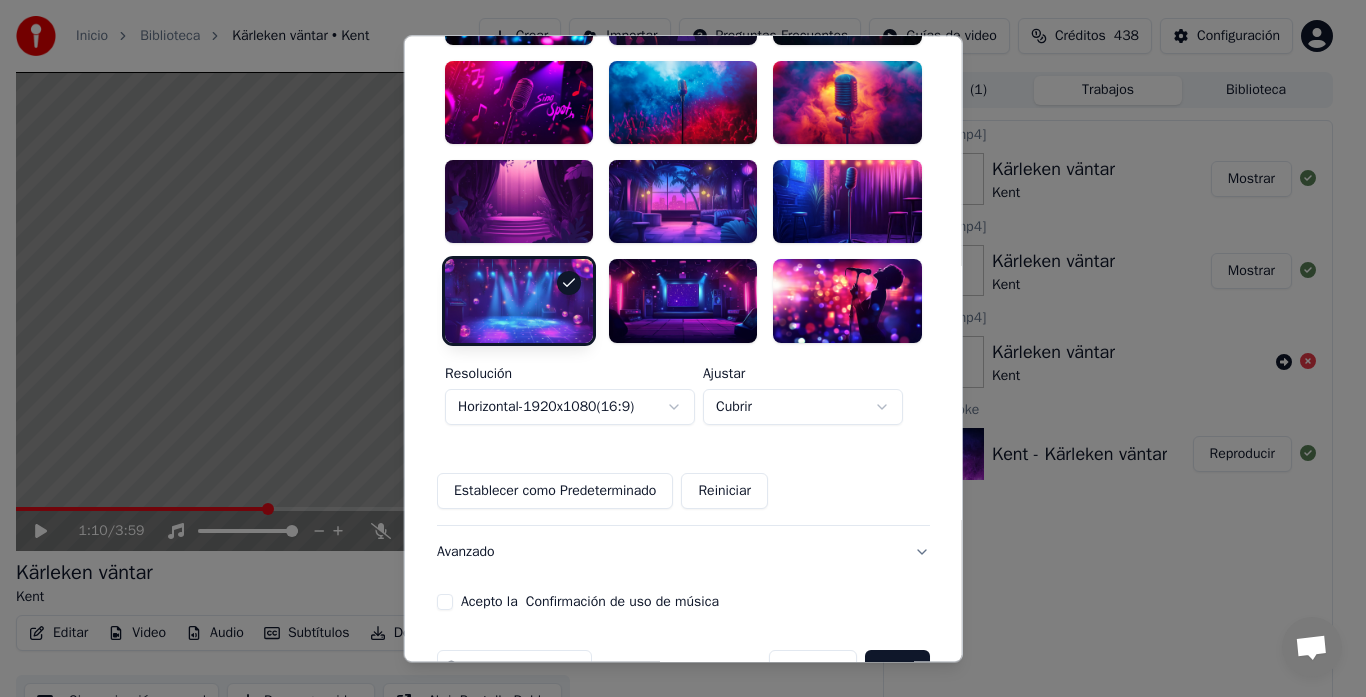 click on "Acepto la   Confirmación de uso de música" at bounding box center (445, 602) 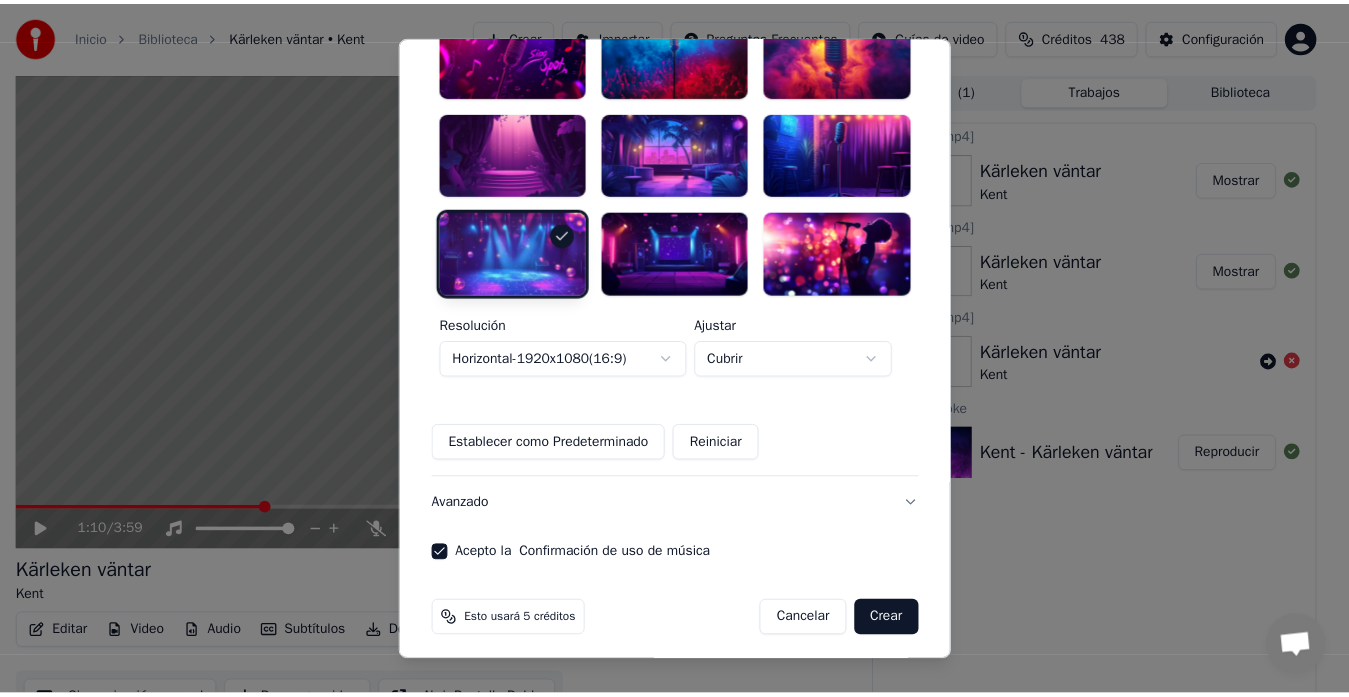 scroll, scrollTop: 590, scrollLeft: 0, axis: vertical 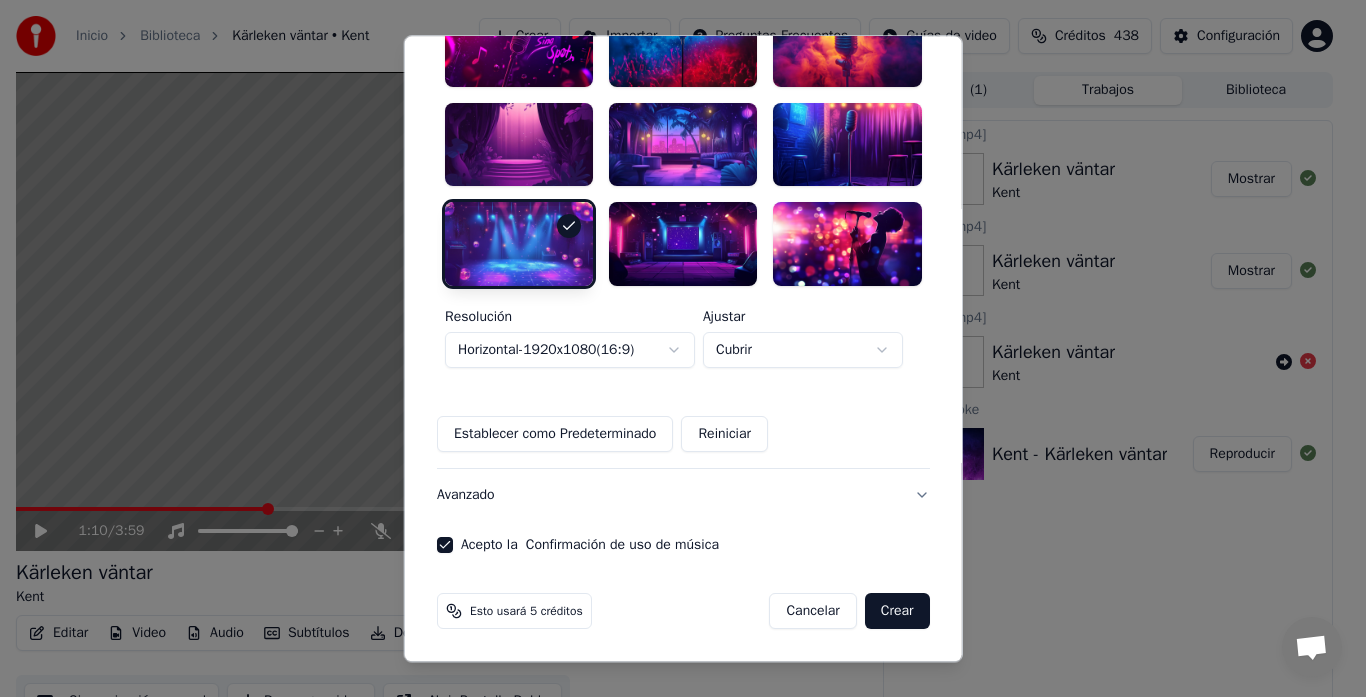 click on "Crear" at bounding box center (897, 611) 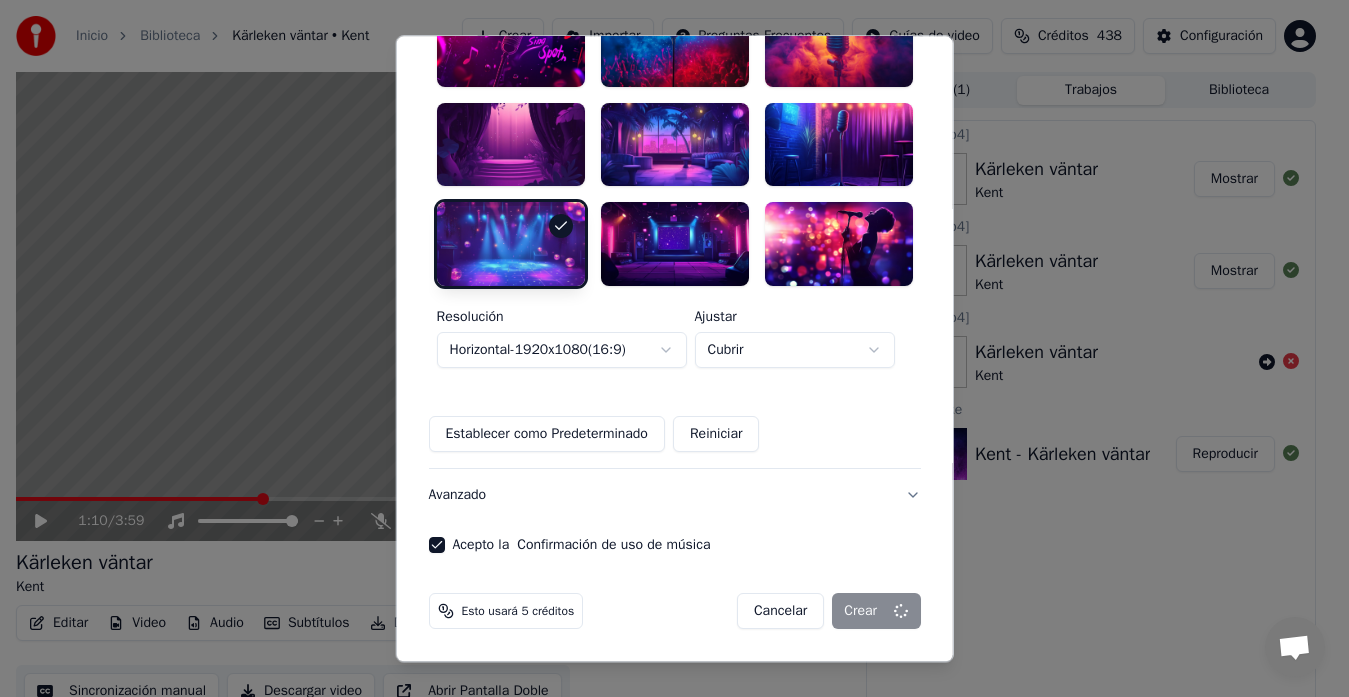 type 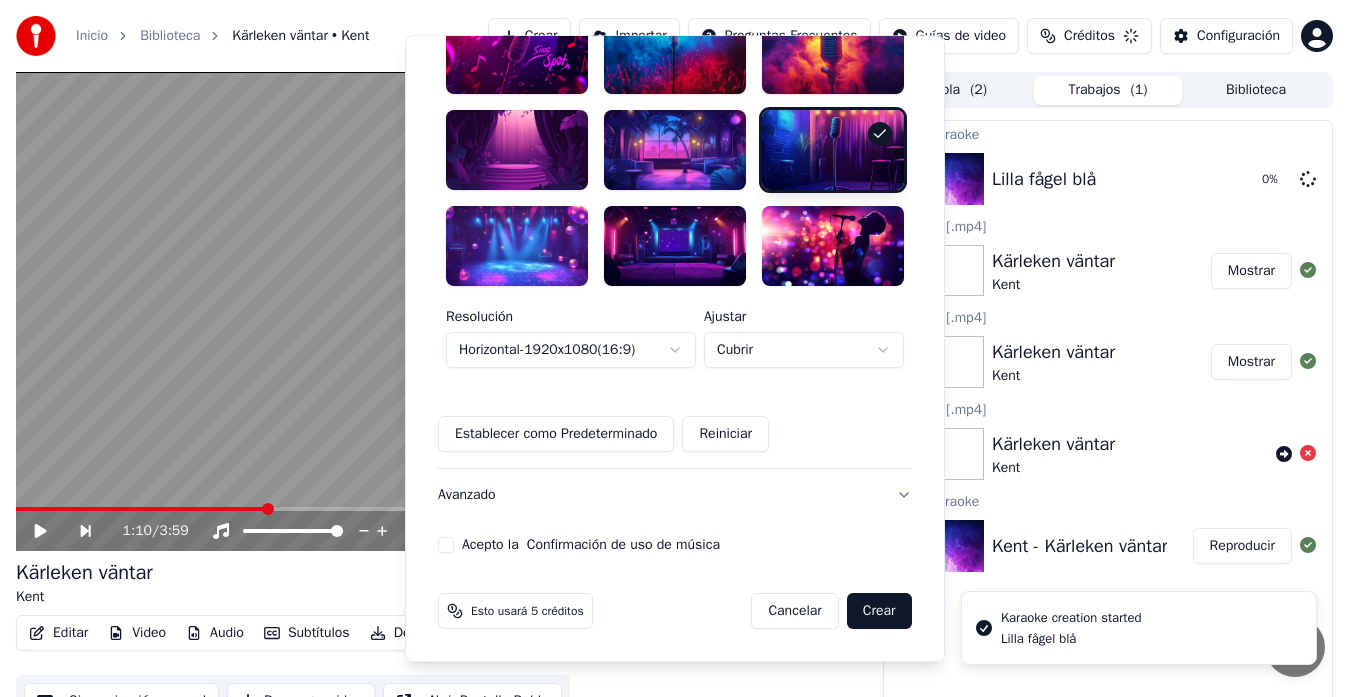 scroll, scrollTop: 580, scrollLeft: 0, axis: vertical 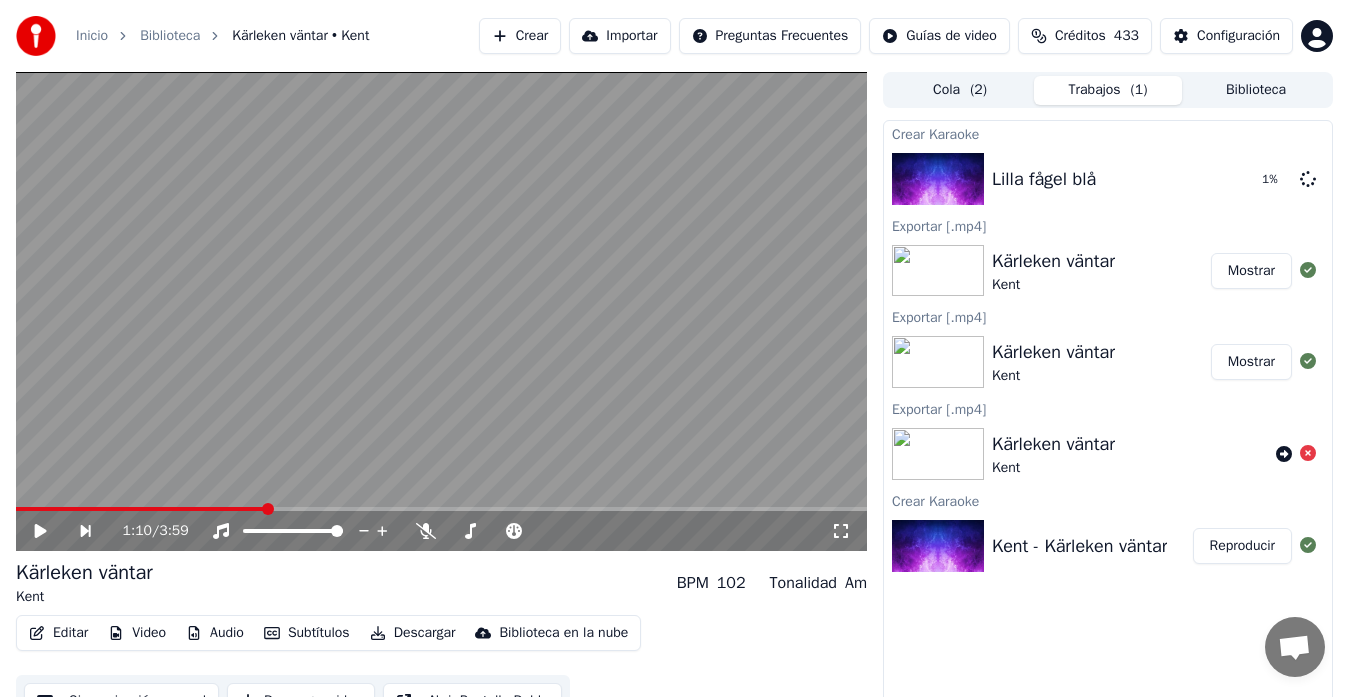 click on "Créditos" at bounding box center [1080, 36] 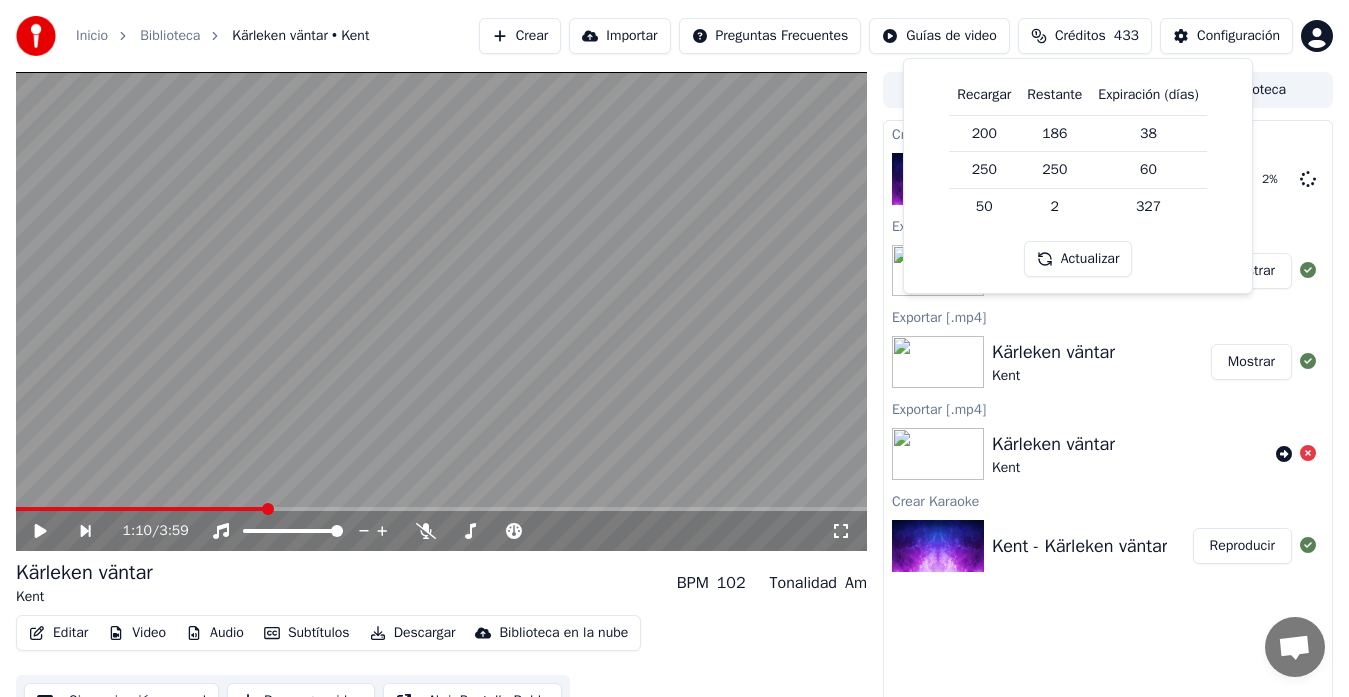 click on "2" at bounding box center (1054, 207) 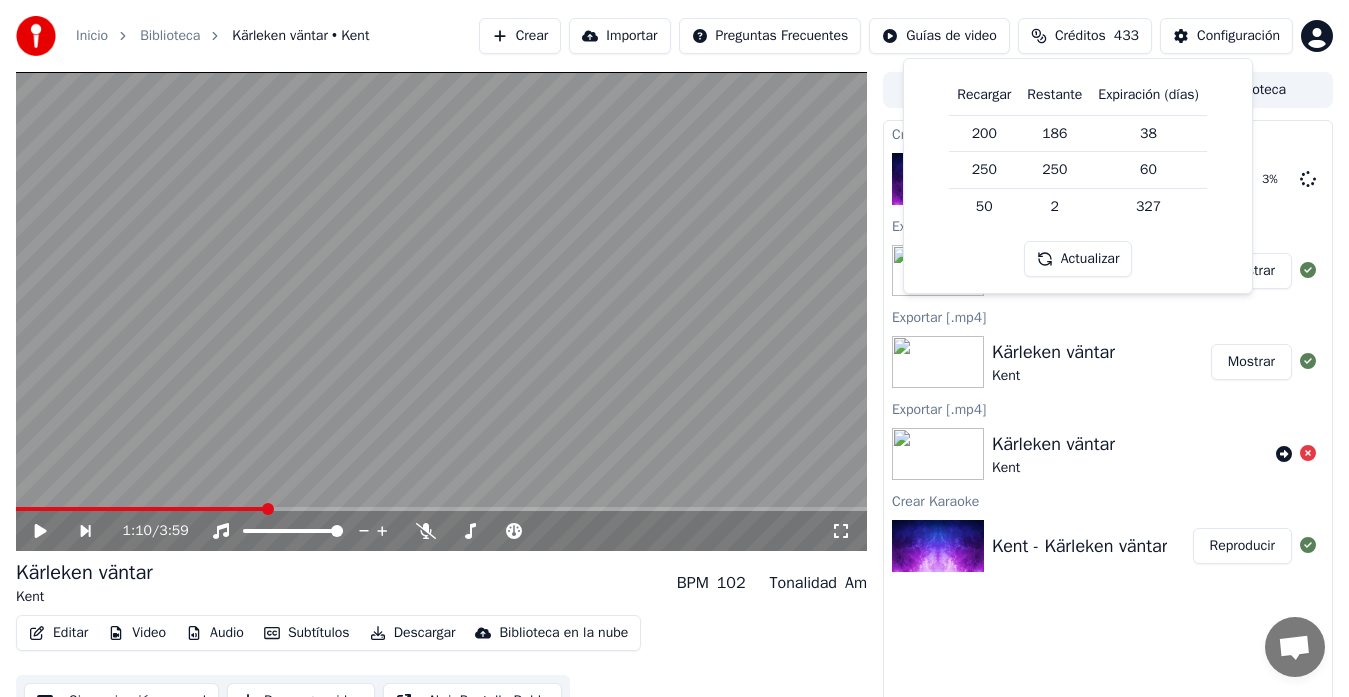 click on "Actualizar" at bounding box center (1078, 259) 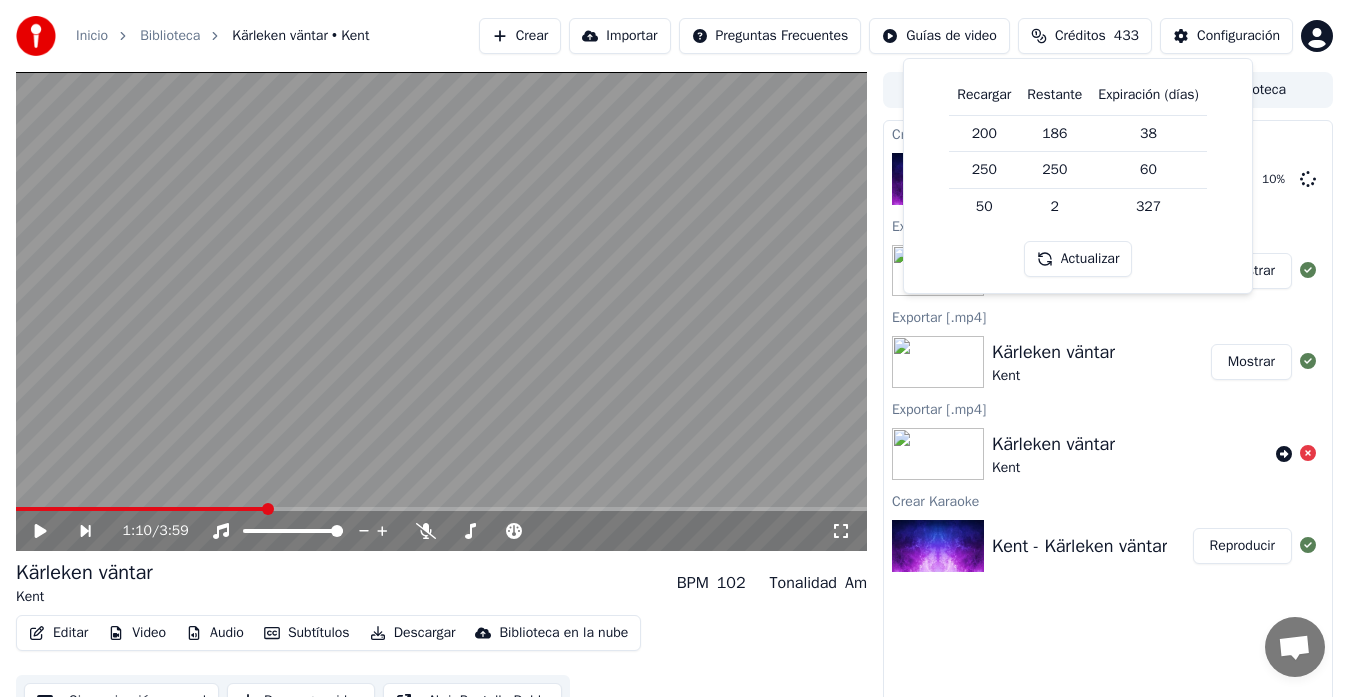 click on "1:10  /  3:59 Kärleken väntar Kent BPM 102 Tonalidad Am Editar Video Audio Subtítulos Descargar Biblioteca en la nube Sincronización manual Descargar video Abrir Pantalla Doble Cola ( 2 ) Trabajos ( 1 ) Biblioteca Crear Karaoke Lilla fågel blå 10 % Exportar [.mp4] Kärleken väntar Kent Mostrar Exportar [.mp4] Kärleken väntar Kent Mostrar Exportar [.mp4] Kärleken väntar Kent Crear Karaoke Kent - Kärleken väntar Reproducir" at bounding box center [674, 399] 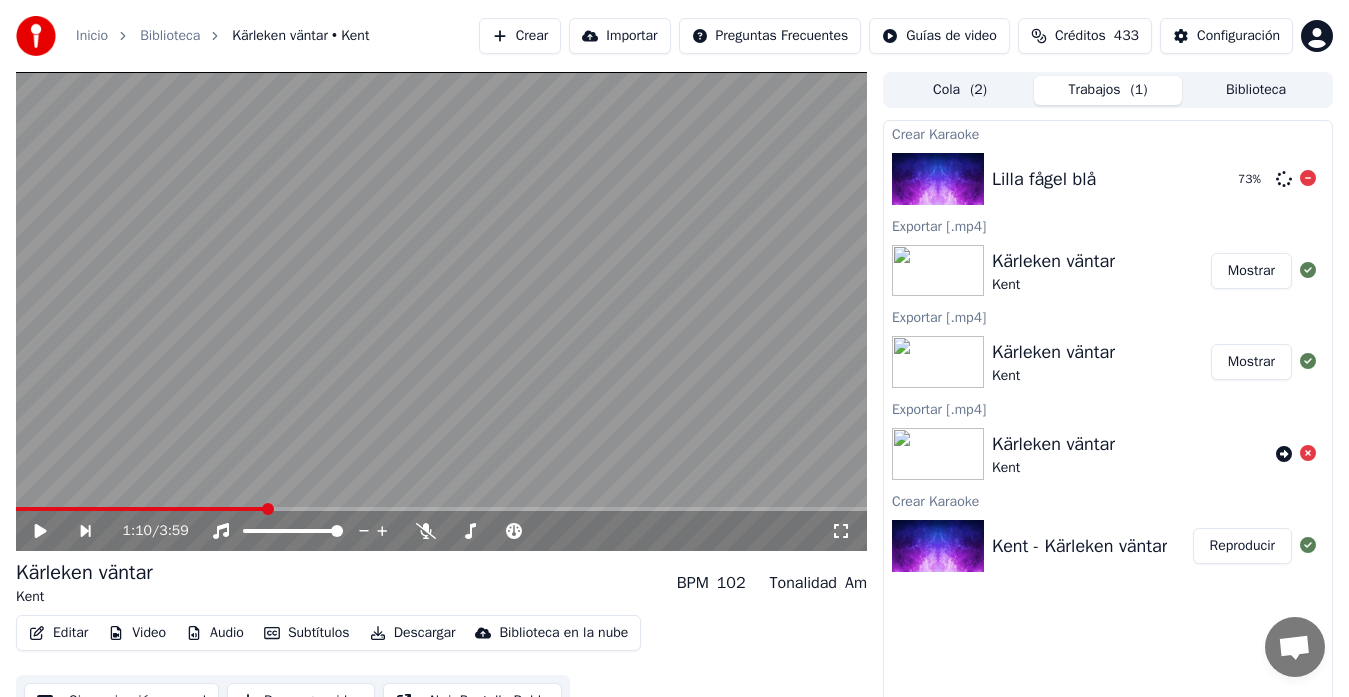 click on "Lilla fågel blå" at bounding box center [1044, 179] 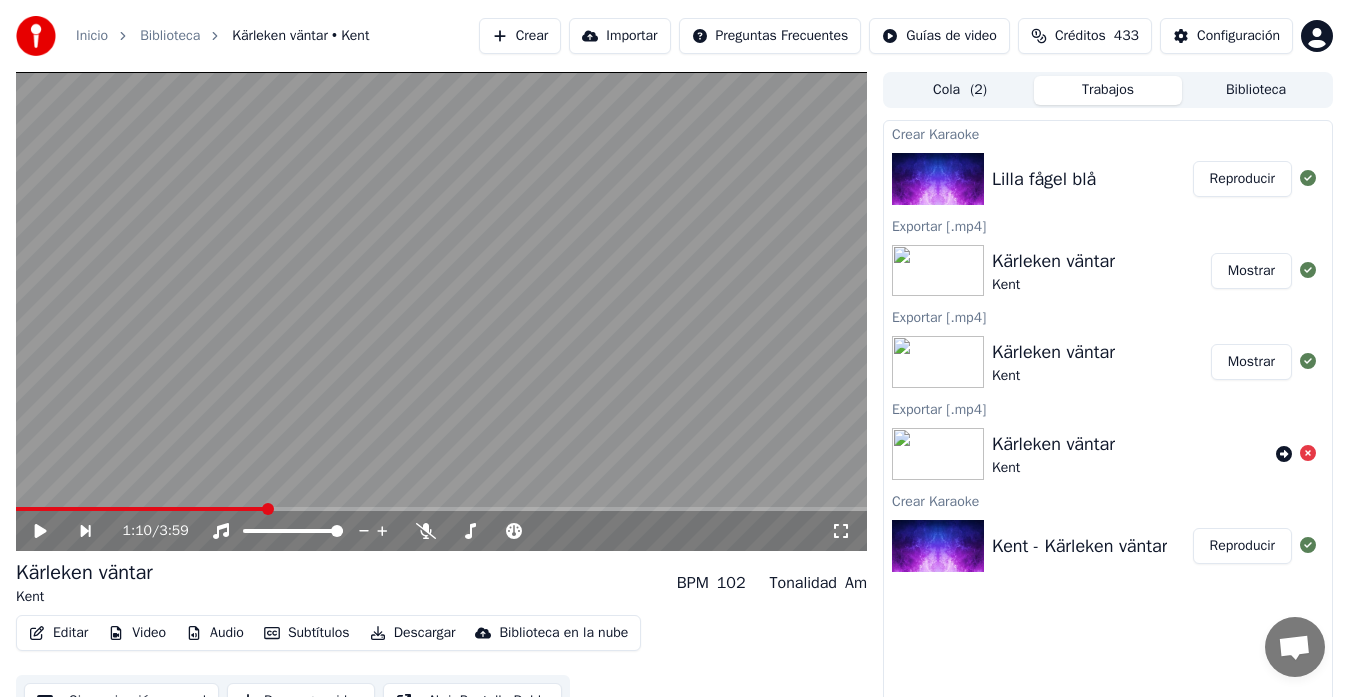 click on "Cola ( 2 )" at bounding box center (960, 90) 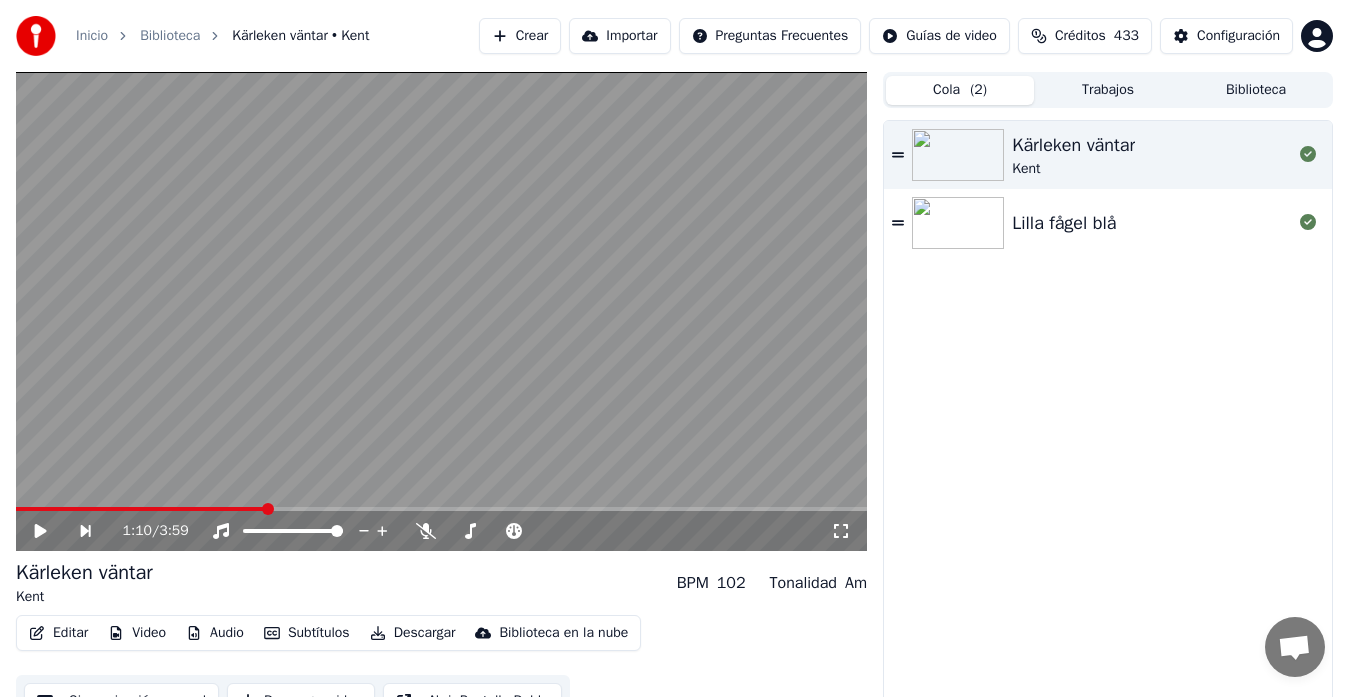 click on "Lilla fågel blå" at bounding box center (1064, 223) 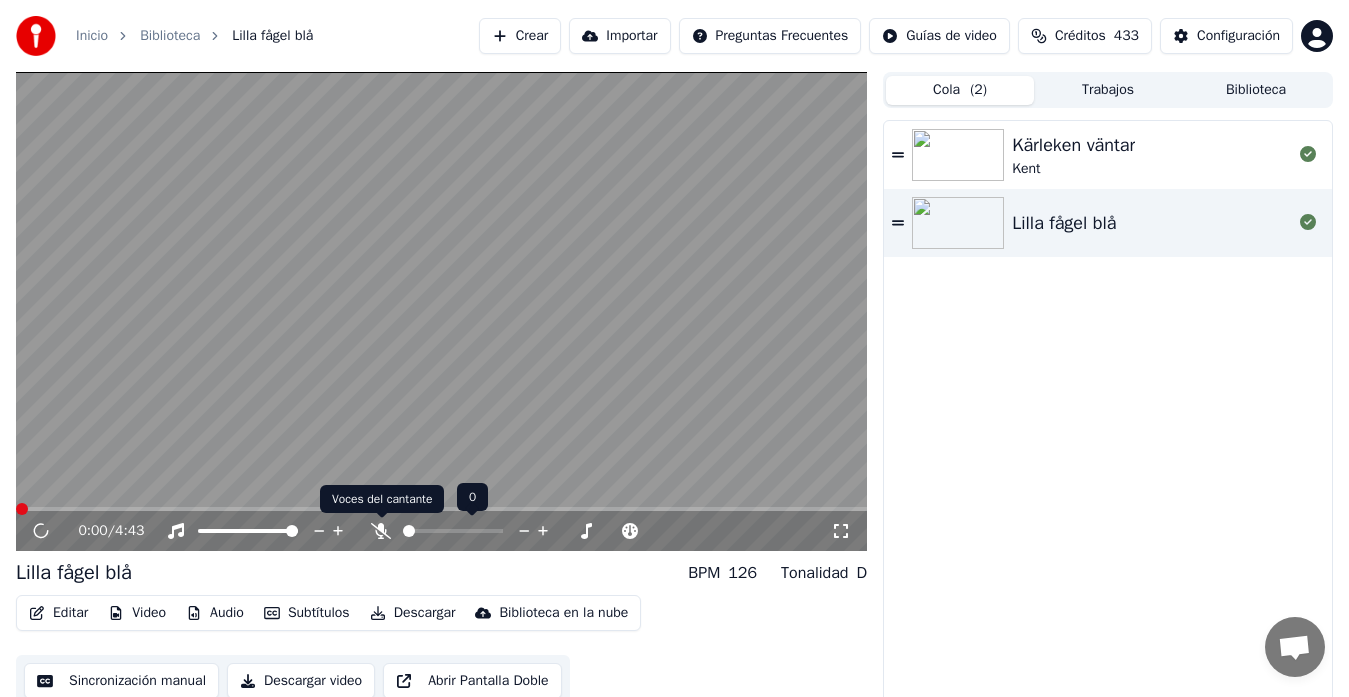 click 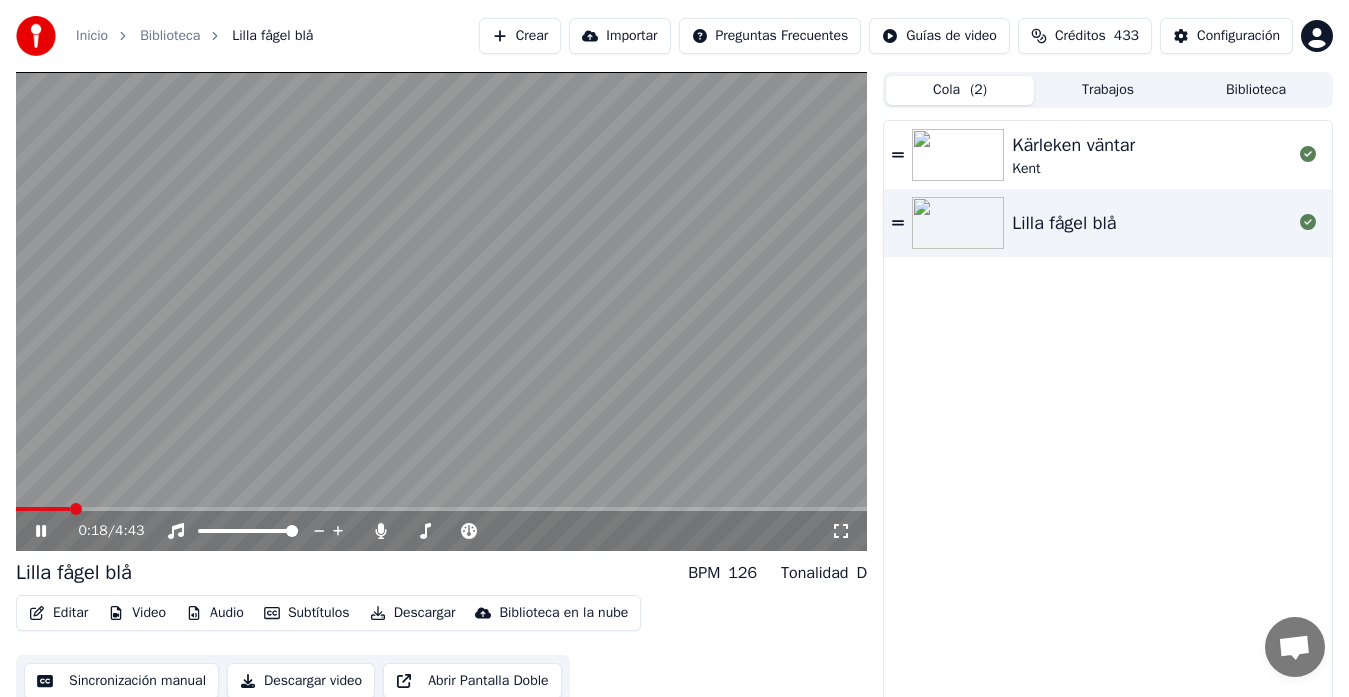 click on "Créditos" at bounding box center [1080, 36] 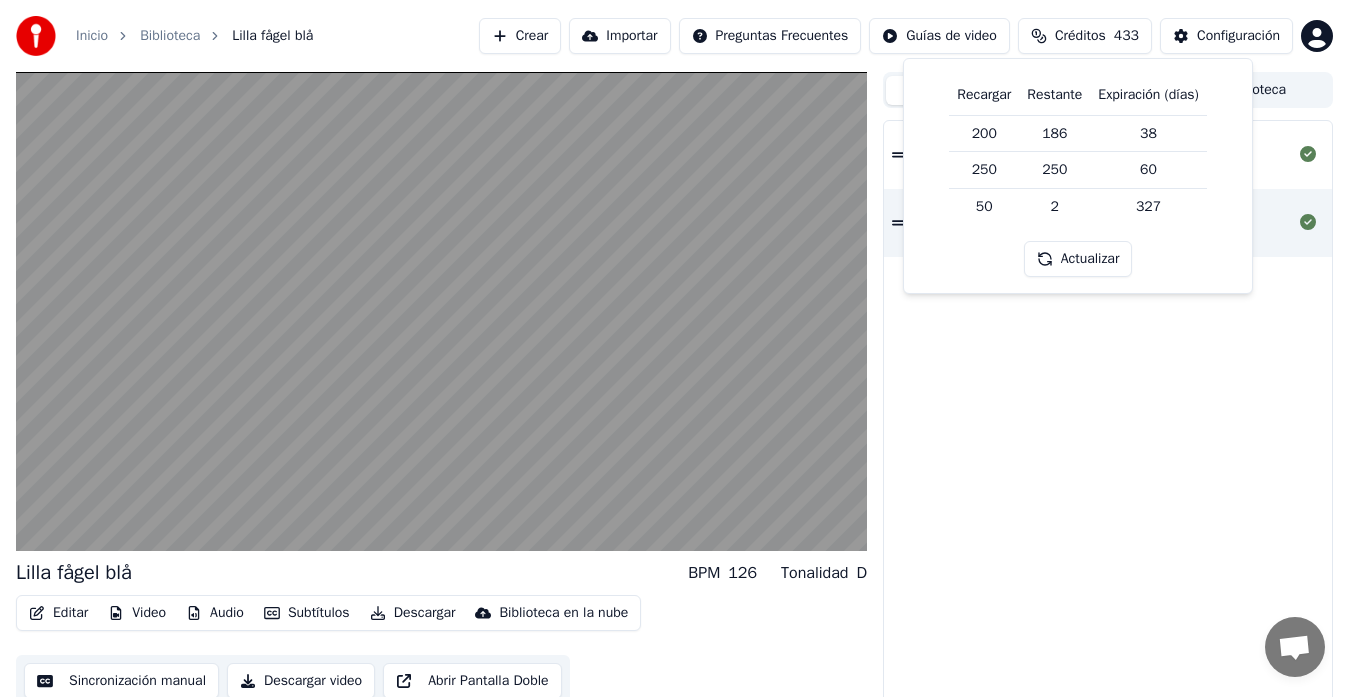 click on "Actualizar" at bounding box center (1078, 259) 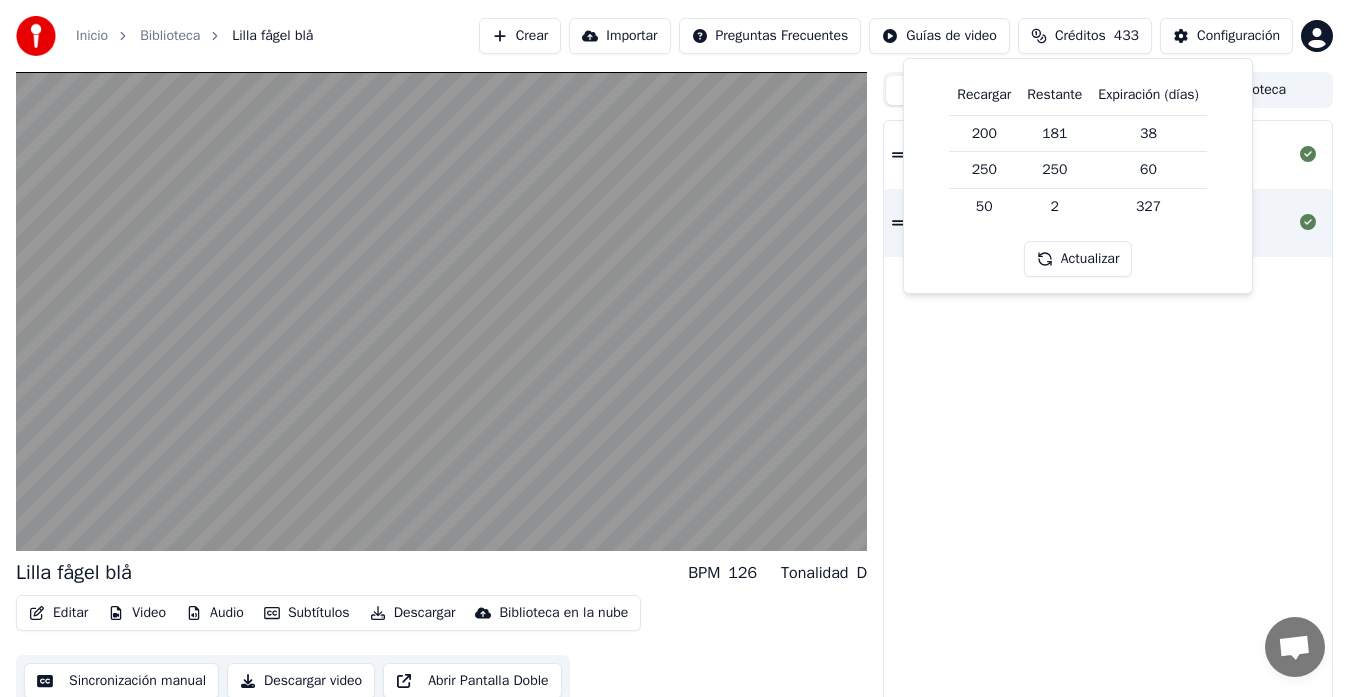 click on "Kärleken väntar Kent Lilla fågel blå" at bounding box center (1108, 416) 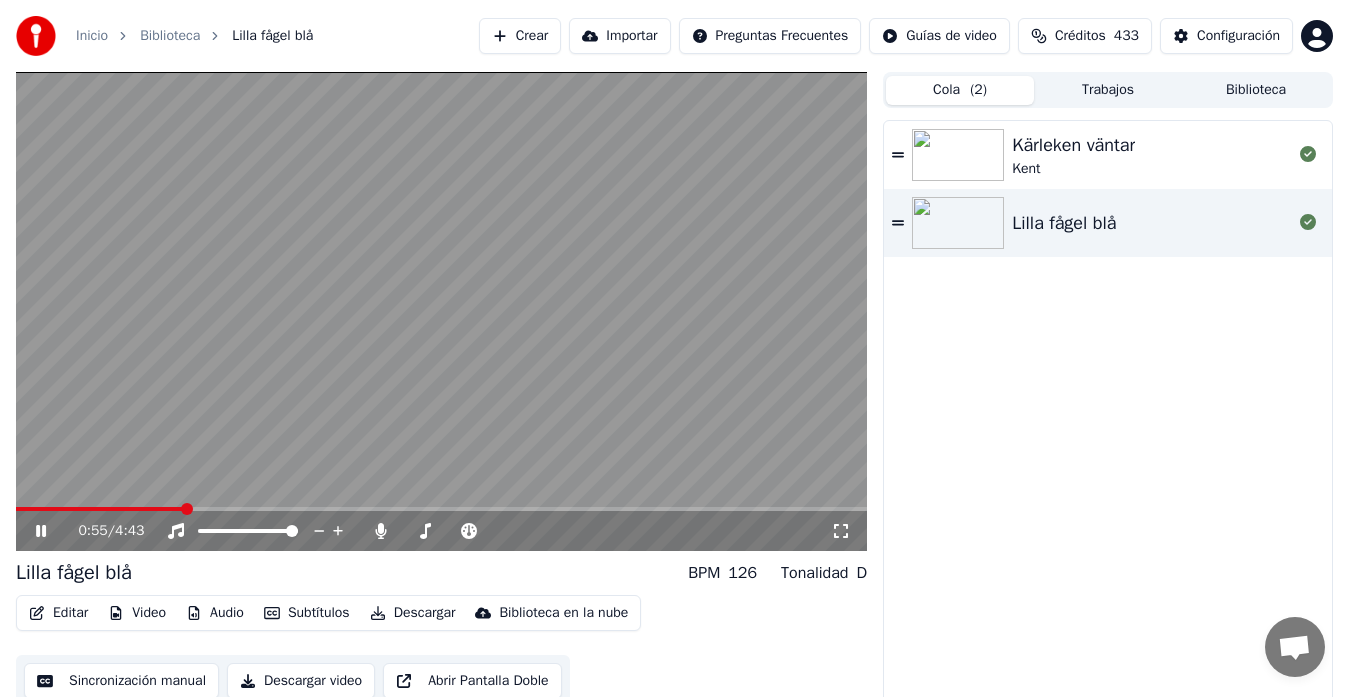 click 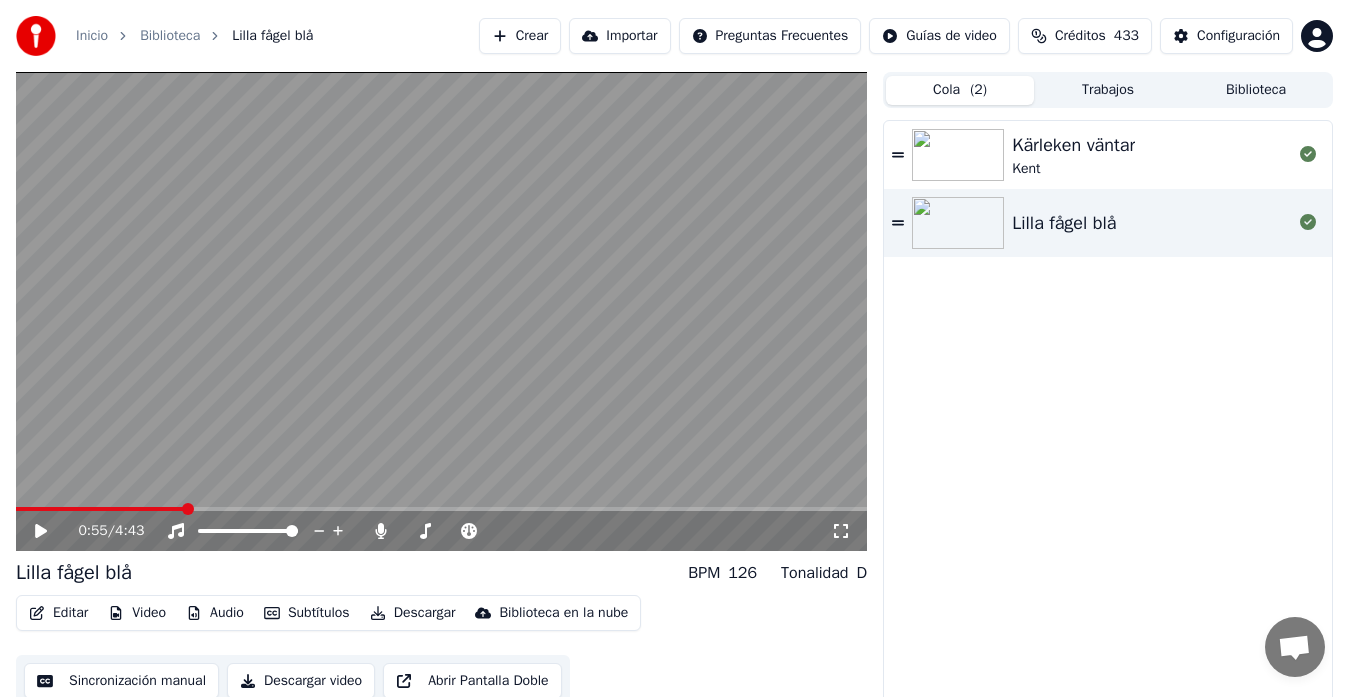 click 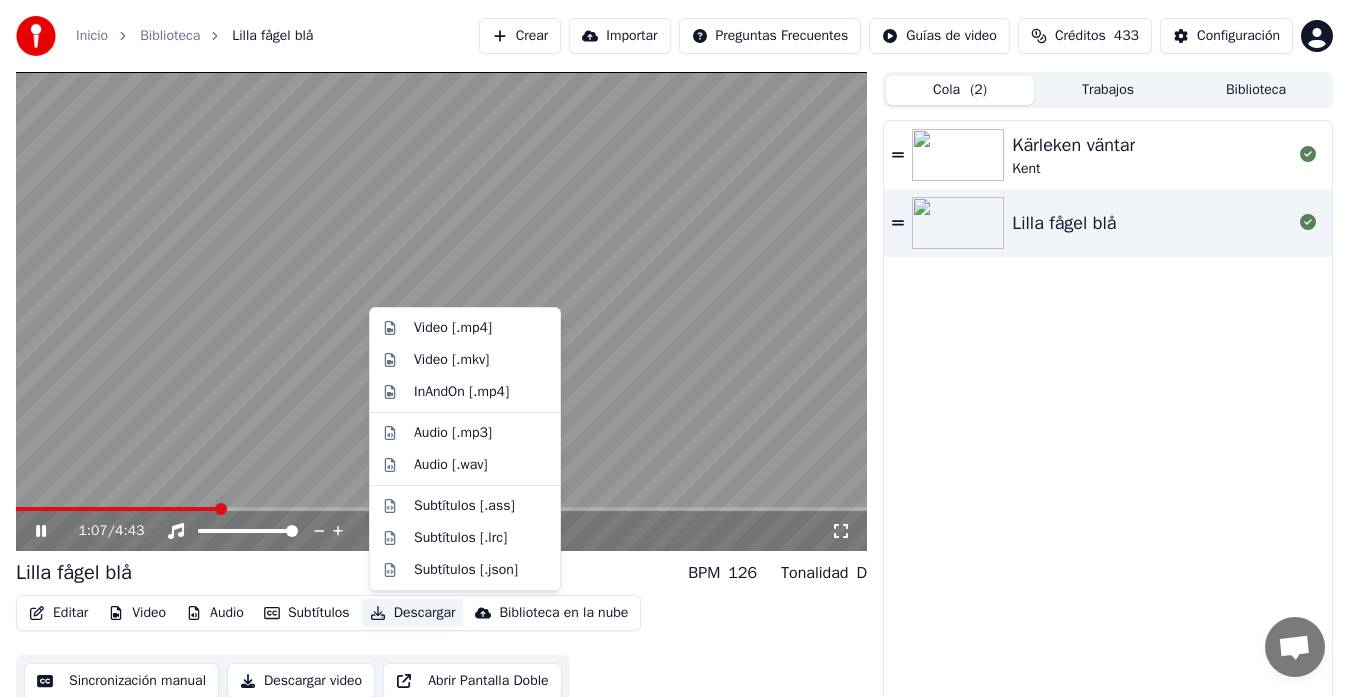 click on "Descargar" at bounding box center [413, 613] 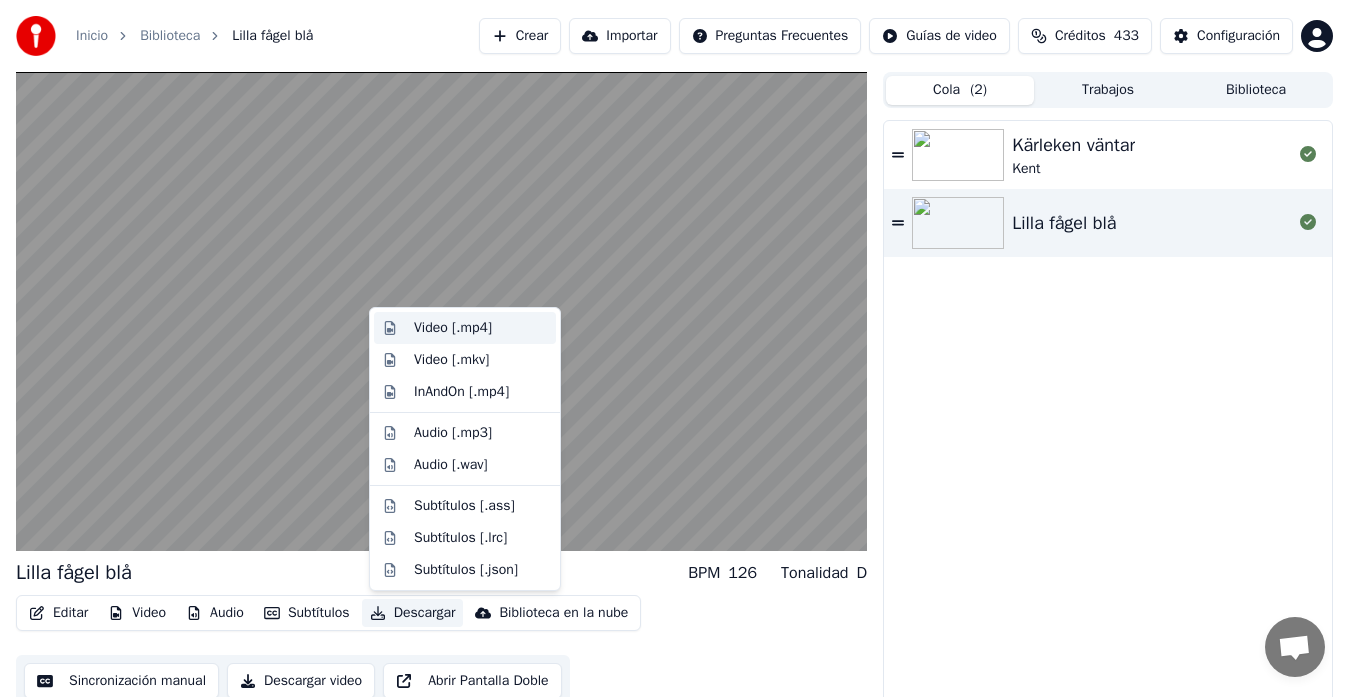 click on "Video [.mp4]" at bounding box center (453, 328) 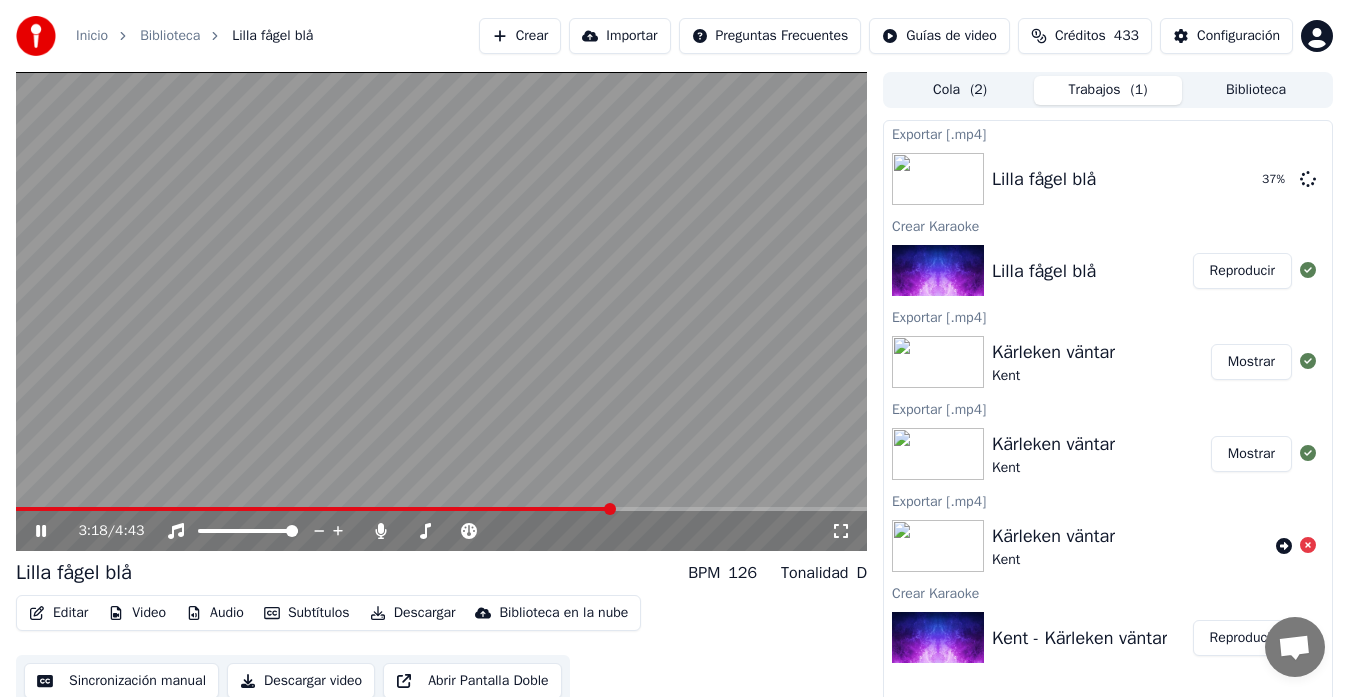click 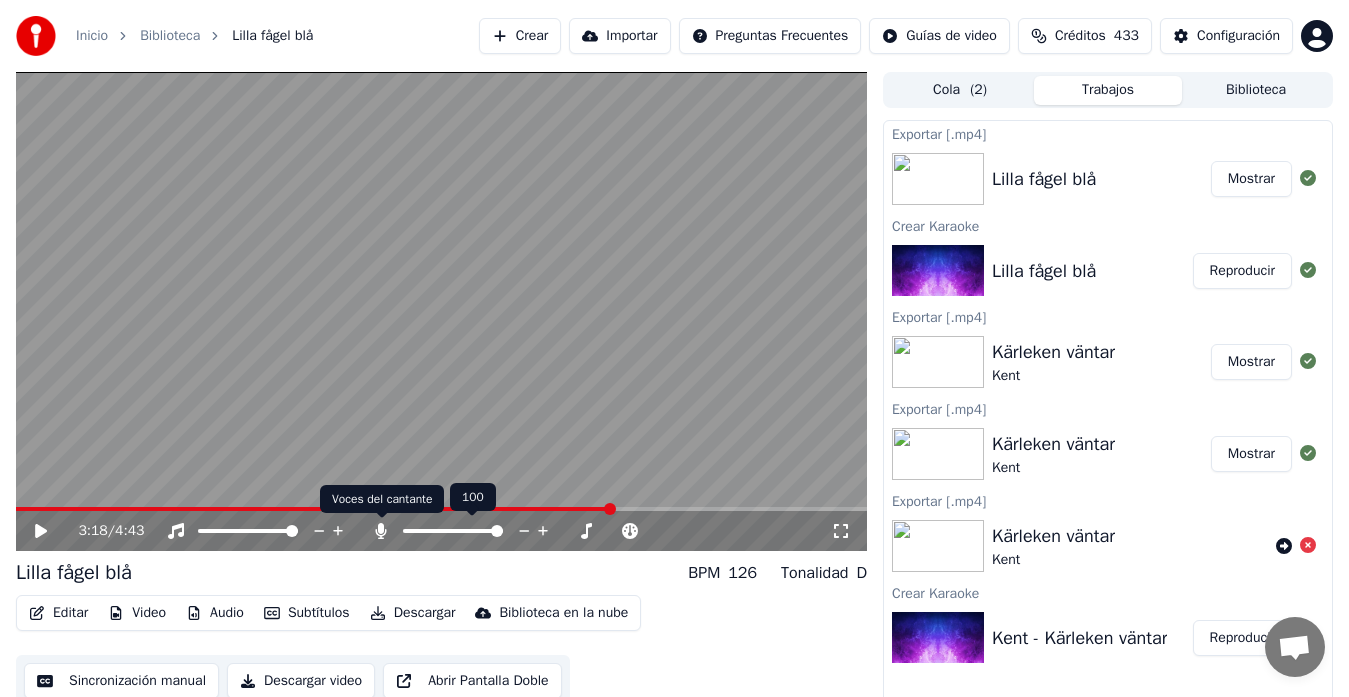 click 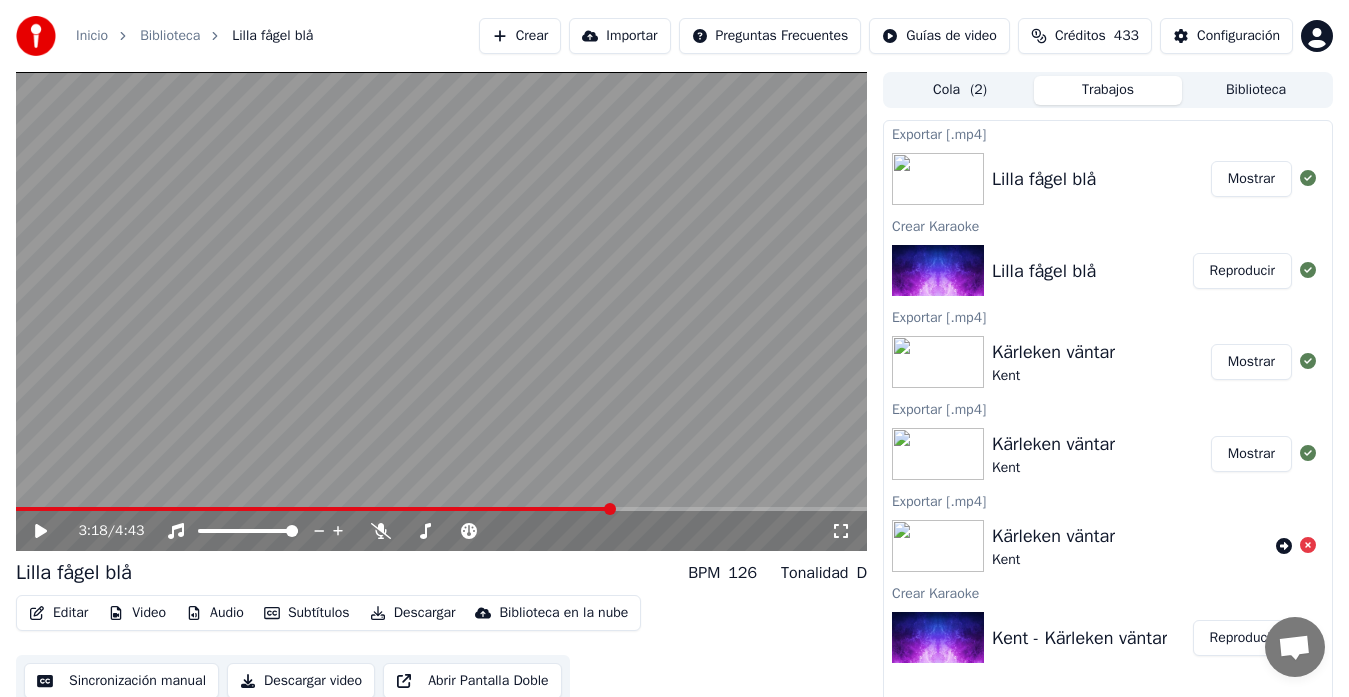click on "Sincronización manual" at bounding box center (121, 681) 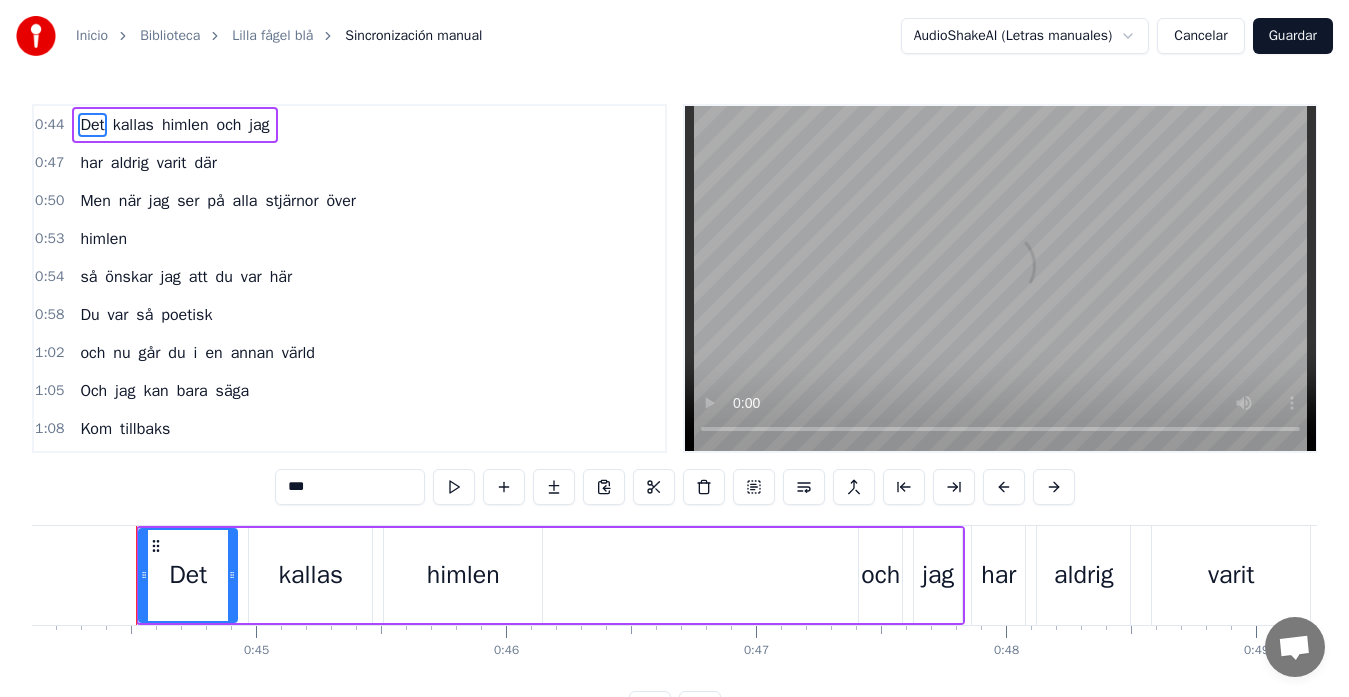 scroll, scrollTop: 0, scrollLeft: 11030, axis: horizontal 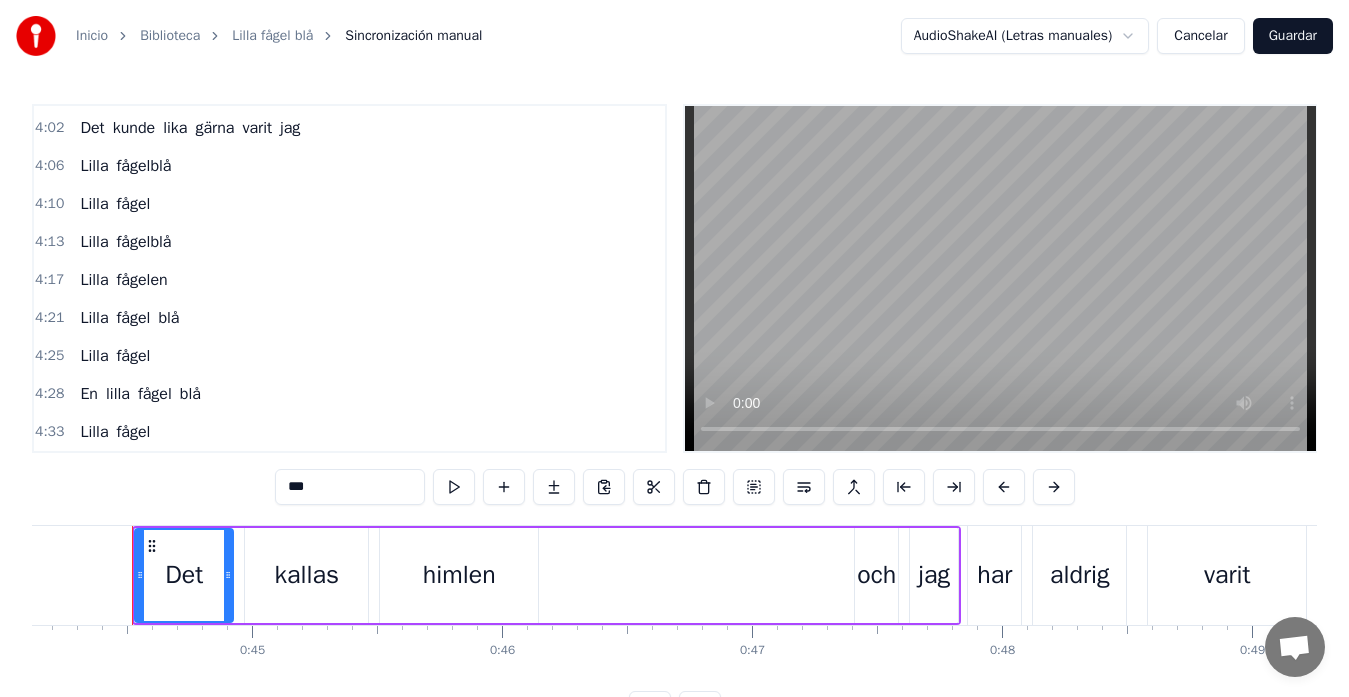click on "fågelen" at bounding box center [142, 280] 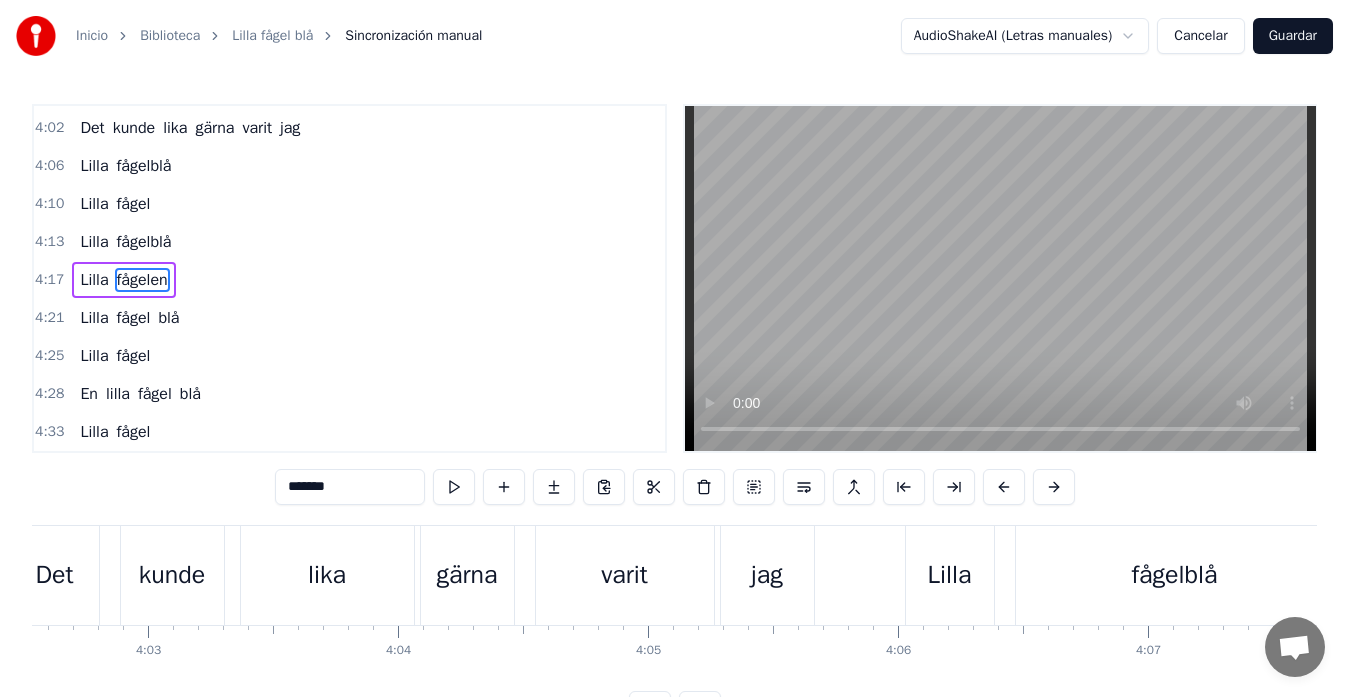 scroll, scrollTop: 0, scrollLeft: 64551, axis: horizontal 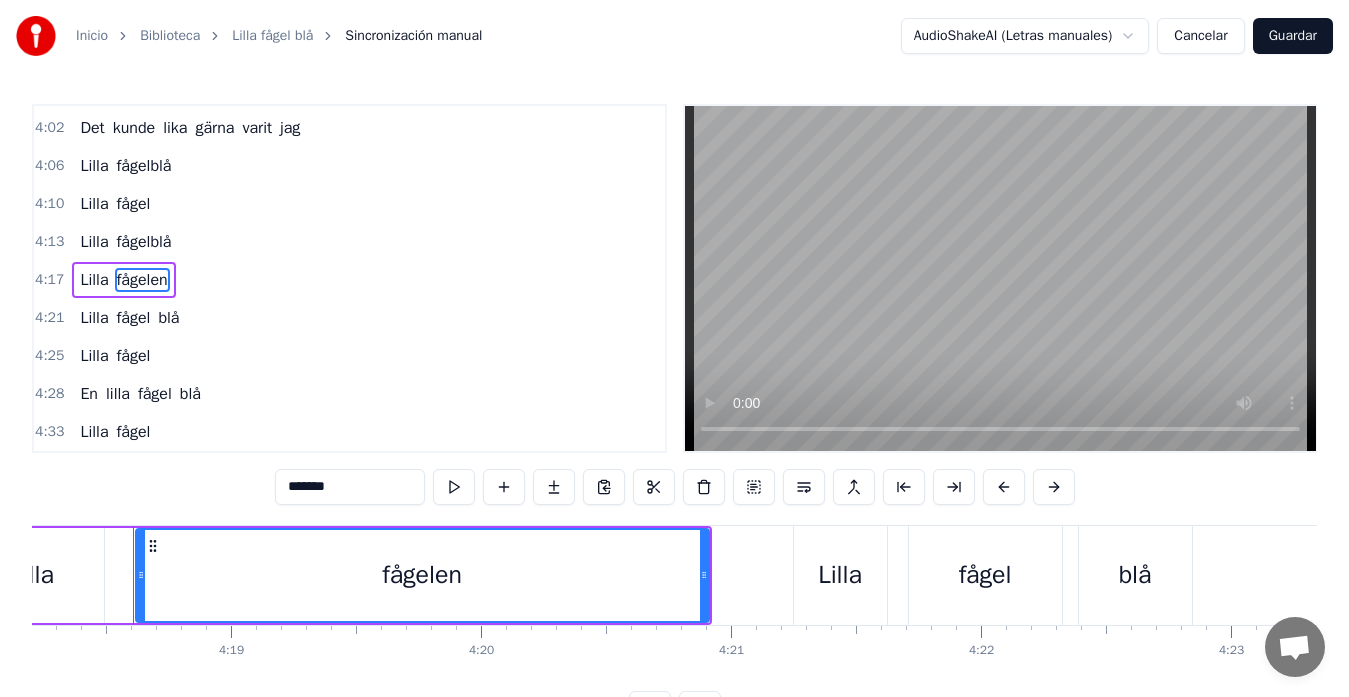 click on "*******" at bounding box center [350, 487] 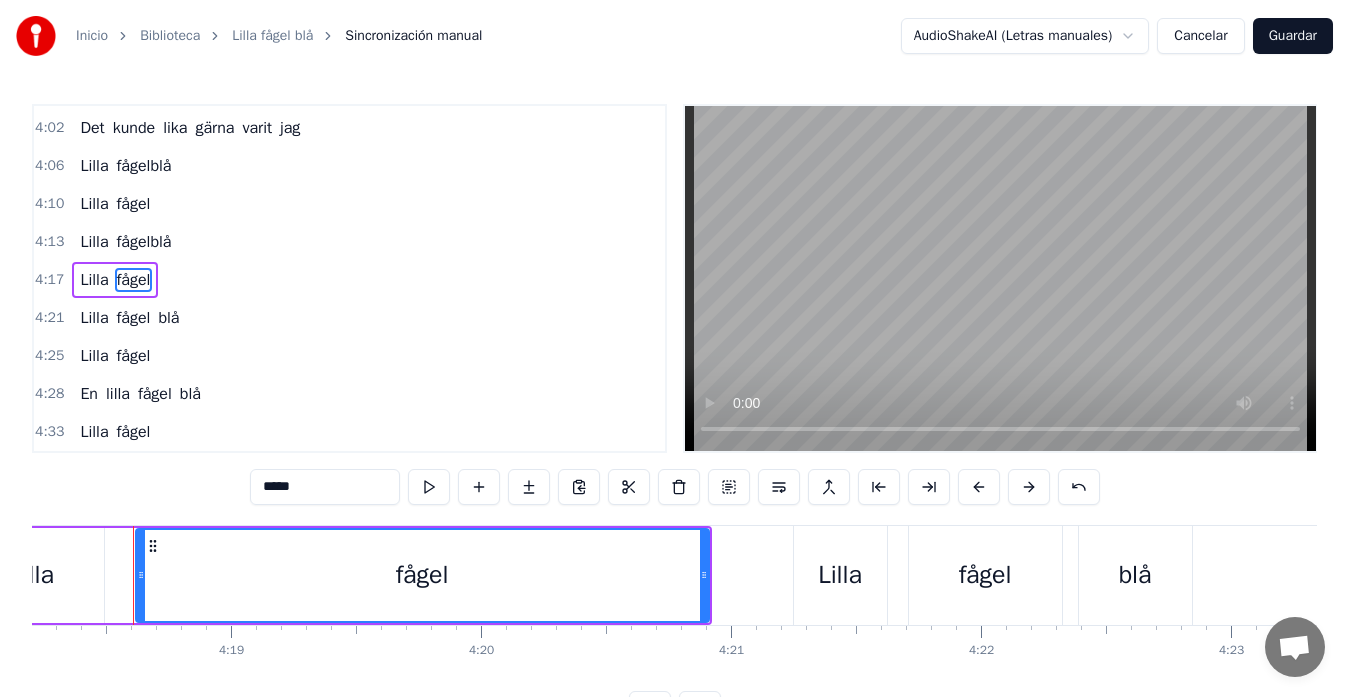 type on "*****" 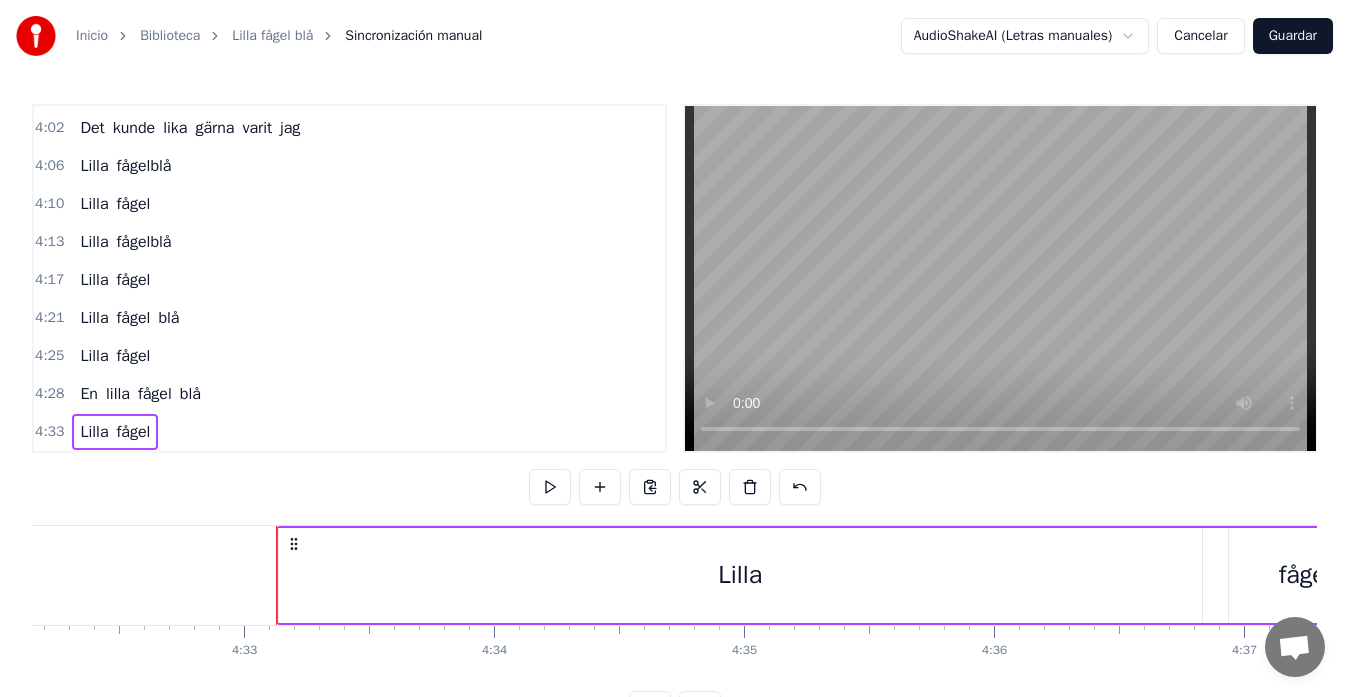 scroll, scrollTop: 0, scrollLeft: 68181, axis: horizontal 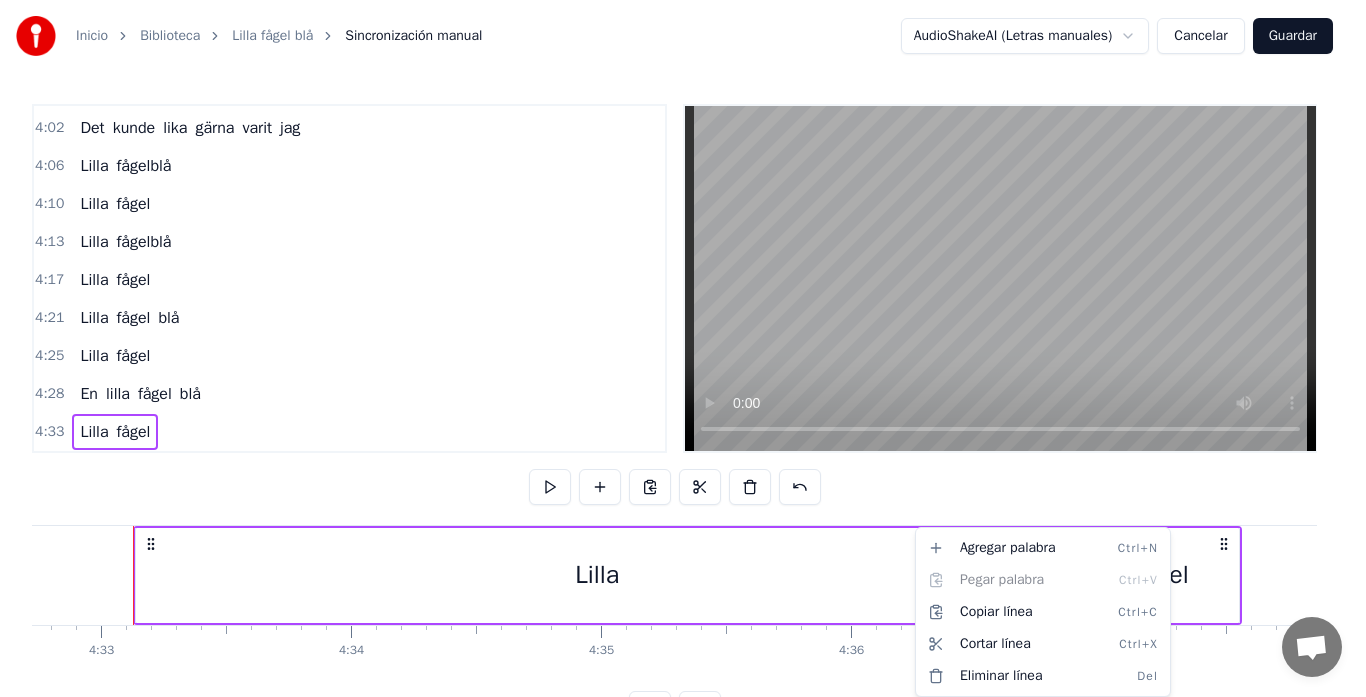 click on "Inicio Biblioteca Lilla fågel blå Sincronización manual AudioShakeAI (Letras manuales) Cancelar Guardar 0:44 Det kallas himlen och jag 0:47 har aldrig varit där 0:50 Men när jag ser på alla stjärnor över 0:53 himlen 0:54 så önskar jag att du var här 0:58 Du var så poetisk 1:02 och nu går du i en annan värld 1:05 Och jag kan bara säga 1:08 Kom tillbaks 1:11 Den här världen är så underbar 1:16 Kom tillbaks 1:19 Hela världen var så underbar 1:22 Och det kunde lika gärna varit jag 1:26 Lilla Fågel Blå 1:41 Vi var så unga och vi kunde inte säga stopp 1:48 Fast världen föll som ett korthus 1:51 när vi försökte klättra opp 1:55 Och vi fick aldrig säga hur vi älskade 2:01 varandra 2:03 som bara vänner gör 2:04 Men kom tillbaks 2:08 Den här världen är så underbar 2:13 kom tillbaks 2:16 Den här världen är så underbar 2:19 Och det kunde lika gärna varit jag 2:23 Det kunde lika gärna varit jag 2:27 Det kunde lika gärna varit jag 2:30 Lilla fågelblå 3:00 Du var så poetisk" at bounding box center (683, 379) 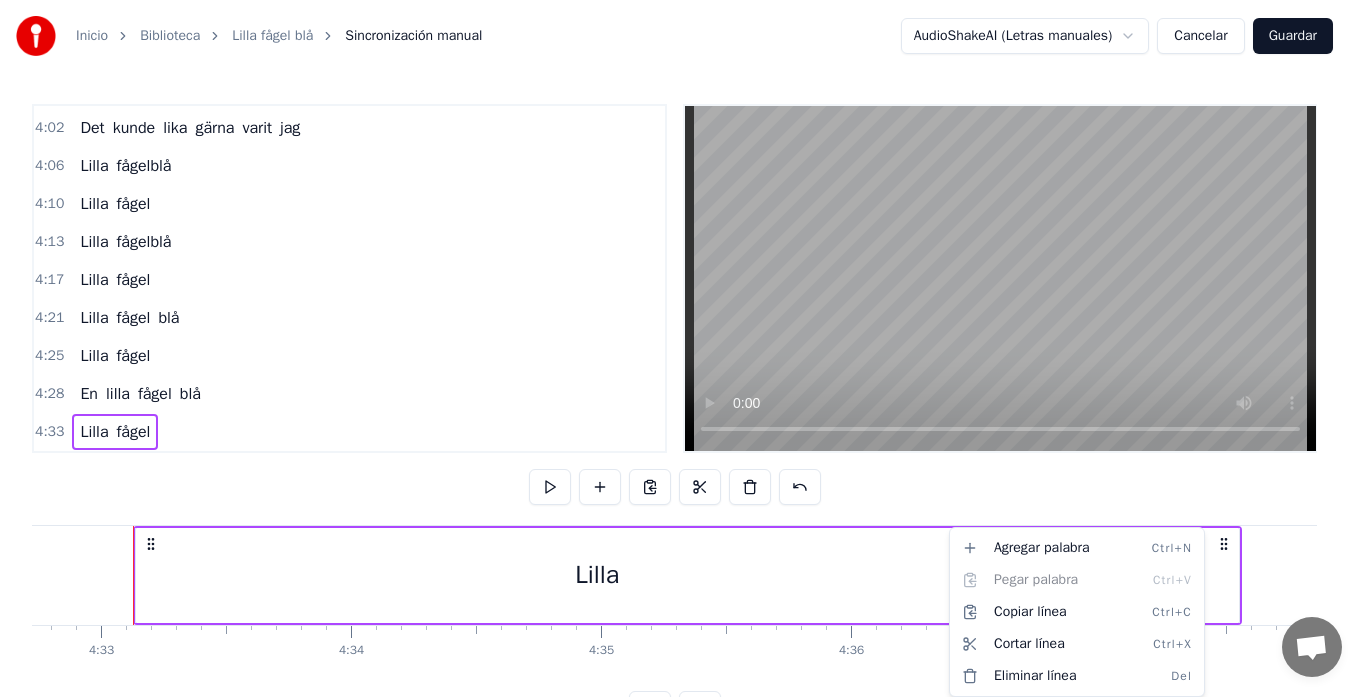click on "Inicio Biblioteca Lilla fågel blå Sincronización manual AudioShakeAI (Letras manuales) Cancelar Guardar 0:44 Det kallas himlen och jag 0:47 har aldrig varit där 0:50 Men när jag ser på alla stjärnor över 0:53 himlen 0:54 så önskar jag att du var här 0:58 Du var så poetisk 1:02 och nu går du i en annan värld 1:05 Och jag kan bara säga 1:08 Kom tillbaks 1:11 Den här världen är så underbar 1:16 Kom tillbaks 1:19 Hela världen var så underbar 1:22 Och det kunde lika gärna varit jag 1:26 Lilla Fågel Blå 1:41 Vi var så unga och vi kunde inte säga stopp 1:48 Fast världen föll som ett korthus 1:51 när vi försökte klättra opp 1:55 Och vi fick aldrig säga hur vi älskade 2:01 varandra 2:03 som bara vänner gör 2:04 Men kom tillbaks 2:08 Den här världen är så underbar 2:13 kom tillbaks 2:16 Den här världen är så underbar 2:19 Och det kunde lika gärna varit jag 2:23 Det kunde lika gärna varit jag 2:27 Det kunde lika gärna varit jag 2:30 Lilla fågelblå 3:00 Du var så poetisk" at bounding box center (683, 379) 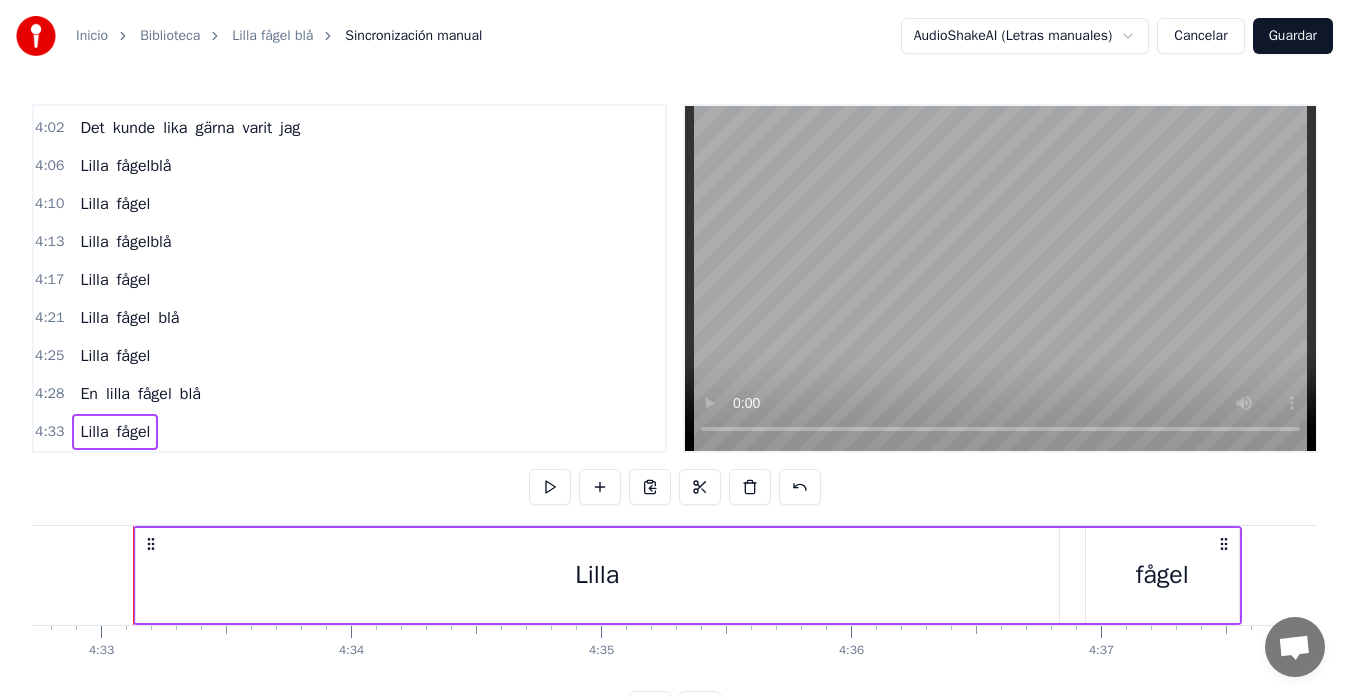 click on "fågel" at bounding box center [1162, 575] 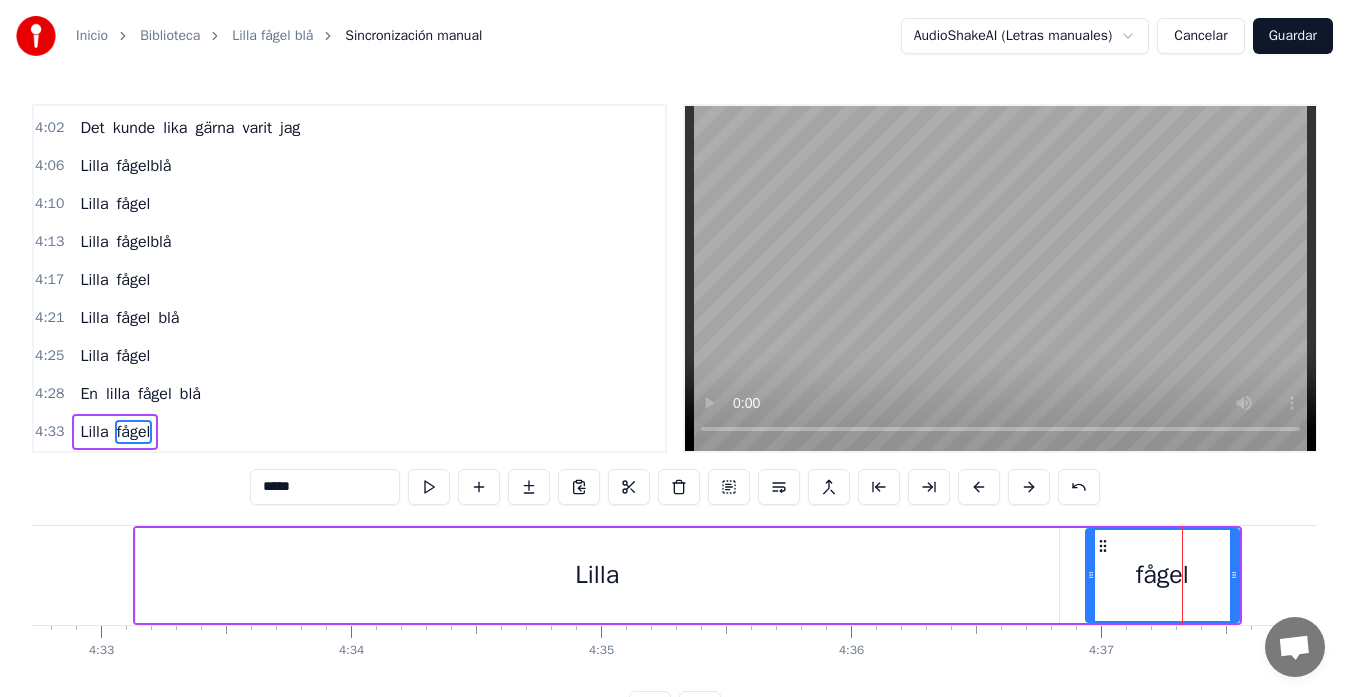 scroll, scrollTop: 79, scrollLeft: 0, axis: vertical 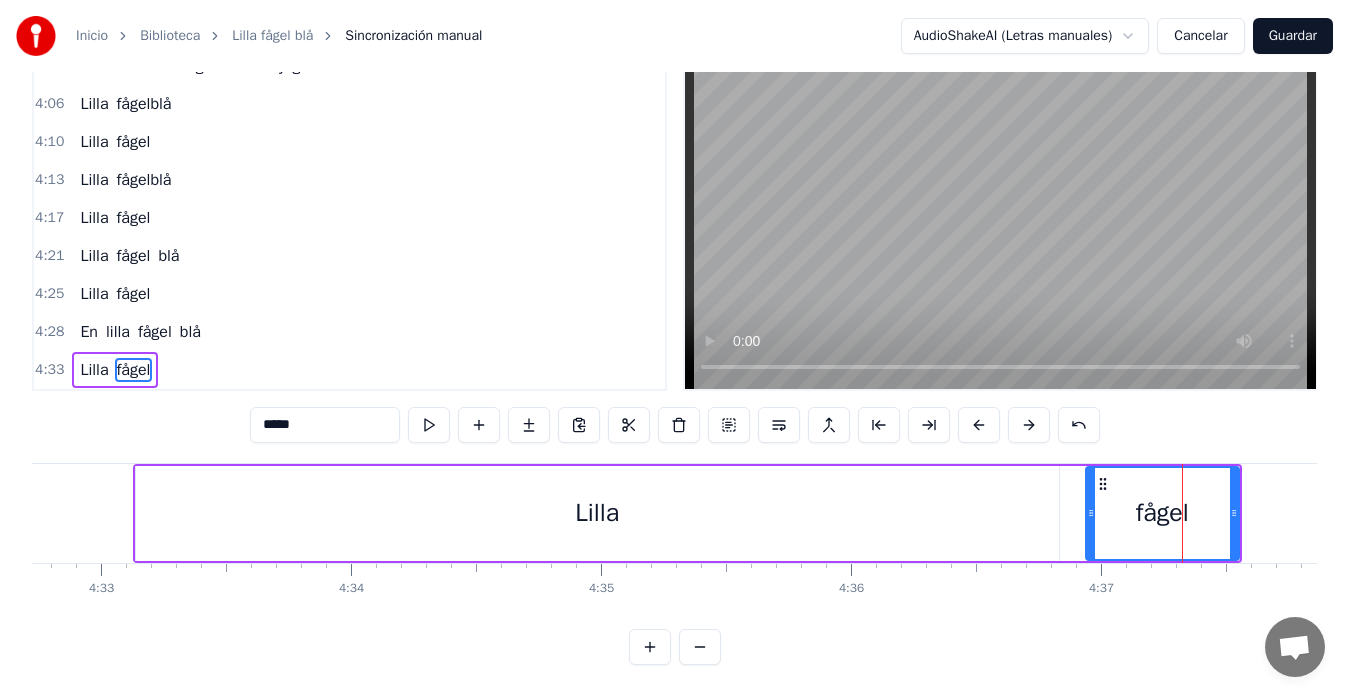 click at bounding box center (679, 425) 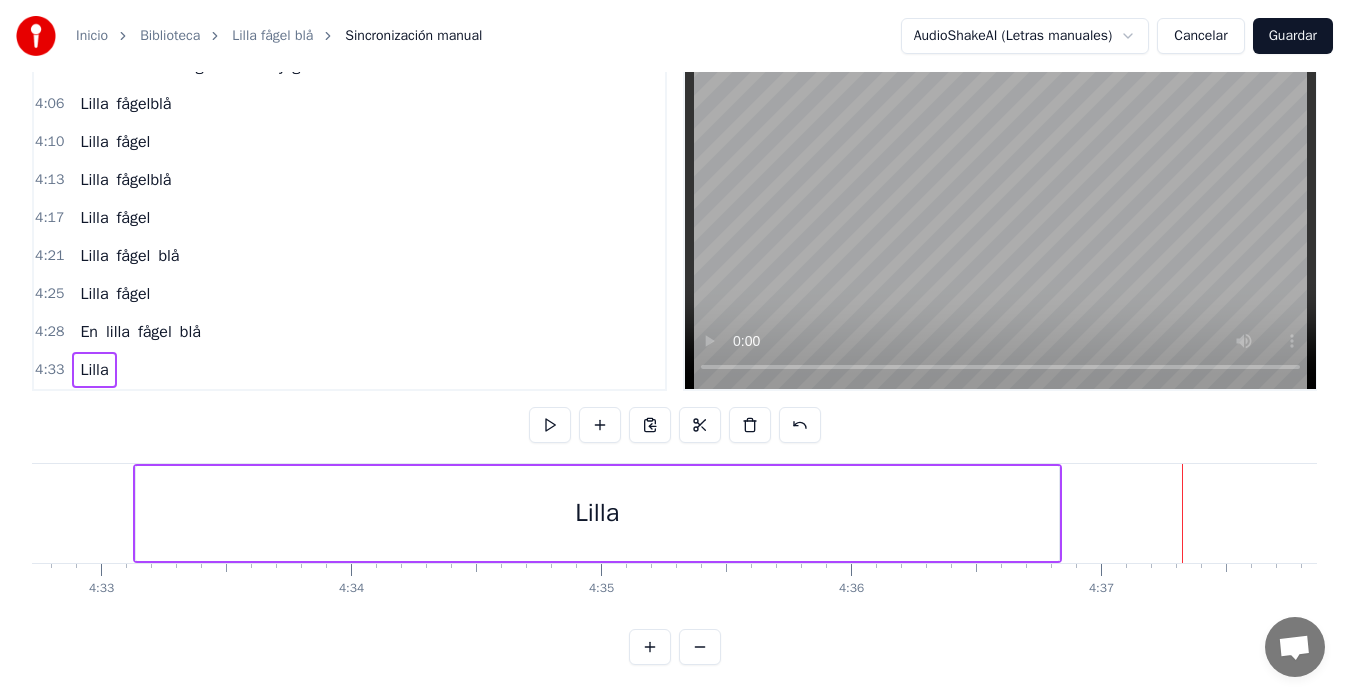 type 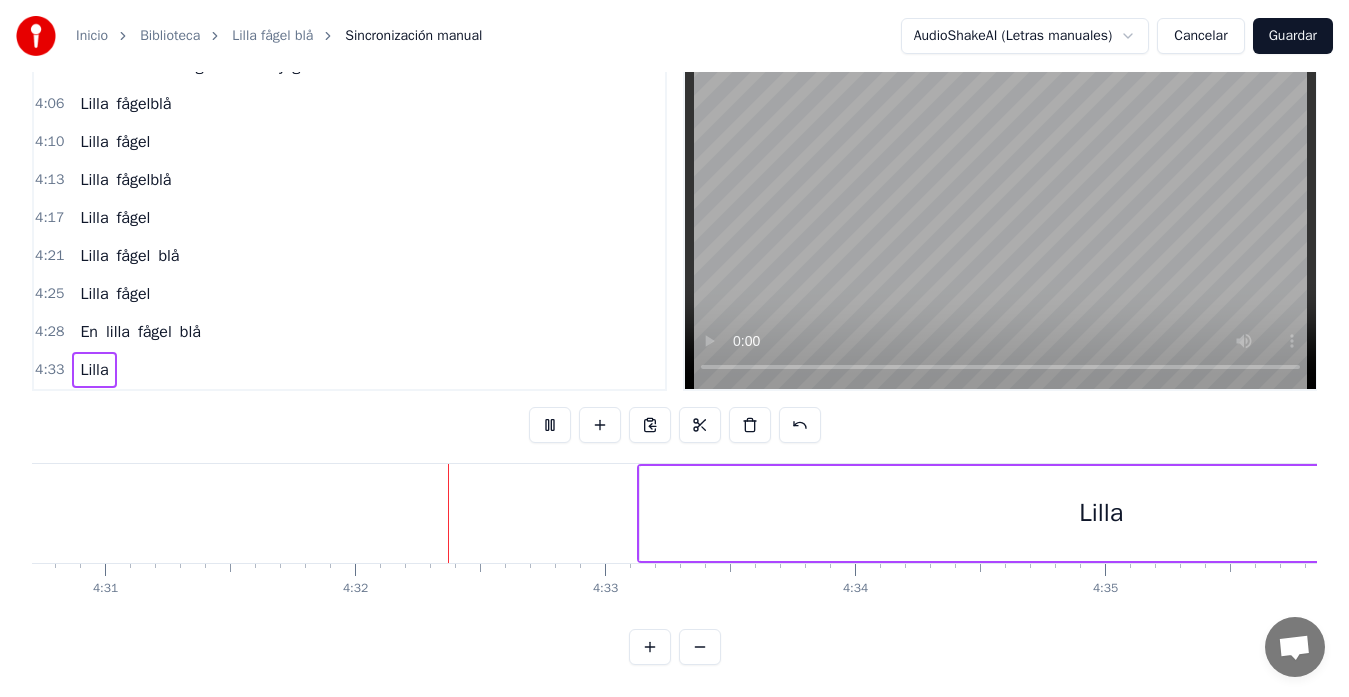 scroll, scrollTop: 0, scrollLeft: 67845, axis: horizontal 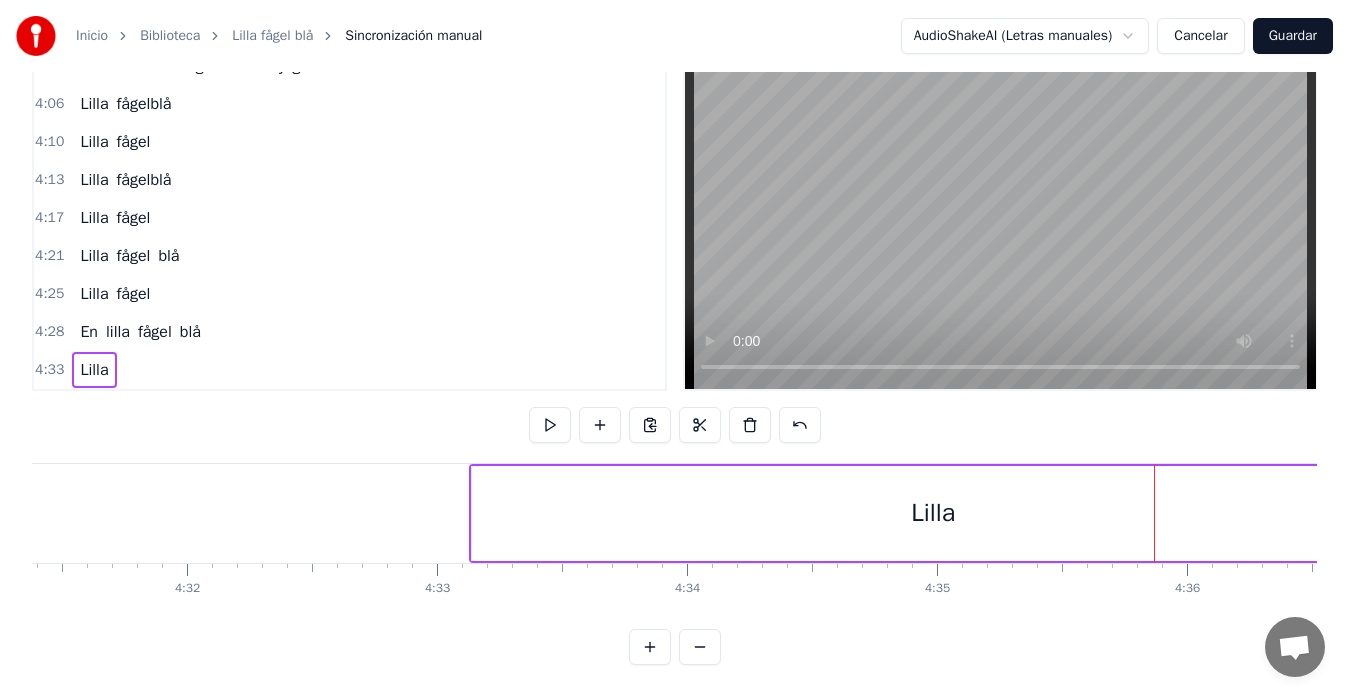 click on "Lilla" at bounding box center [933, 513] 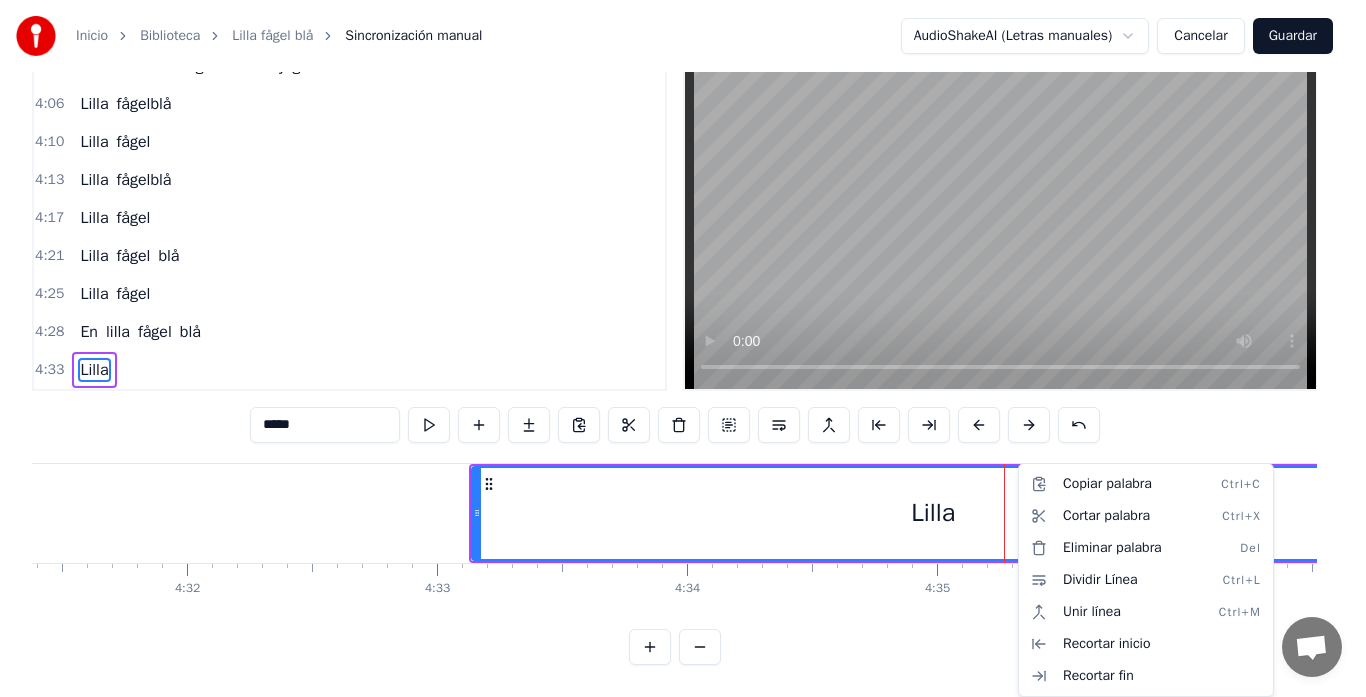 click on "Inicio Biblioteca Lilla fågel blå Sincronización manual AudioShakeAI (Letras manuales) Cancelar Guardar 0:44 Det kallas himlen och jag 0:47 har aldrig varit där 0:50 Men när jag ser på alla stjärnor över 0:53 himlen 0:54 så önskar jag att du var här 0:58 Du var så poetisk 1:02 och nu går du i en annan värld 1:05 Och jag kan bara säga 1:08 Kom tillbaks 1:11 Den här världen är så underbar 1:16 Kom tillbaks 1:19 Hela världen var så underbar 1:22 Och det kunde lika gärna varit jag 1:26 Lilla Fågel Blå 1:41 Vi var så unga och vi kunde inte säga stopp 1:48 Fast världen föll som ett korthus 1:51 när vi försökte klättra opp 1:55 Och vi fick aldrig säga hur vi älskade 2:01 varandra 2:03 som bara vänner gör 2:04 Men kom tillbaks 2:08 Den här världen är så underbar 2:13 kom tillbaks 2:16 Den här världen är så underbar 2:19 Och det kunde lika gärna varit jag 2:23 Det kunde lika gärna varit jag 2:27 Det kunde lika gärna varit jag 2:30 Lilla fågelblå 3:00 Du var så poetisk" at bounding box center (683, 317) 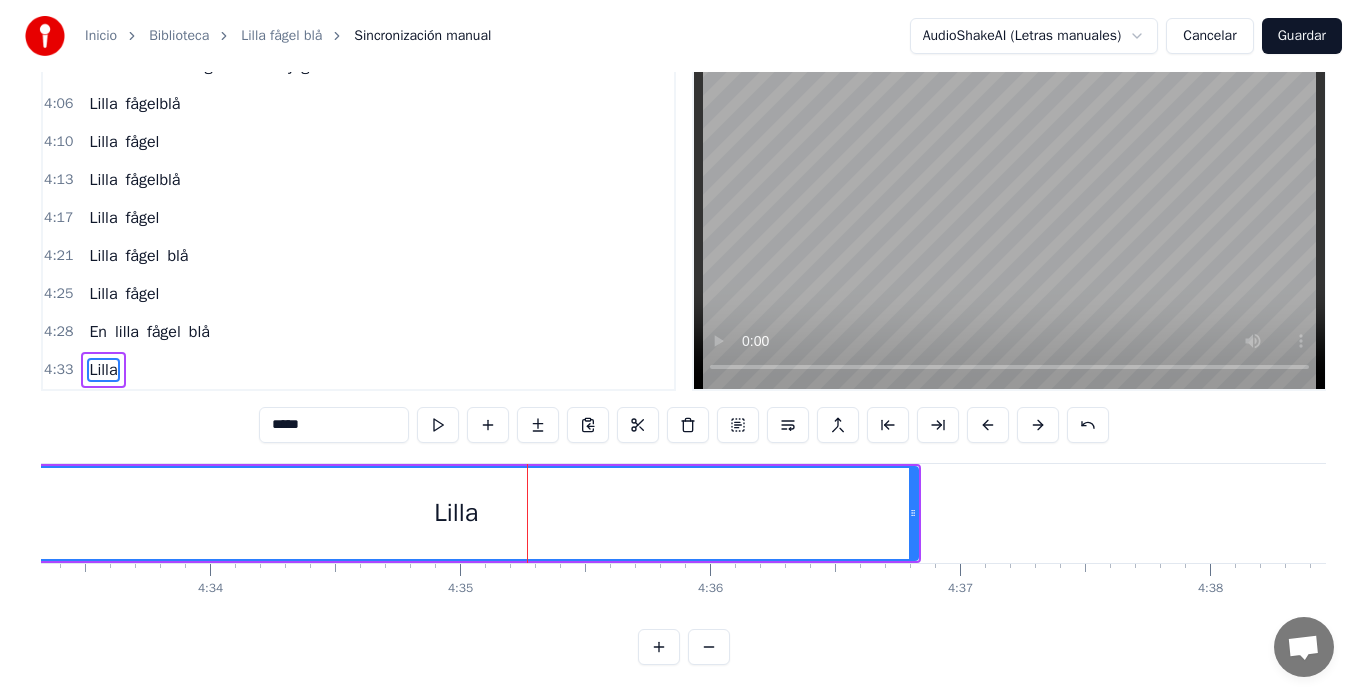 scroll, scrollTop: 0, scrollLeft: 68365, axis: horizontal 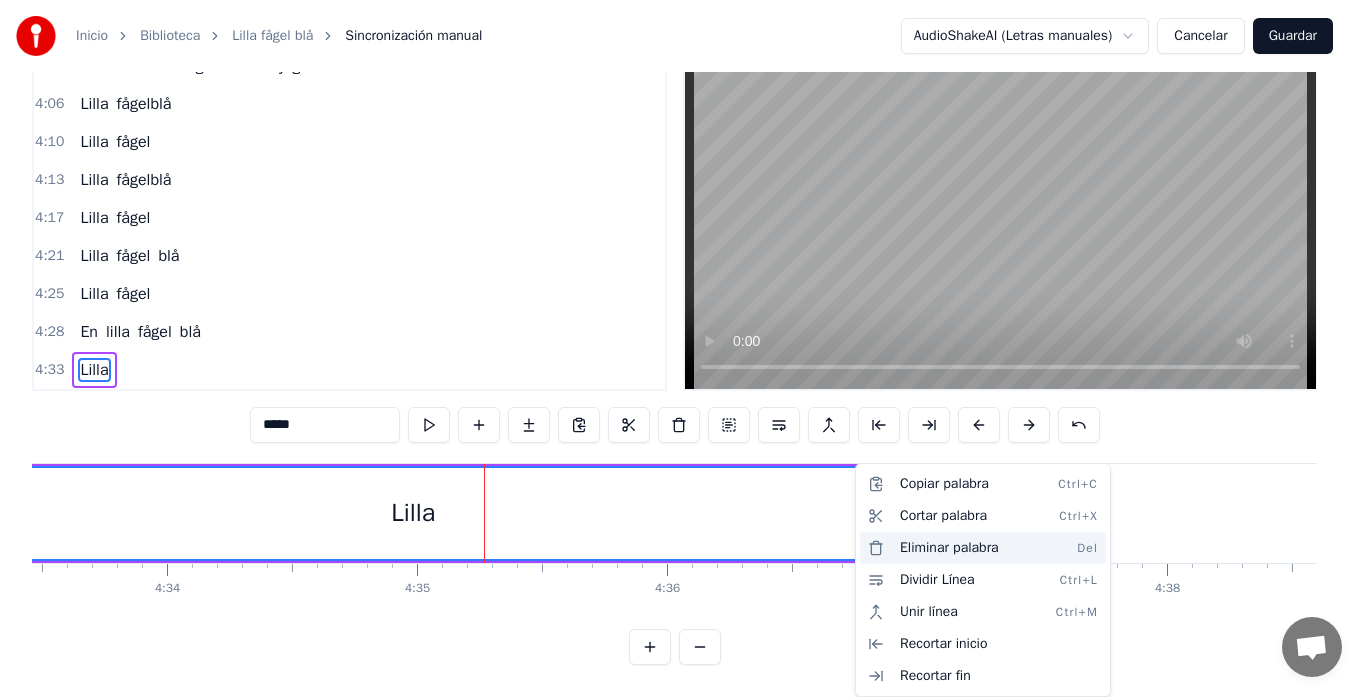 click on "Eliminar palabra Del" at bounding box center [983, 548] 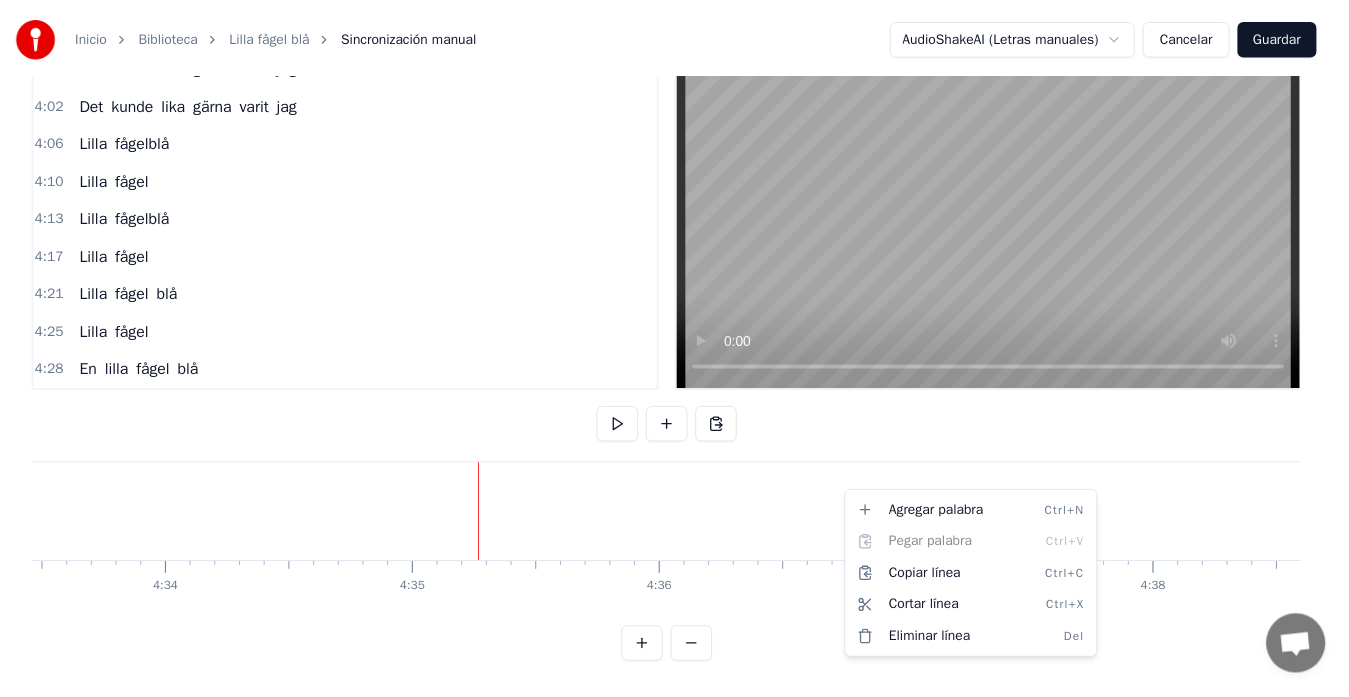 scroll, scrollTop: 1593, scrollLeft: 0, axis: vertical 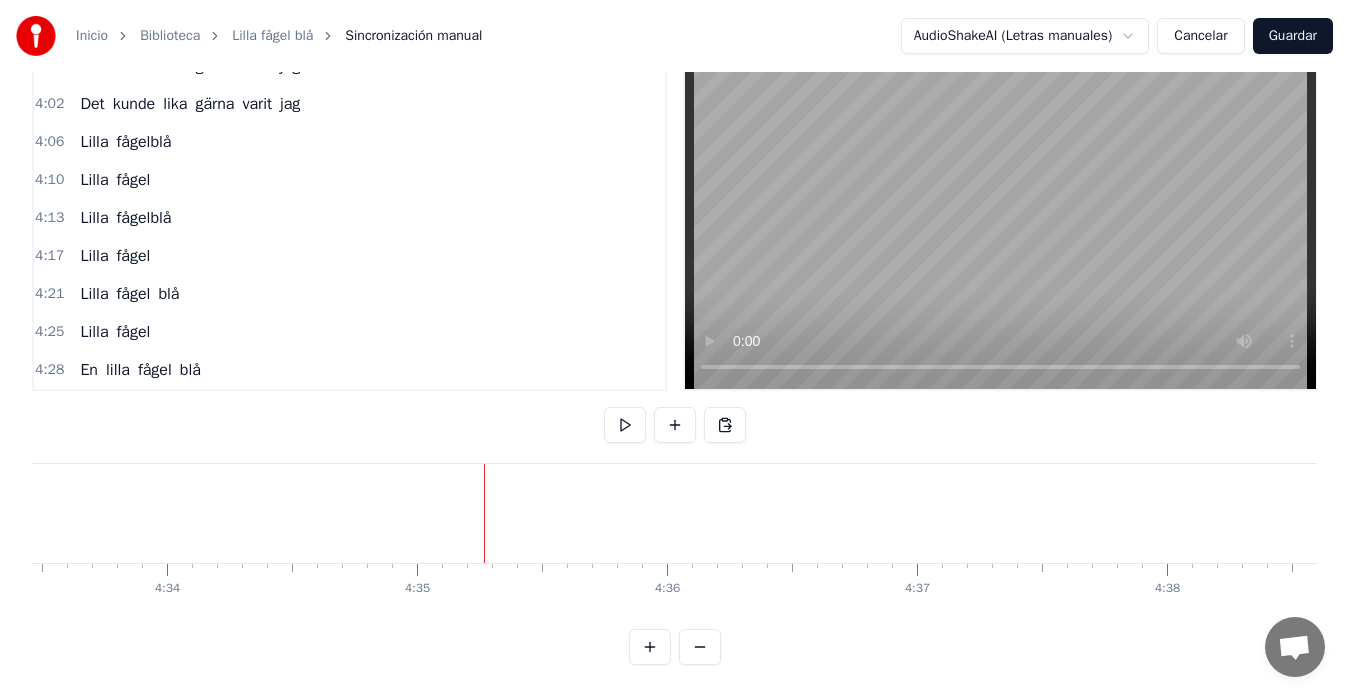 click on "fågelblå" at bounding box center (144, 218) 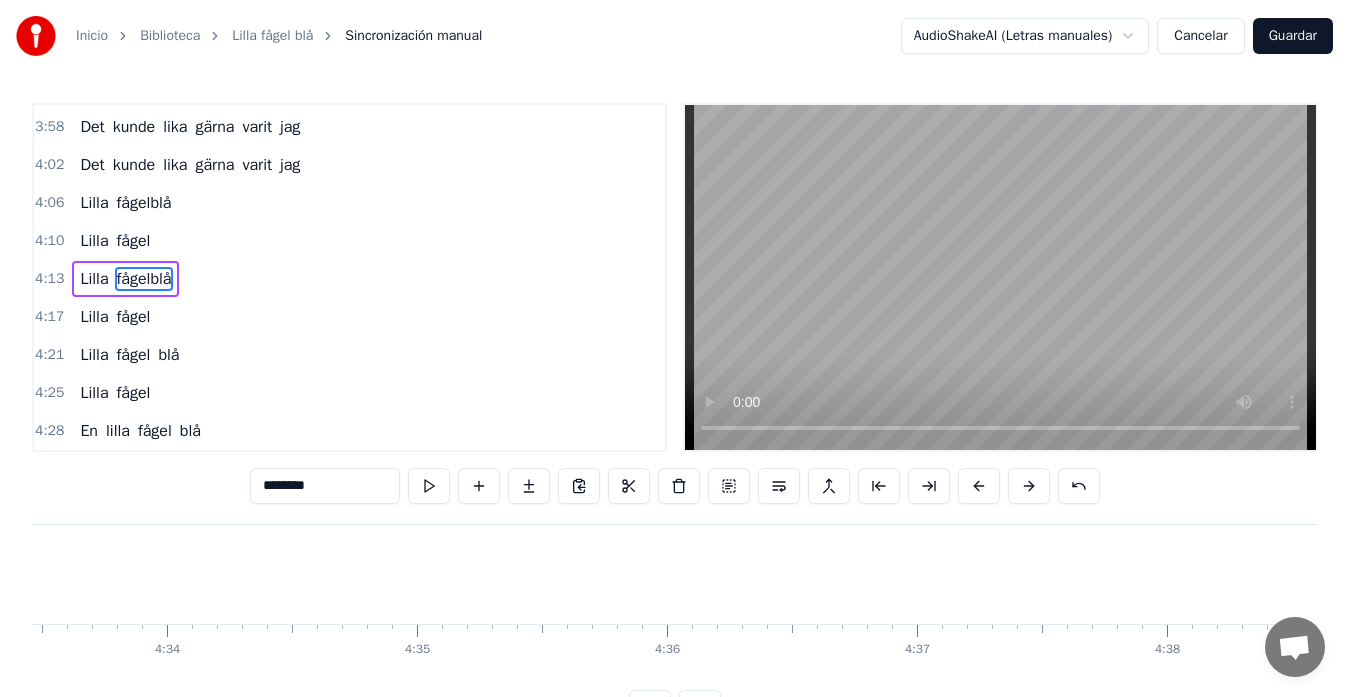 scroll, scrollTop: 0, scrollLeft: 0, axis: both 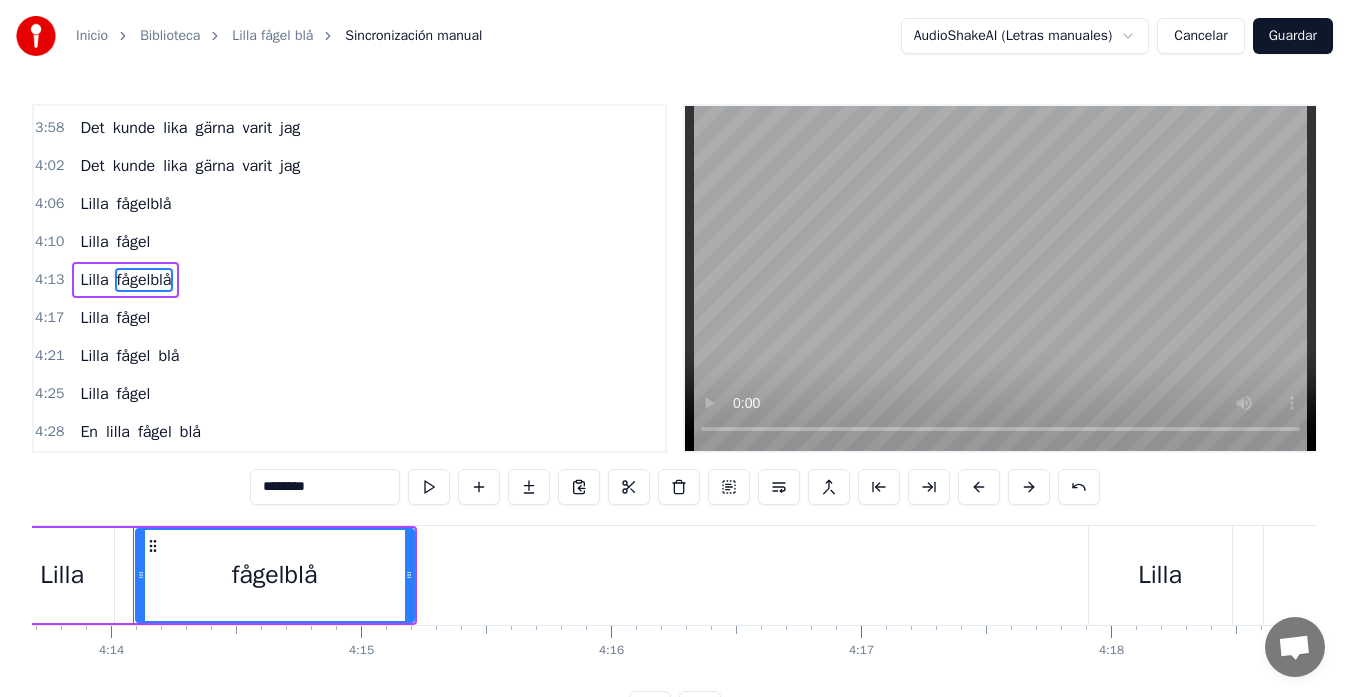 click on "********" at bounding box center (325, 487) 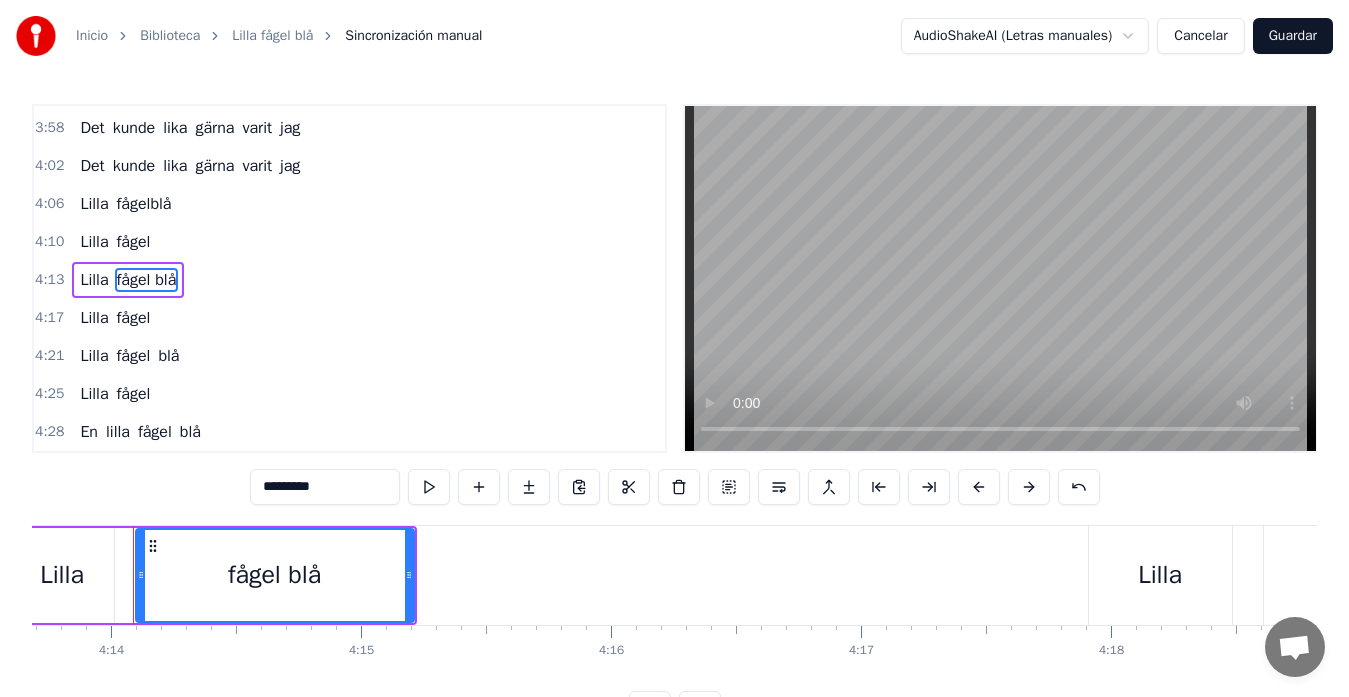 click on "Lilla" at bounding box center (62, 575) 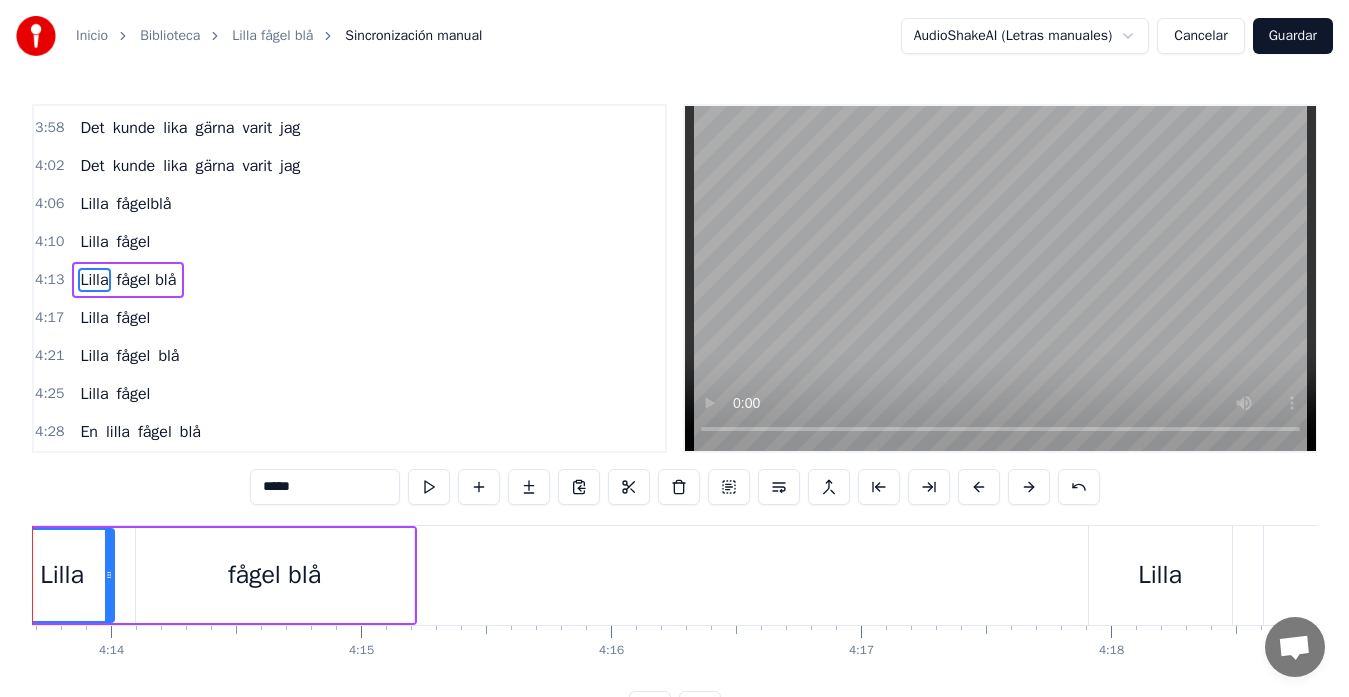 scroll, scrollTop: 0, scrollLeft: 63321, axis: horizontal 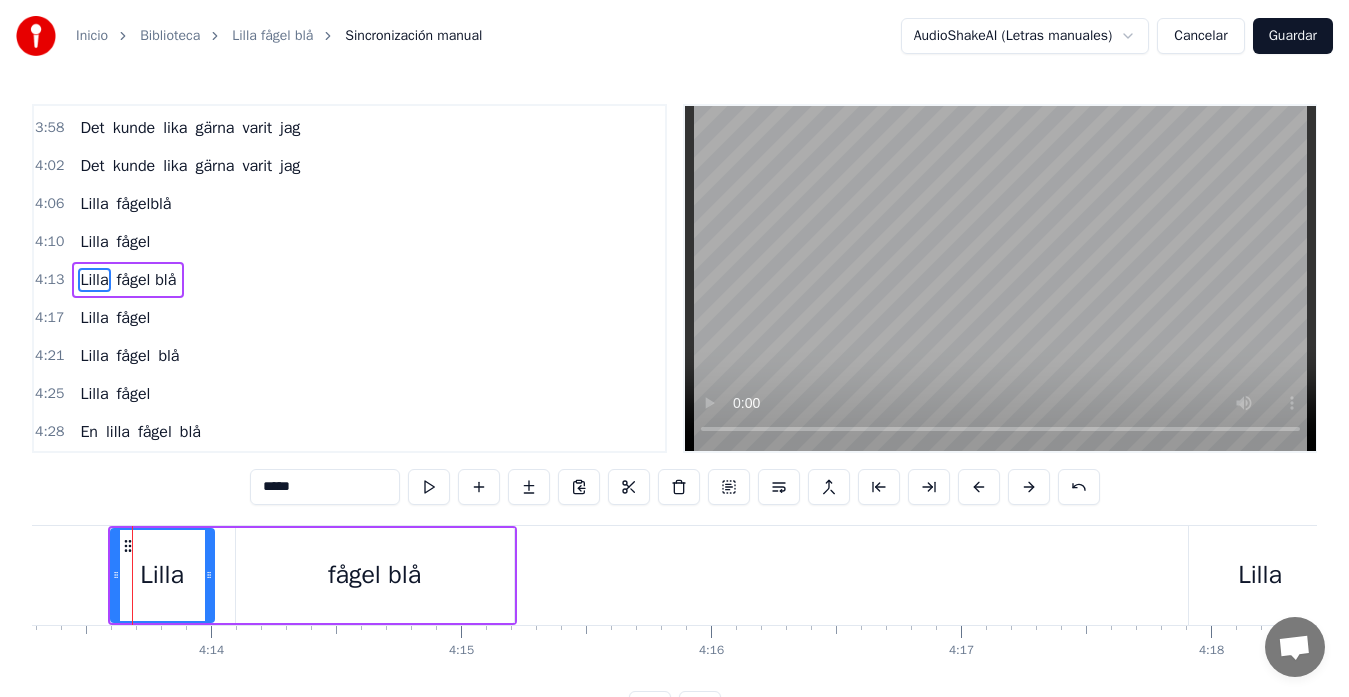 click on "fågel blå" at bounding box center [375, 575] 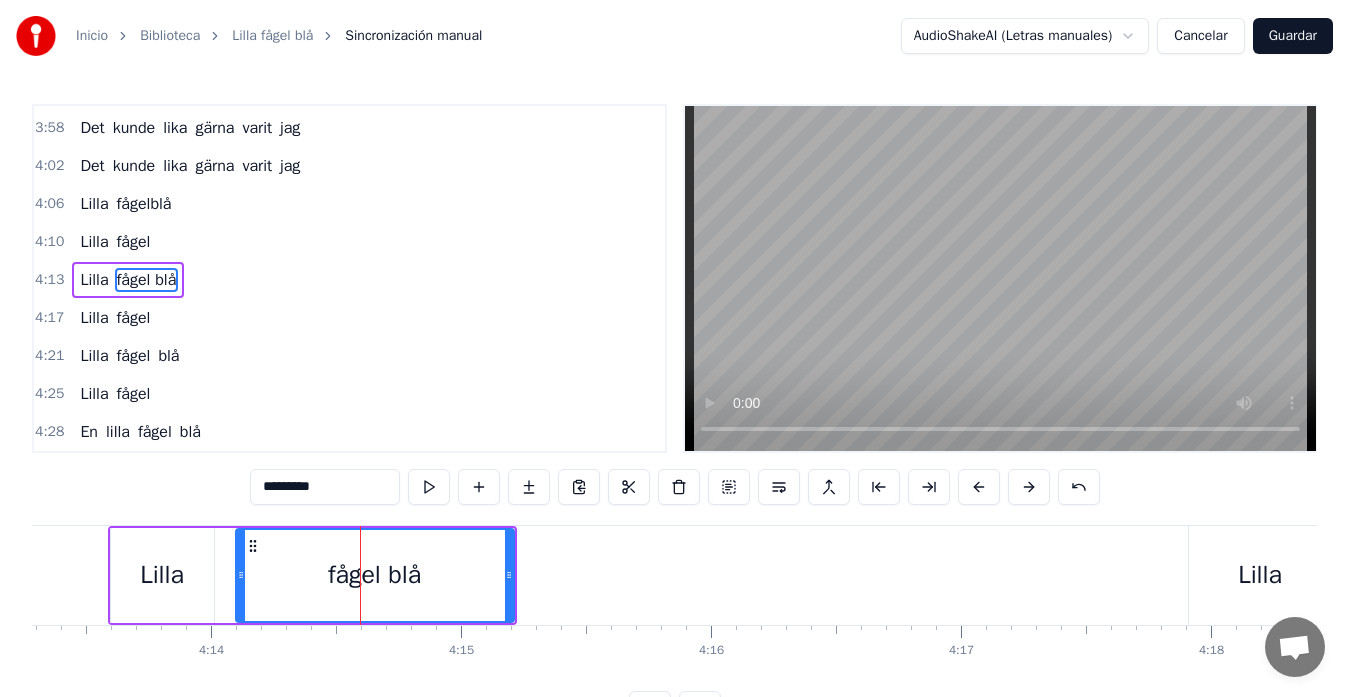 click on "fågel" at bounding box center (134, 356) 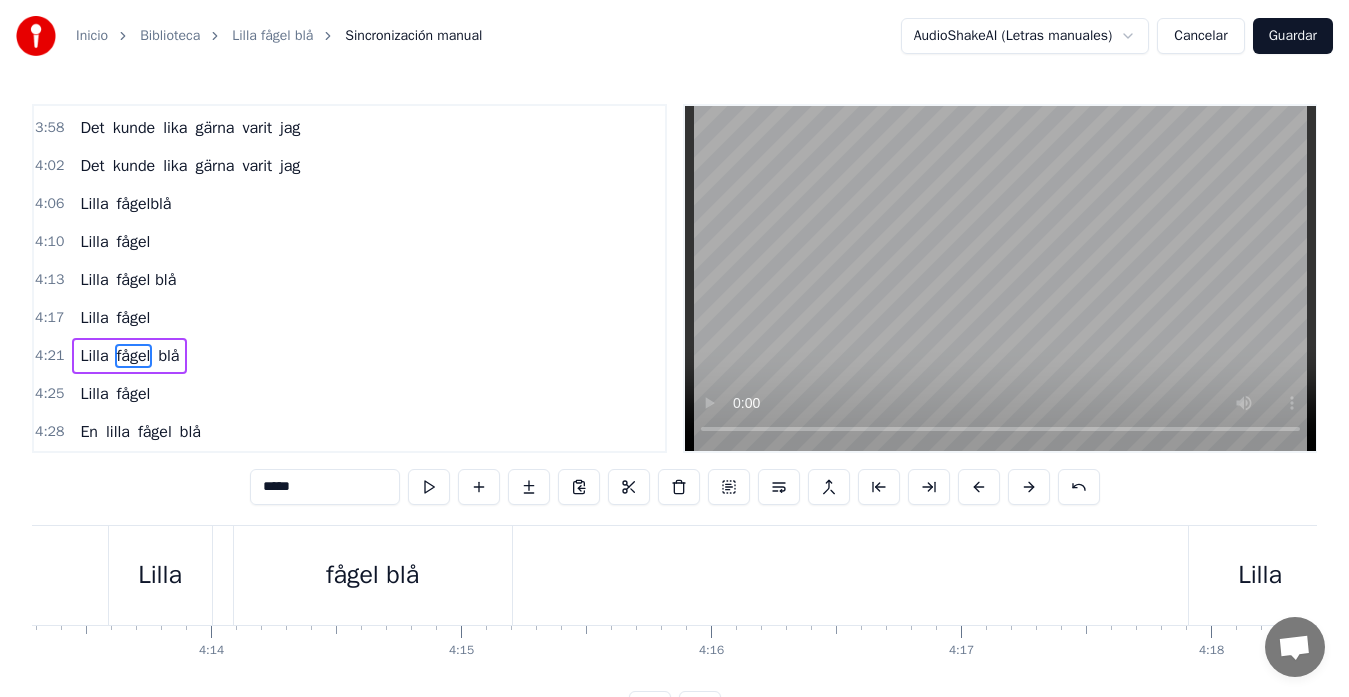 scroll, scrollTop: 7, scrollLeft: 0, axis: vertical 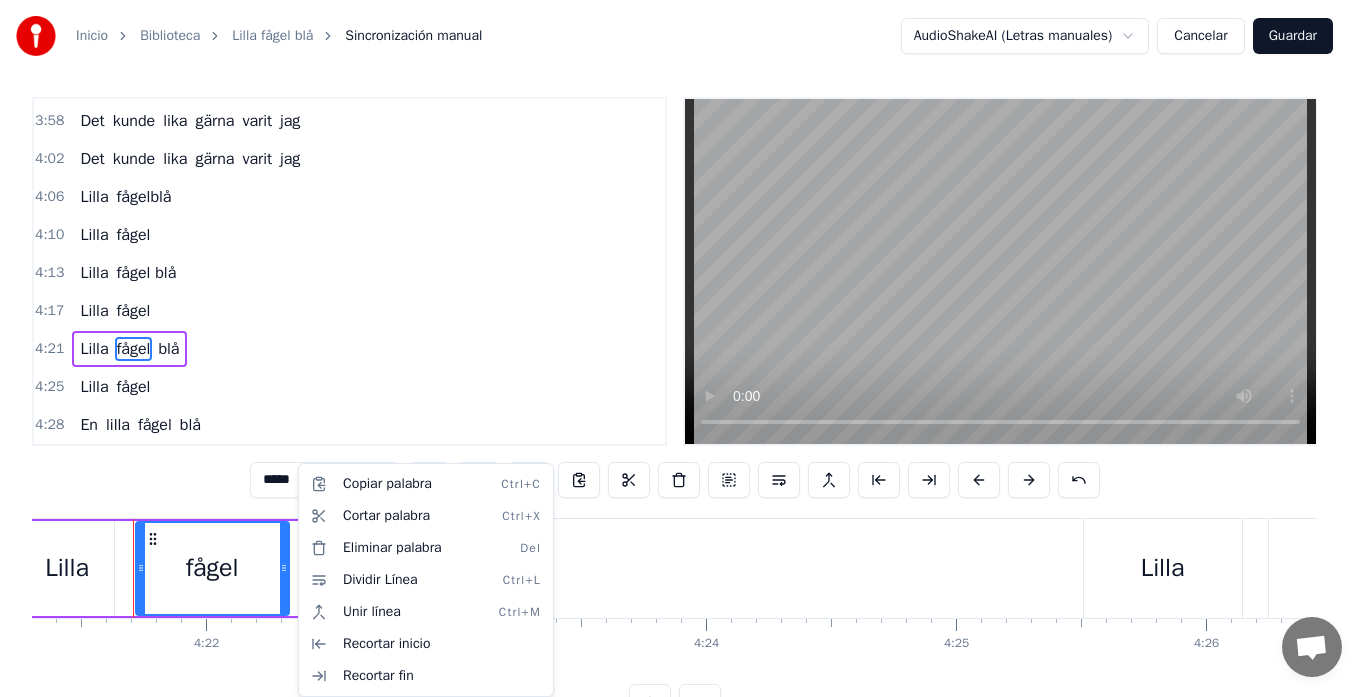 click on "Inicio Biblioteca Lilla fågel blå Sincronización manual AudioShakeAI (Letras manuales) Cancelar Guardar 0:44 Det kallas himlen och jag 0:47 har aldrig varit där 0:50 Men när jag ser på alla stjärnor över 0:53 himlen 0:54 så önskar jag att du var här 0:58 Du var så poetisk 1:02 och nu går du i en annan värld 1:05 Och jag kan bara säga 1:08 Kom tillbaks 1:11 Den här världen är så underbar 1:16 Kom tillbaks 1:19 Hela världen var så underbar 1:22 Och det kunde lika gärna varit jag 1:26 Lilla Fågel Blå 1:41 Vi var så unga och vi kunde inte säga stopp 1:48 Fast världen föll som ett korthus 1:51 när vi försökte klättra opp 1:55 Och vi fick aldrig säga hur vi älskade 2:01 varandra 2:03 som bara vänner gör 2:04 Men kom tillbaks 2:08 Den här världen är så underbar 2:13 kom tillbaks 2:16 Den här världen är så underbar 2:19 Och det kunde lika gärna varit jag 2:23 Det kunde lika gärna varit jag 2:27 Det kunde lika gärna varit jag 2:30 Lilla fågelblå 3:00 Du var så poetisk" at bounding box center [683, 372] 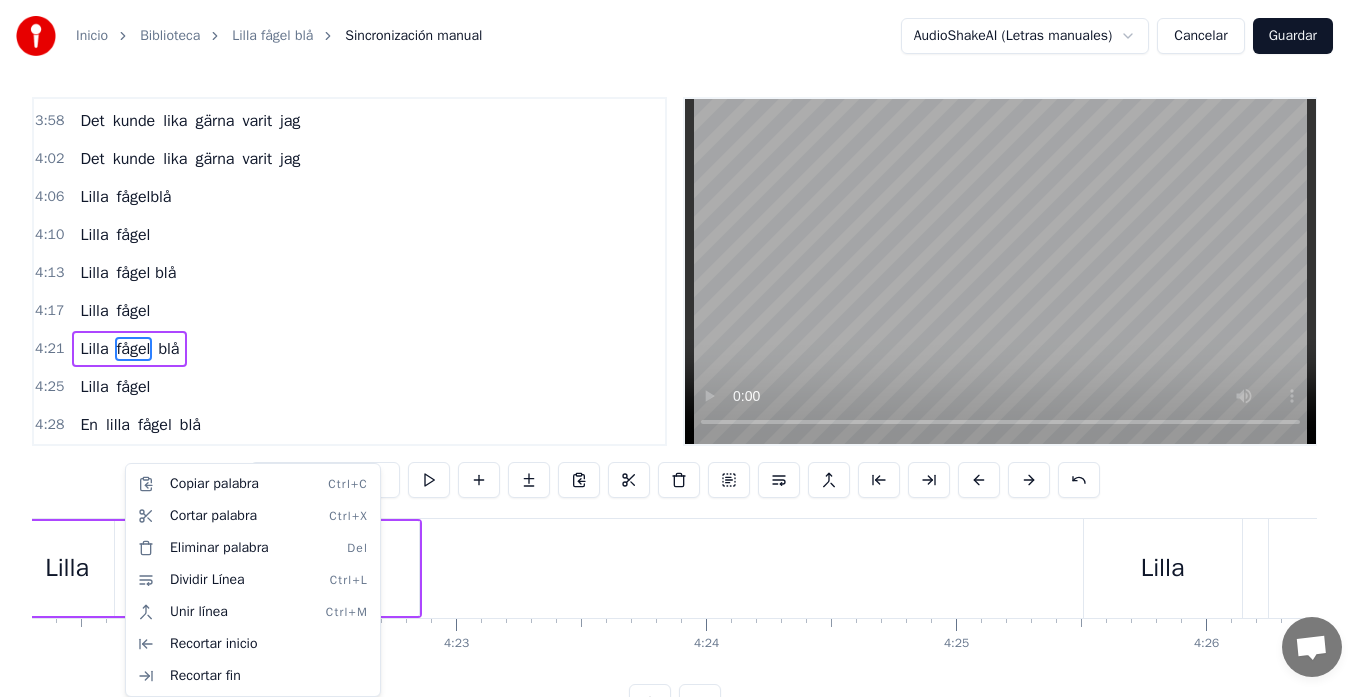 click on "Inicio Biblioteca Lilla fågel blå Sincronización manual AudioShakeAI (Letras manuales) Cancelar Guardar 0:44 Det kallas himlen och jag 0:47 har aldrig varit där 0:50 Men när jag ser på alla stjärnor över 0:53 himlen 0:54 så önskar jag att du var här 0:58 Du var så poetisk 1:02 och nu går du i en annan värld 1:05 Och jag kan bara säga 1:08 Kom tillbaks 1:11 Den här världen är så underbar 1:16 Kom tillbaks 1:19 Hela världen var så underbar 1:22 Och det kunde lika gärna varit jag 1:26 Lilla Fågel Blå 1:41 Vi var så unga och vi kunde inte säga stopp 1:48 Fast världen föll som ett korthus 1:51 när vi försökte klättra opp 1:55 Och vi fick aldrig säga hur vi älskade 2:01 varandra 2:03 som bara vänner gör 2:04 Men kom tillbaks 2:08 Den här världen är så underbar 2:13 kom tillbaks 2:16 Den här världen är så underbar 2:19 Och det kunde lika gärna varit jag 2:23 Det kunde lika gärna varit jag 2:27 Det kunde lika gärna varit jag 2:30 Lilla fågelblå 3:00 Du var så poetisk" at bounding box center [683, 372] 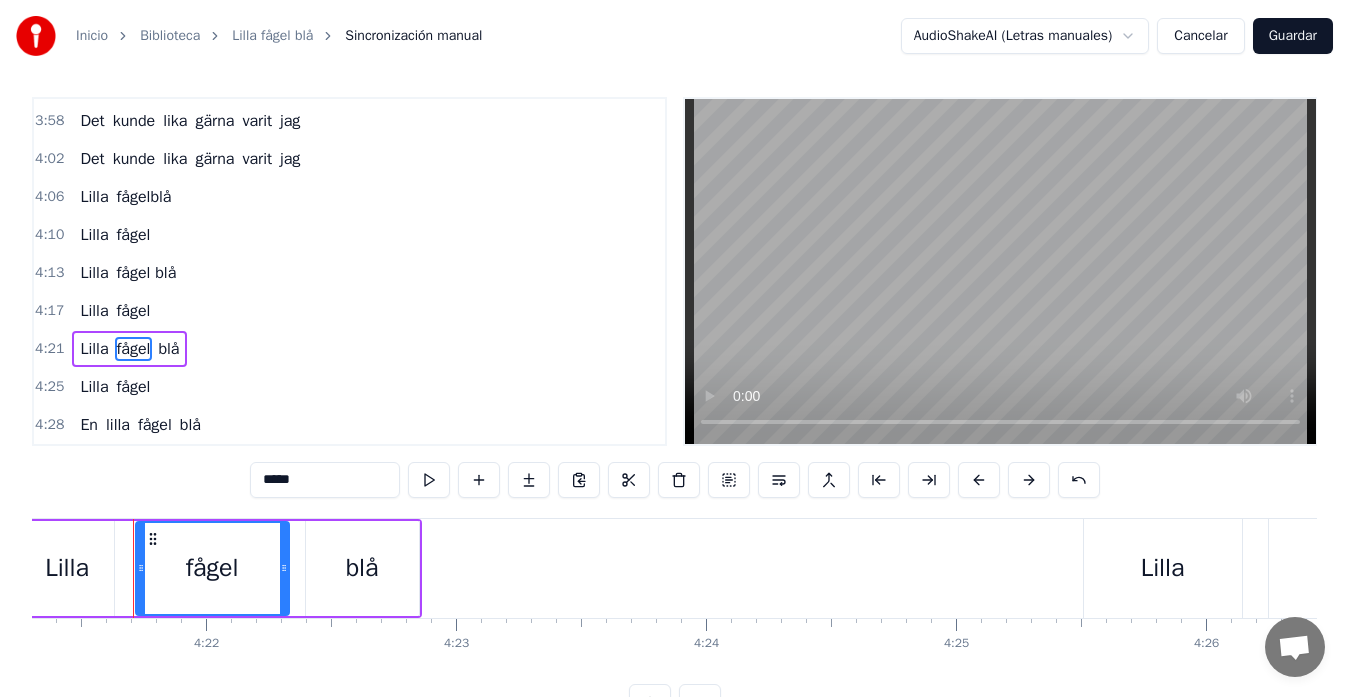 click on "Lilla fågel blå" at bounding box center [220, 568] 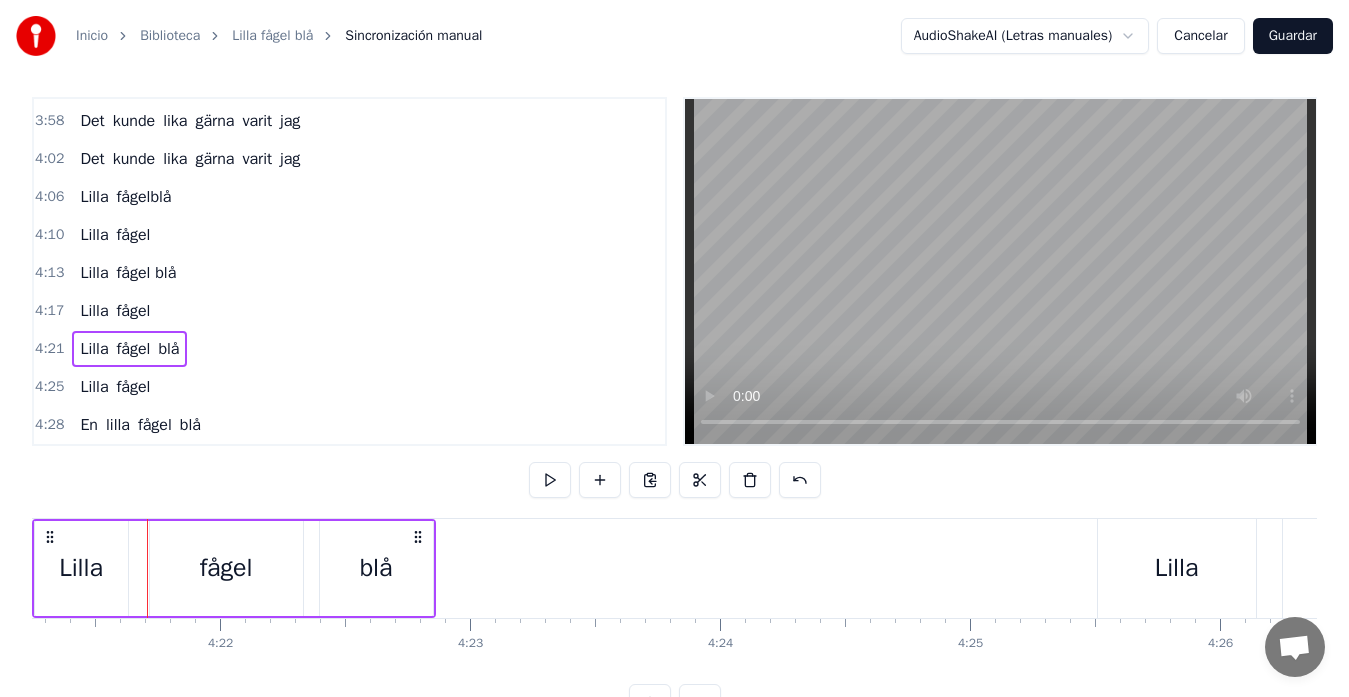 click on "Lilla fågel blå" at bounding box center (234, 568) 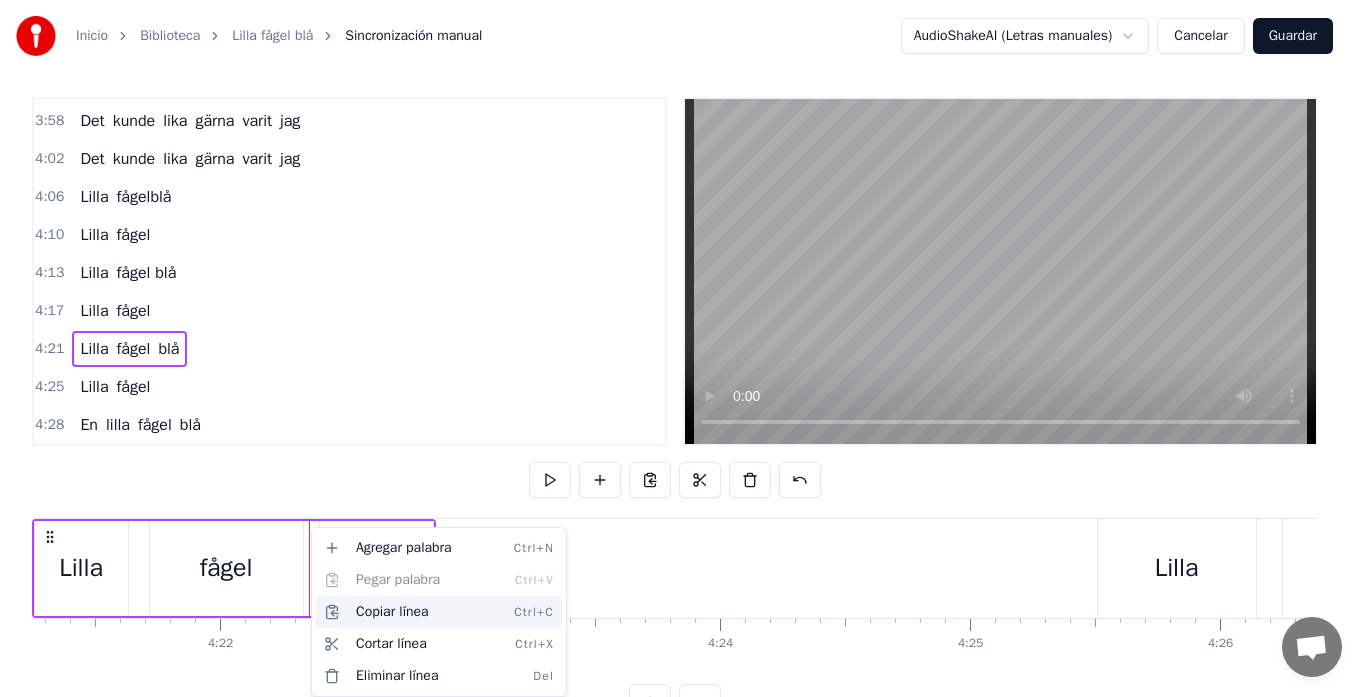 click on "Copiar línea Ctrl+C" at bounding box center (439, 612) 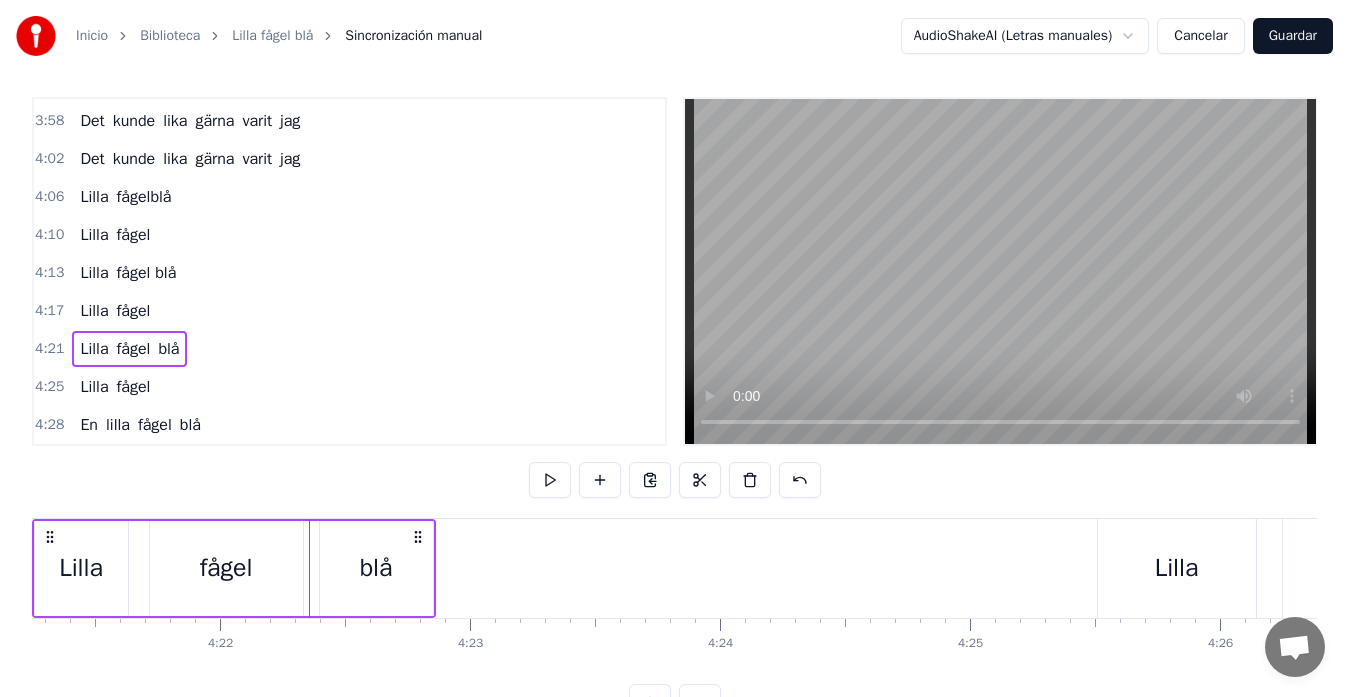 click on "fågel blå" at bounding box center (147, 273) 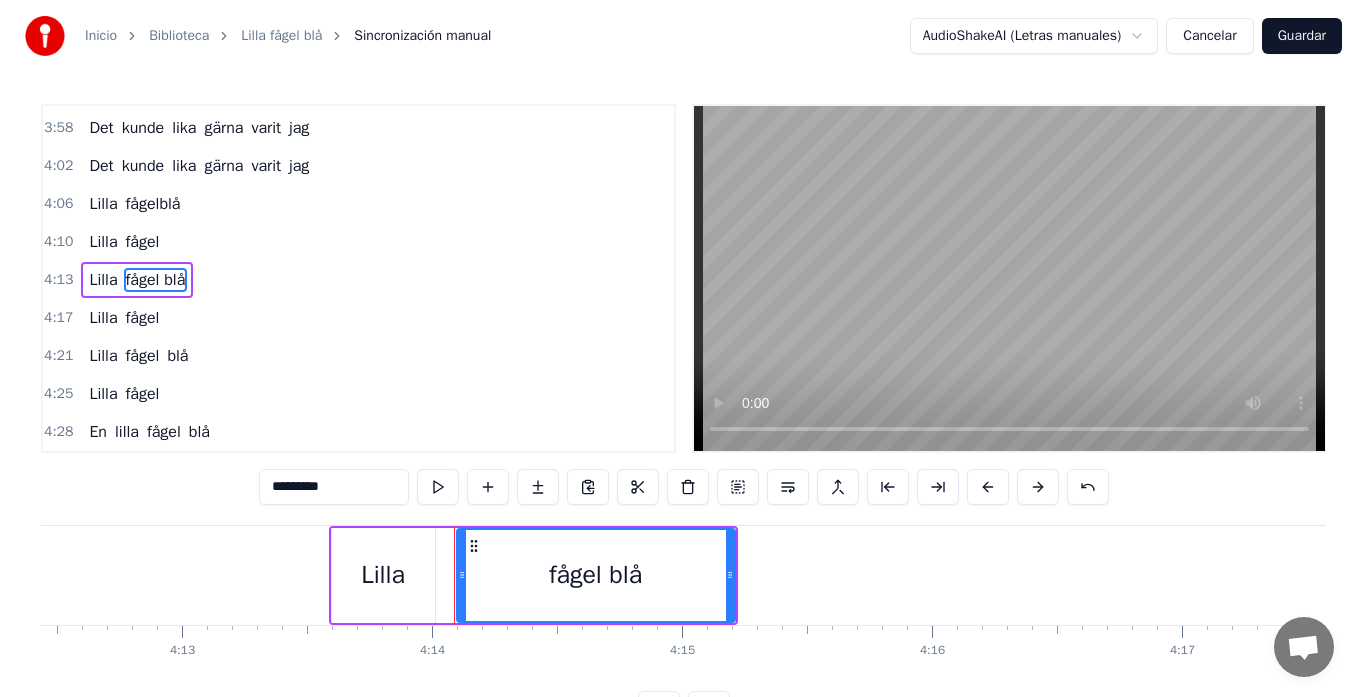 scroll, scrollTop: 0, scrollLeft: 63101, axis: horizontal 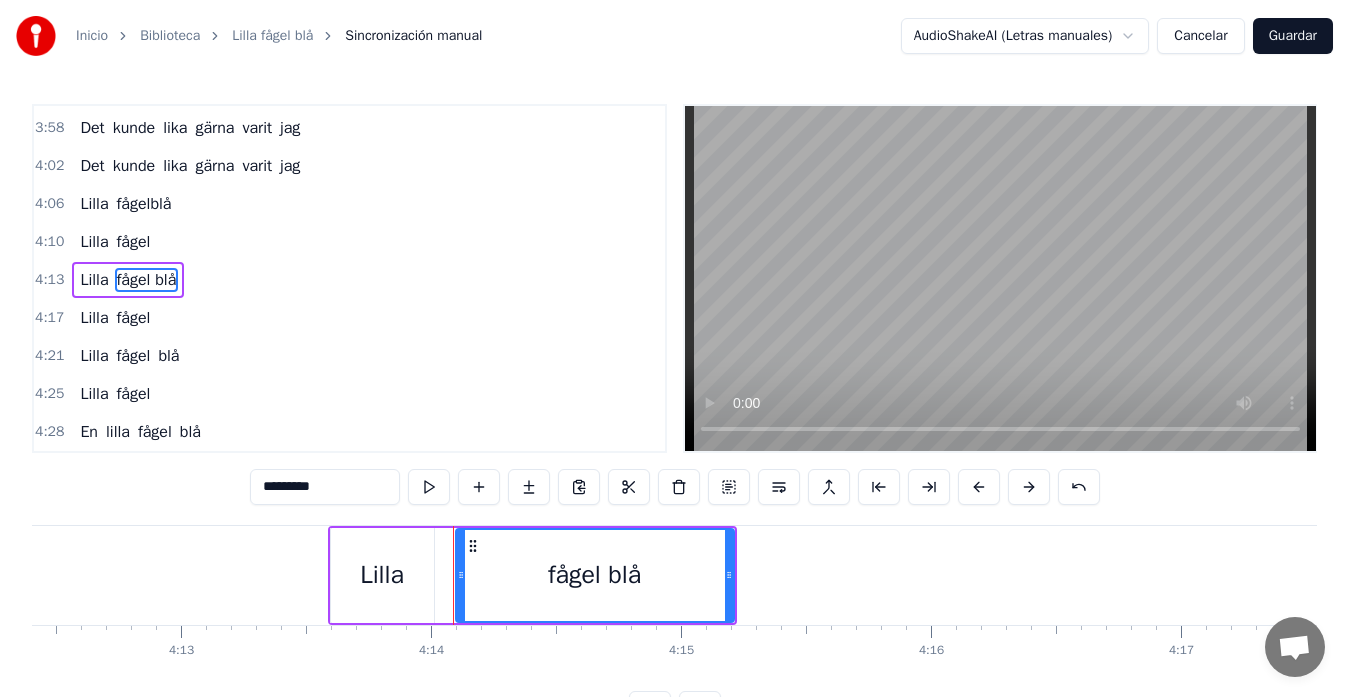 click on "Lilla fågel blå" at bounding box center (532, 575) 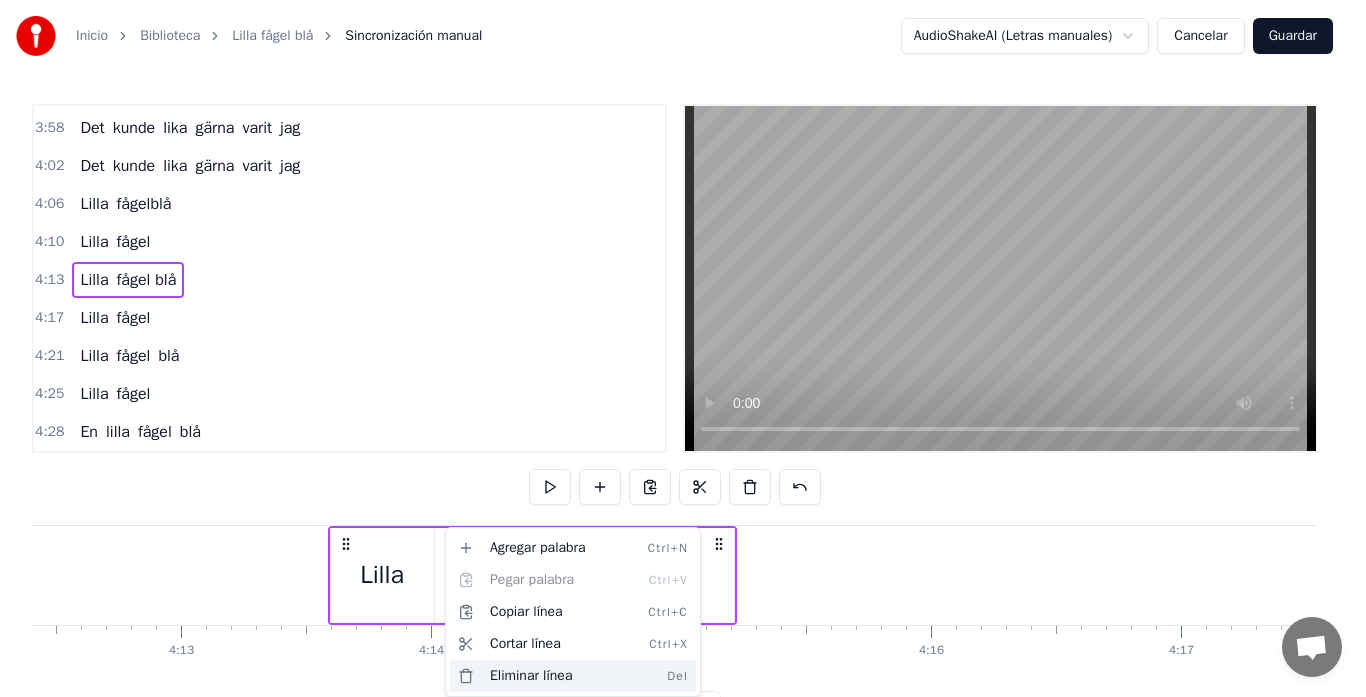 click on "Eliminar línea Del" at bounding box center [573, 676] 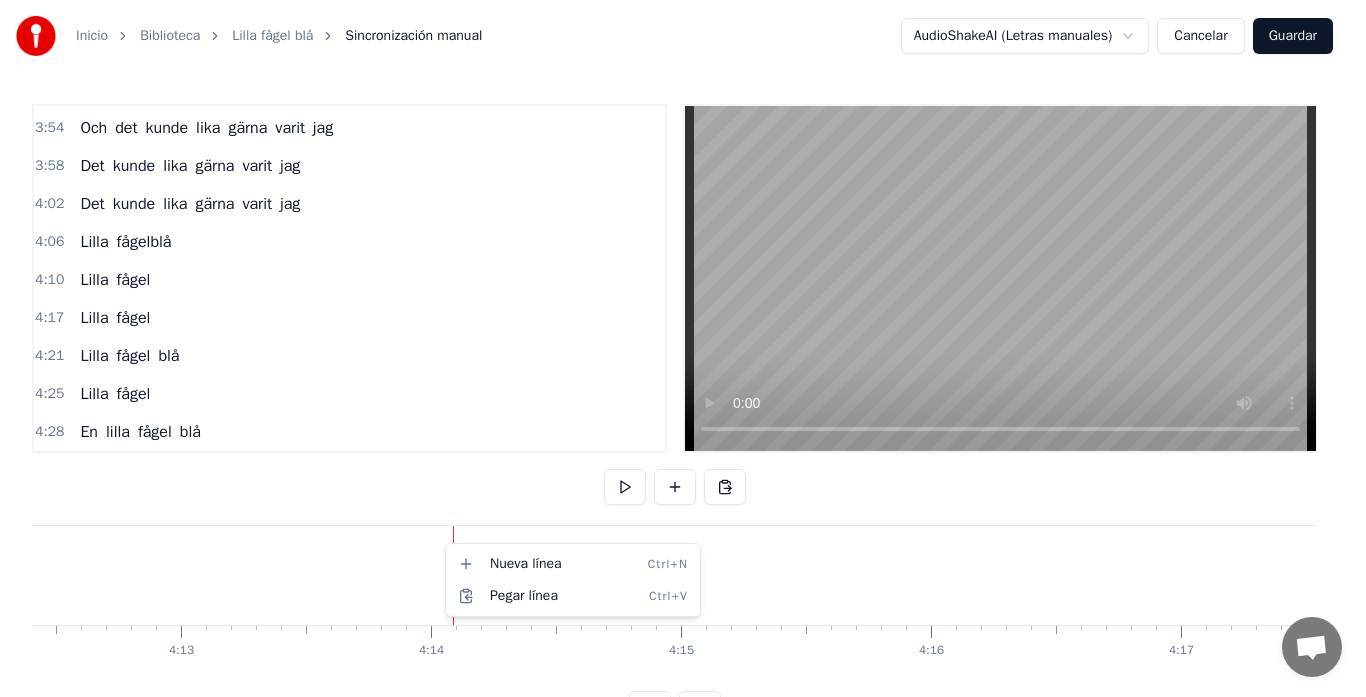 scroll, scrollTop: 1555, scrollLeft: 0, axis: vertical 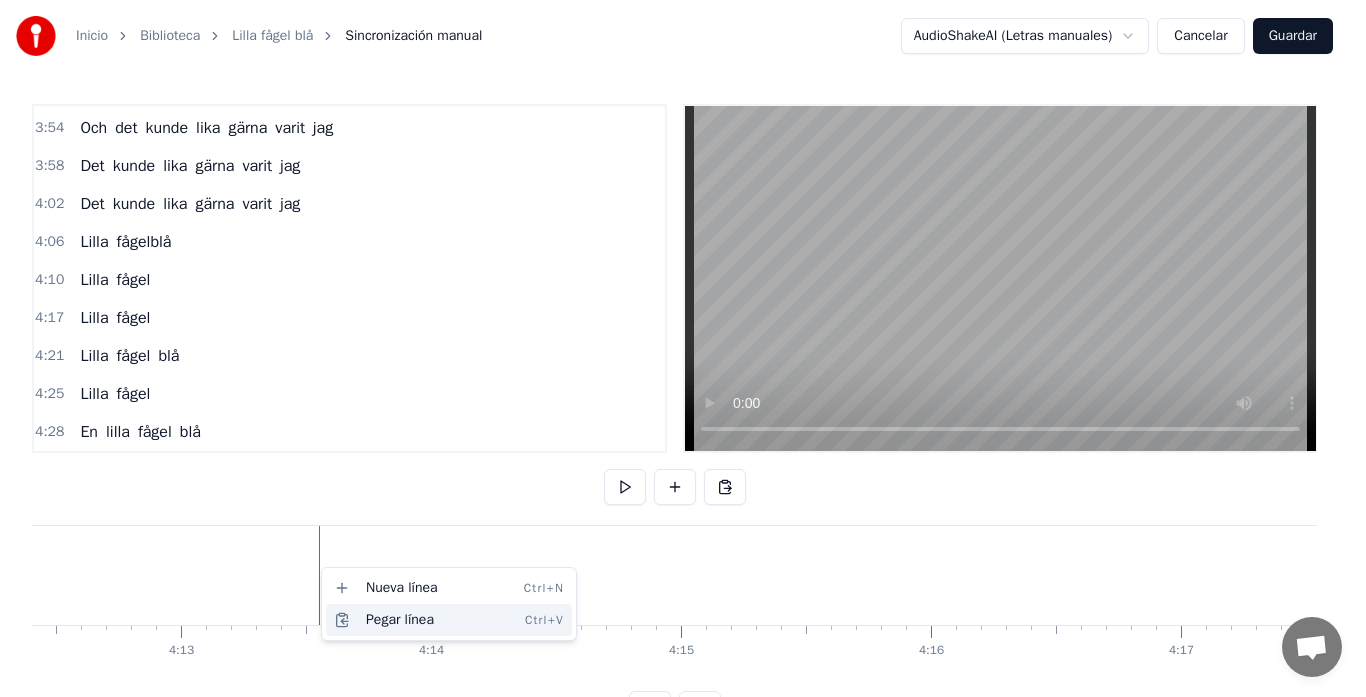 click on "Pegar línea Ctrl+V" at bounding box center (449, 620) 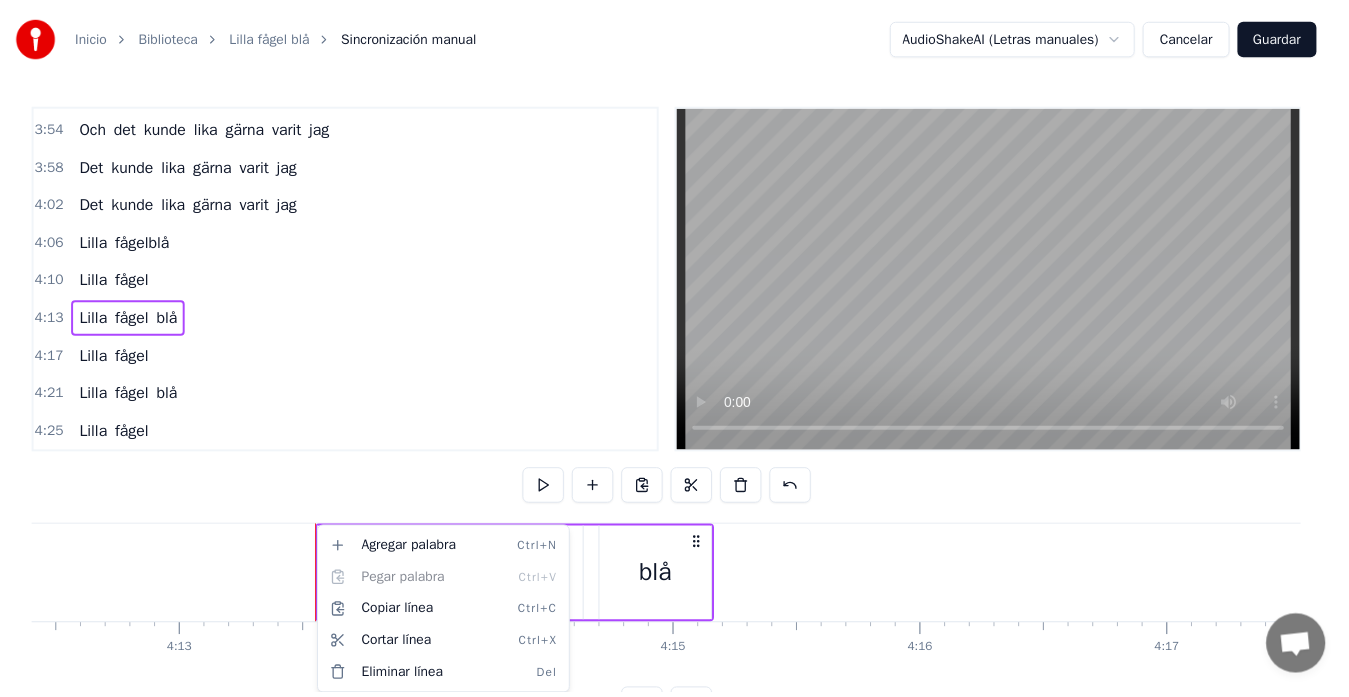 scroll, scrollTop: 1593, scrollLeft: 0, axis: vertical 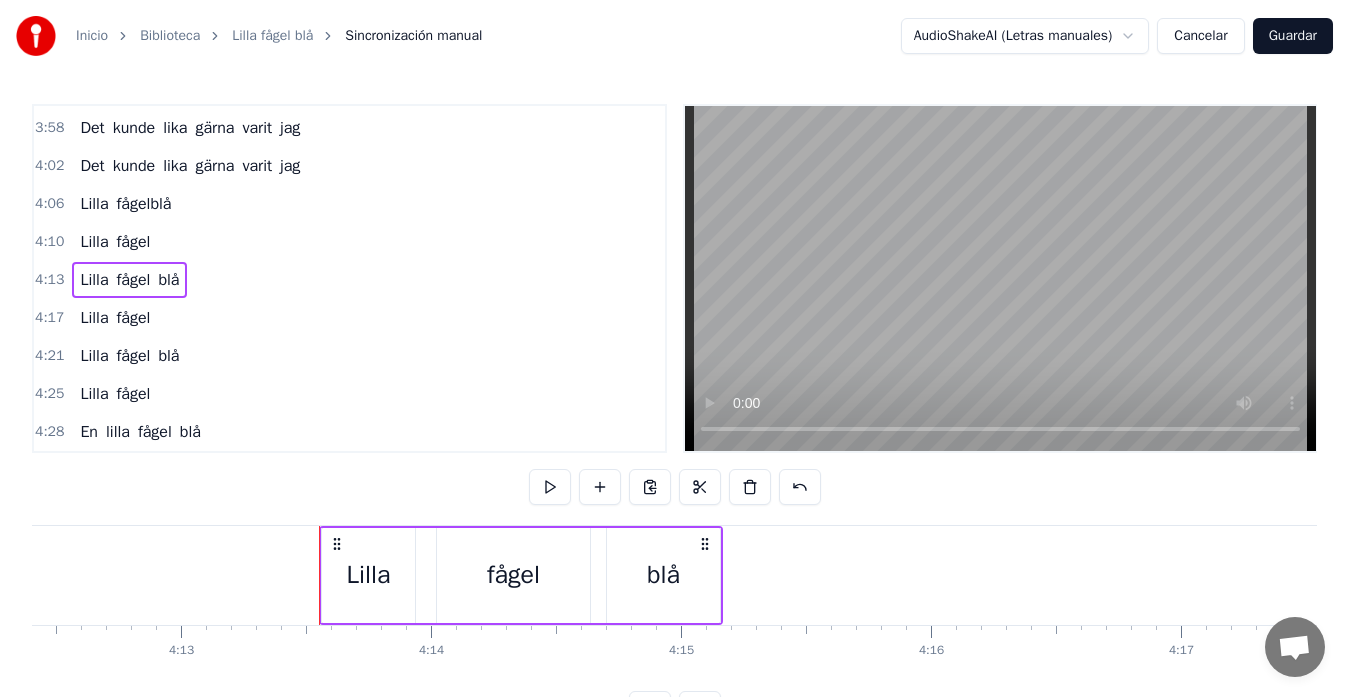click at bounding box center [-27663, 575] 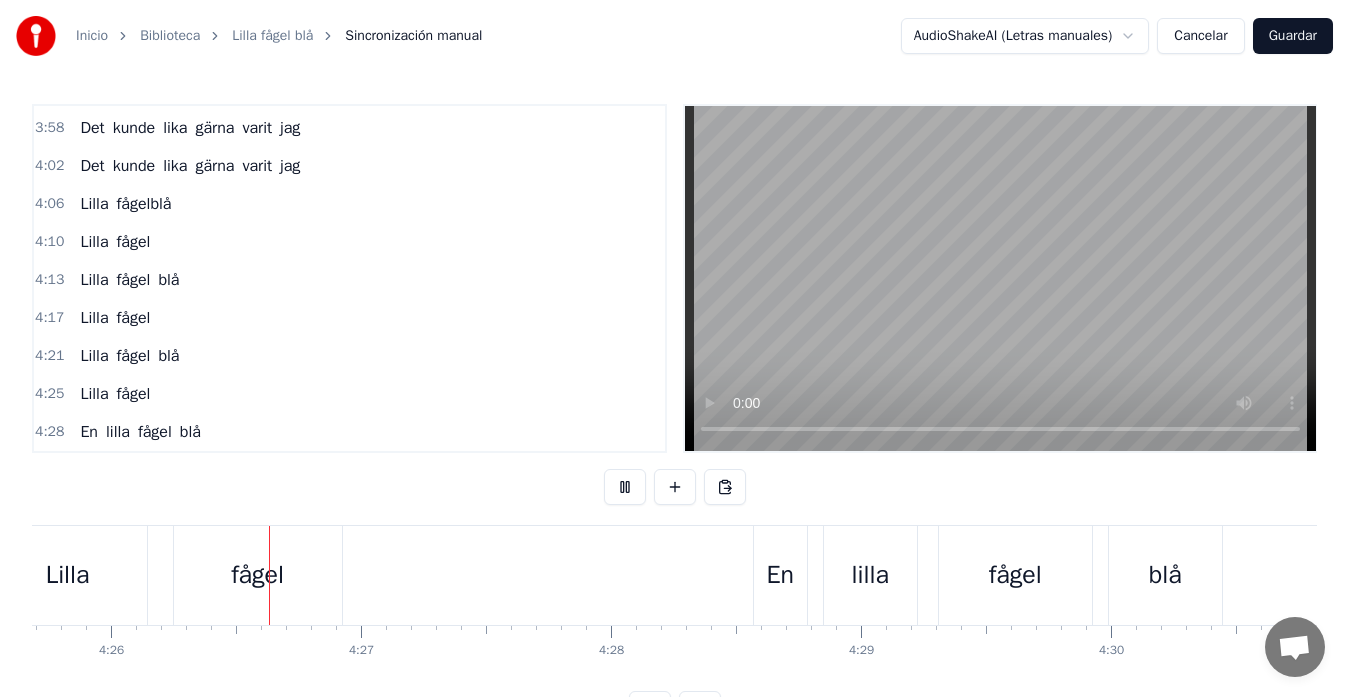 scroll, scrollTop: 0, scrollLeft: 66423, axis: horizontal 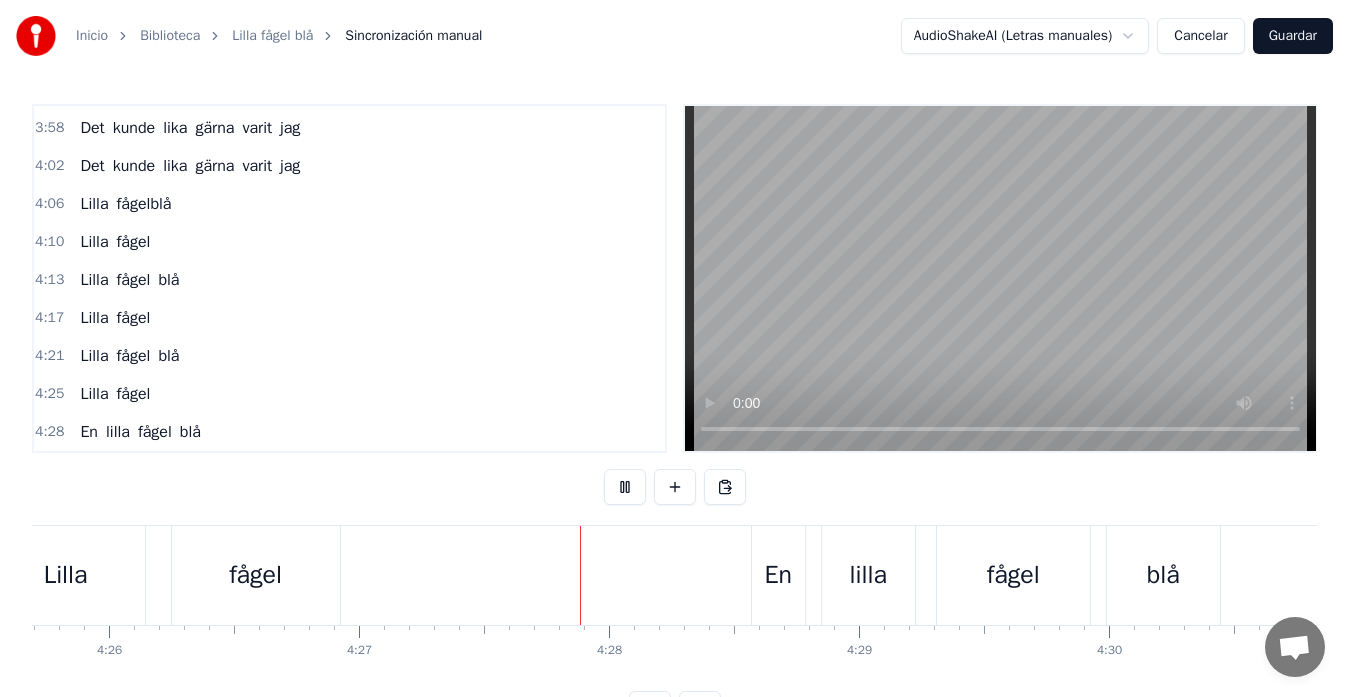 click on "Guardar" at bounding box center (1293, 36) 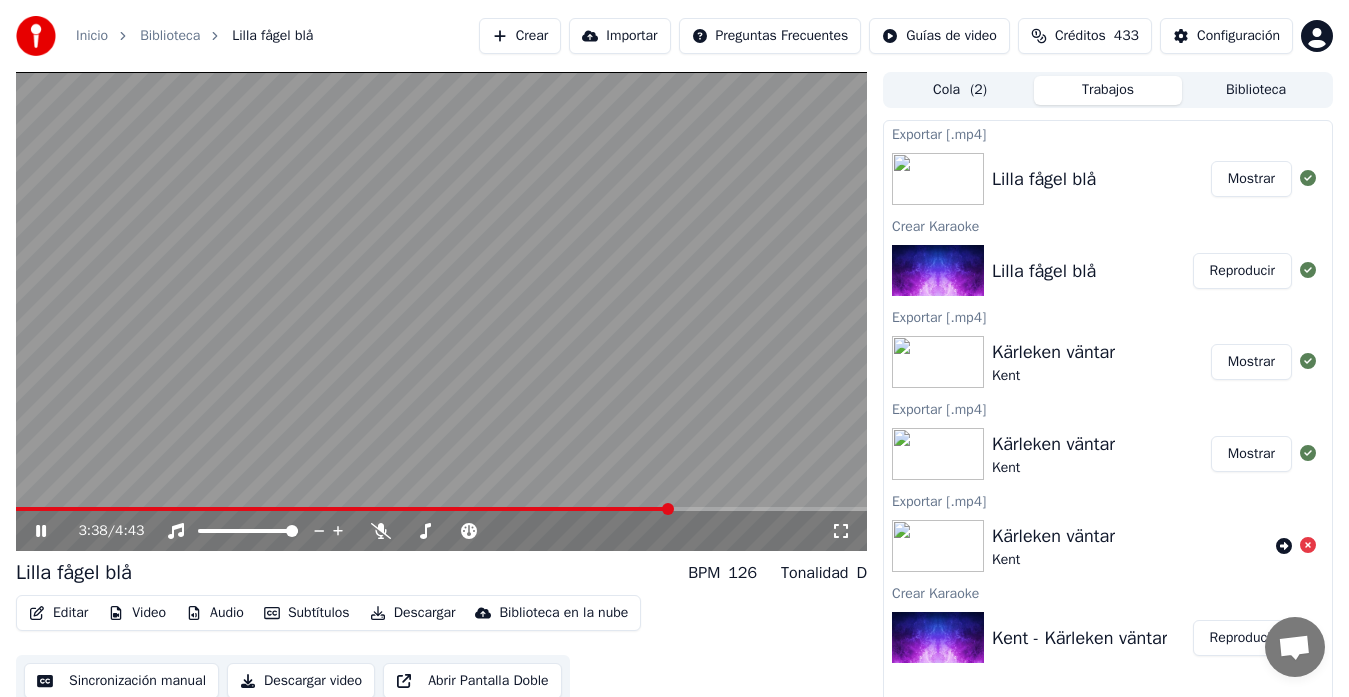 click at bounding box center (668, 509) 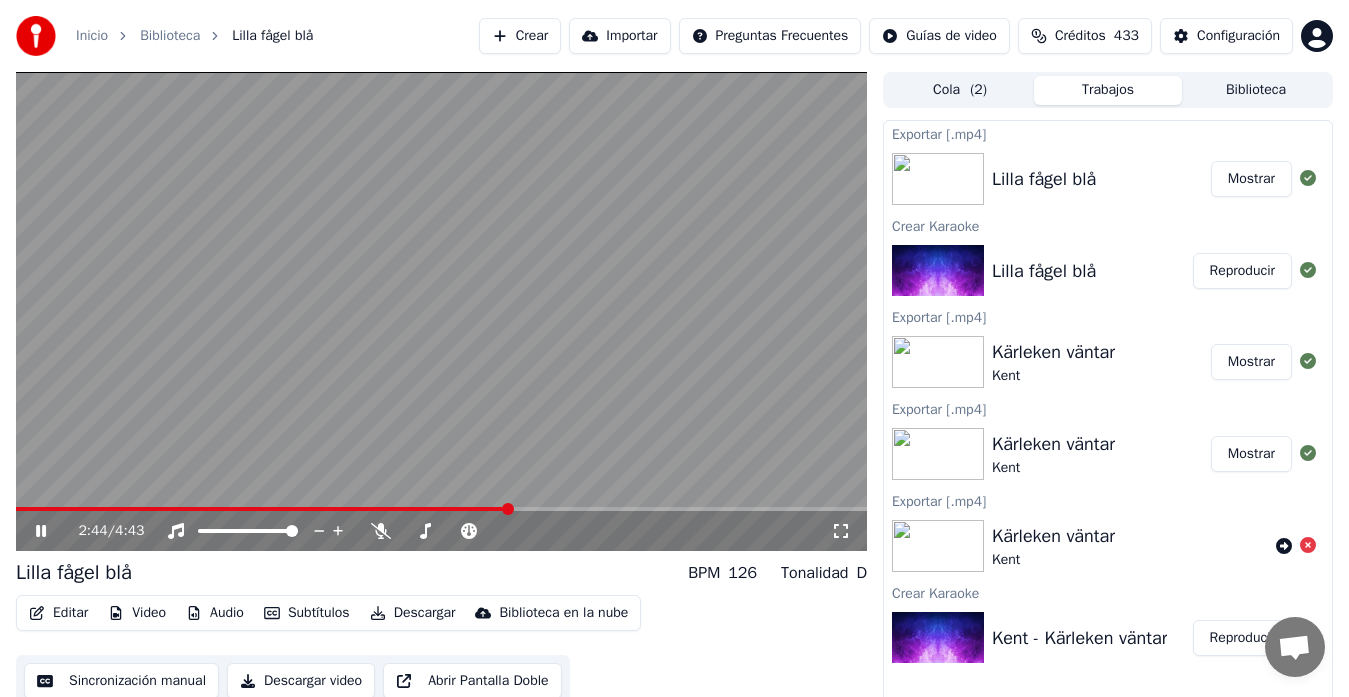 click at bounding box center [508, 509] 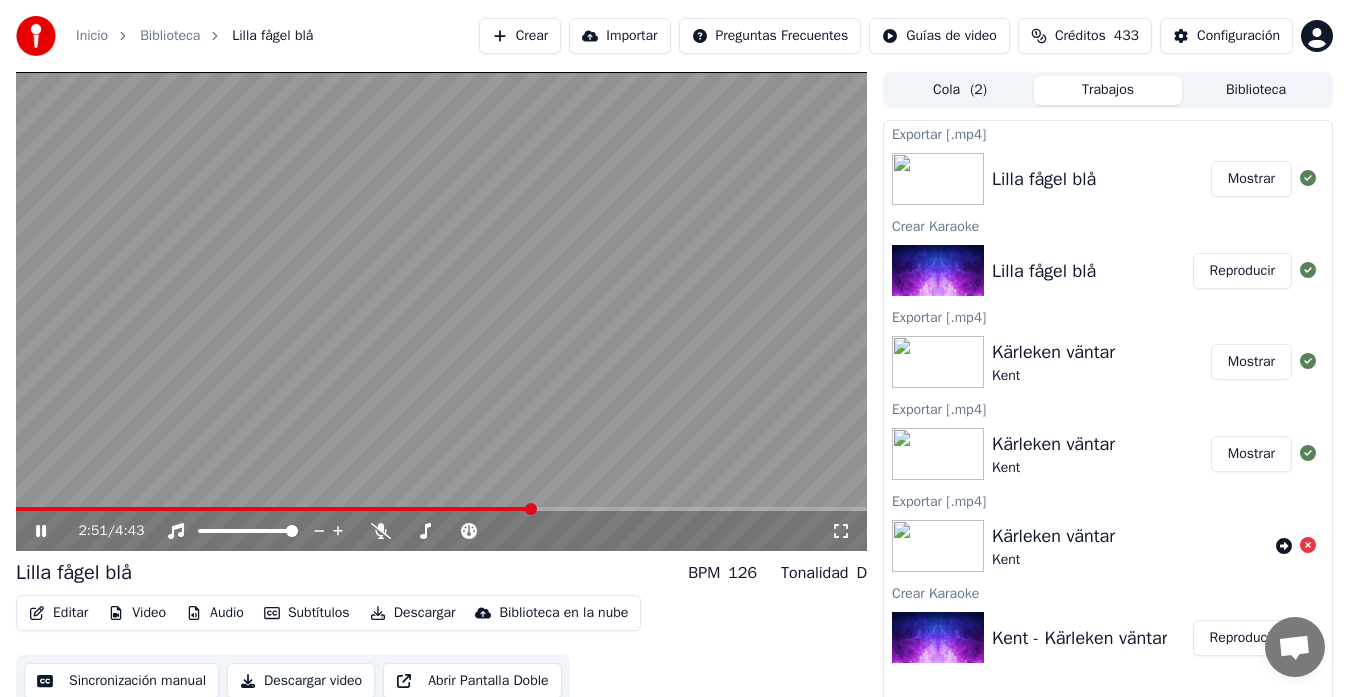 click 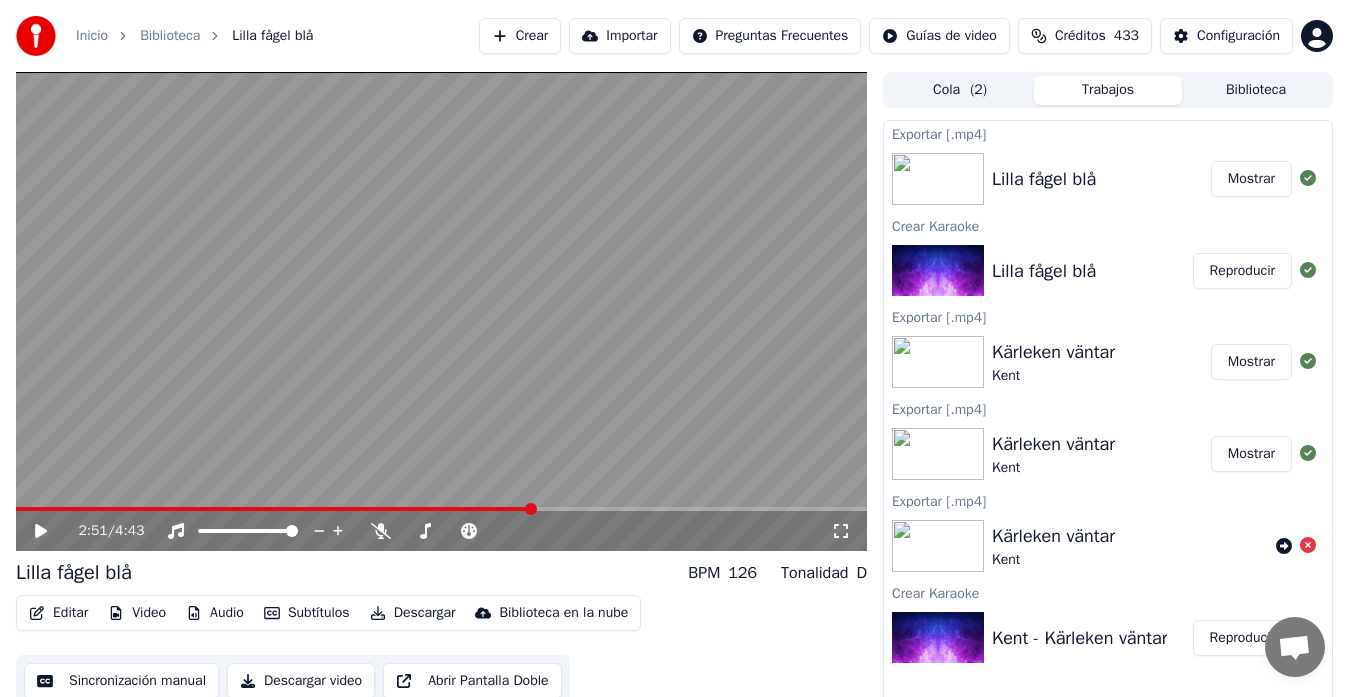click 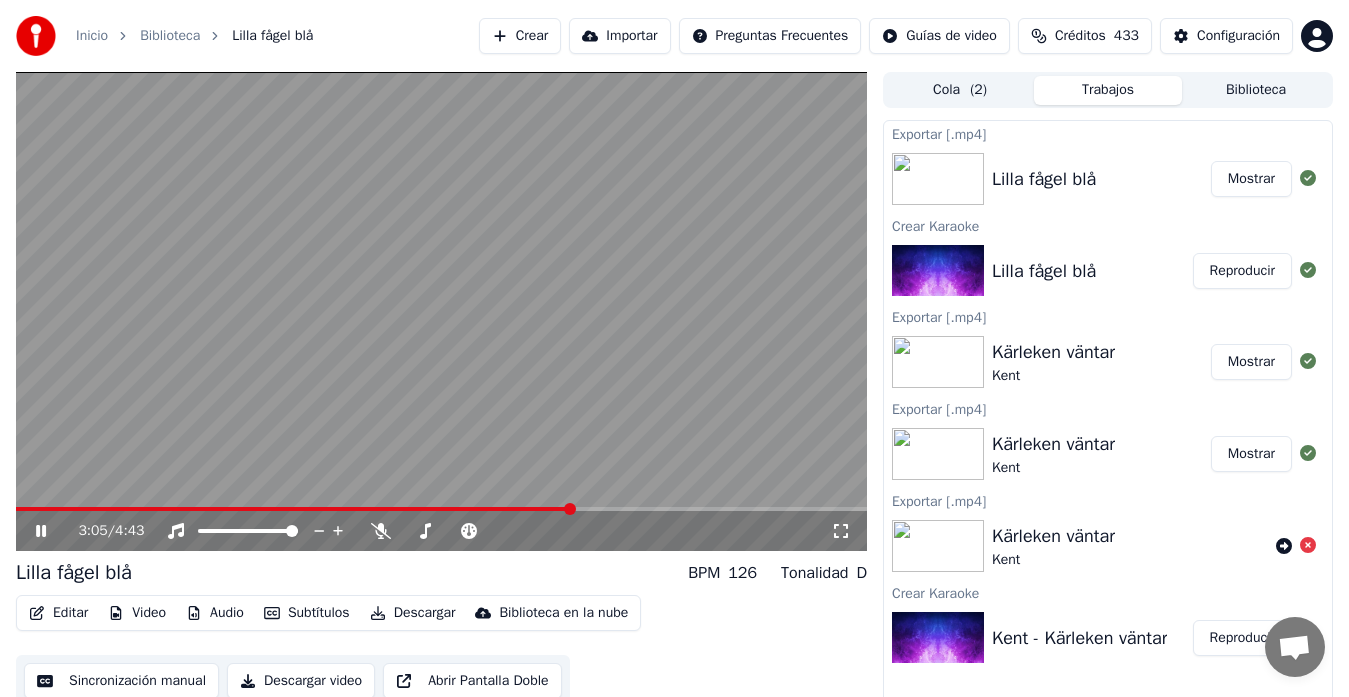 click at bounding box center [570, 509] 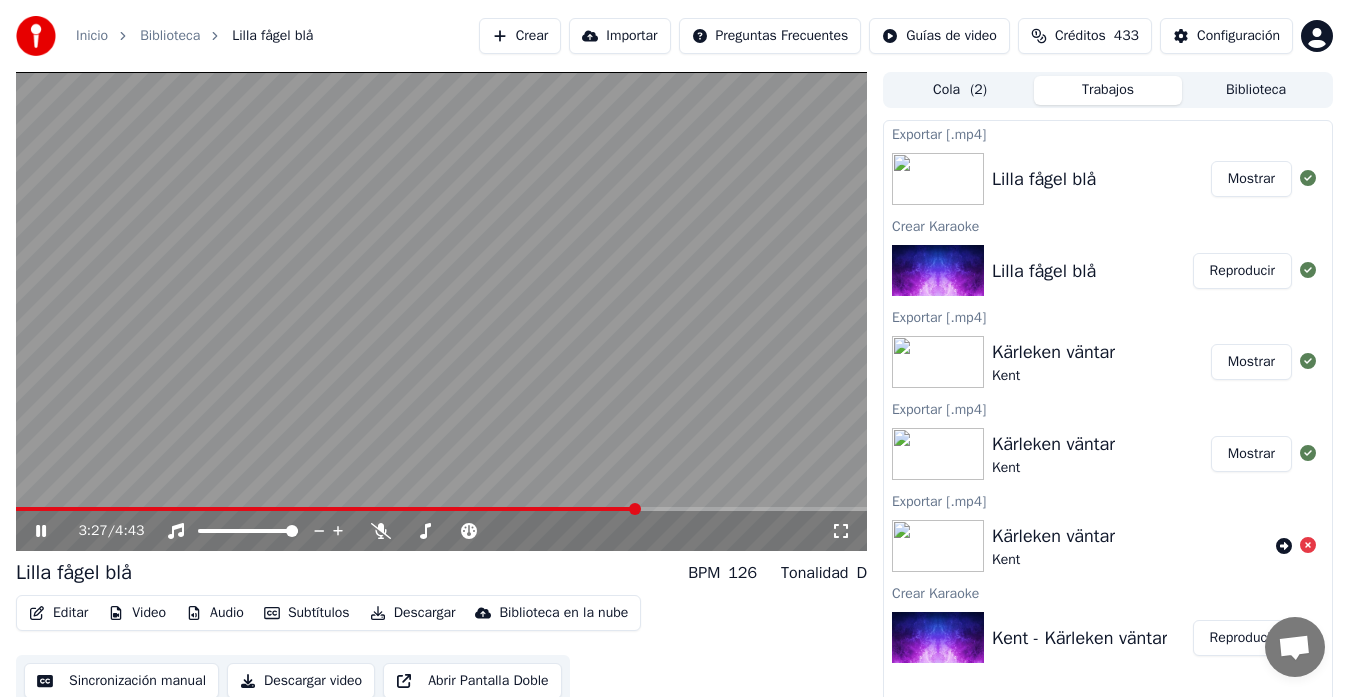 click at bounding box center [635, 509] 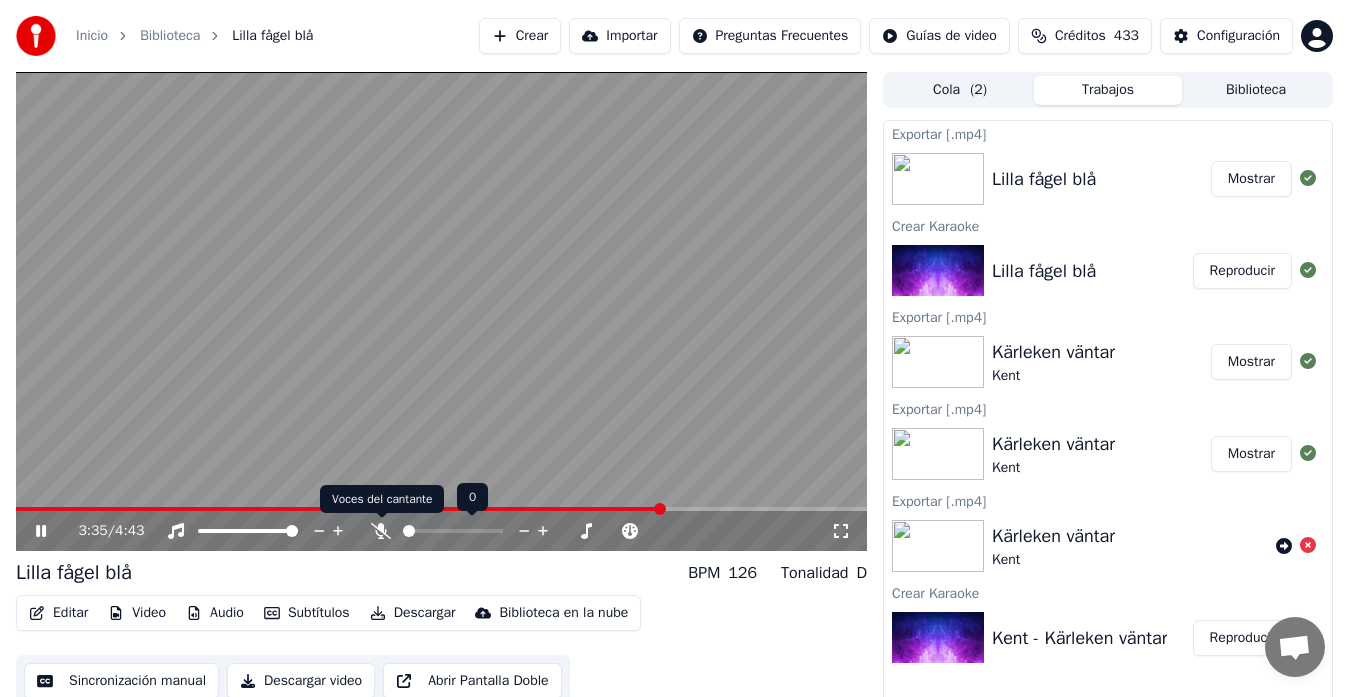 click 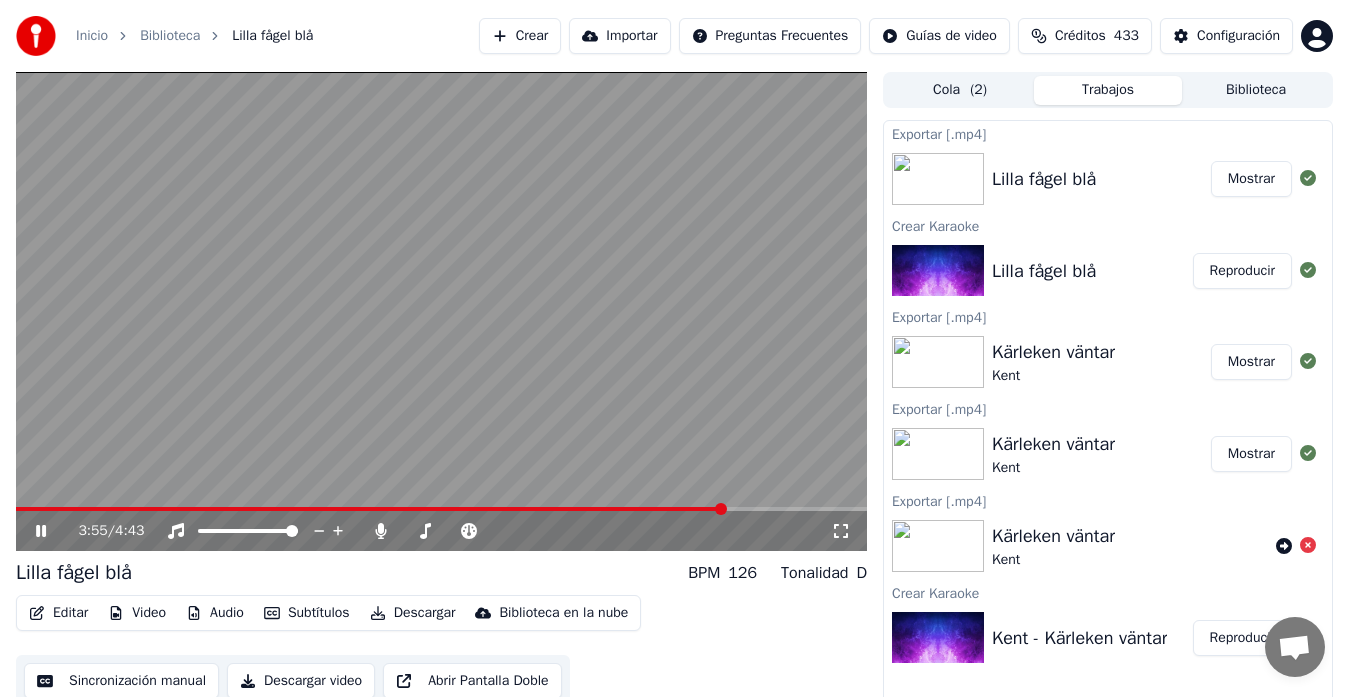 click 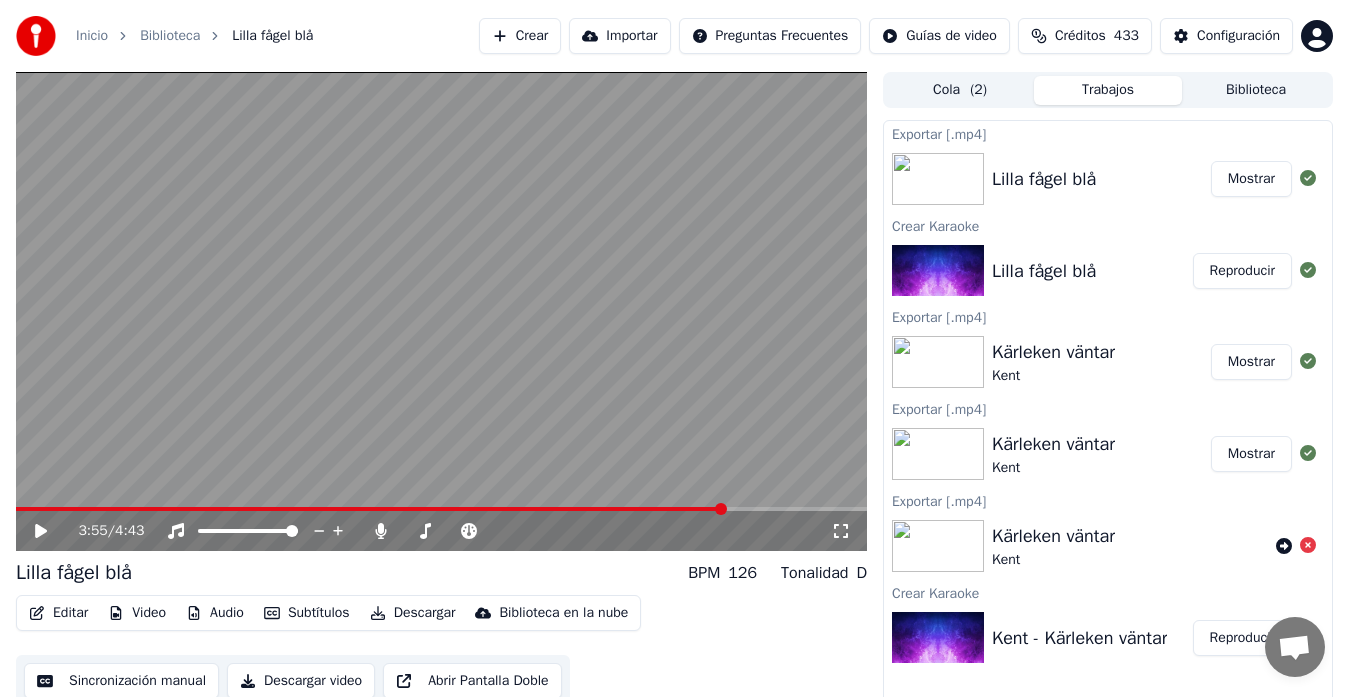 click 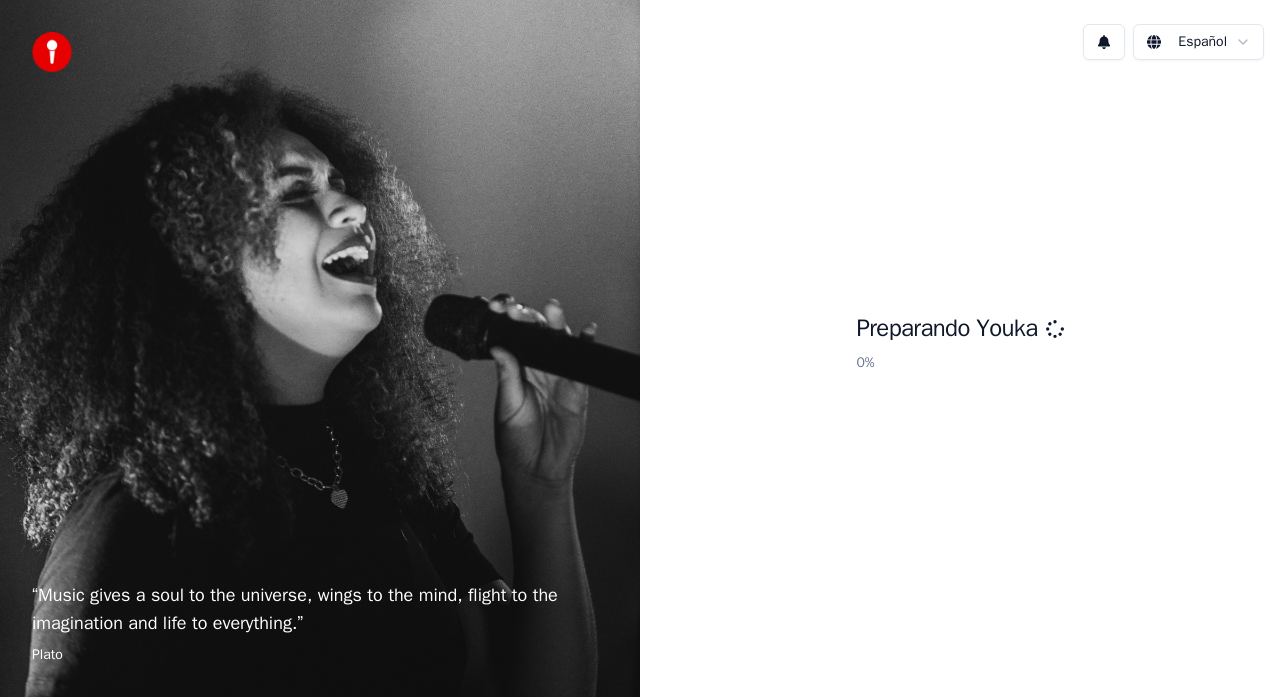 scroll, scrollTop: 0, scrollLeft: 0, axis: both 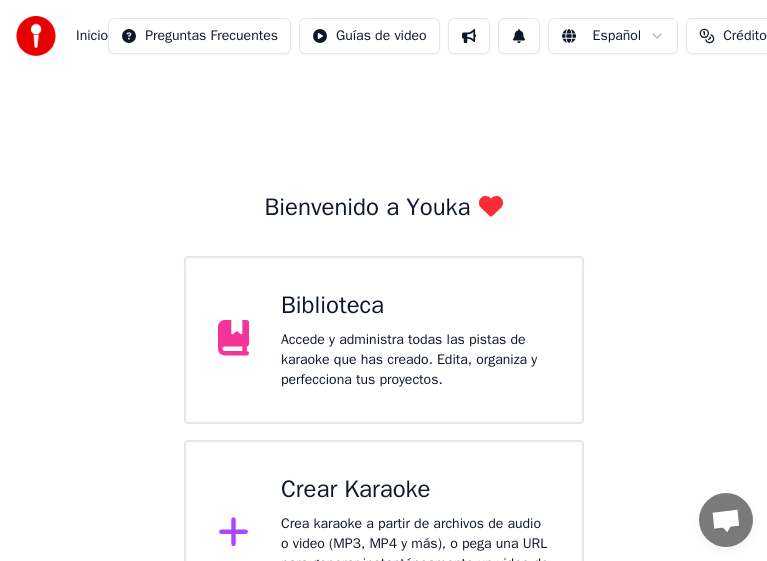 click on "Accede y administra todas las pistas de karaoke que has creado. Edita, organiza y perfecciona tus proyectos." at bounding box center [415, 360] 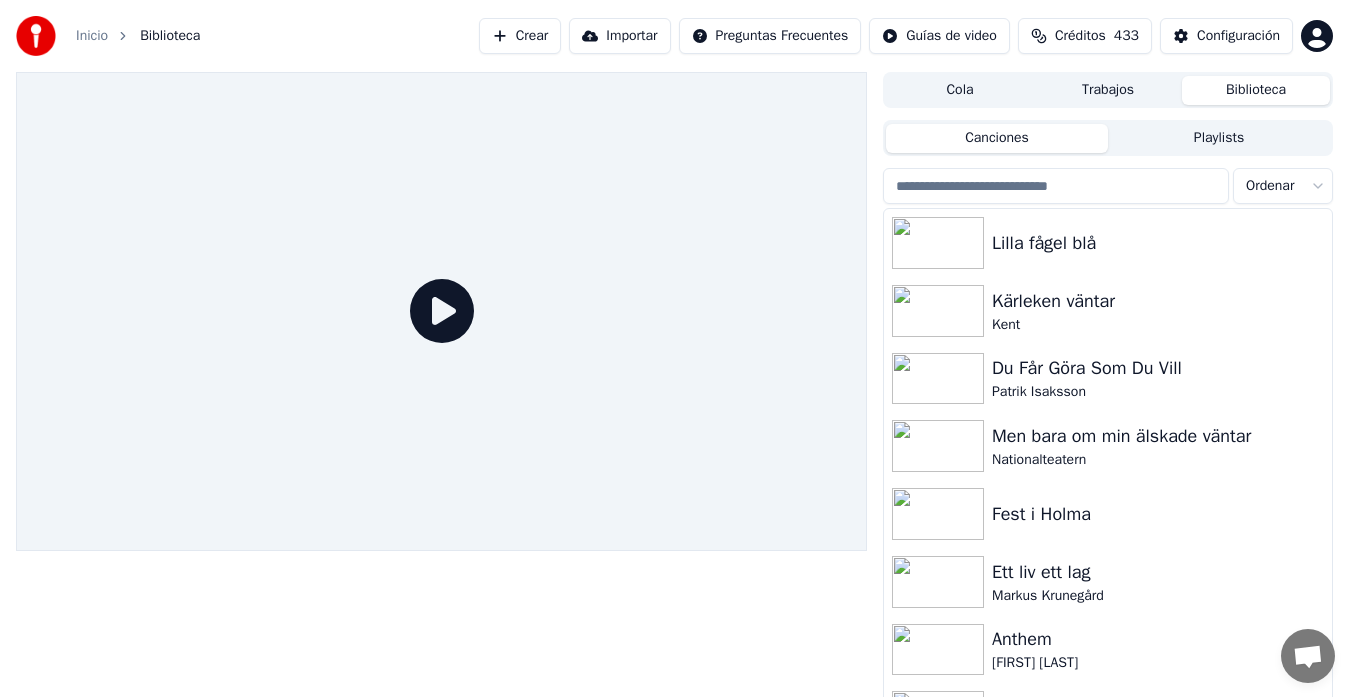 scroll, scrollTop: 322, scrollLeft: 0, axis: vertical 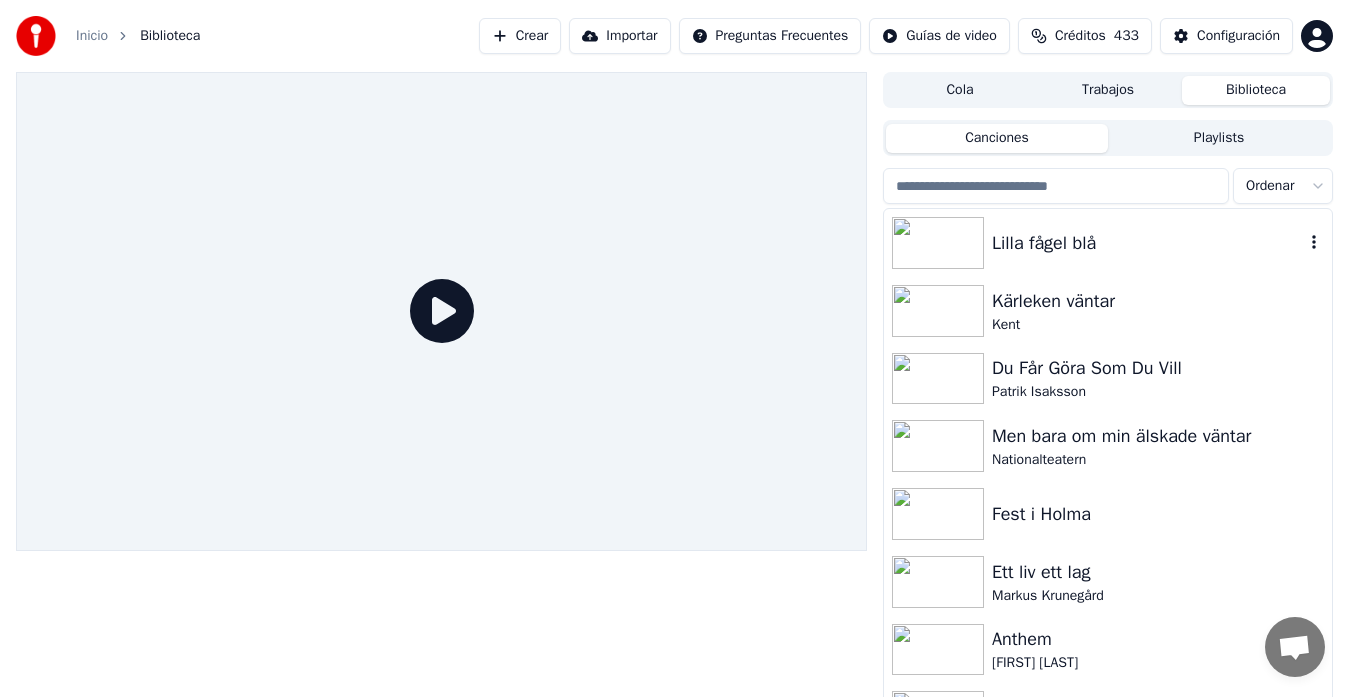click on "Lilla fågel blå" at bounding box center [1108, 243] 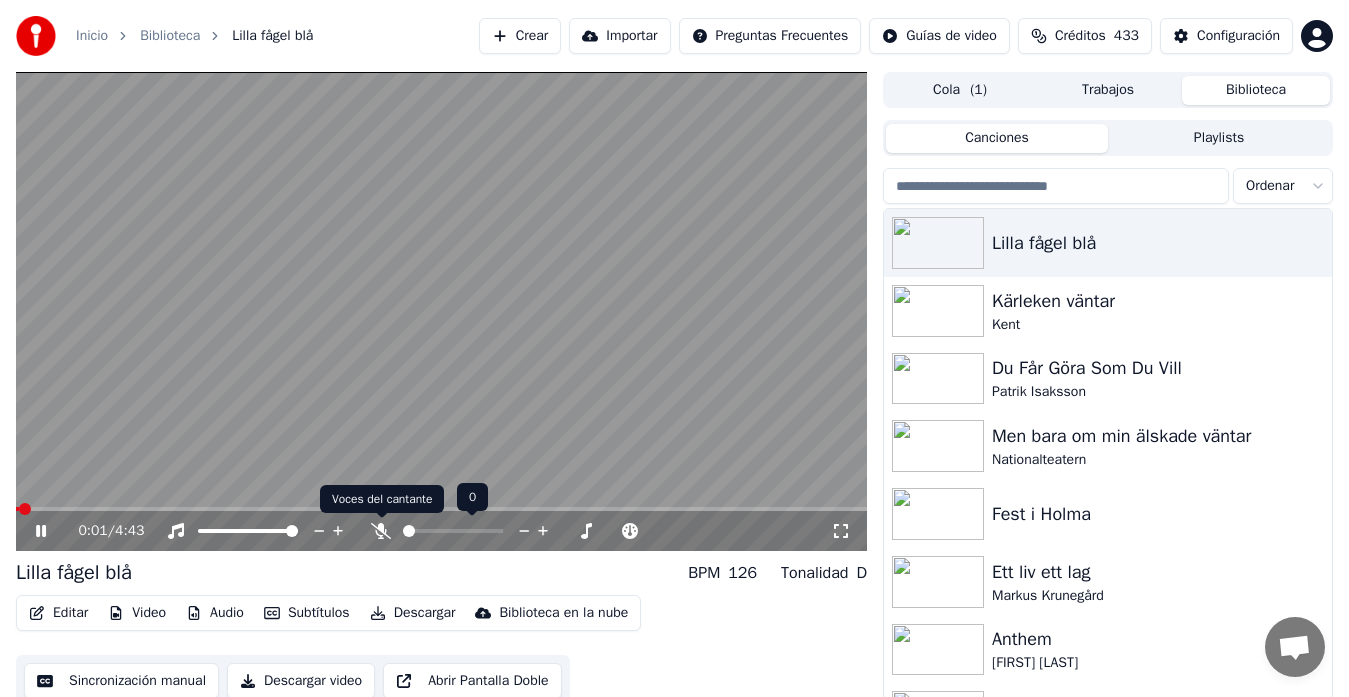 drag, startPoint x: 381, startPoint y: 529, endPoint x: 344, endPoint y: 543, distance: 39.56008 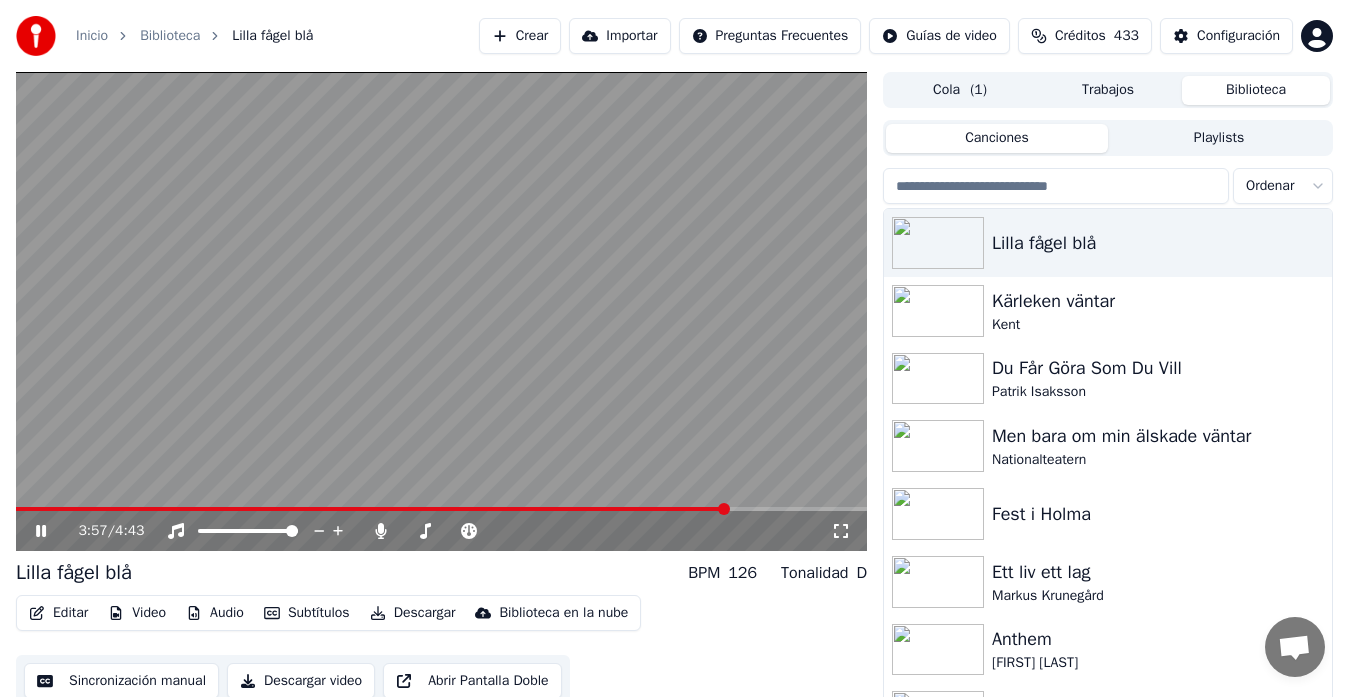 click at bounding box center [441, 509] 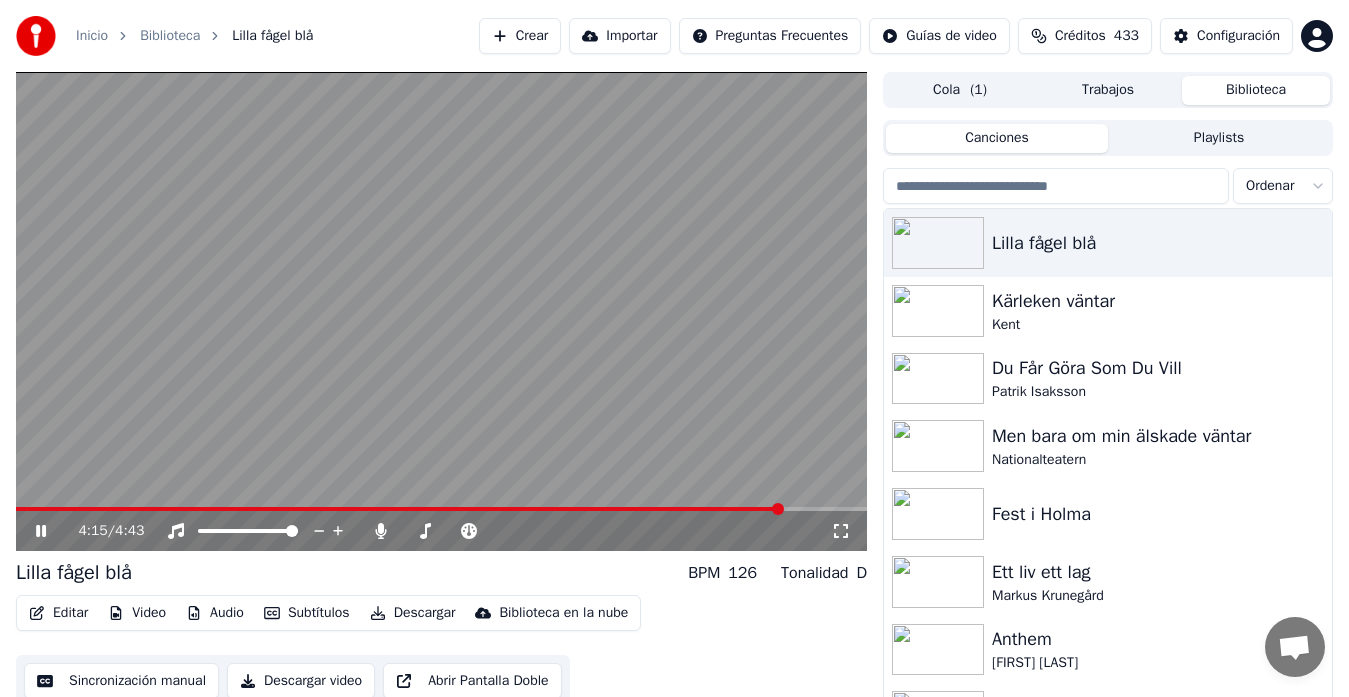 click on "Sincronización manual" at bounding box center (121, 681) 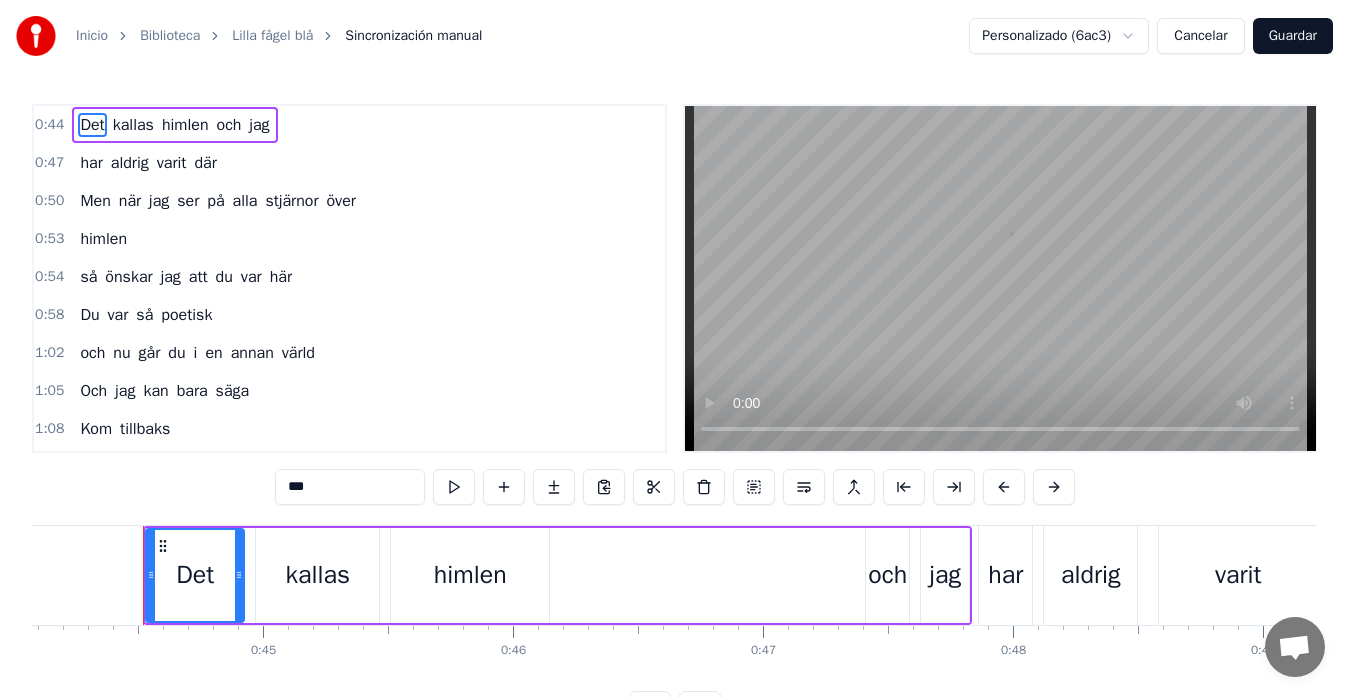 scroll, scrollTop: 0, scrollLeft: 11030, axis: horizontal 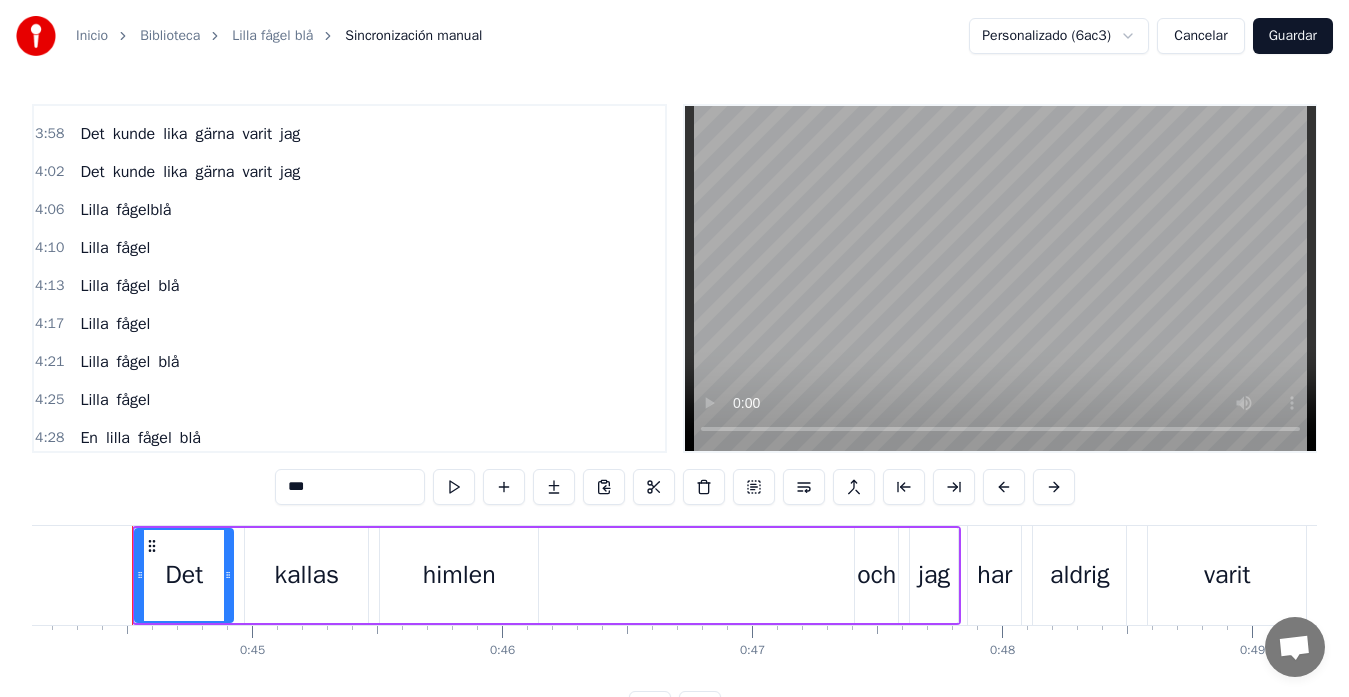 click on "Lilla" at bounding box center (94, 210) 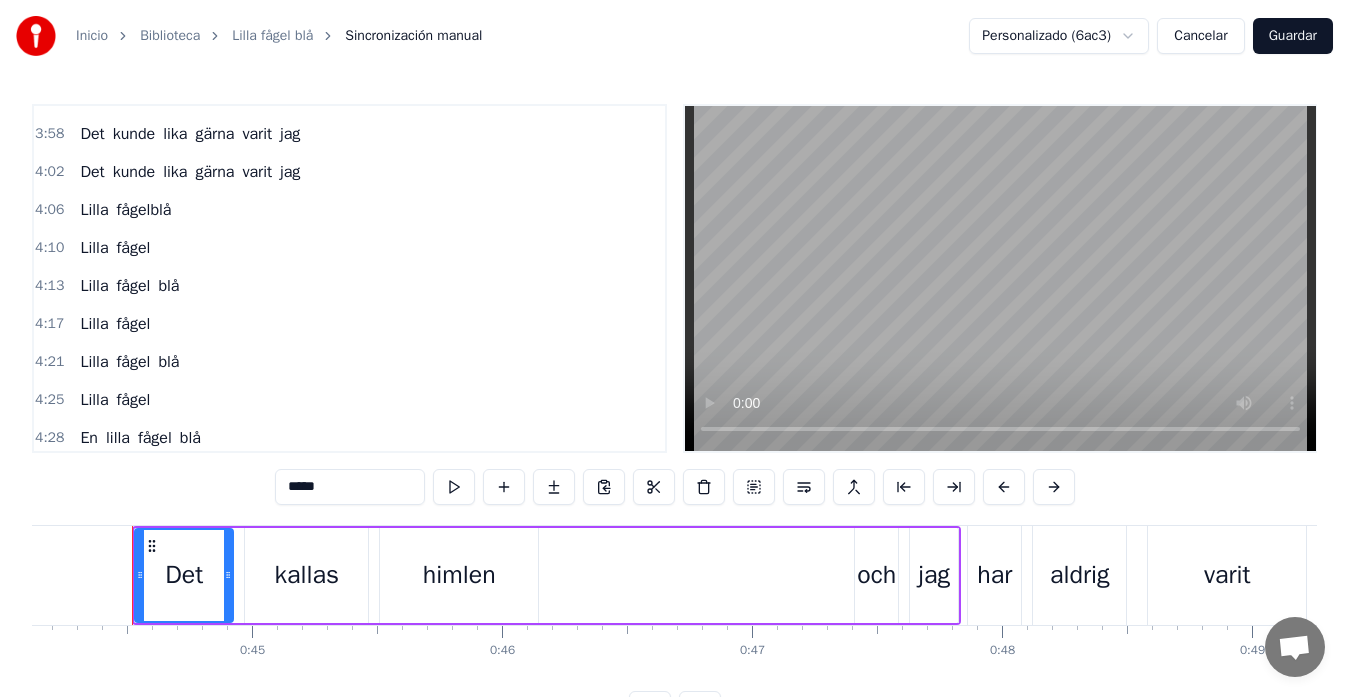 scroll, scrollTop: 1568, scrollLeft: 0, axis: vertical 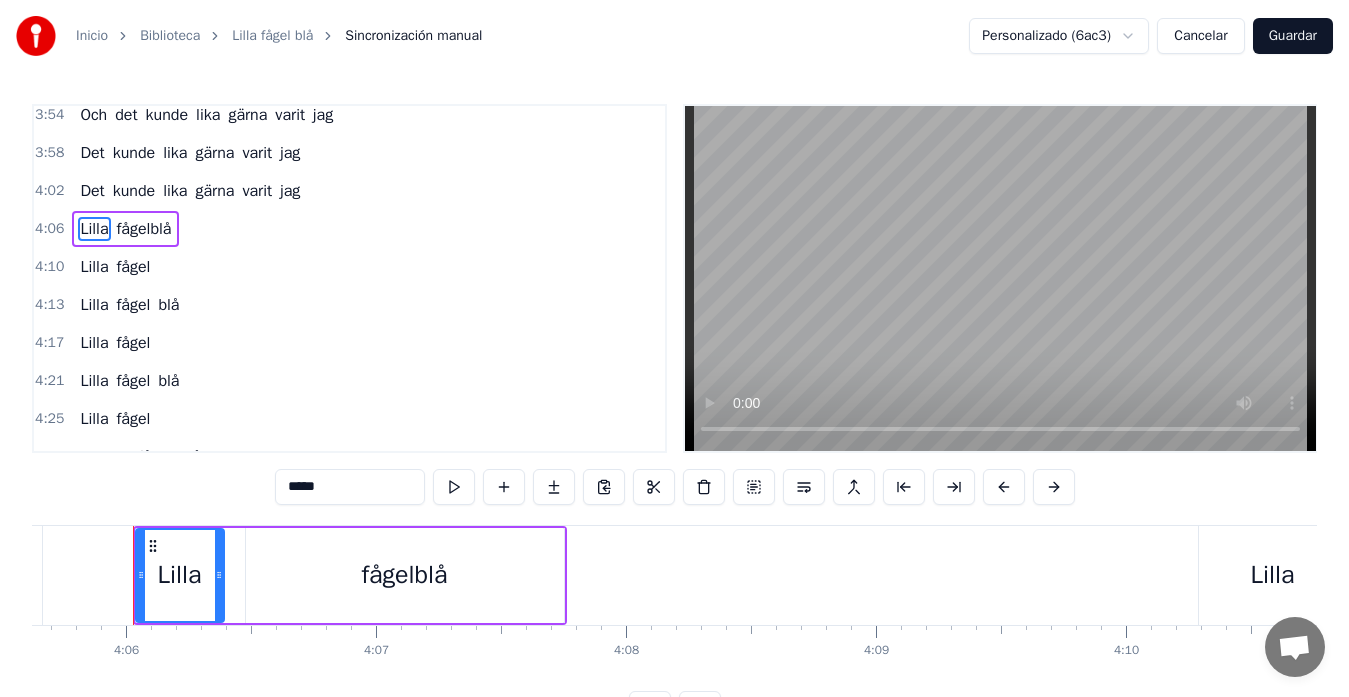 click on "Lilla fågelblå" at bounding box center [350, 575] 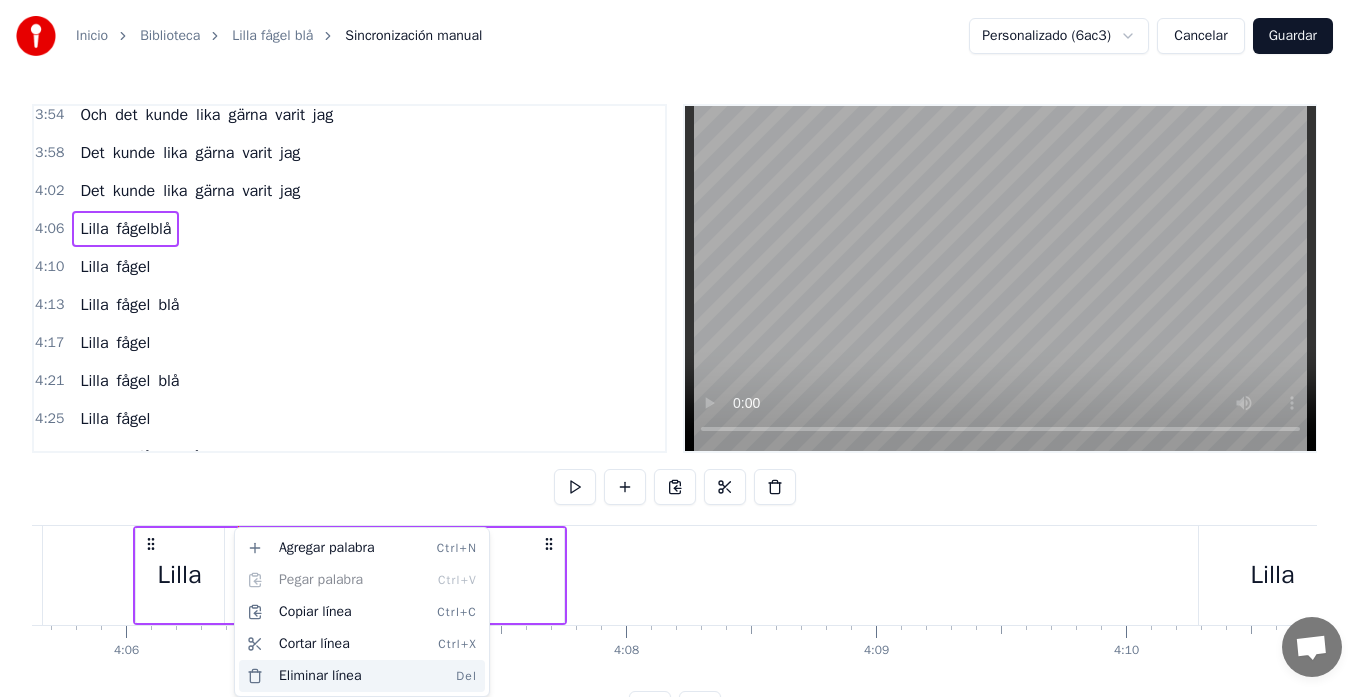 click on "Eliminar línea Del" at bounding box center [362, 676] 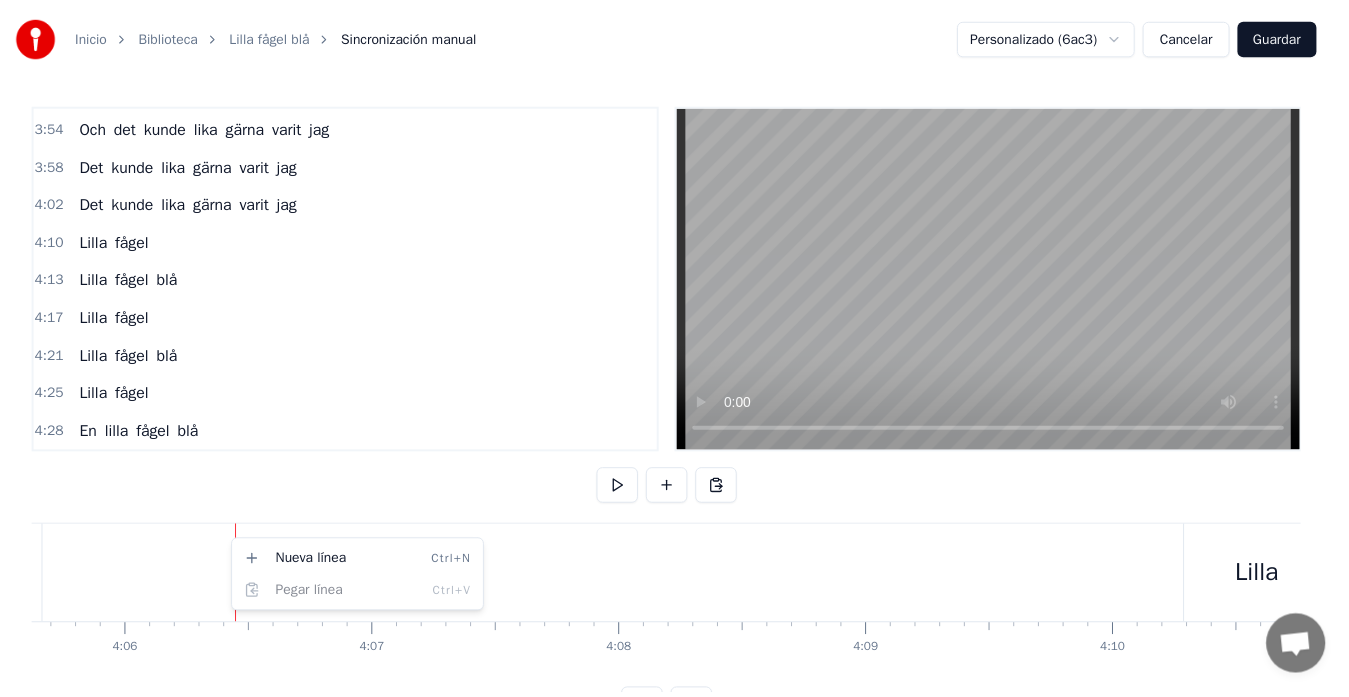 scroll, scrollTop: 1555, scrollLeft: 0, axis: vertical 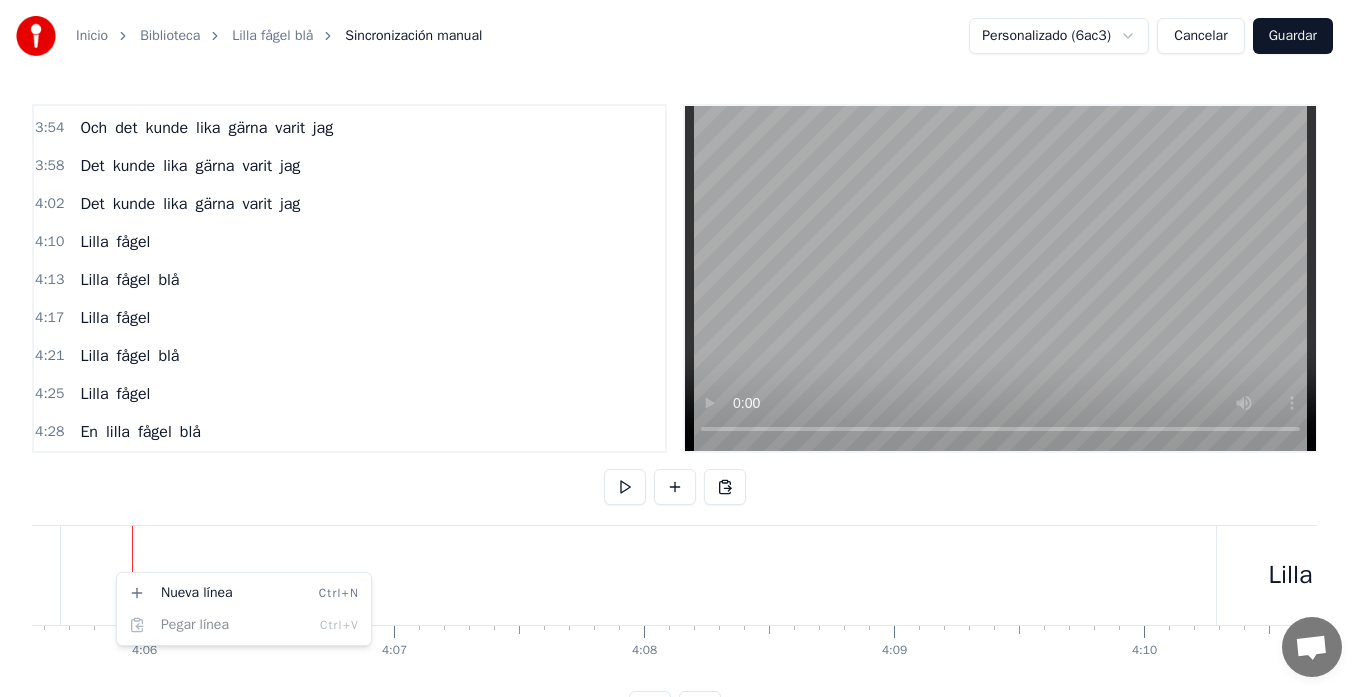 click on "Inicio Biblioteca Lilla fågel blå Sincronización manual Personalizado (6ac3) Cancelar Guardar 0:44 Det kallas himlen och jag 0:47 har aldrig varit där 0:50 Men när jag ser på alla stjärnor över 0:53 himlen 0:54 så önskar jag att du var här 0:58 Du var så poetisk 1:02 och nu går du i en annan värld 1:05 Och jag kan bara säga 1:08 Kom tillbaks 1:11 Den här världen är så underbar 1:16 Kom tillbaks 1:19 Hela världen var så underbar 1:22 Och det kunde lika gärna varit jag 1:26 Lilla Fågel Blå 1:41 Vi var så unga och vi kunde inte säga stopp 1:48 Fast världen föll som ett korthus 1:51 när vi försökte klättra opp 1:55 Och vi fick aldrig säga hur vi älskade 2:01 varandra 2:03 som bara vänner gör 2:04 Men kom tillbaks 2:08 Den här världen är så underbar 2:13 kom tillbaks 2:16 Den här världen är så underbar 2:19 Och det kunde lika gärna varit jag 2:23 Det kunde lika gärna varit jag 2:27 Det kunde lika gärna varit jag 2:30 Lilla fågelblå 3:00 Du var så poetisk och nu" at bounding box center [683, 379] 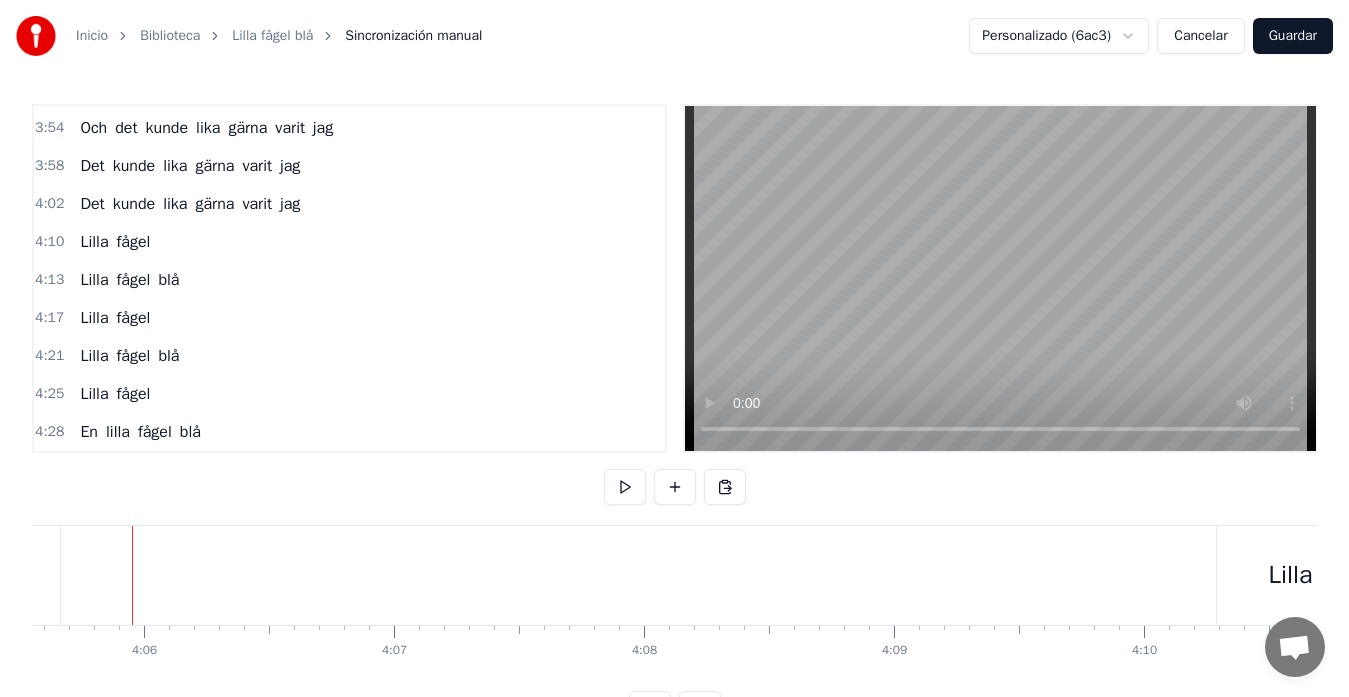 click on "fågel" at bounding box center [134, 356] 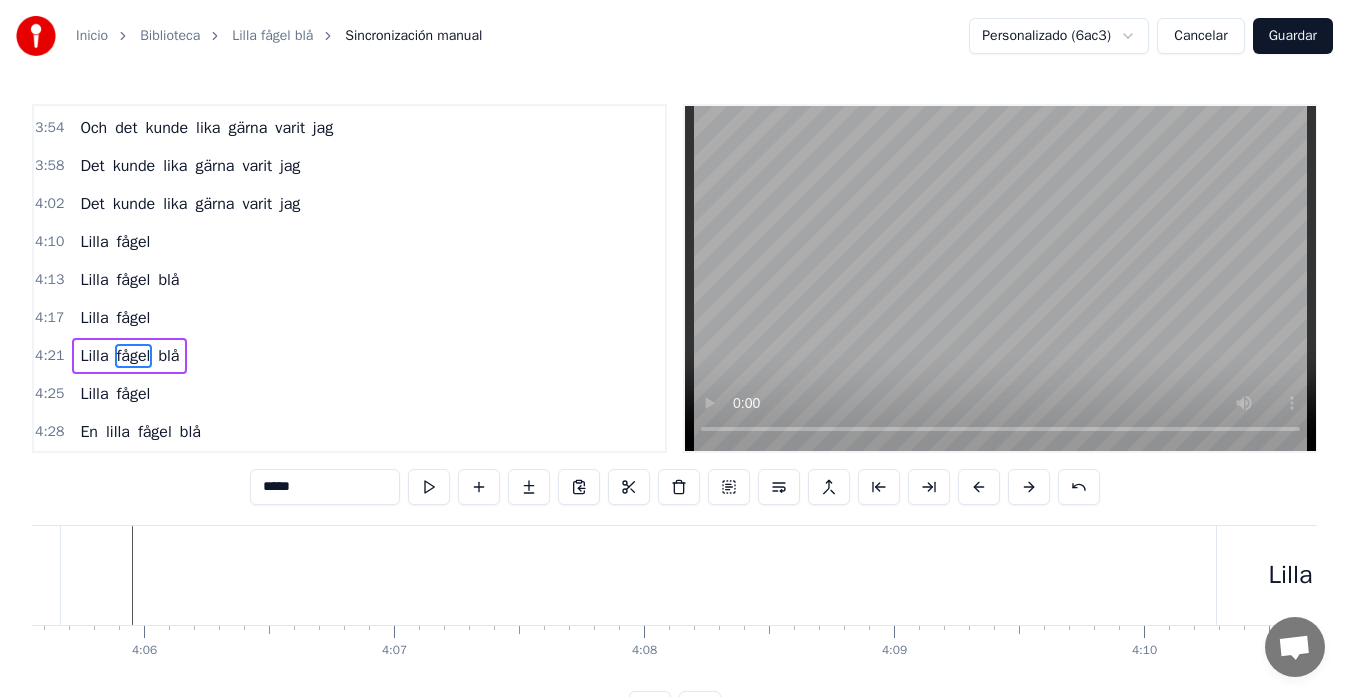scroll, scrollTop: 7, scrollLeft: 0, axis: vertical 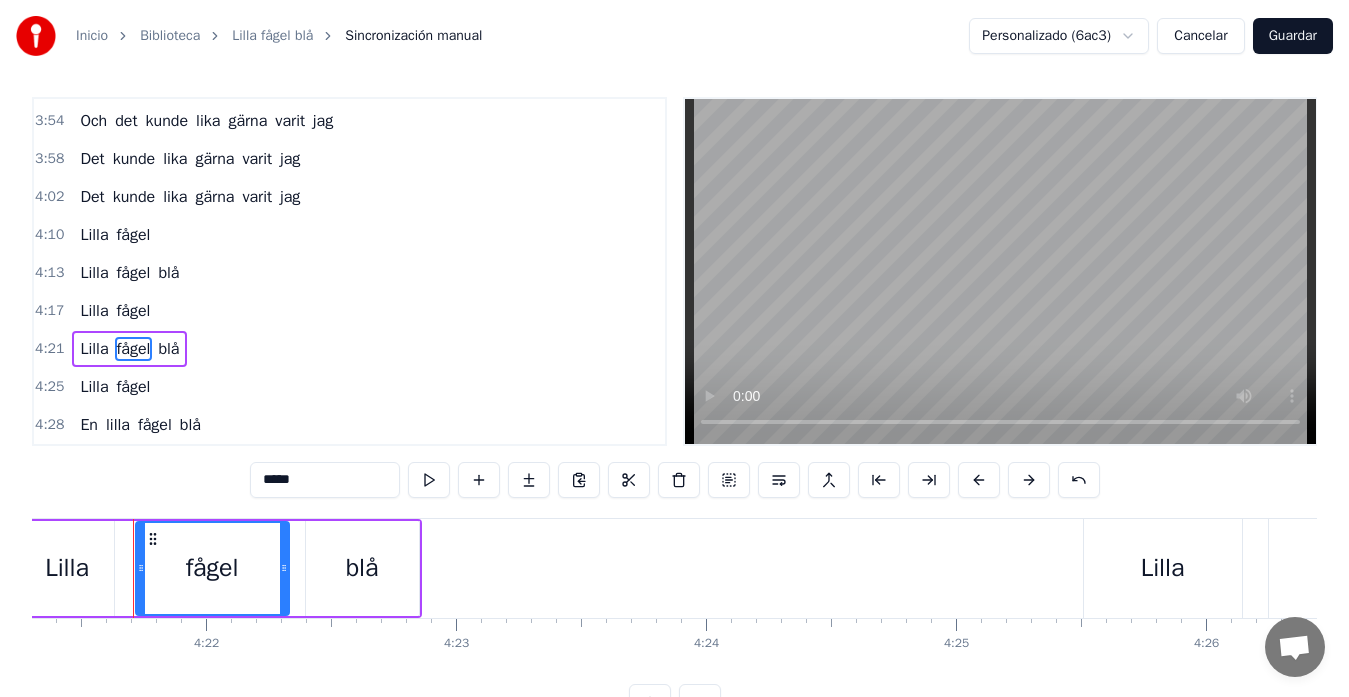 click on "Lilla fågel blå" at bounding box center (220, 568) 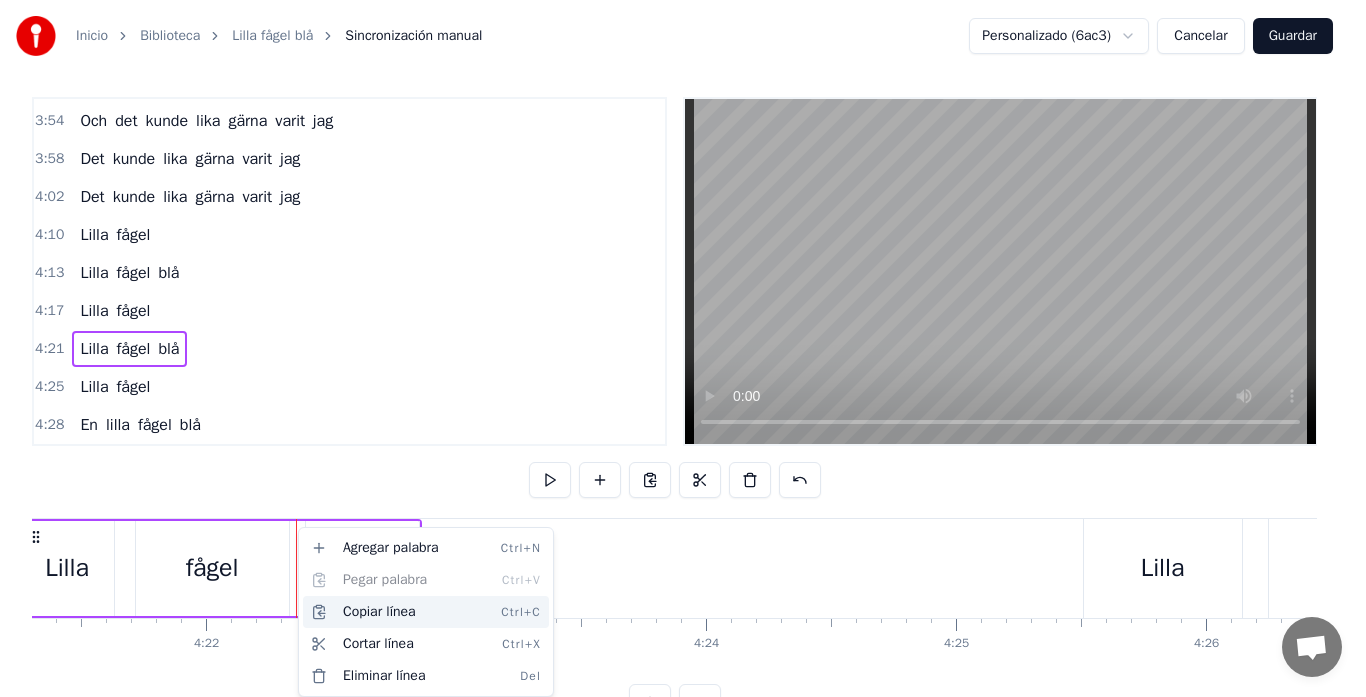 click on "Copiar línea Ctrl+C" at bounding box center [426, 612] 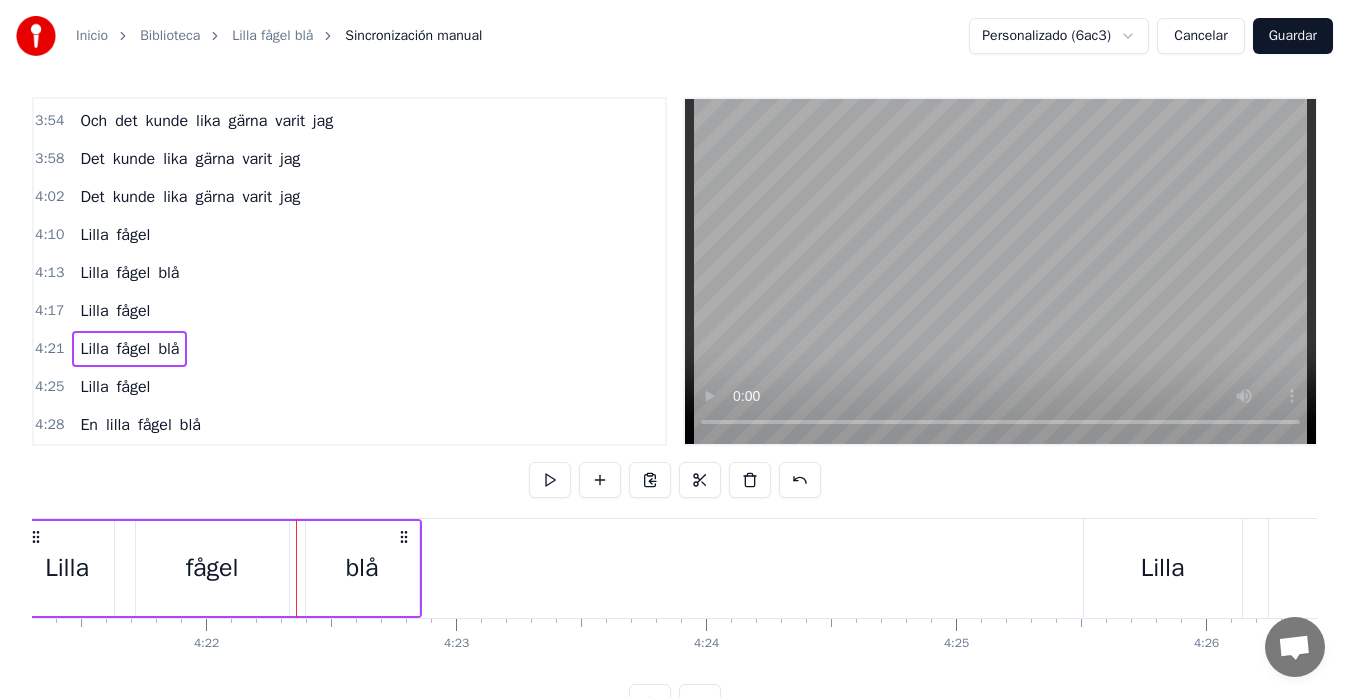 click on "Lilla fågel" at bounding box center [115, 235] 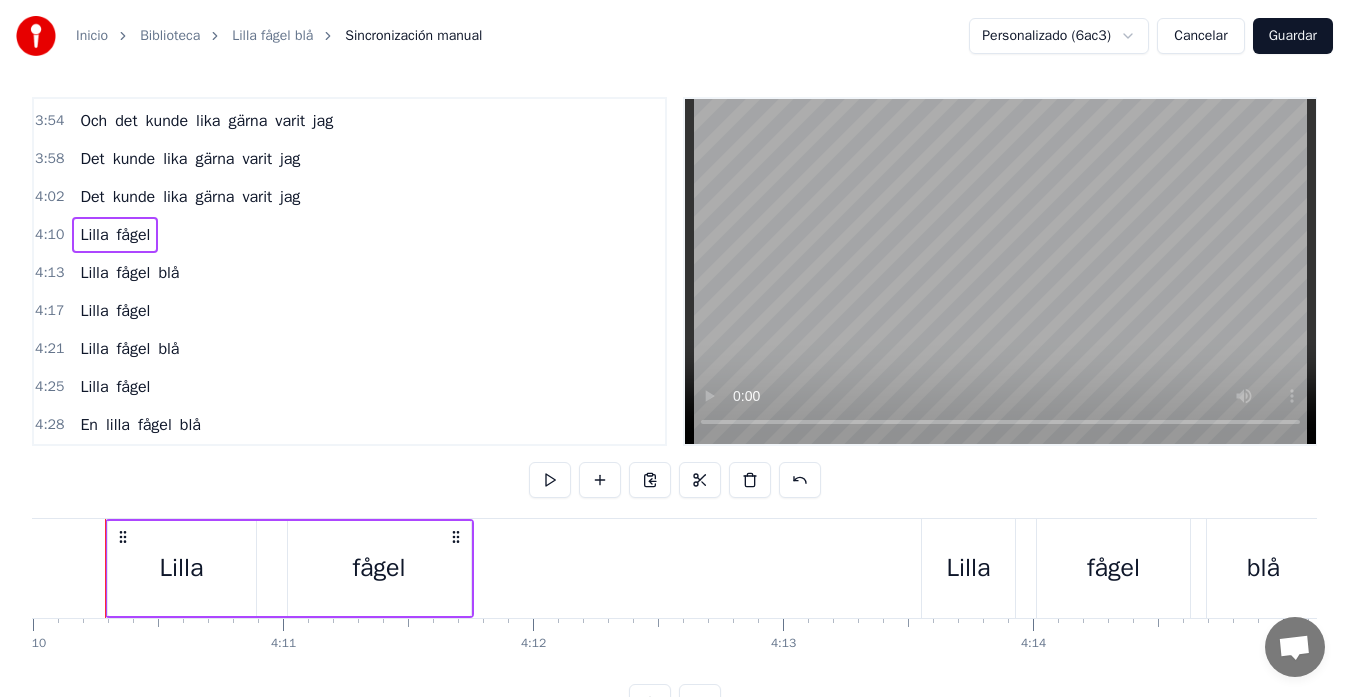 scroll, scrollTop: 0, scrollLeft: 62471, axis: horizontal 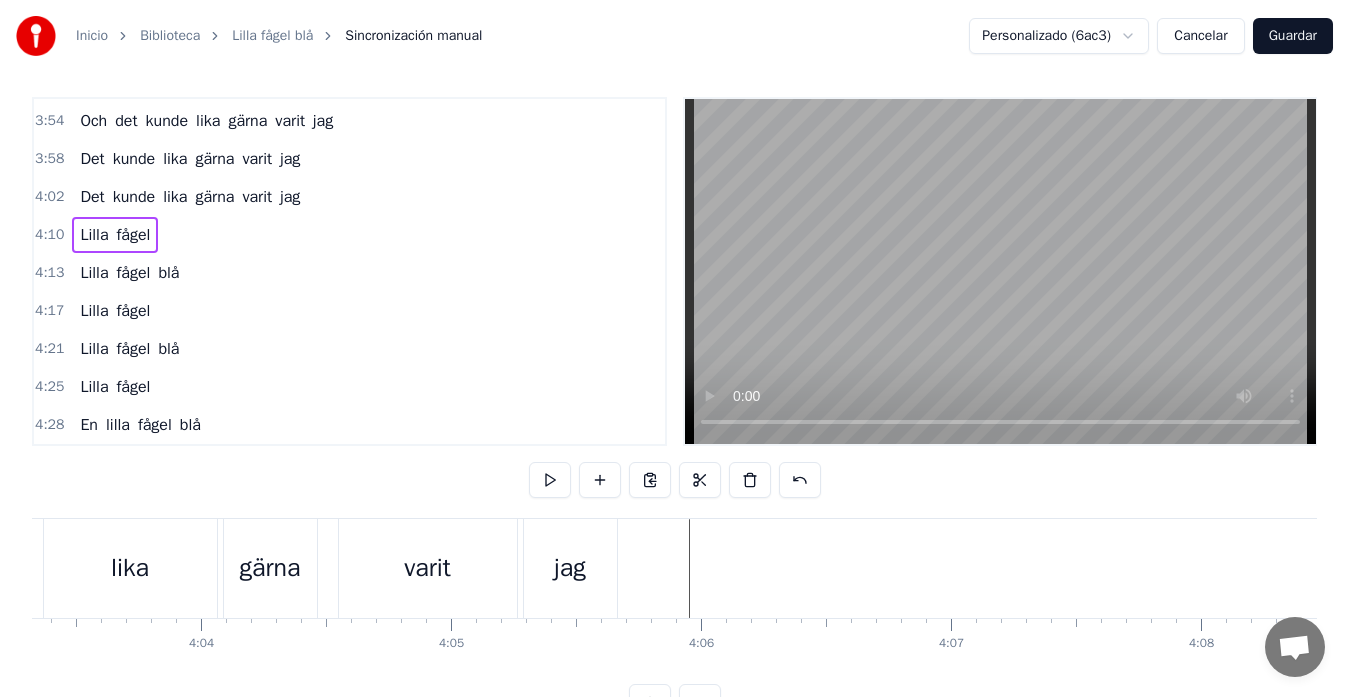 click on "varit" at bounding box center (428, 568) 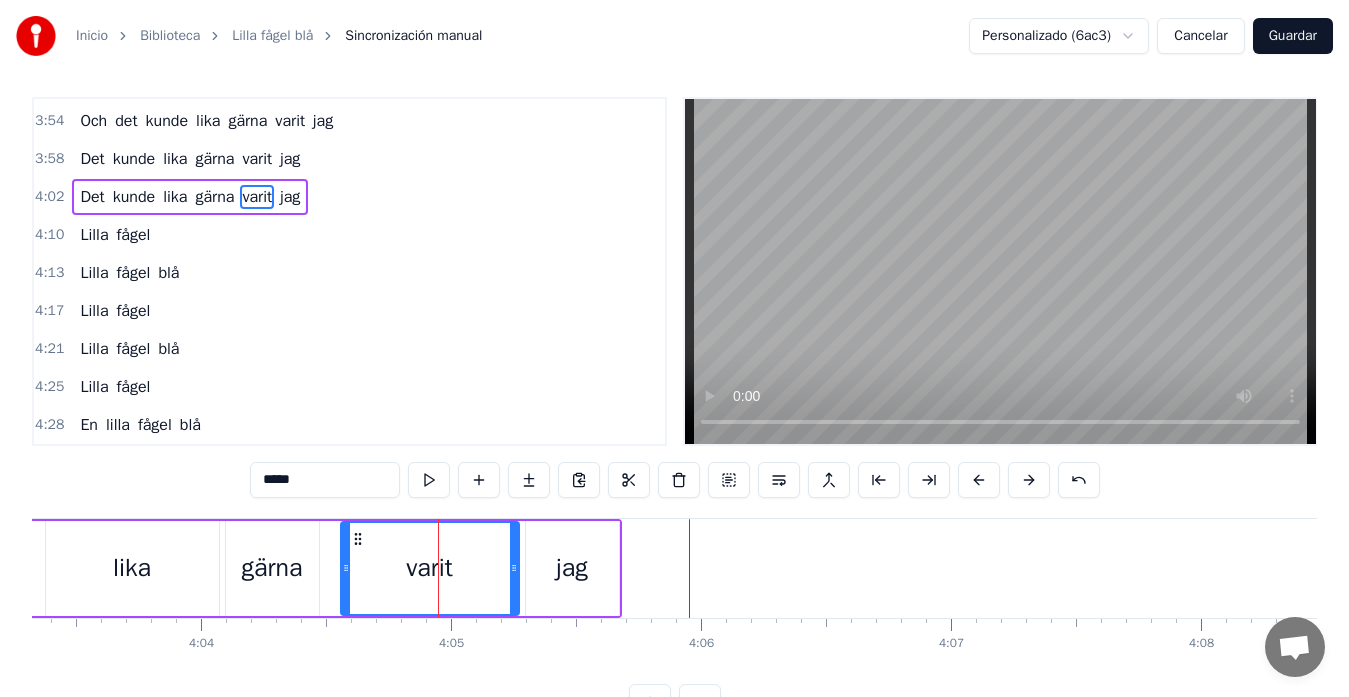 scroll, scrollTop: 0, scrollLeft: 0, axis: both 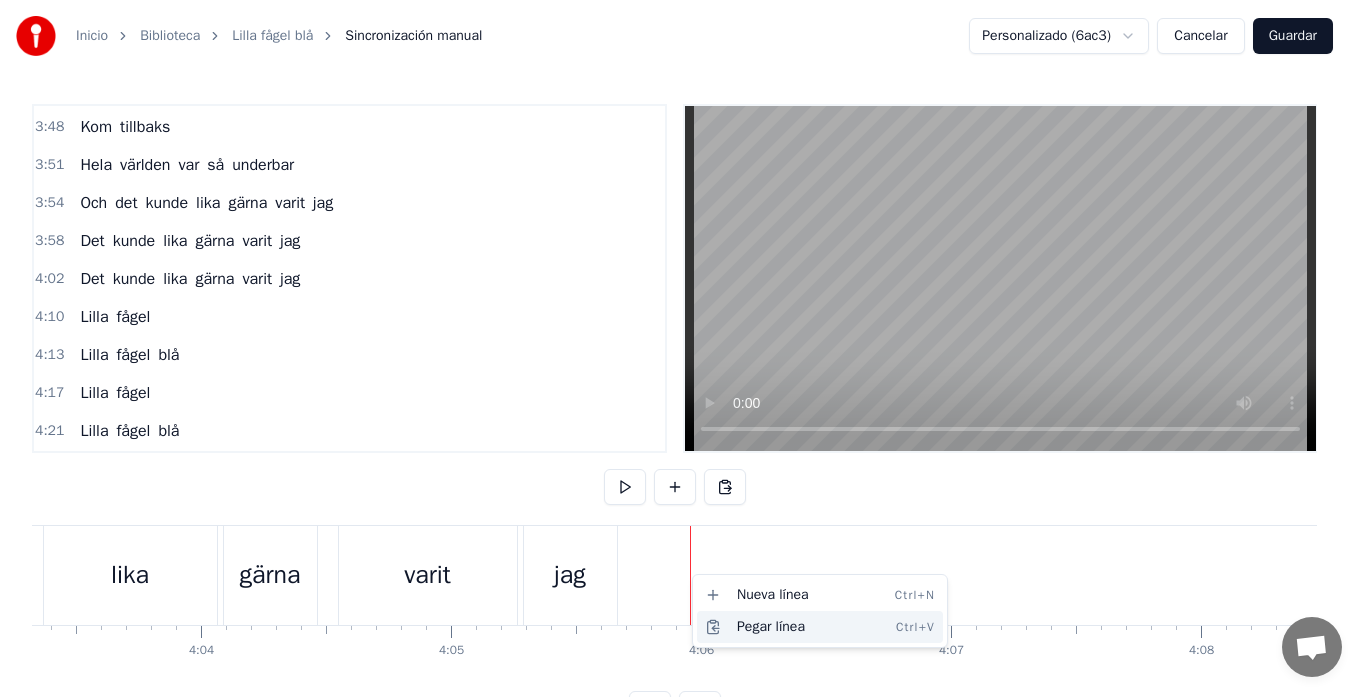 click on "Pegar línea Ctrl+V" at bounding box center (820, 627) 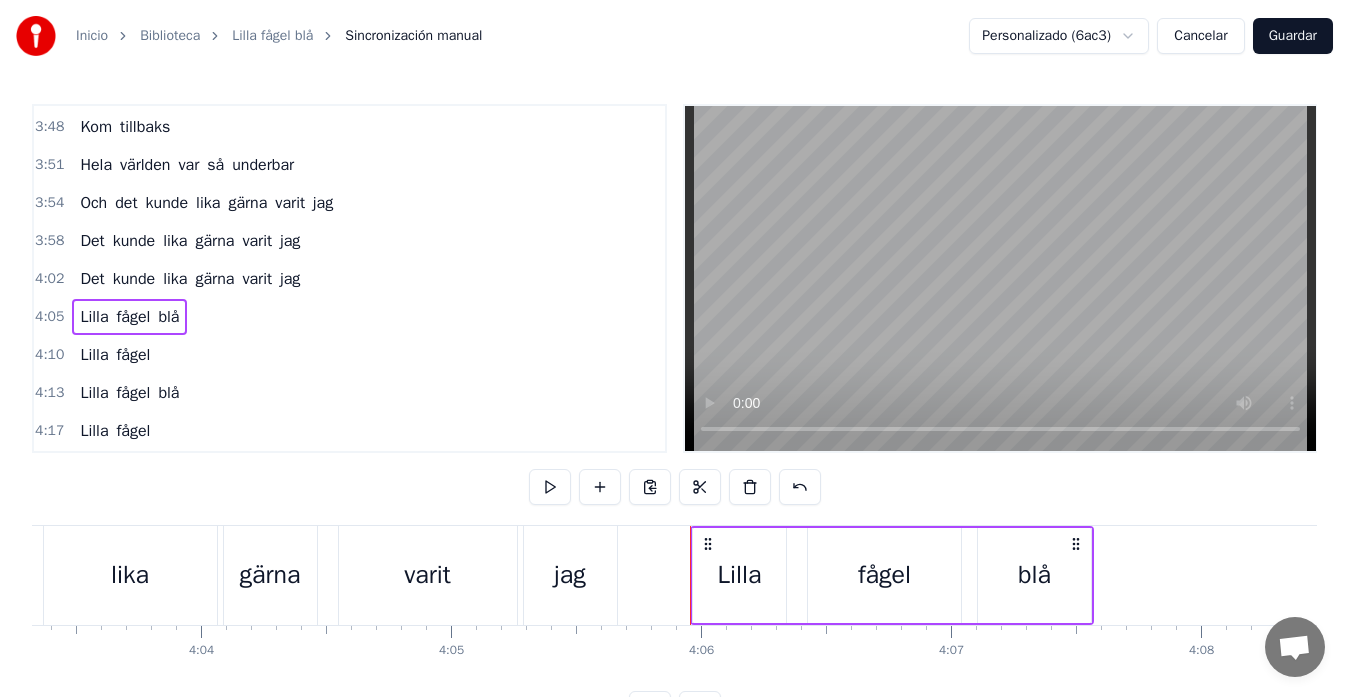 click on "varit" at bounding box center (428, 575) 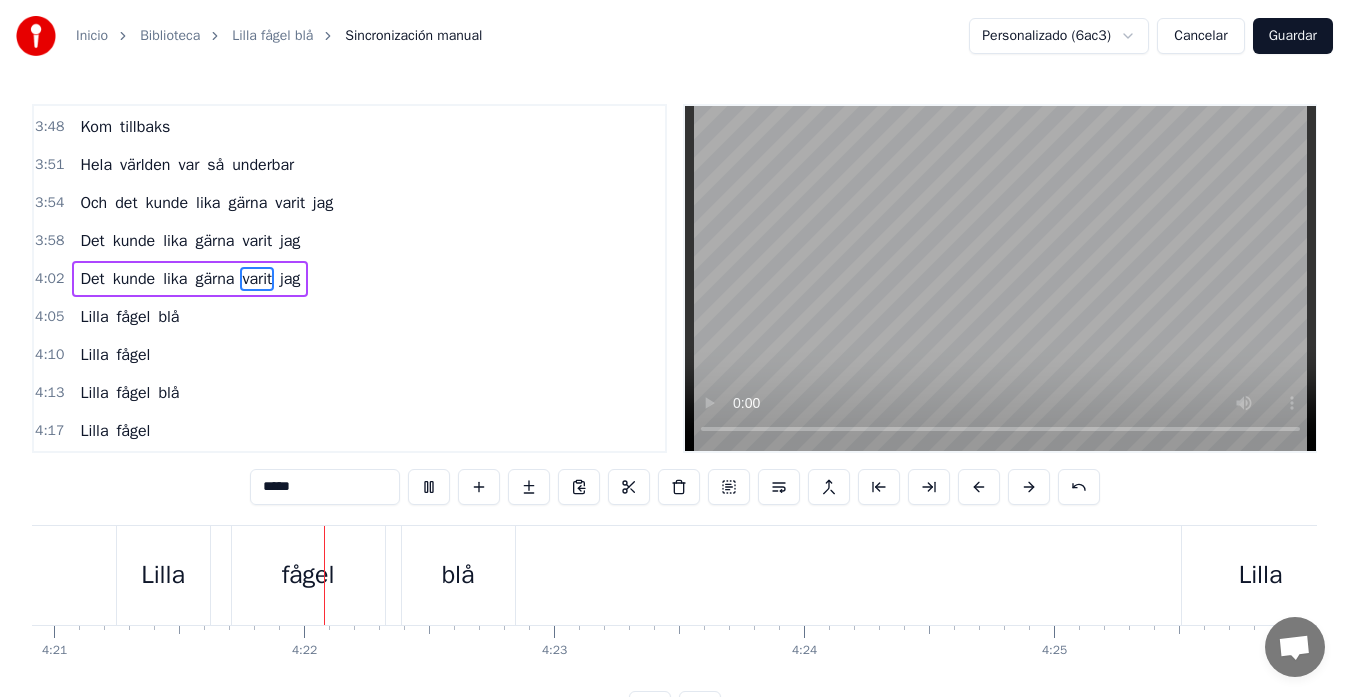 scroll, scrollTop: 0, scrollLeft: 65286, axis: horizontal 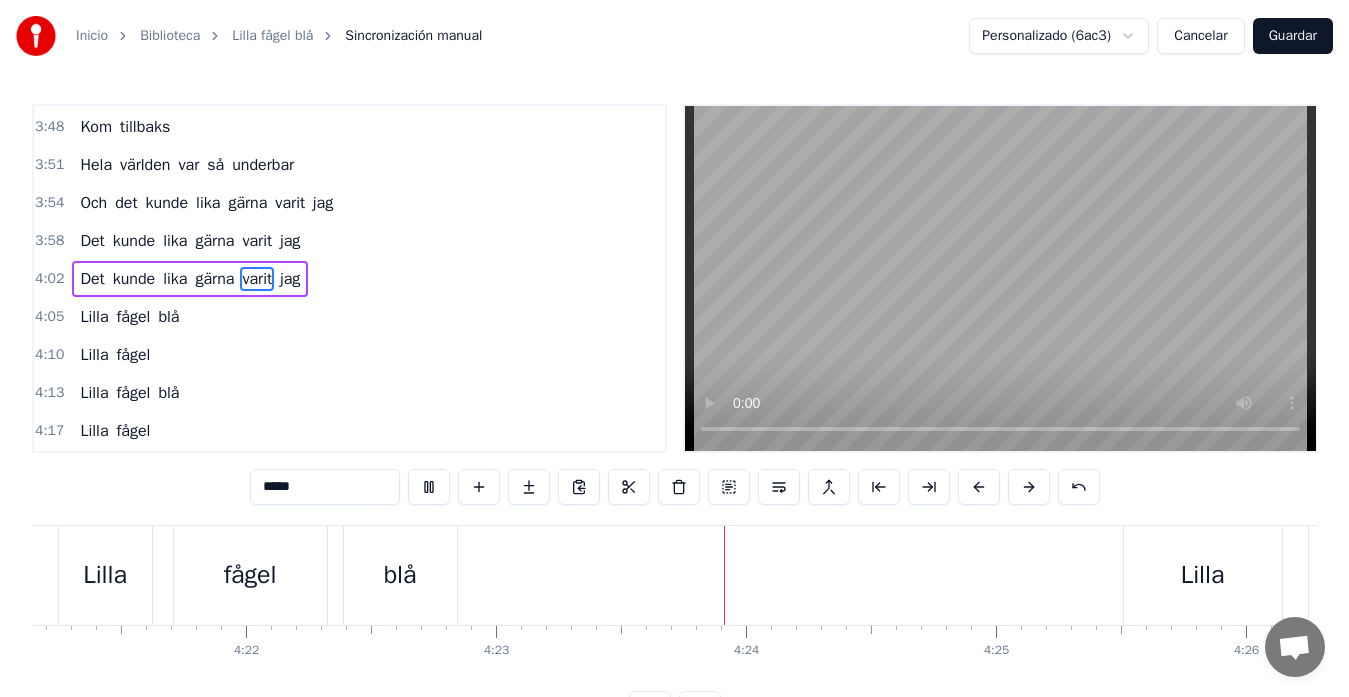 click on "Guardar" at bounding box center (1293, 36) 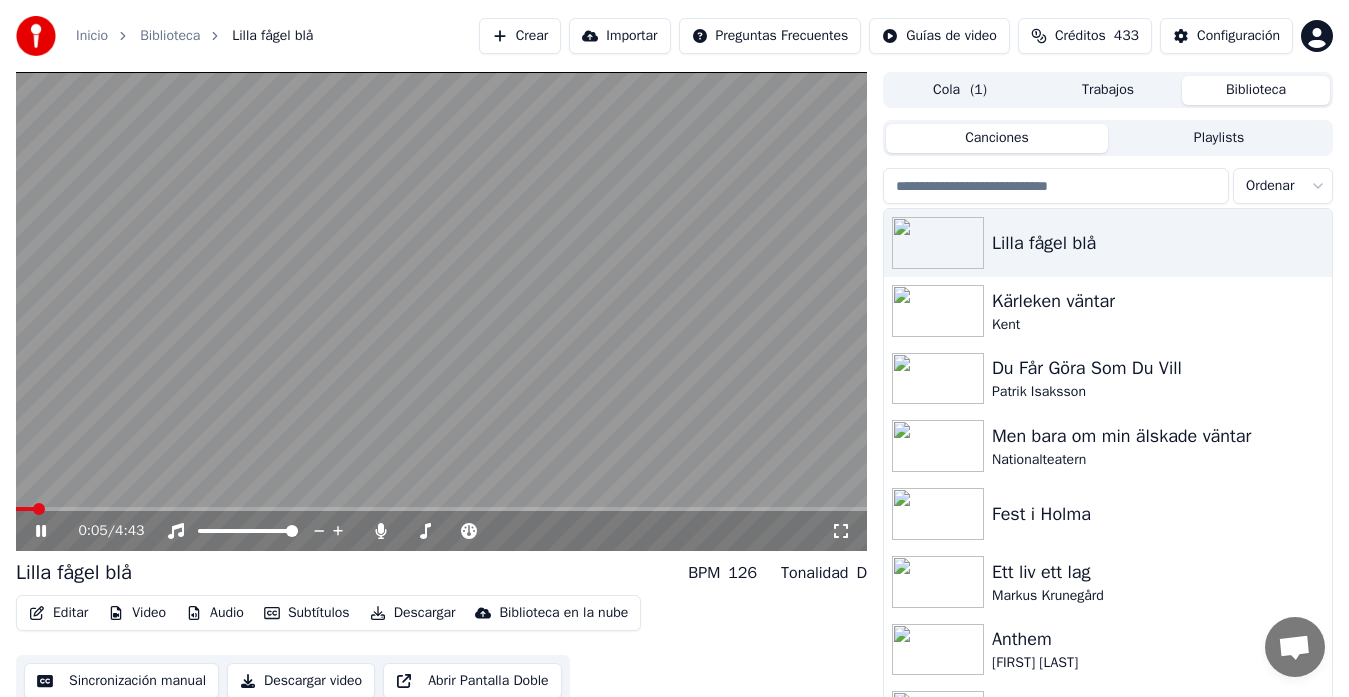 click on "Créditos 433" at bounding box center [1085, 36] 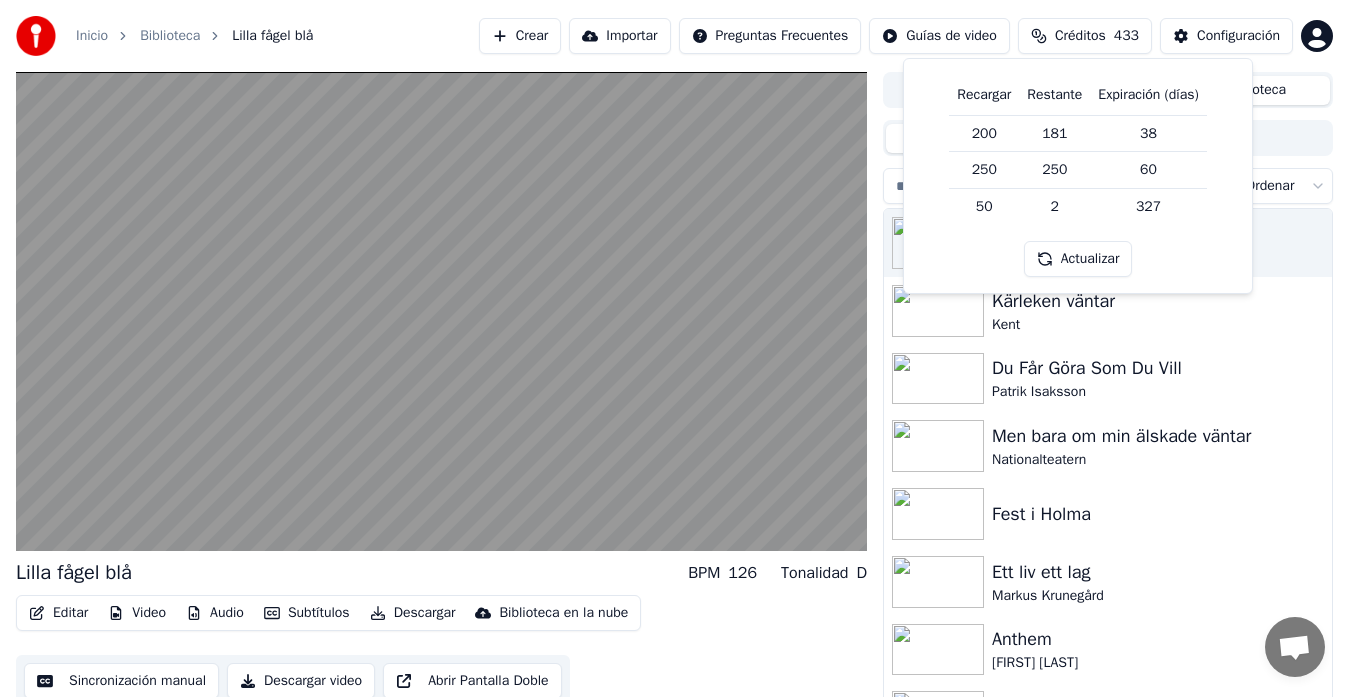 click on "Créditos 433" at bounding box center [1085, 36] 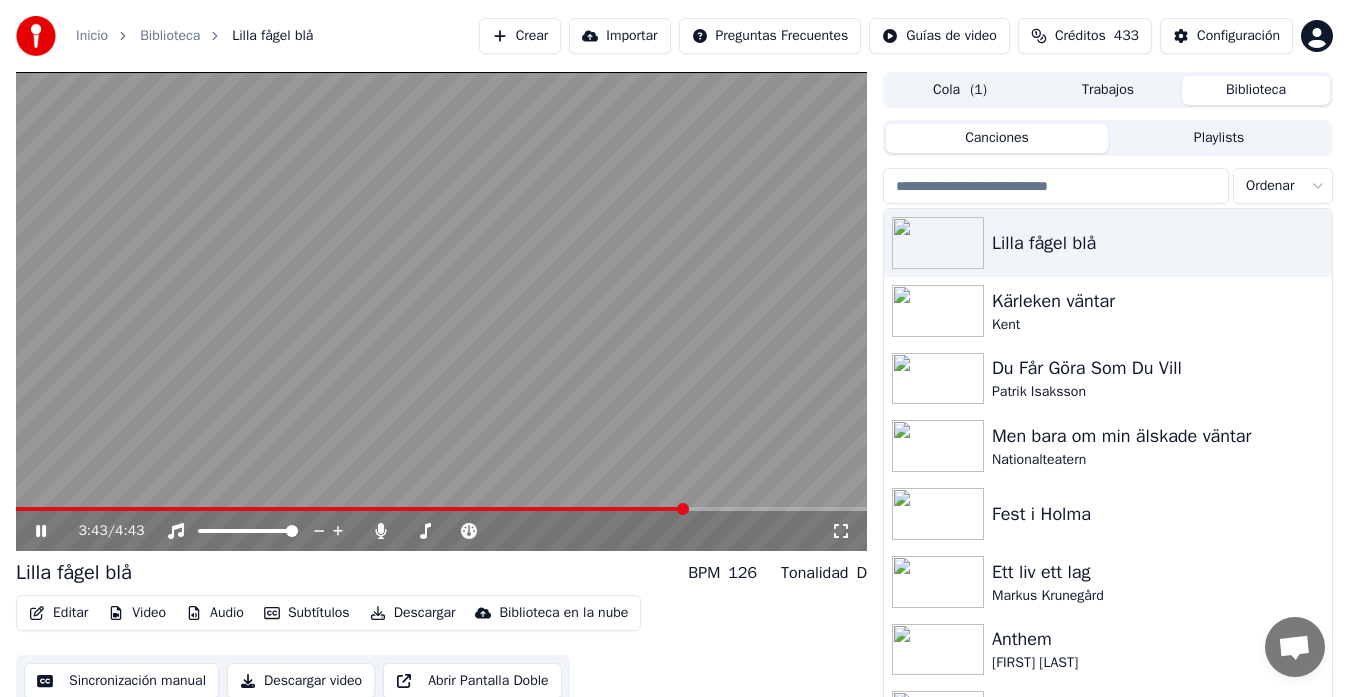 click at bounding box center (441, 509) 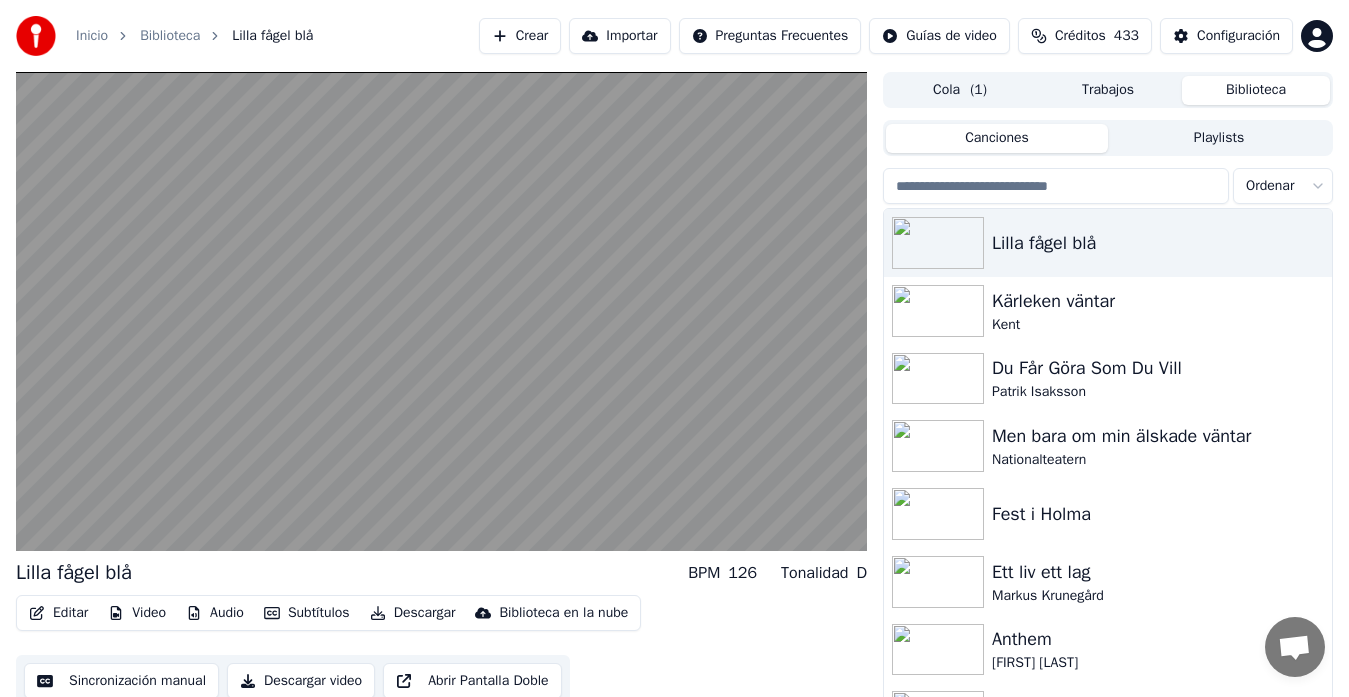 click on "Descargar" at bounding box center (413, 613) 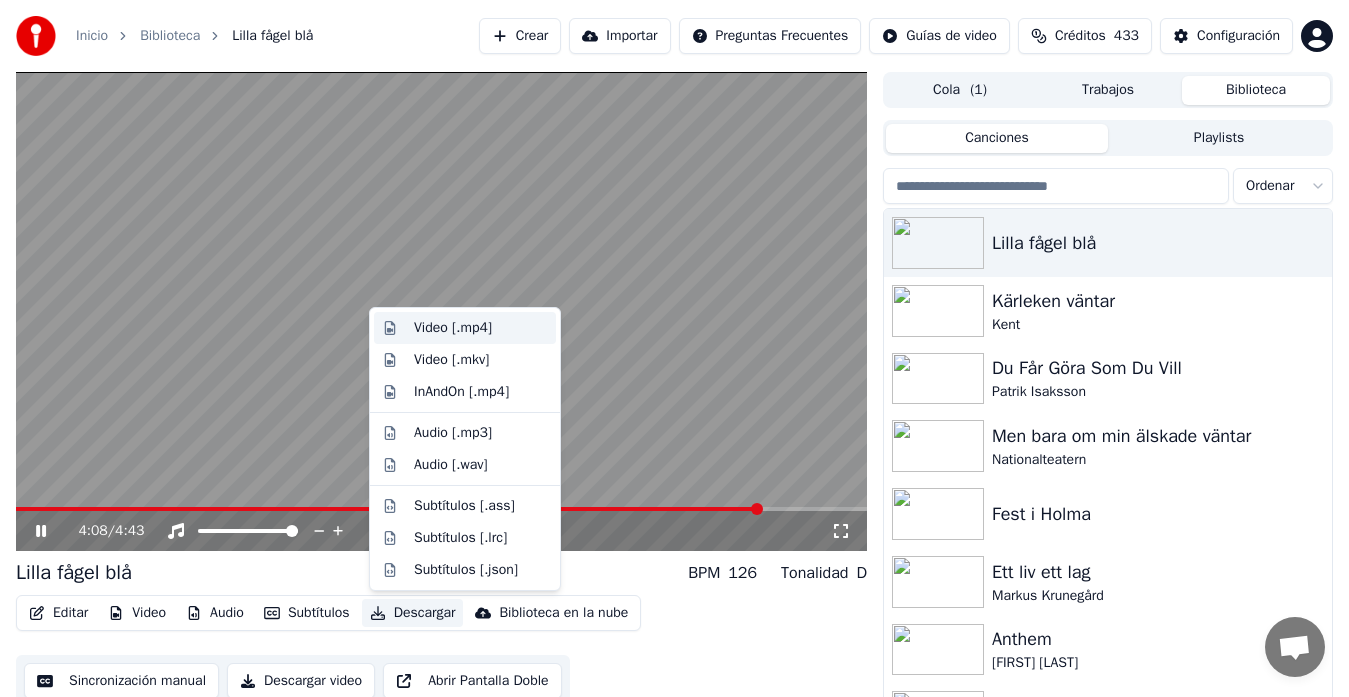 click on "Video [.mp4]" at bounding box center [453, 328] 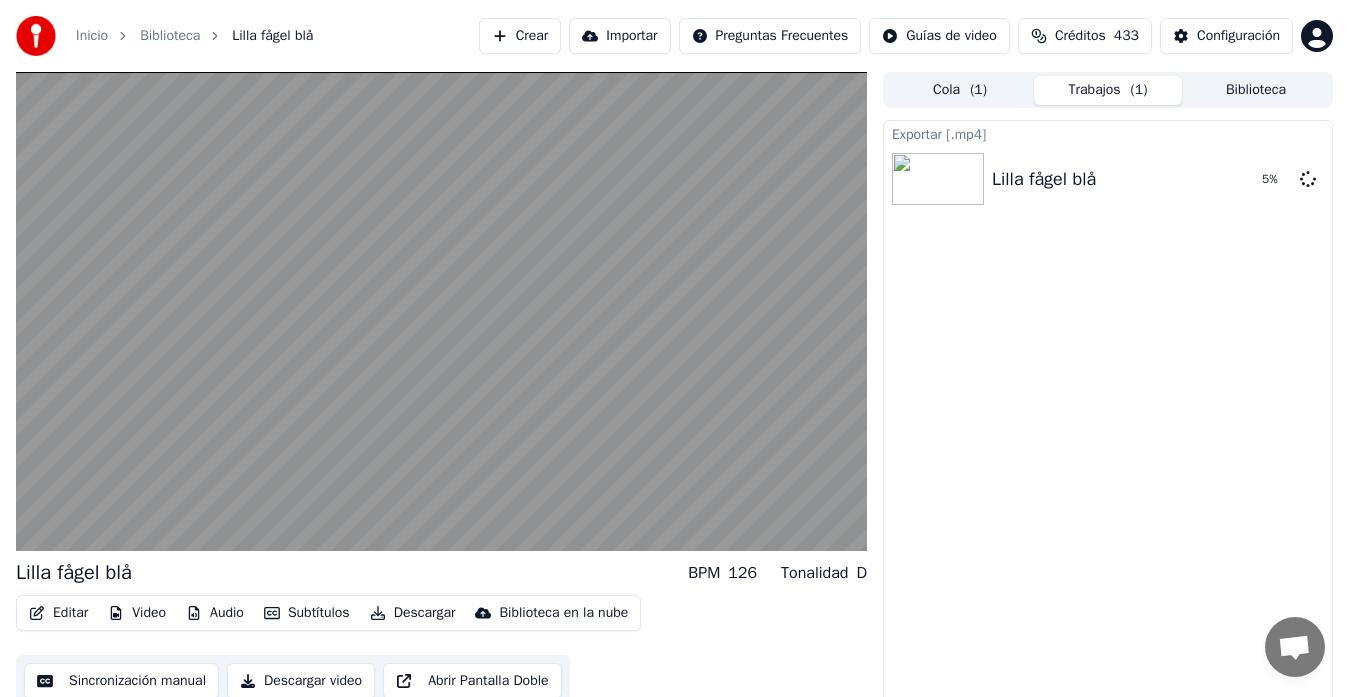 click on "Sincronización manual" at bounding box center (121, 681) 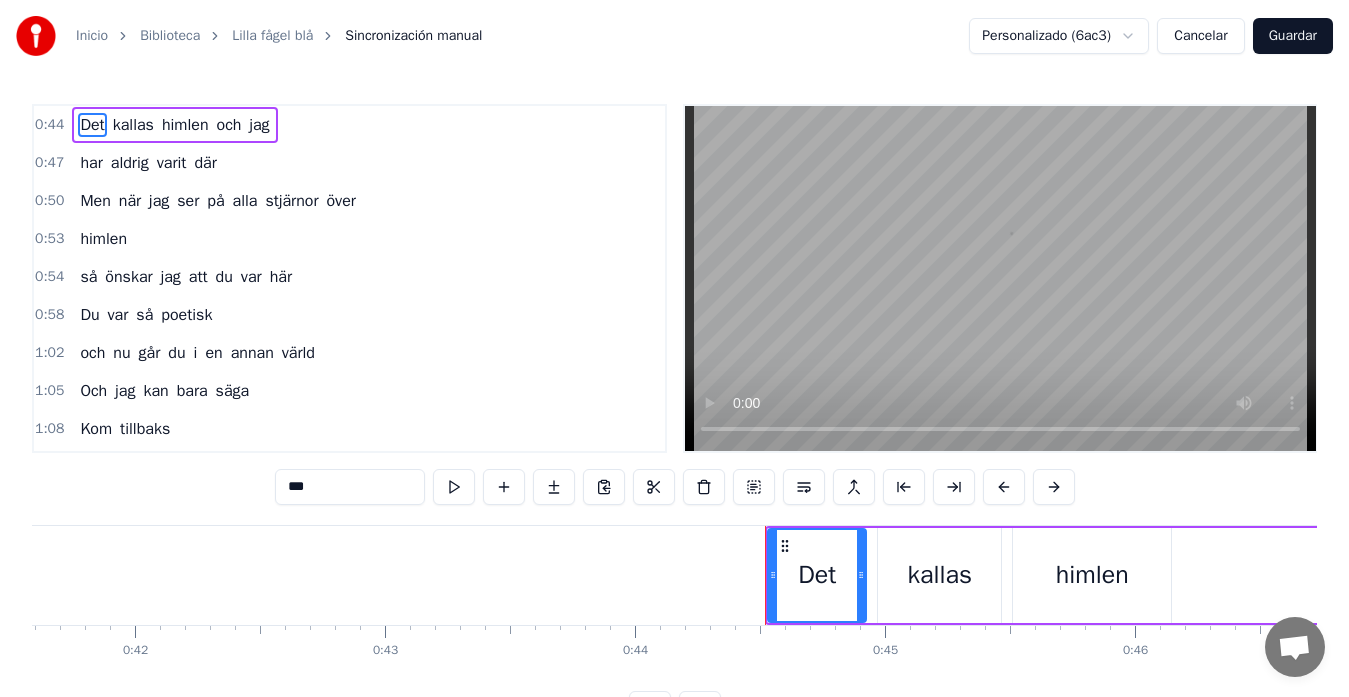 scroll, scrollTop: 0, scrollLeft: 11030, axis: horizontal 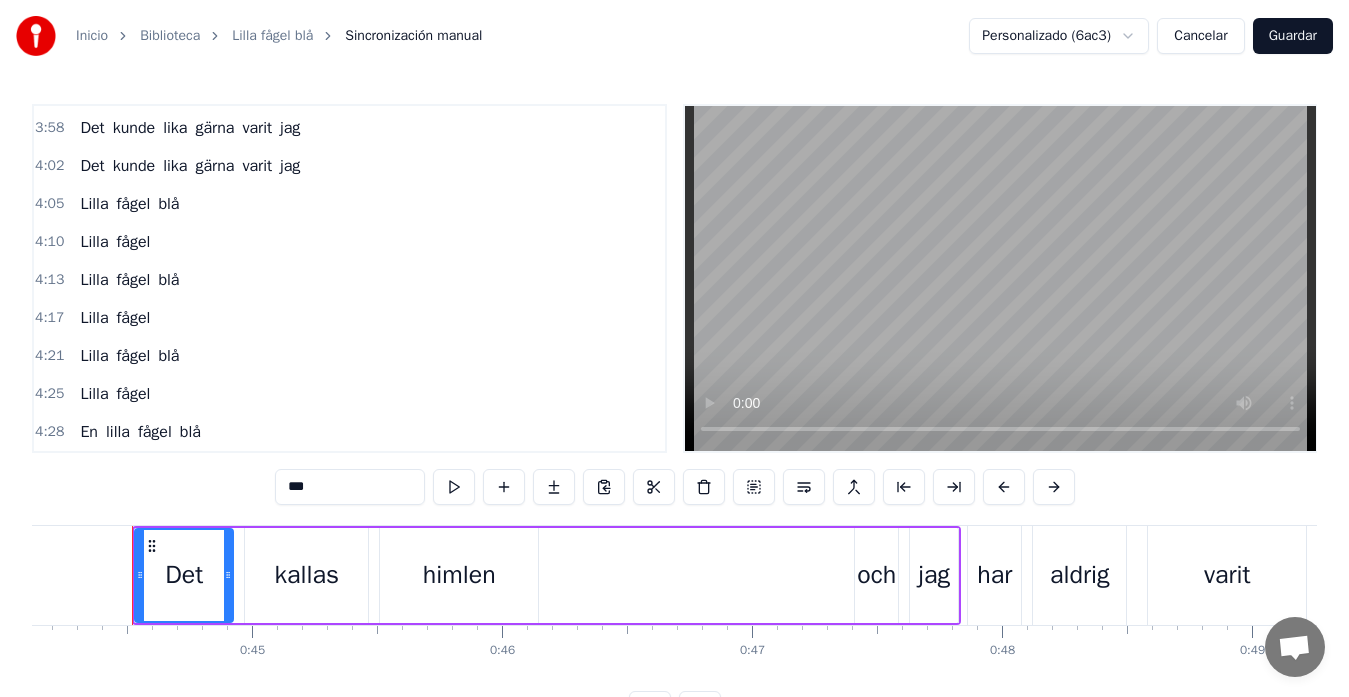 click on "lilla" at bounding box center [118, 432] 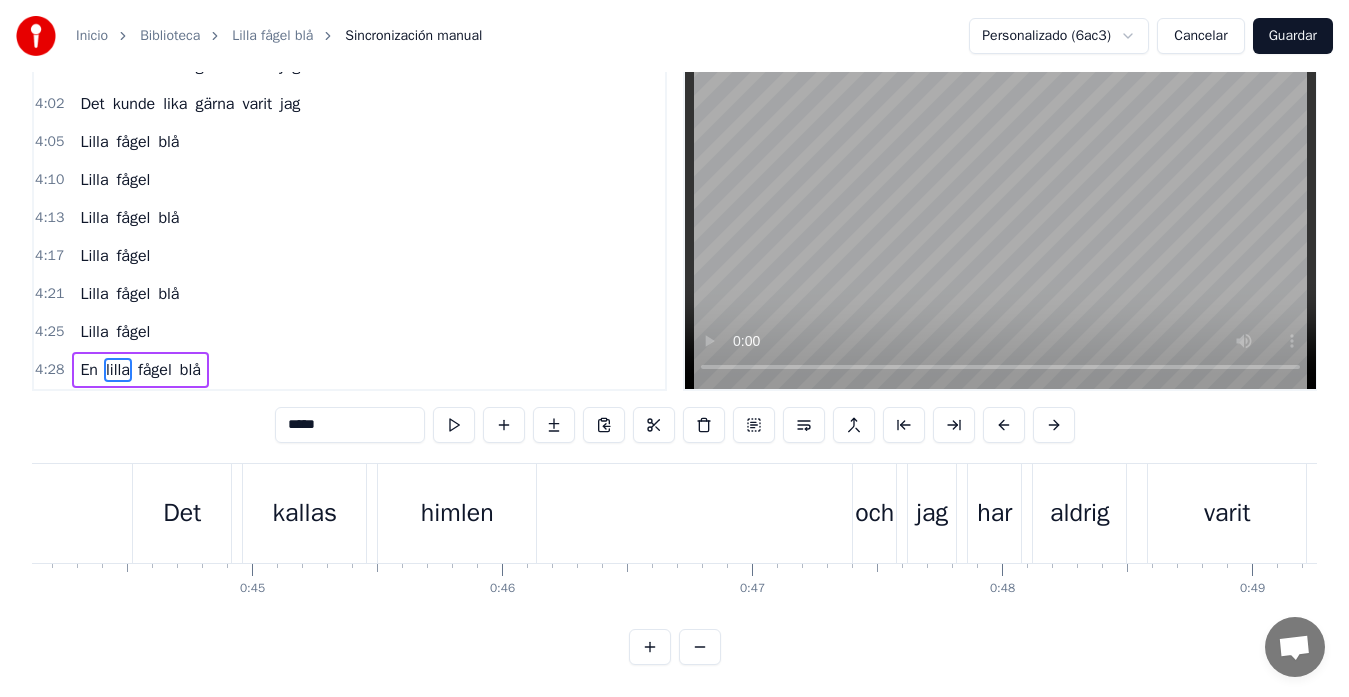 scroll, scrollTop: 79, scrollLeft: 0, axis: vertical 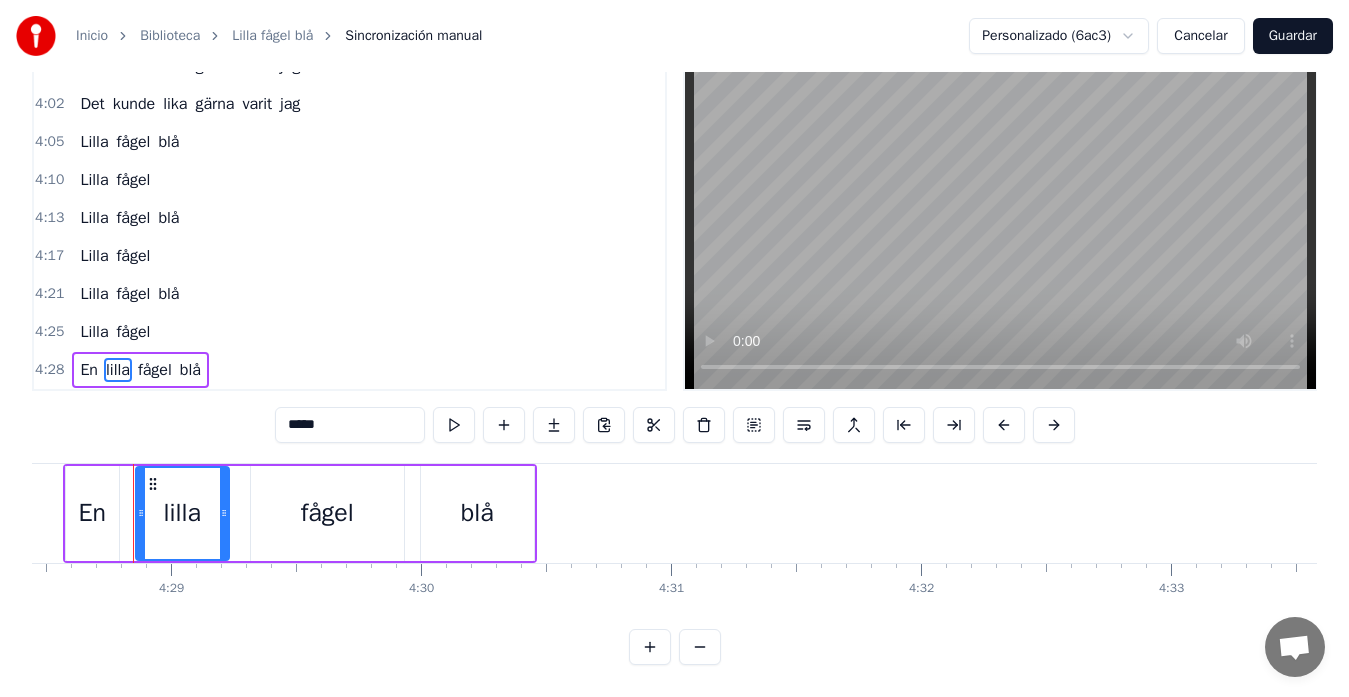 click on "En" at bounding box center [91, 513] 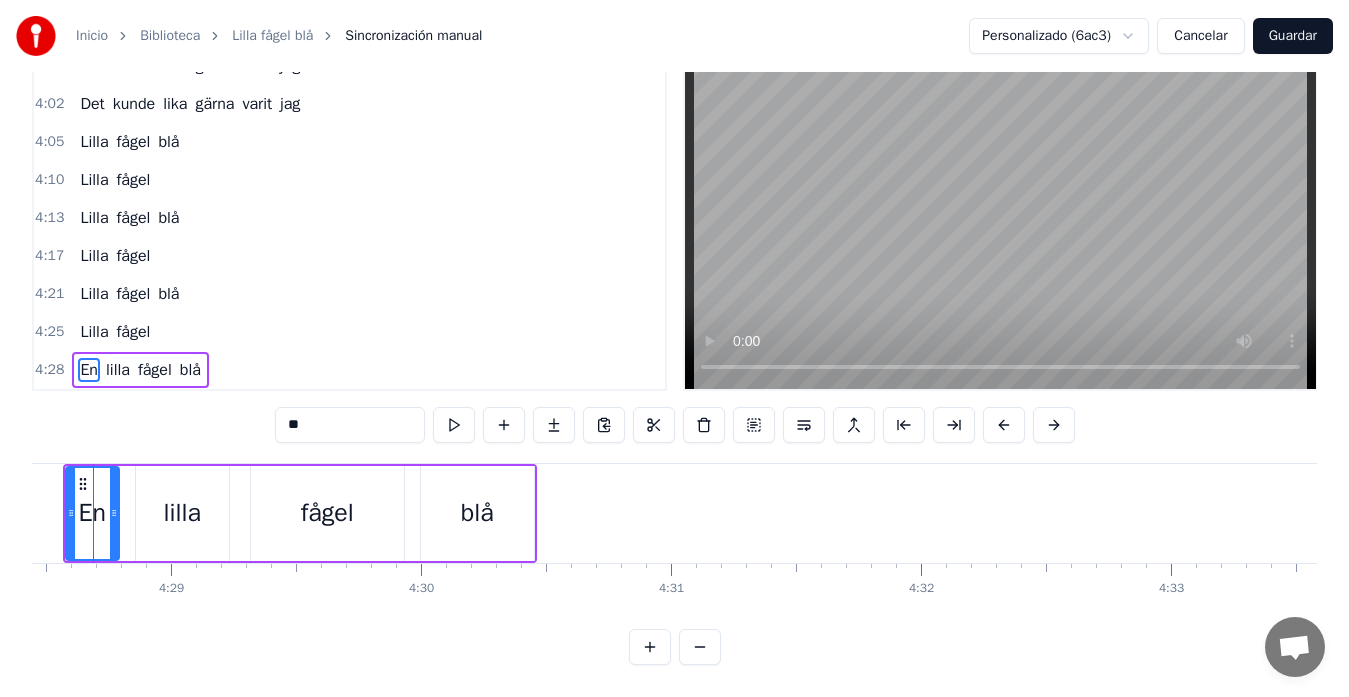 scroll, scrollTop: 0, scrollLeft: 67072, axis: horizontal 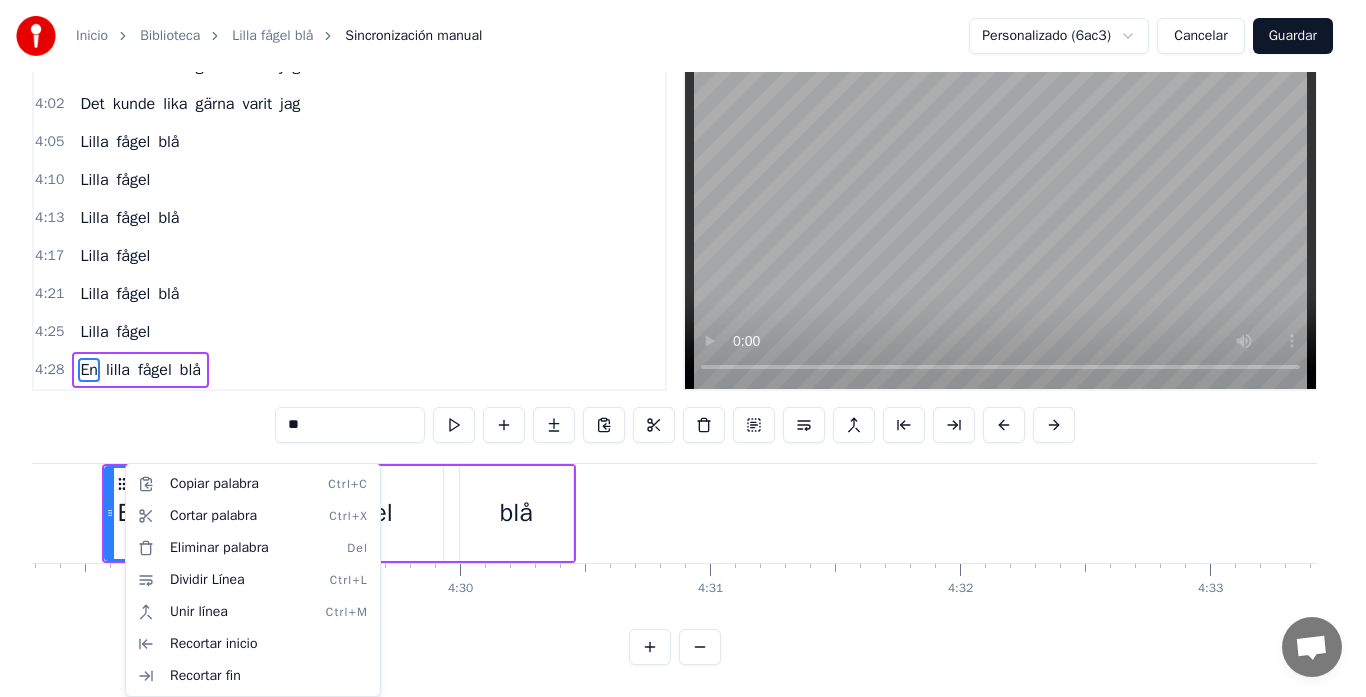 click on "Inicio Biblioteca Lilla fågel blå Sincronización manual Personalizado (6ac3) Cancelar Guardar 0:44 Det kallas himlen och jag 0:47 har aldrig varit där 0:50 Men när jag ser på alla stjärnor över 0:53 himlen 0:54 så önskar jag att du var här 0:58 Du var så poetisk 1:02 och nu går du i en annan värld 1:05 Och jag kan bara säga 1:08 Kom tillbaks 1:11 Den här världen är så underbar 1:16 Kom tillbaks 1:19 Hela världen var så underbar 1:22 Och det kunde lika gärna varit jag 1:26 Lilla Fågel Blå 1:41 Vi var så unga och vi kunde inte säga stopp 1:48 Fast världen föll som ett korthus 1:51 när vi försökte klättra opp 1:55 Och vi fick aldrig säga hur vi älskade 2:01 varandra 2:03 som bara vänner gör 2:04 Men kom tillbaks 2:08 Den här världen är så underbar 2:13 kom tillbaks 2:16 Den här världen är så underbar 2:19 Och det kunde lika gärna varit jag 2:23 Det kunde lika gärna varit jag 2:27 Det kunde lika gärna varit jag 2:30 Lilla fågelblå 3:00 Du var så poetisk och nu" at bounding box center [683, 317] 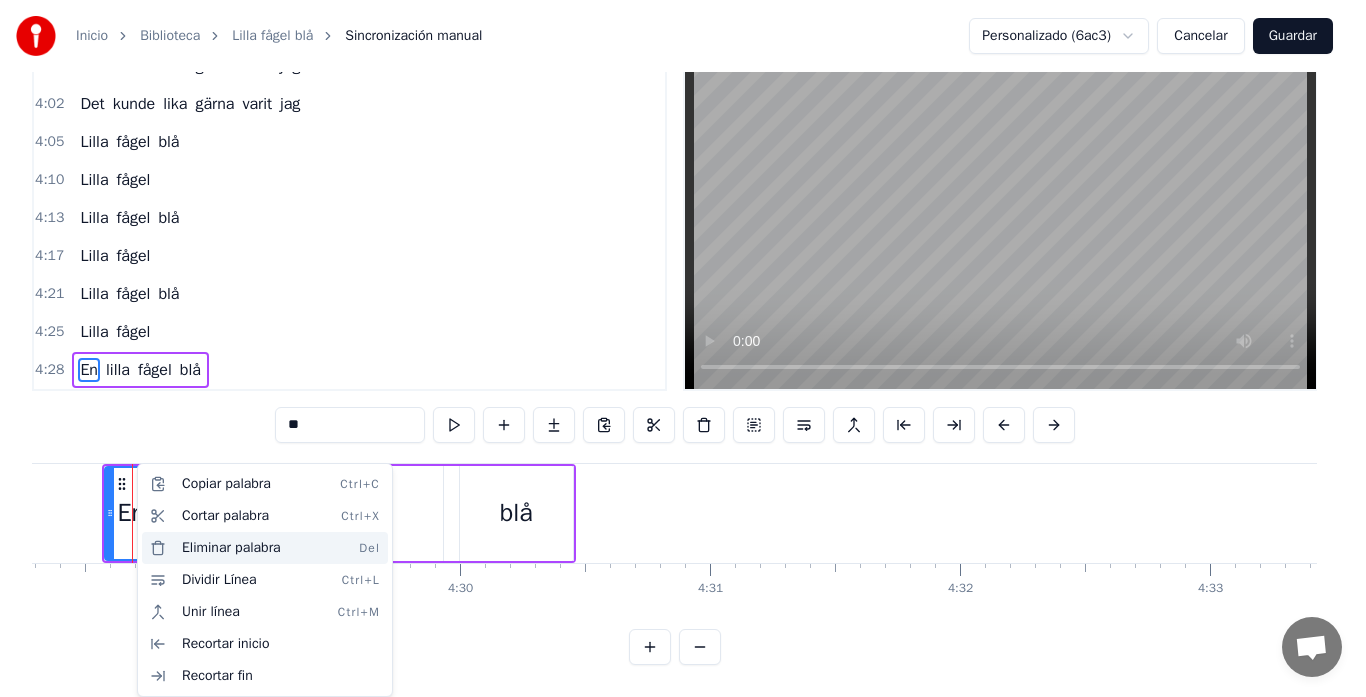 click on "Eliminar palabra Del" at bounding box center (265, 548) 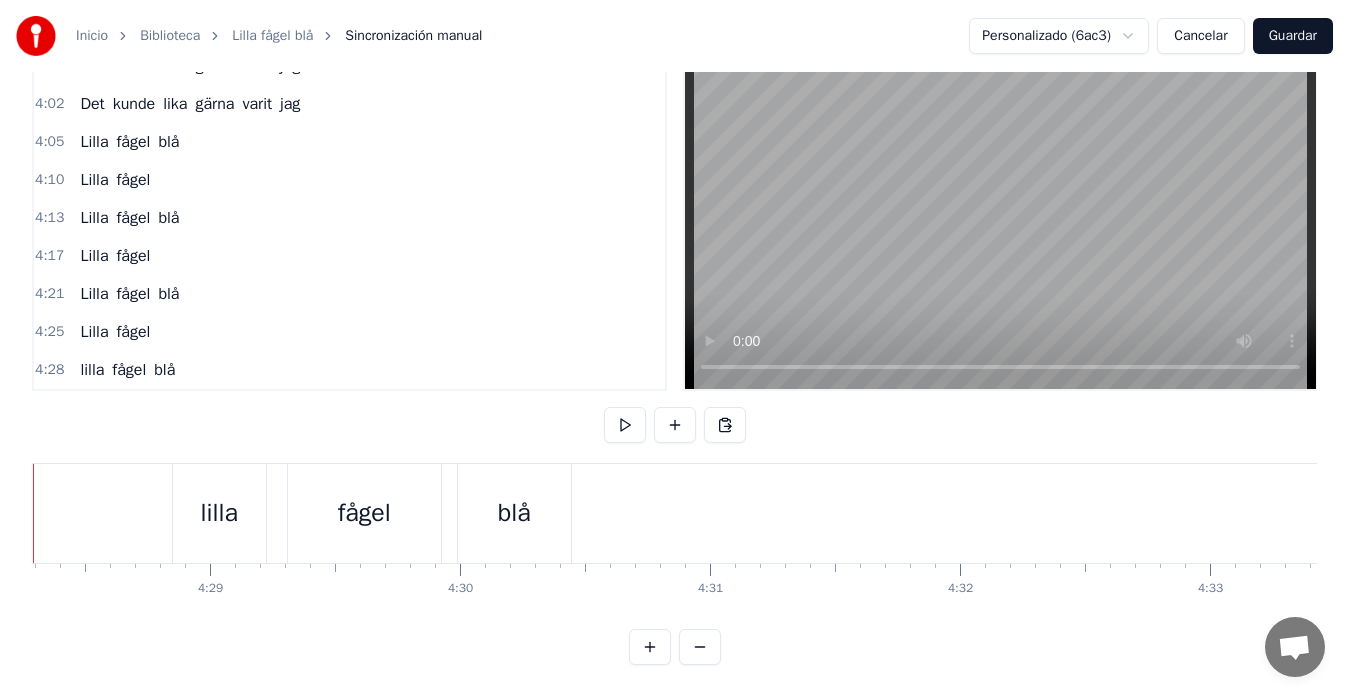scroll, scrollTop: 0, scrollLeft: 66973, axis: horizontal 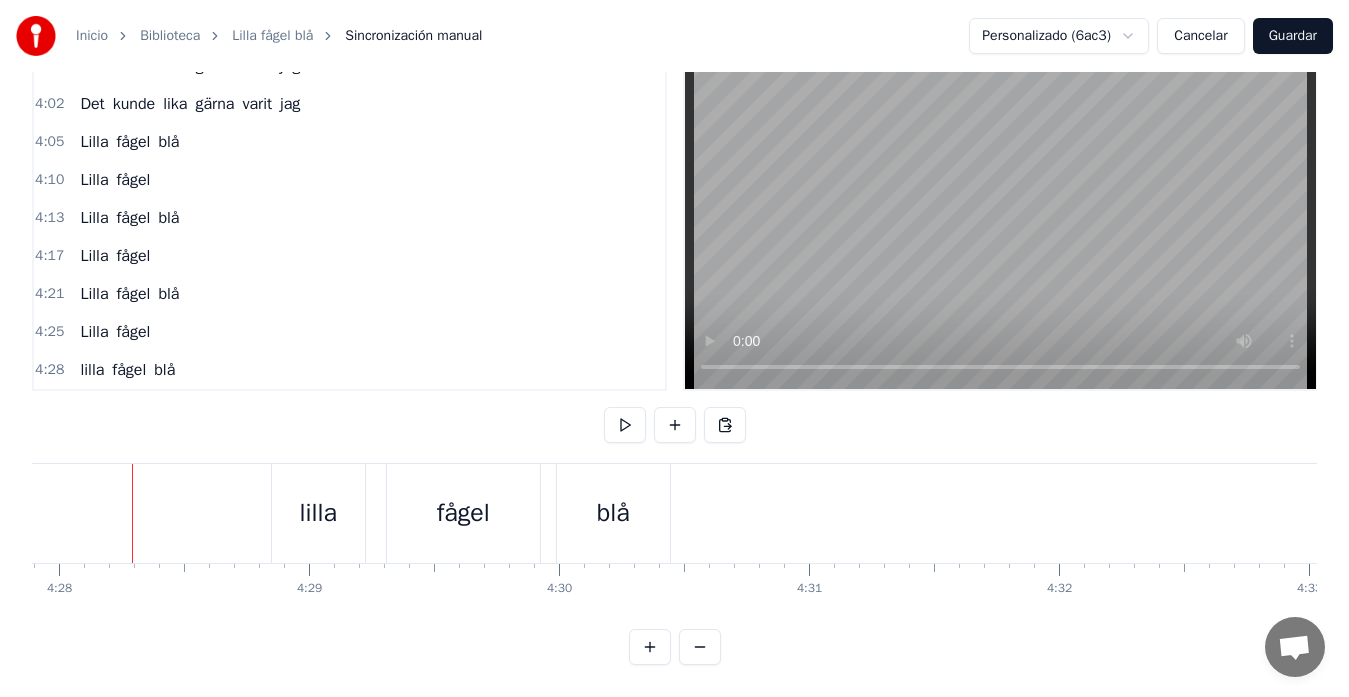 click at bounding box center [-31535, 513] 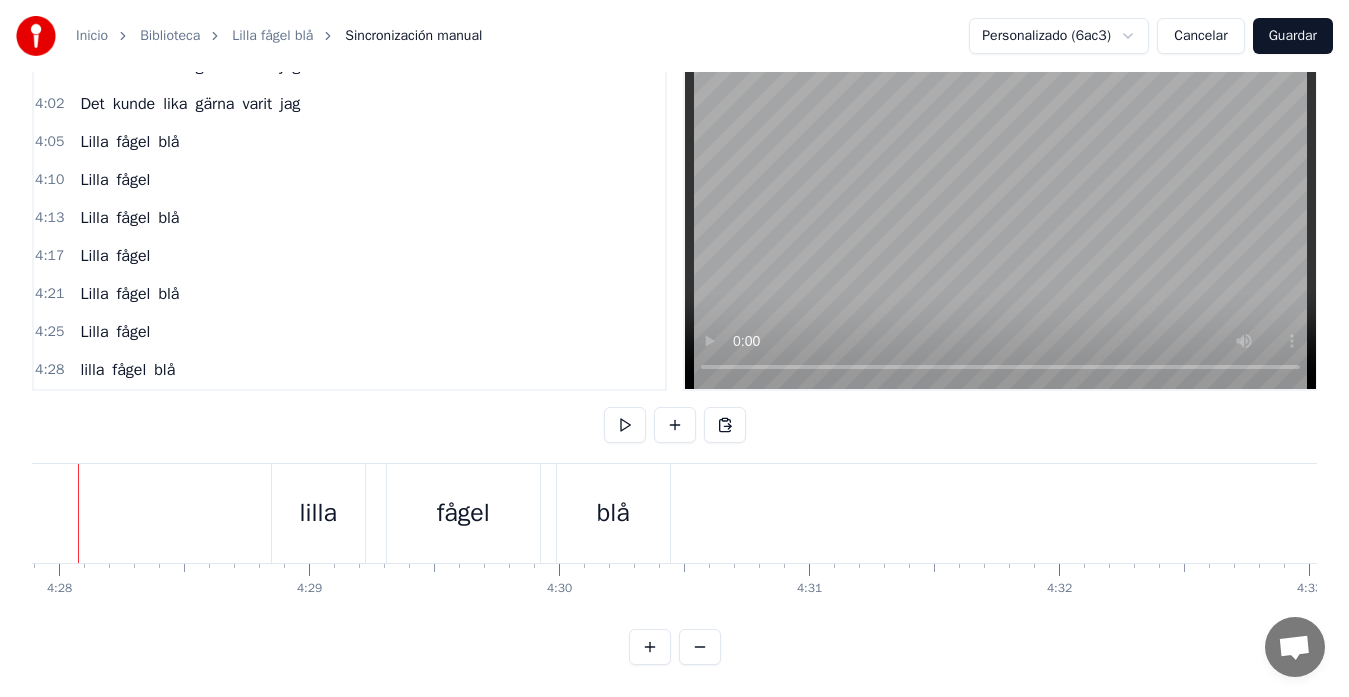 scroll, scrollTop: 0, scrollLeft: 66919, axis: horizontal 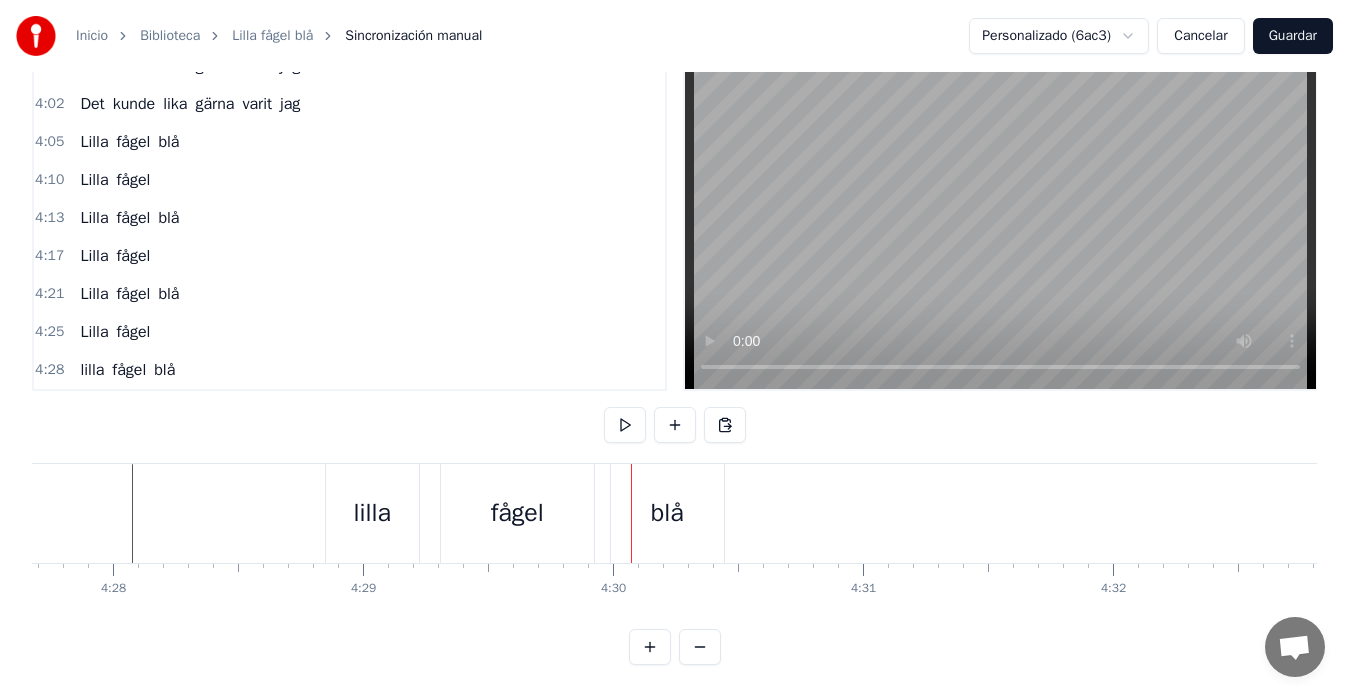 click at bounding box center (-31481, 513) 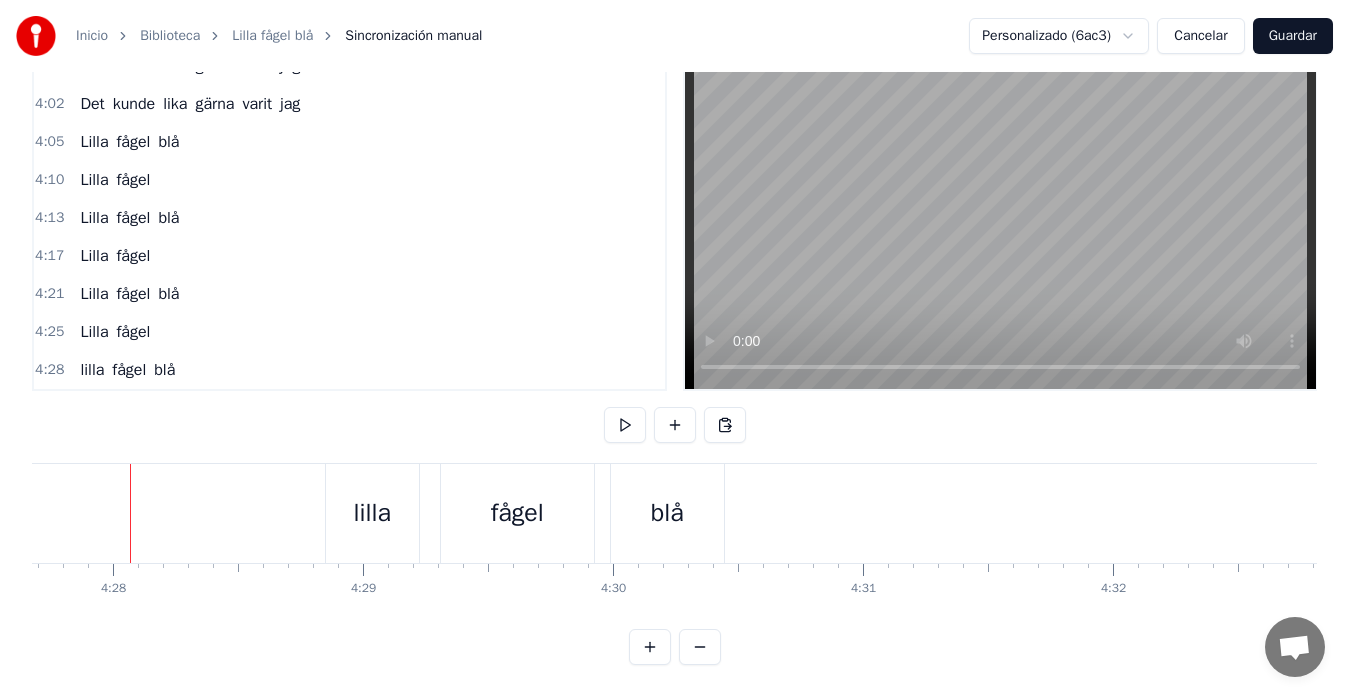 scroll, scrollTop: 0, scrollLeft: 66917, axis: horizontal 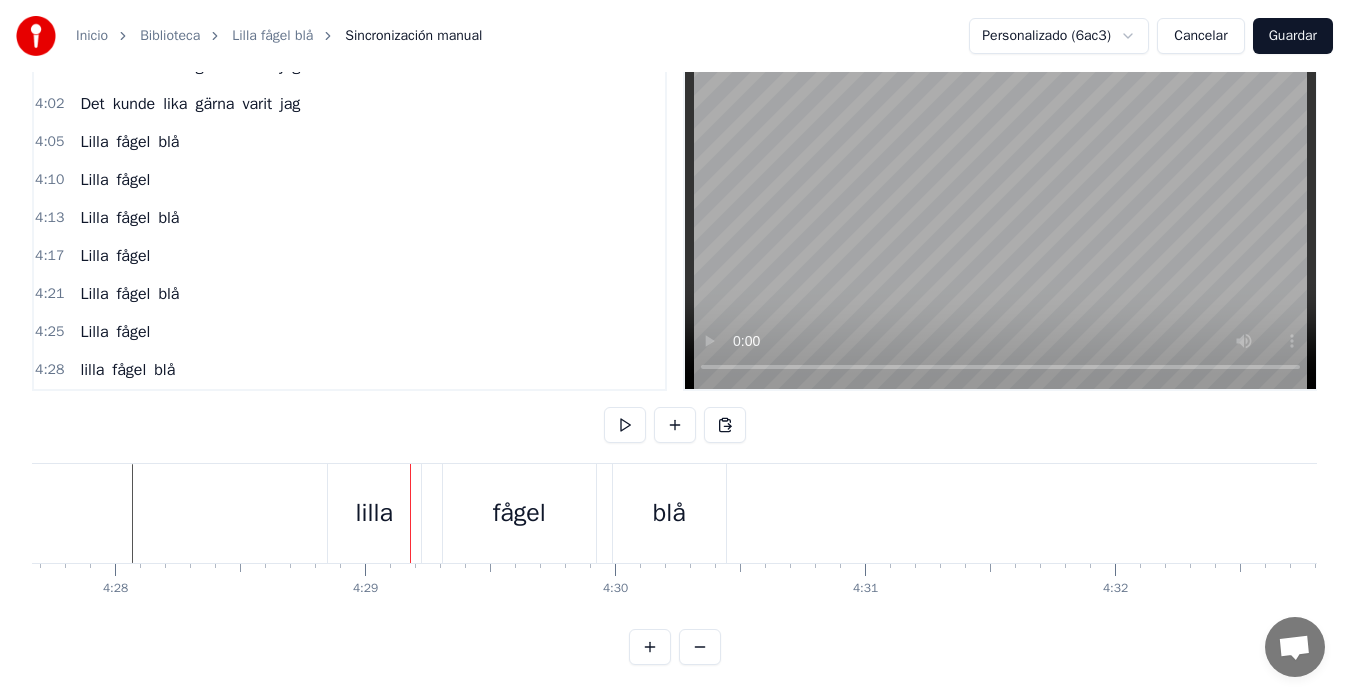 click on "lilla" at bounding box center [374, 513] 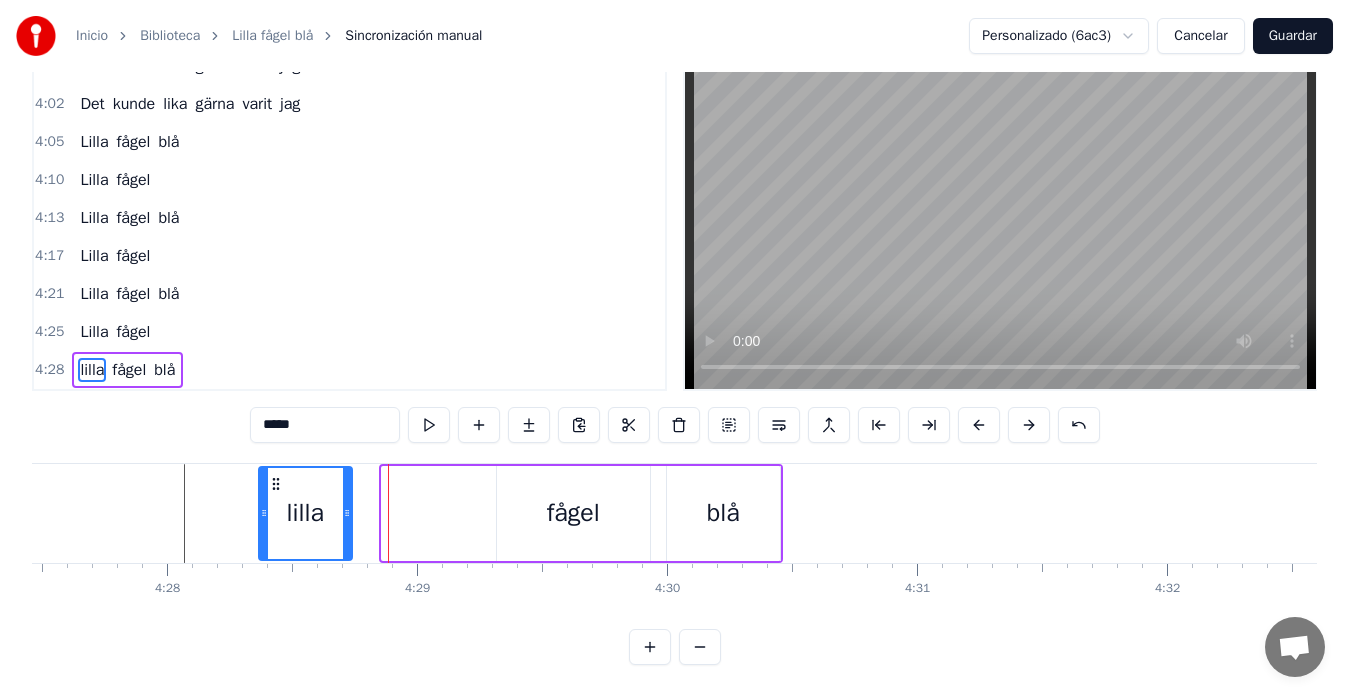 scroll, scrollTop: 0, scrollLeft: 66863, axis: horizontal 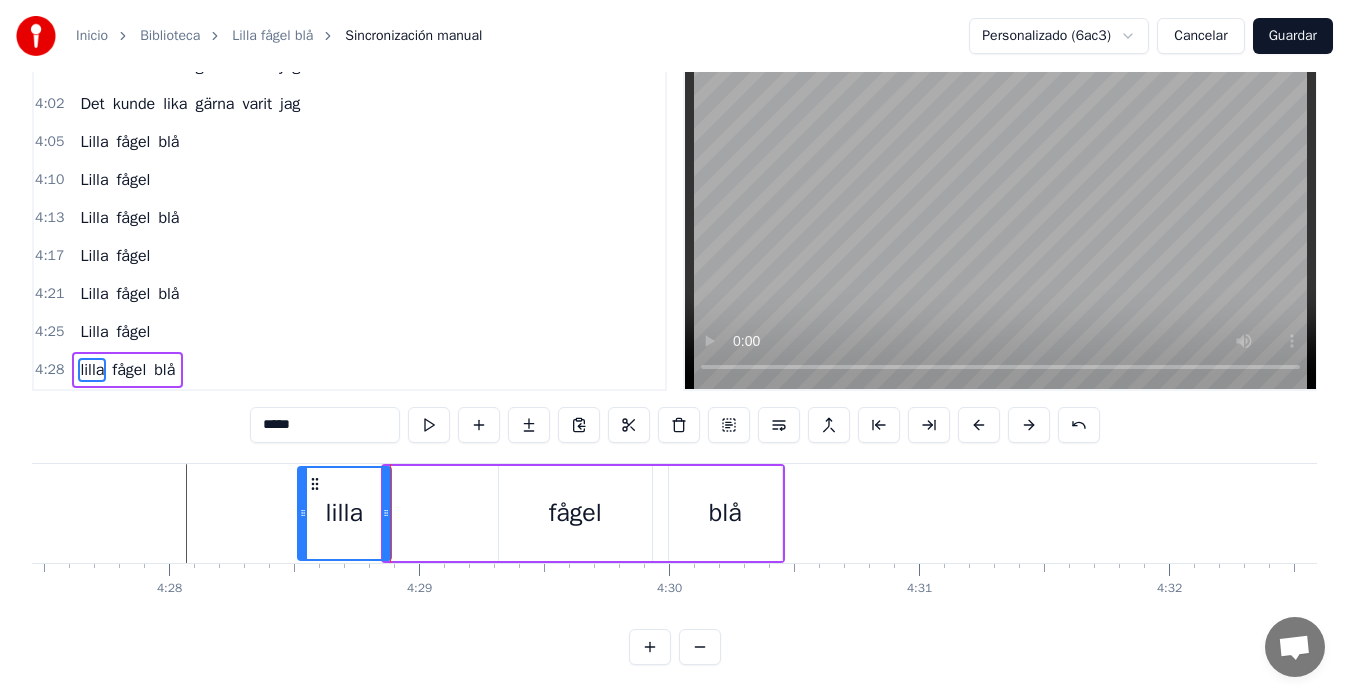drag, startPoint x: 348, startPoint y: 470, endPoint x: 316, endPoint y: 483, distance: 34.539833 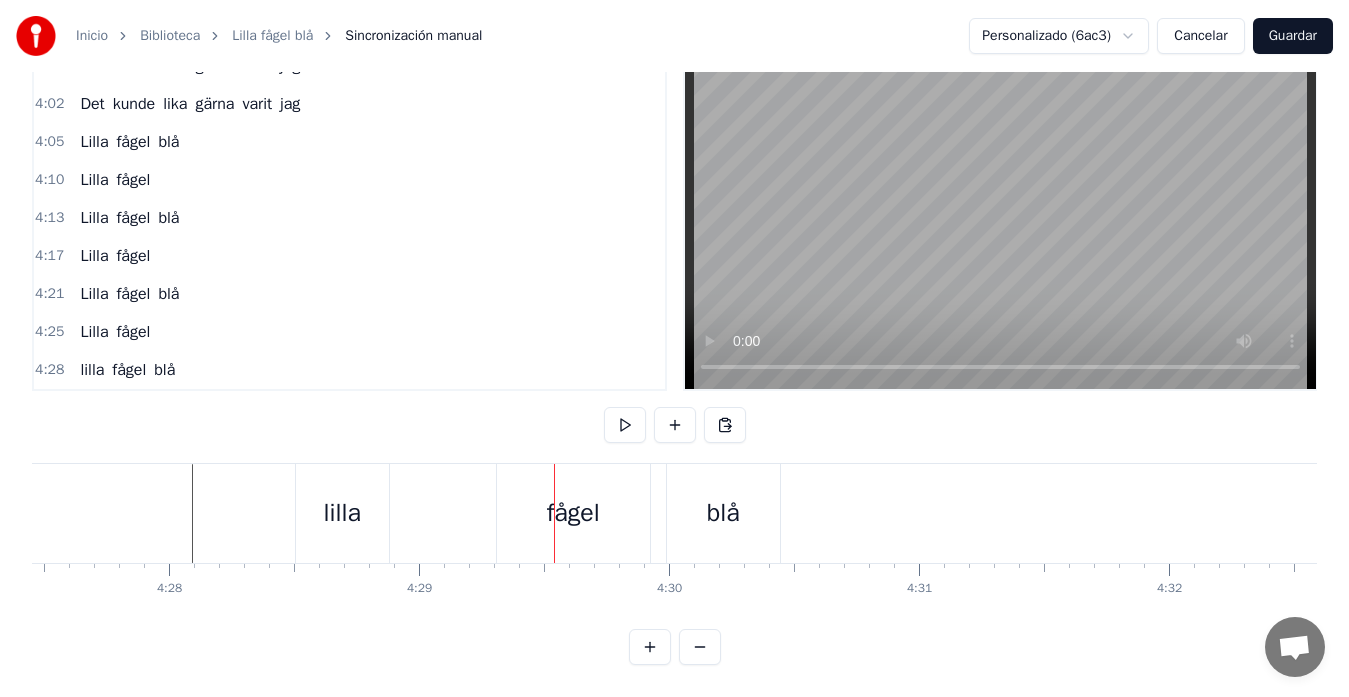 click on "fågel" at bounding box center [573, 513] 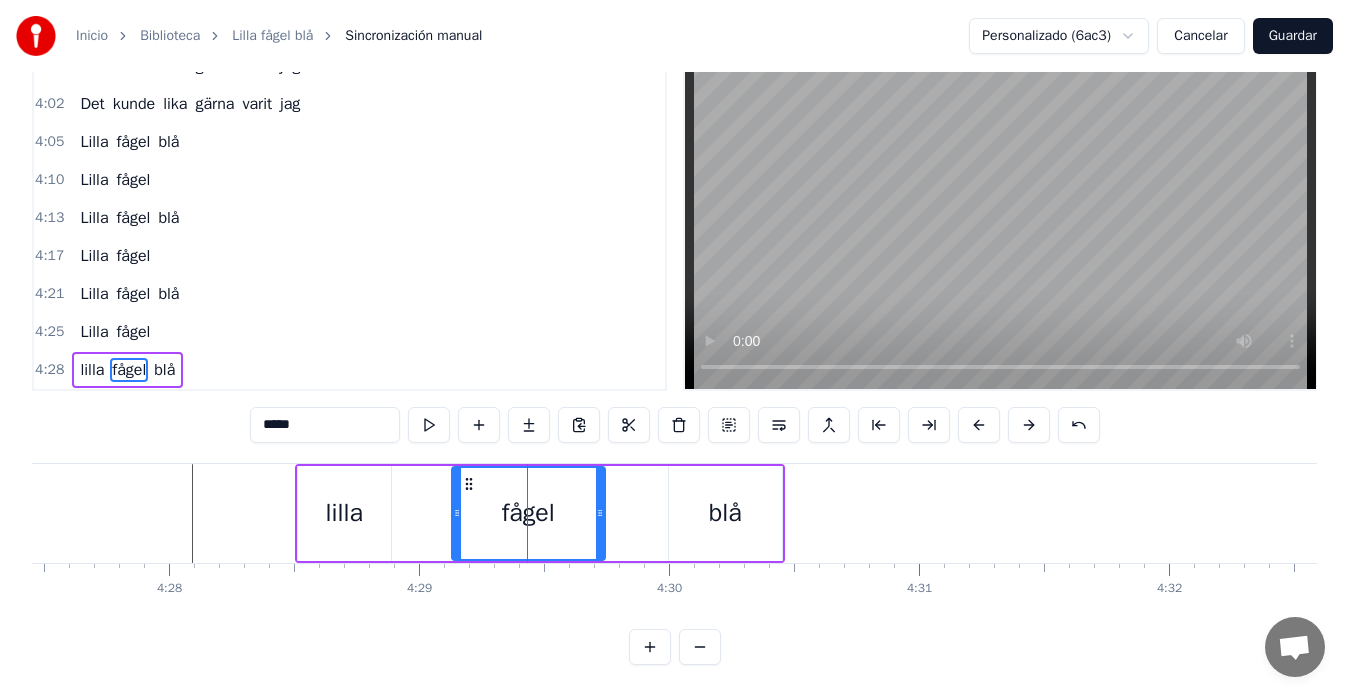 drag, startPoint x: 518, startPoint y: 465, endPoint x: 471, endPoint y: 473, distance: 47.67599 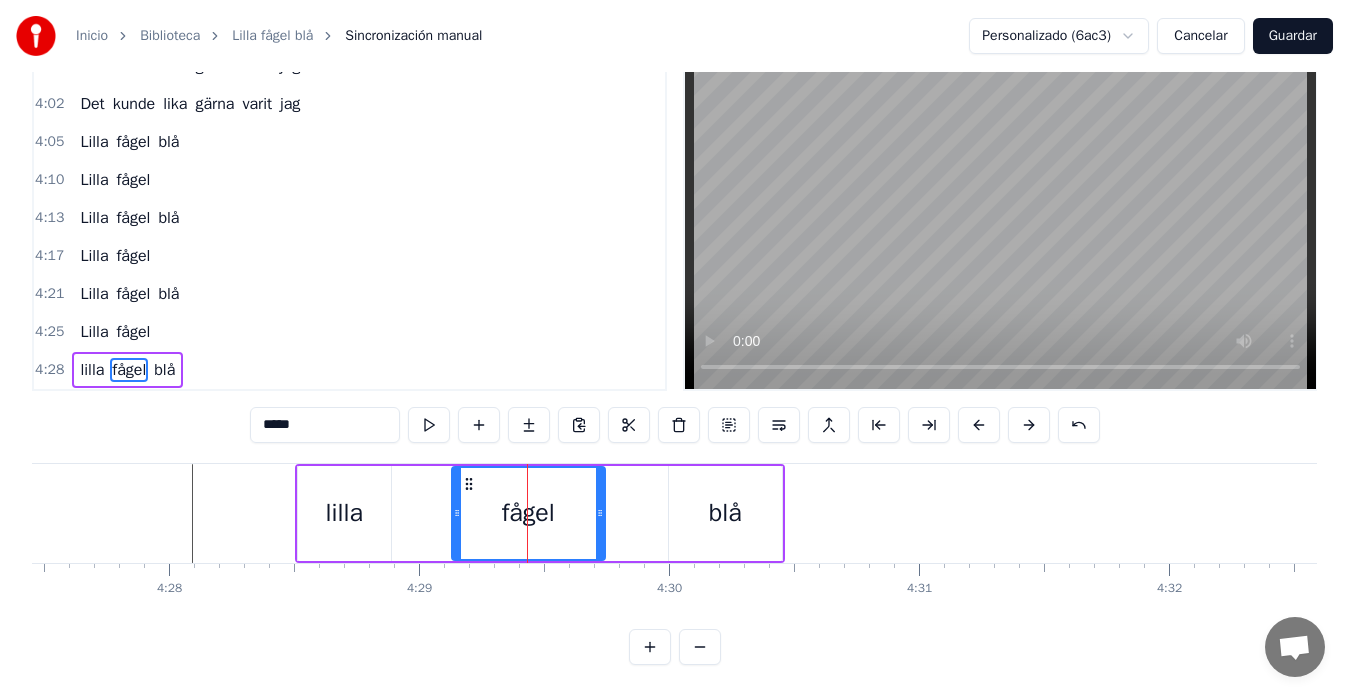 click at bounding box center [-31425, 513] 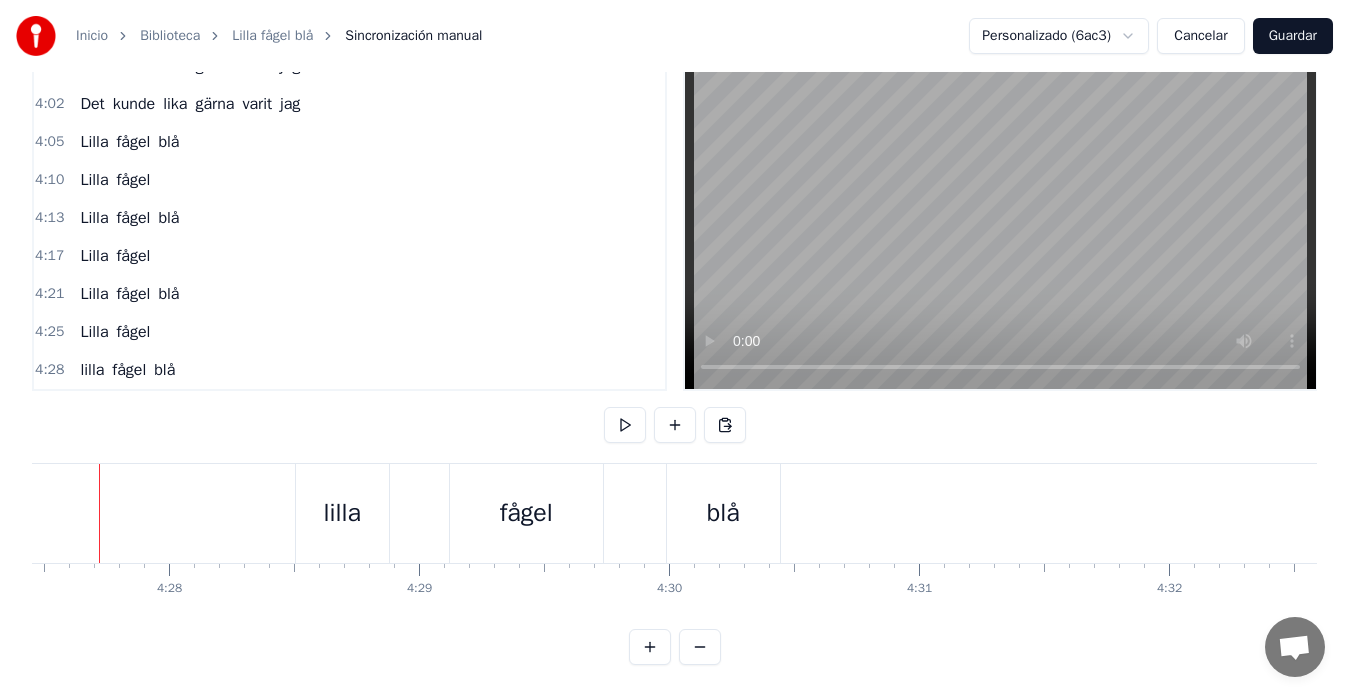scroll, scrollTop: 0, scrollLeft: 66830, axis: horizontal 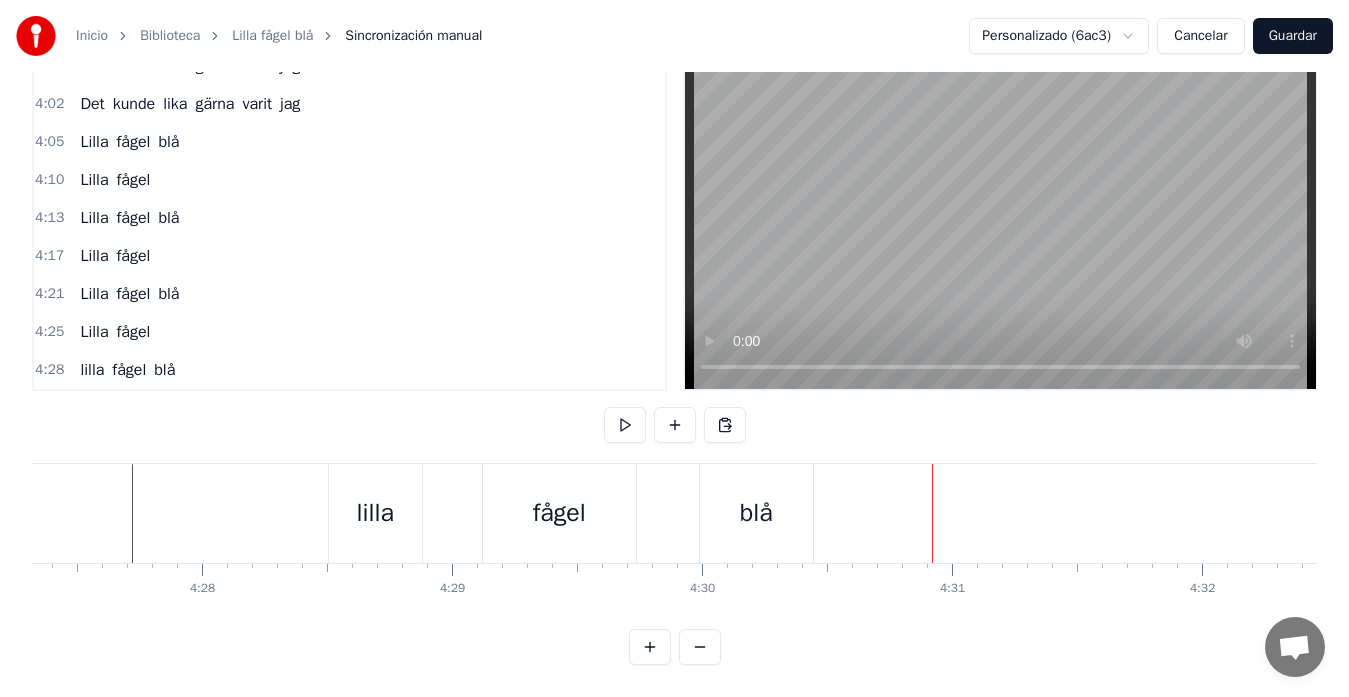 click on "lilla fågel blå" at bounding box center [573, 513] 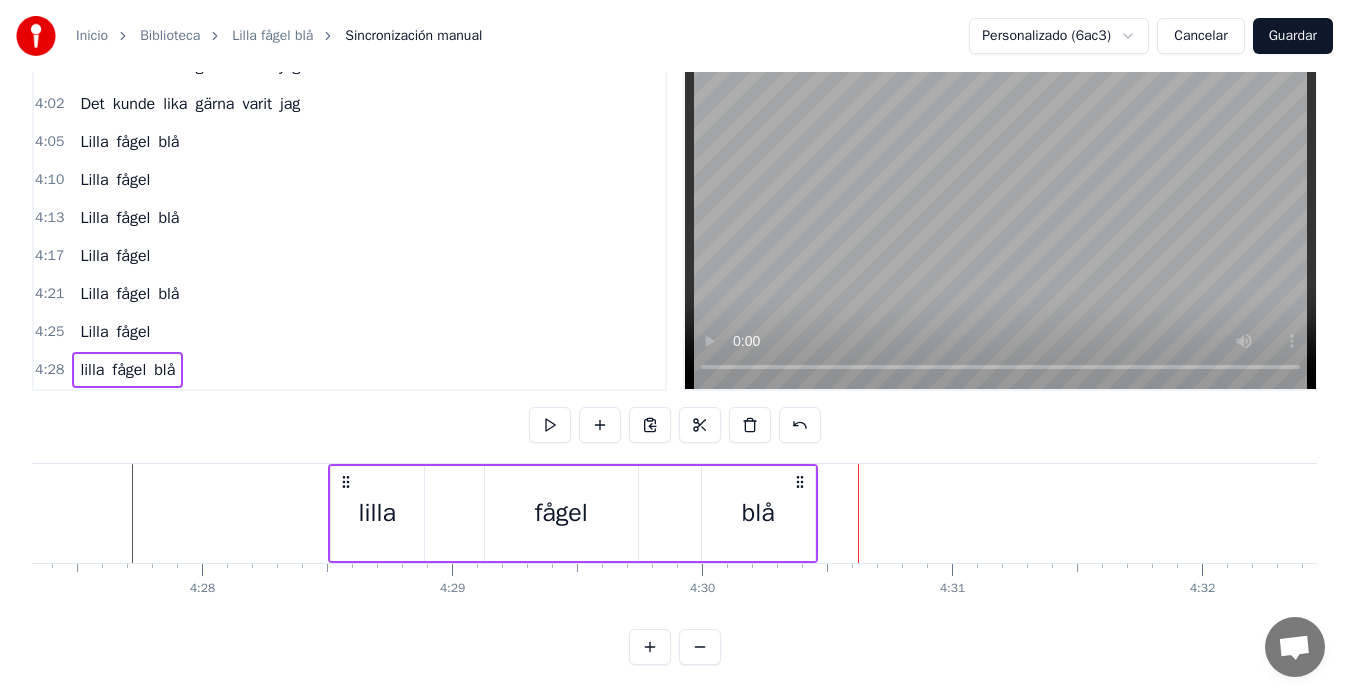 click on "blå" at bounding box center [758, 513] 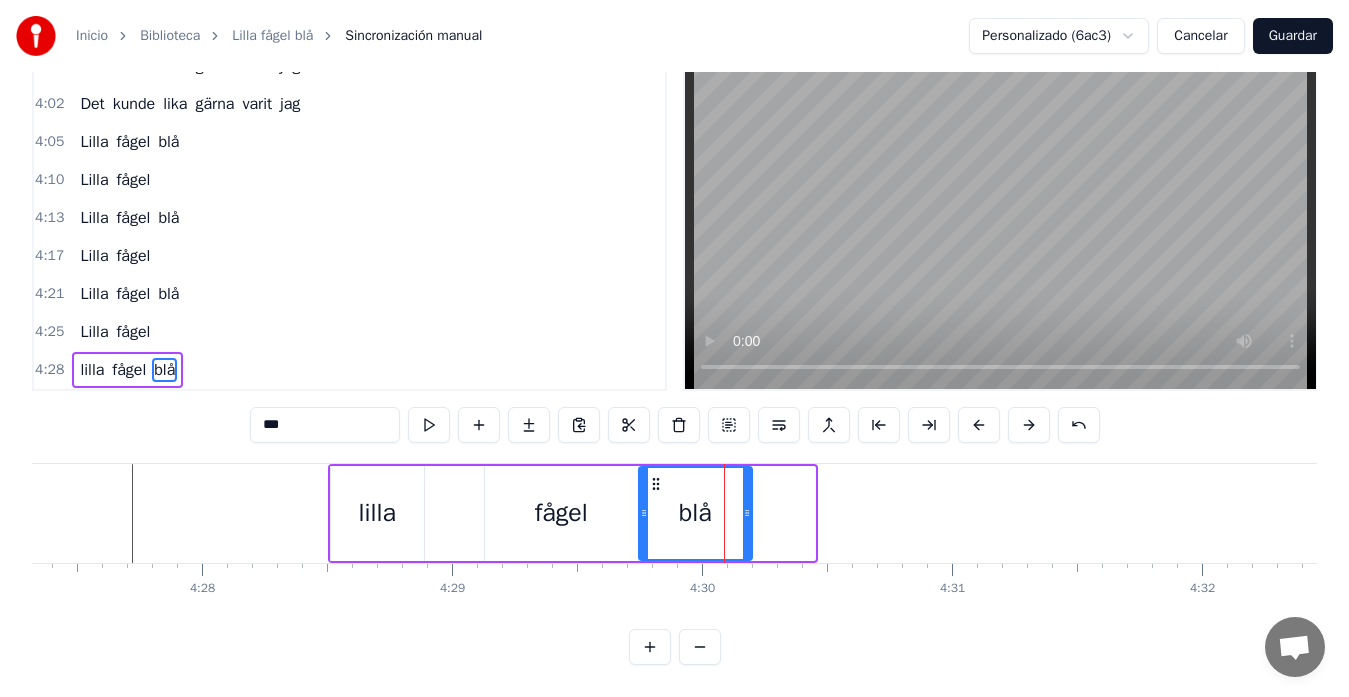 drag, startPoint x: 720, startPoint y: 467, endPoint x: 657, endPoint y: 485, distance: 65.52099 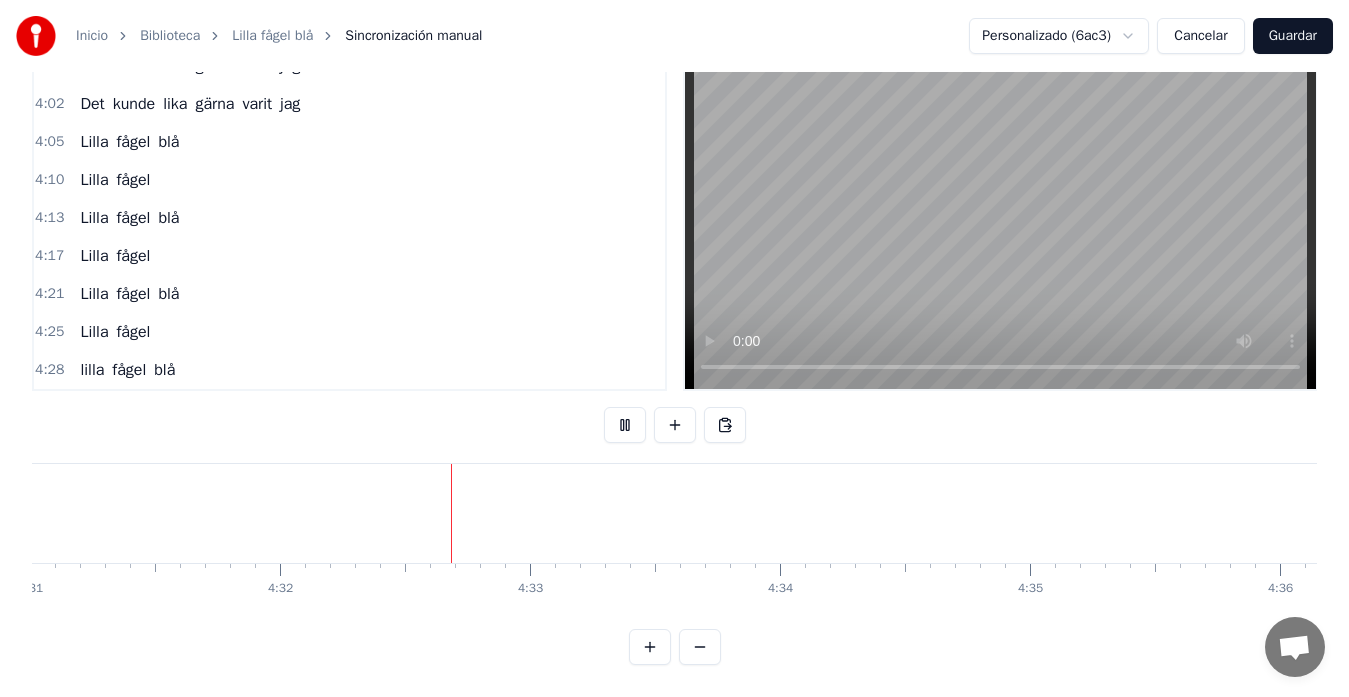 scroll, scrollTop: 0, scrollLeft: 67920, axis: horizontal 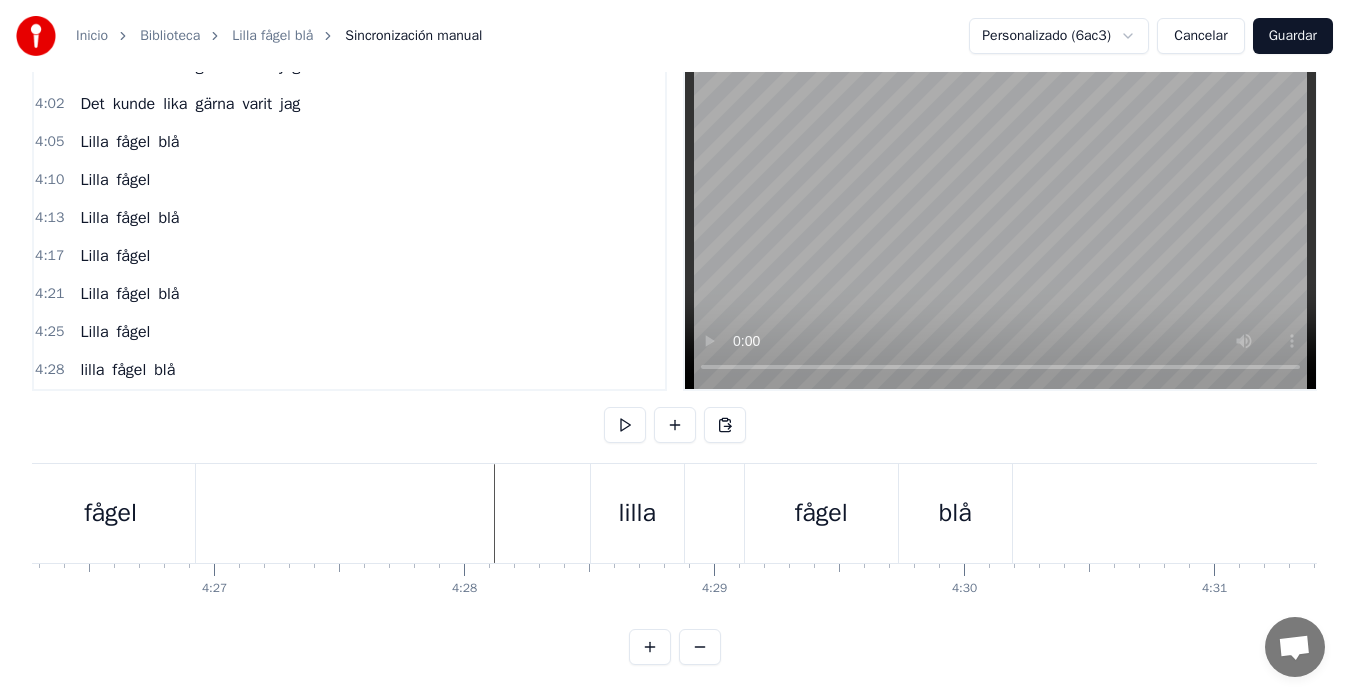 click at bounding box center [-31130, 513] 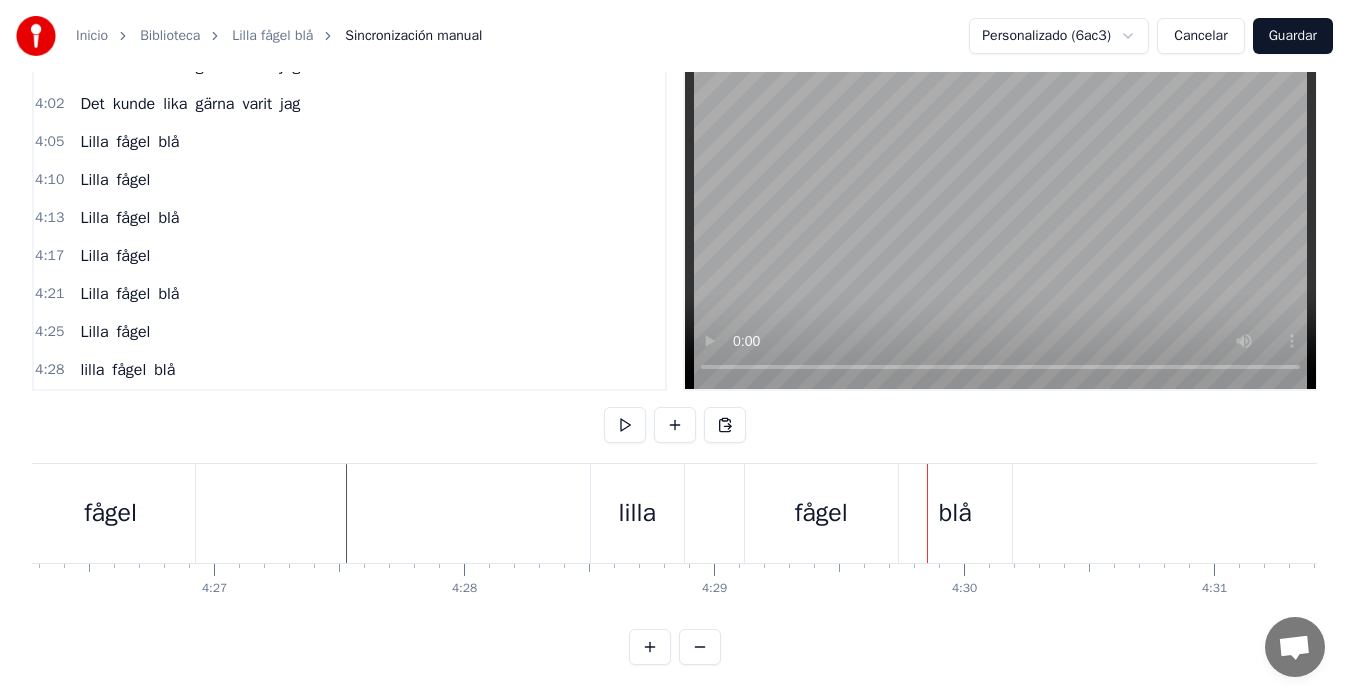 click on "fågel" at bounding box center (821, 513) 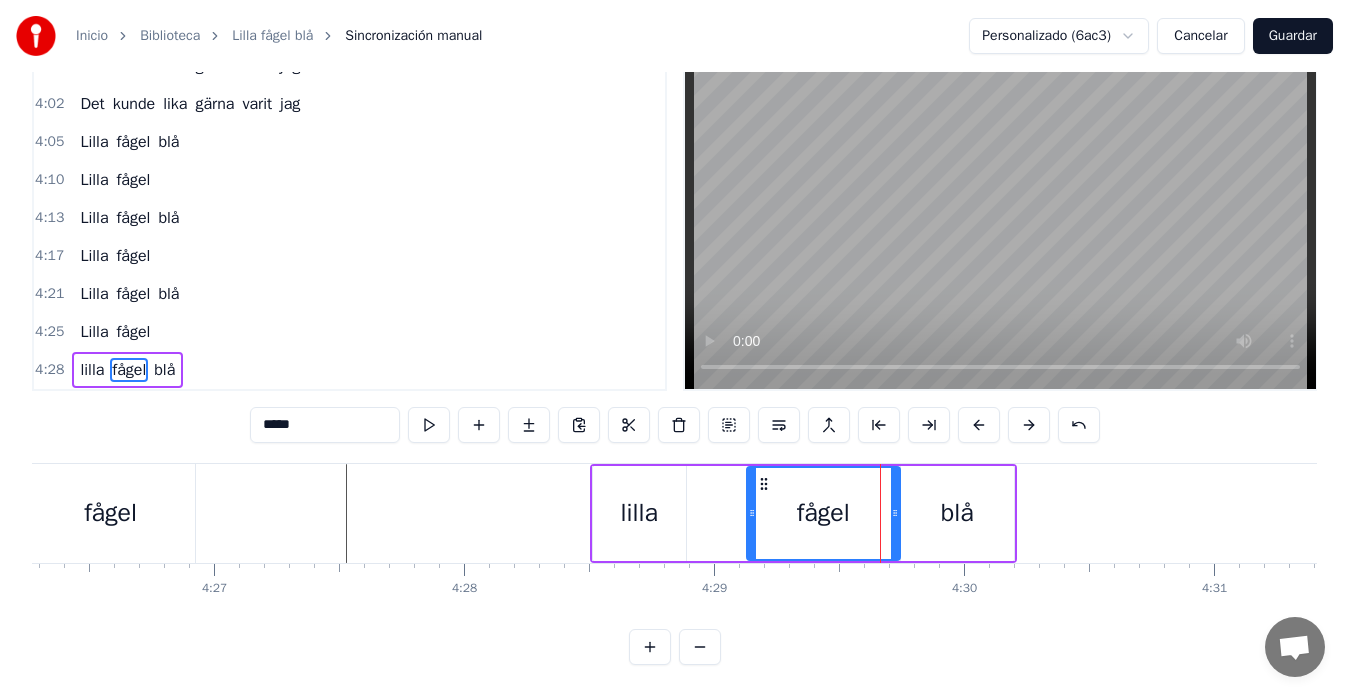 click on "blå" at bounding box center [957, 513] 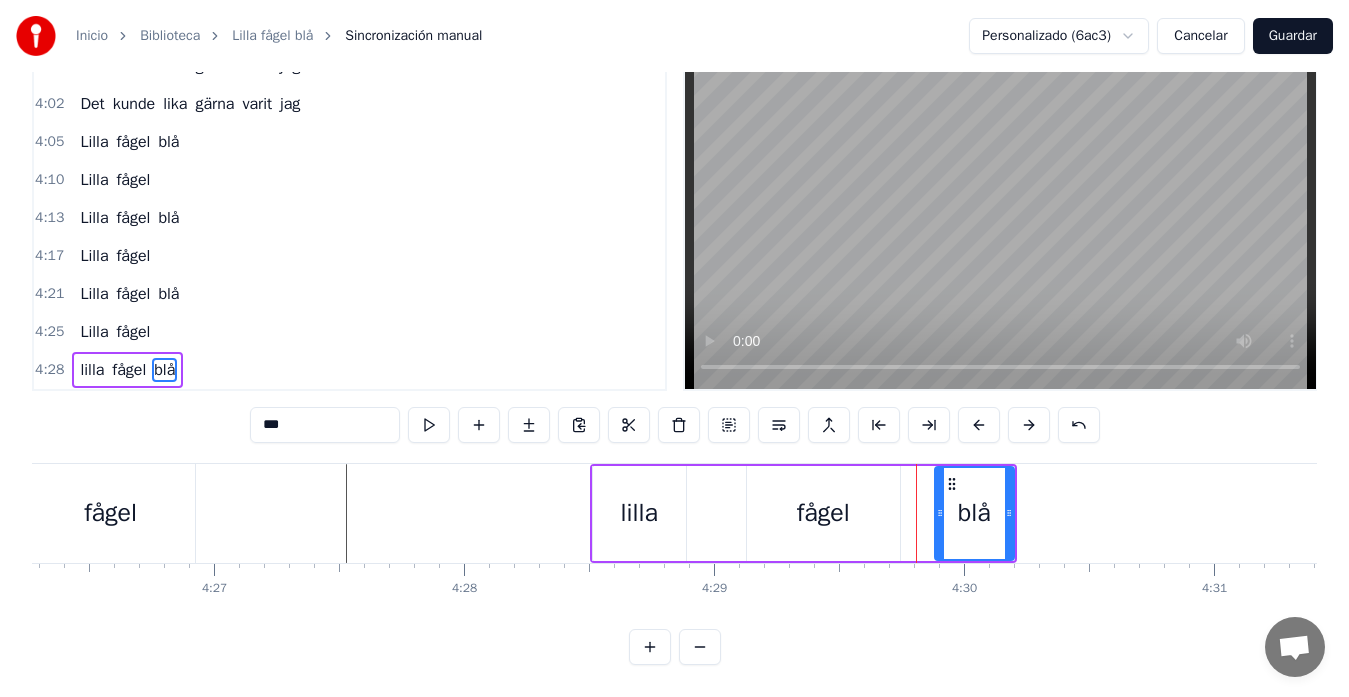 drag, startPoint x: 907, startPoint y: 499, endPoint x: 941, endPoint y: 499, distance: 34 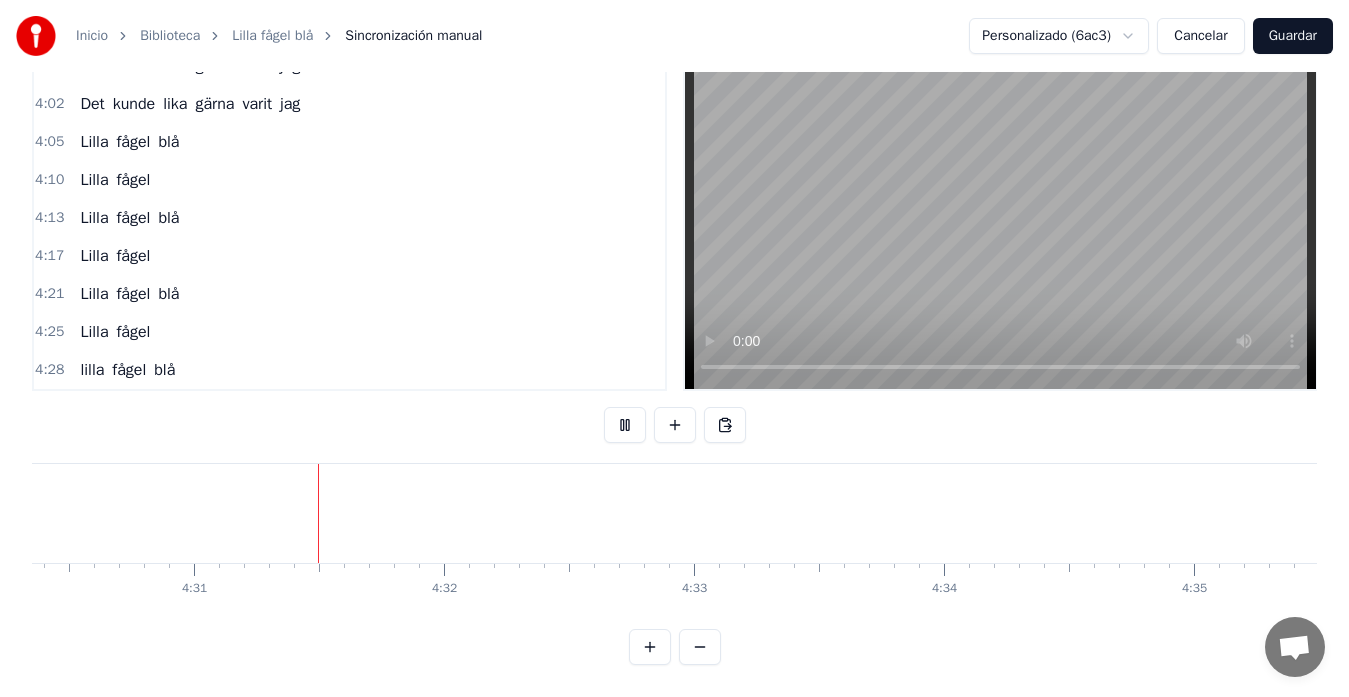 scroll, scrollTop: 0, scrollLeft: 67662, axis: horizontal 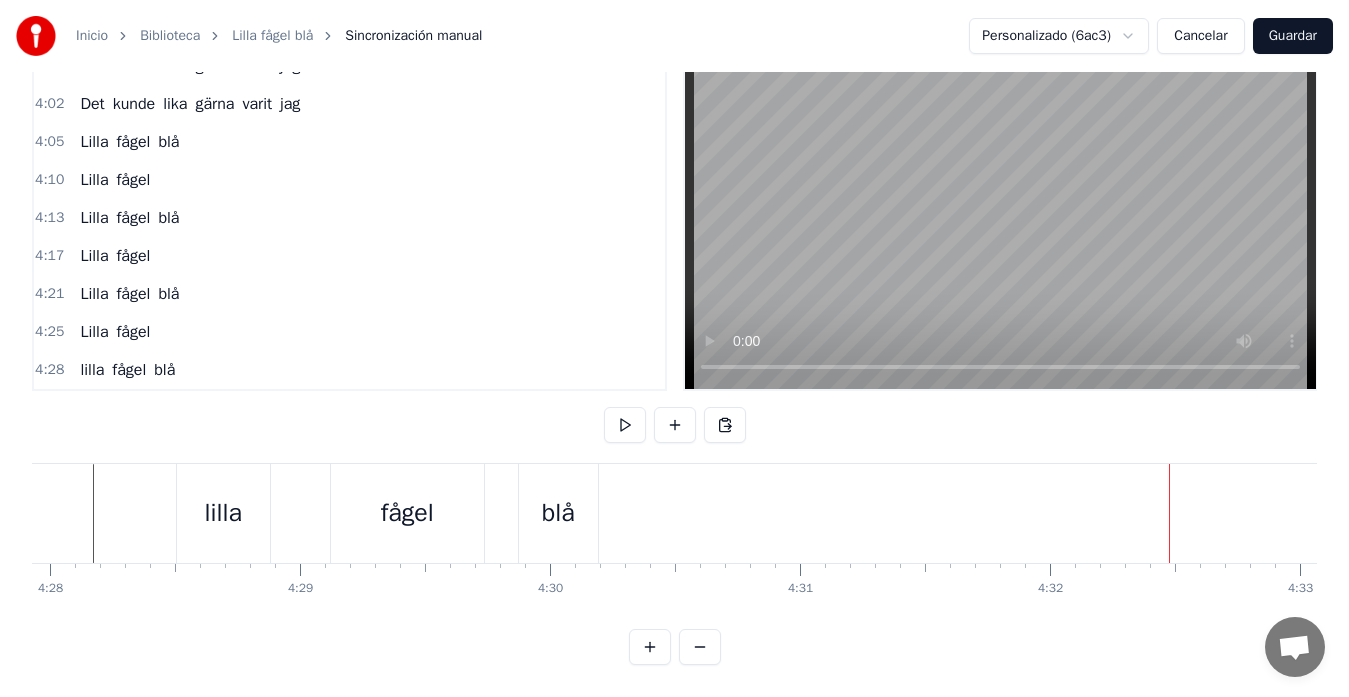 click on "blå" at bounding box center (558, 513) 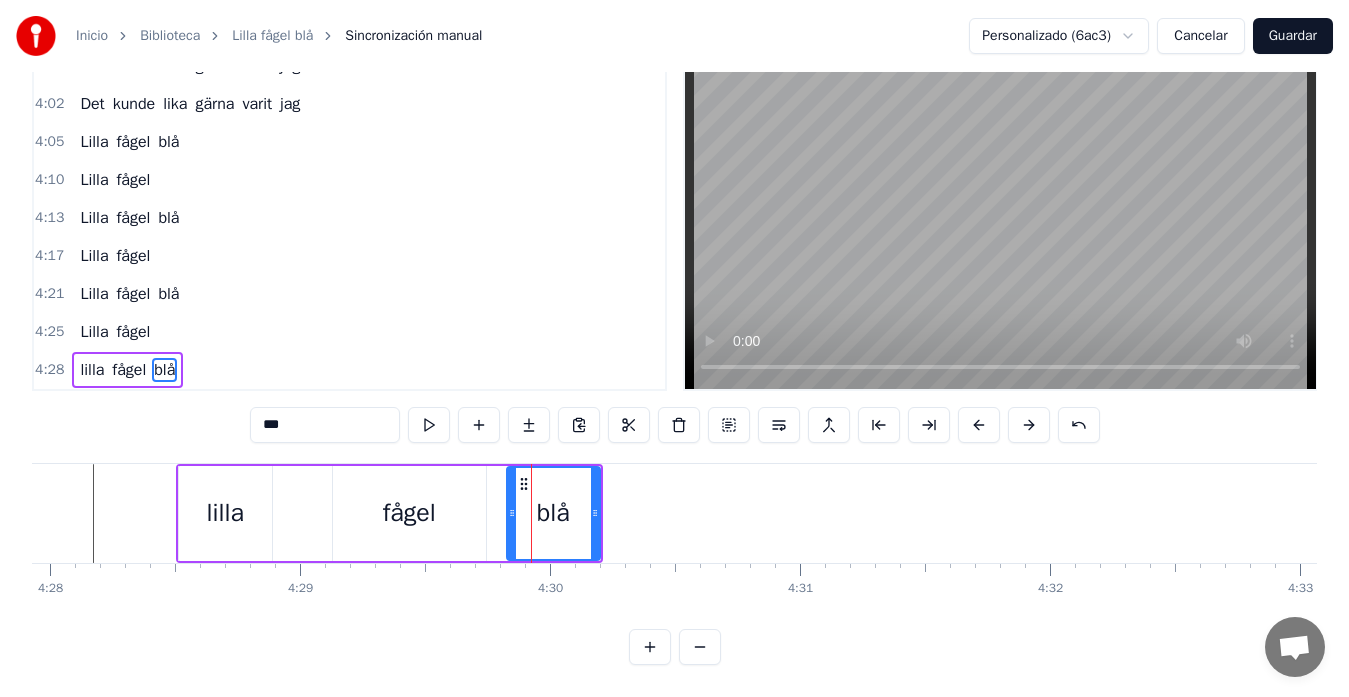 drag, startPoint x: 525, startPoint y: 496, endPoint x: 511, endPoint y: 499, distance: 14.3178215 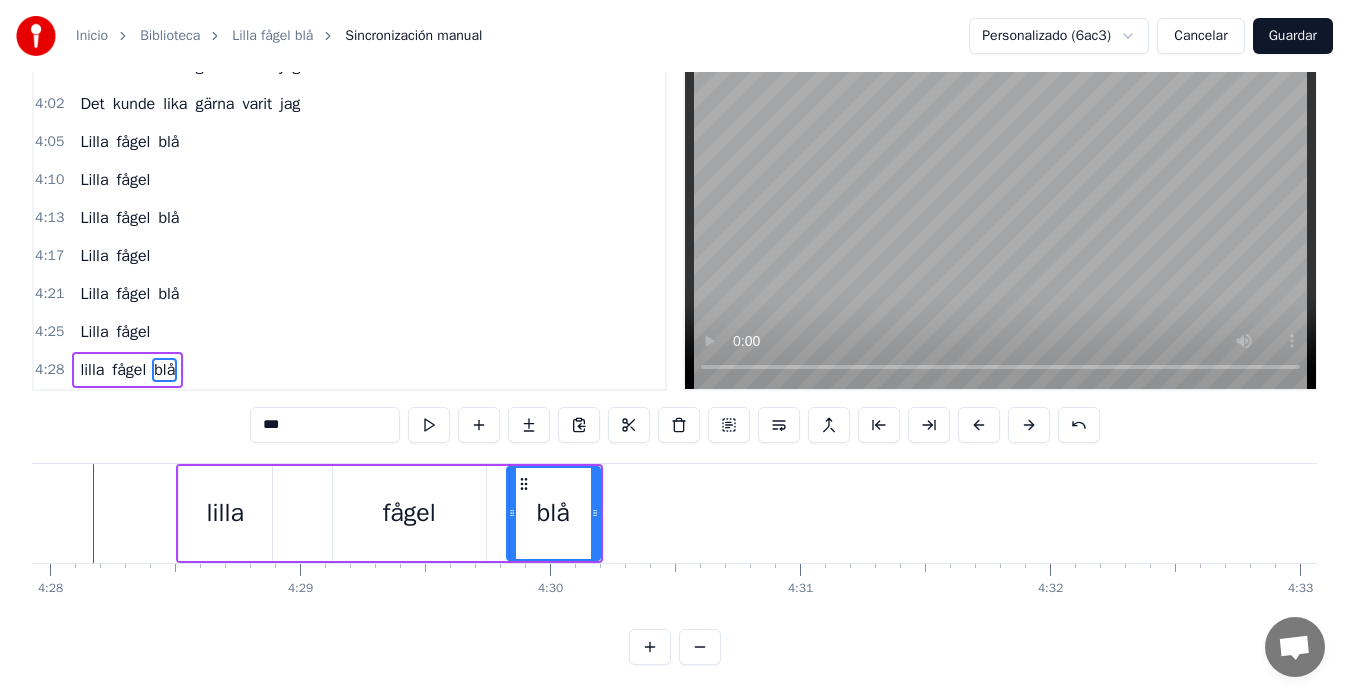click on "Guardar" at bounding box center [1293, 36] 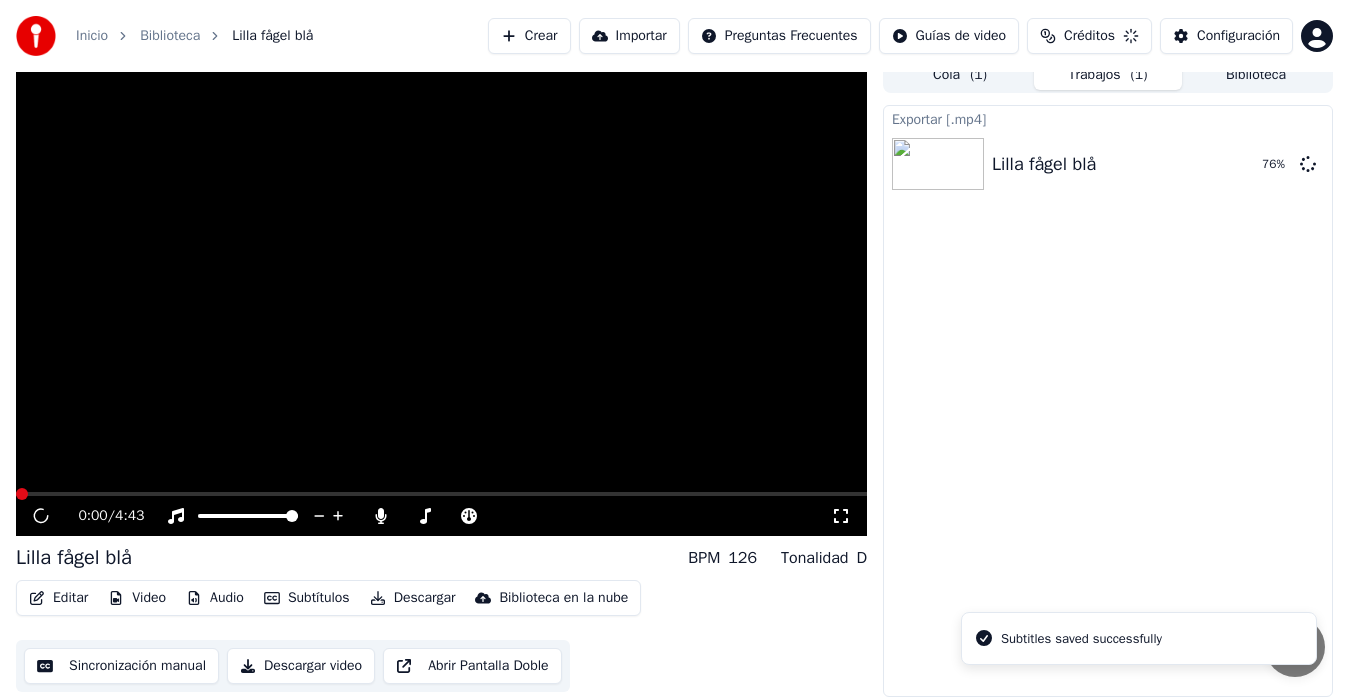 scroll, scrollTop: 15, scrollLeft: 0, axis: vertical 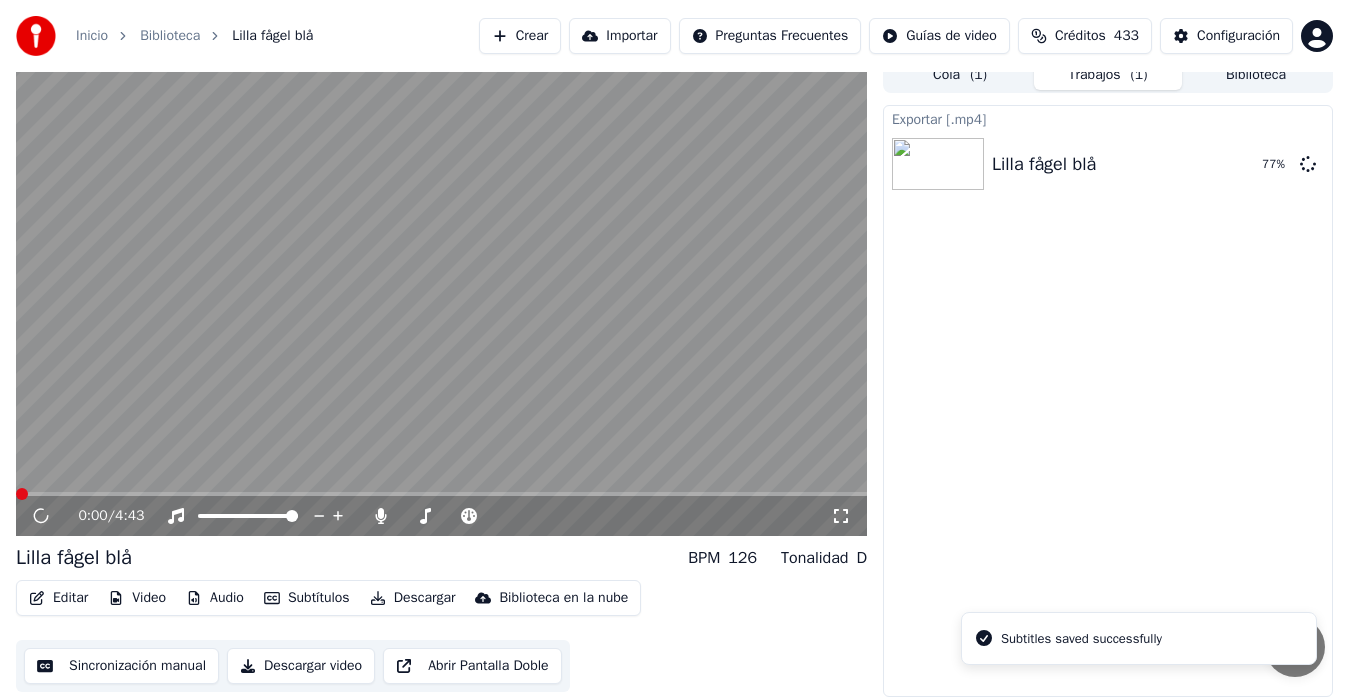 click on "Descargar" at bounding box center (413, 598) 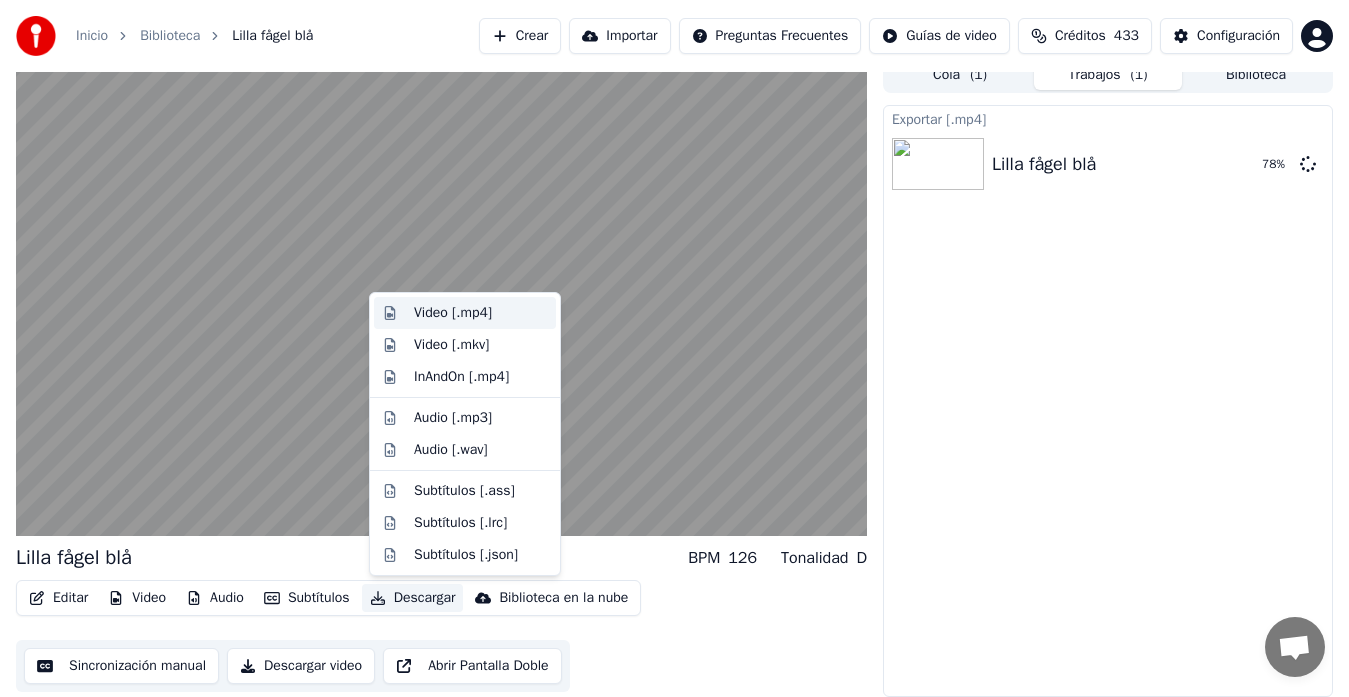 click on "Video [.mp4]" at bounding box center (453, 313) 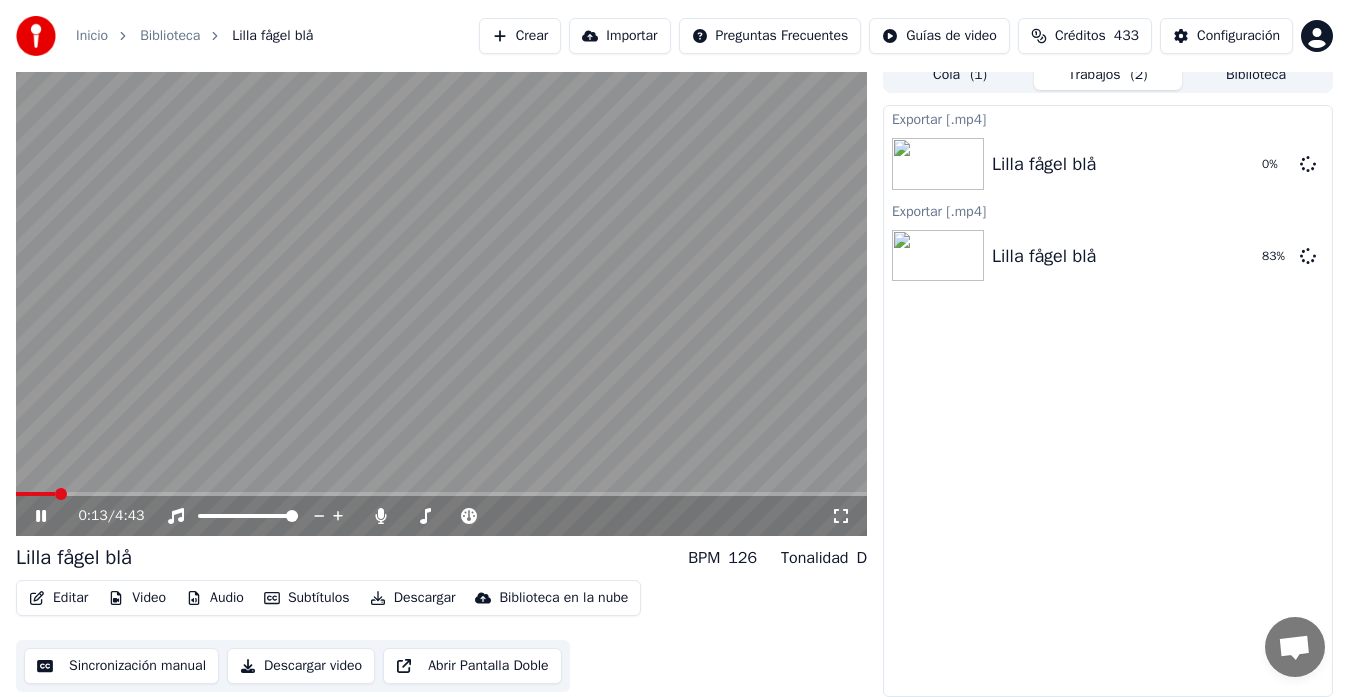 click 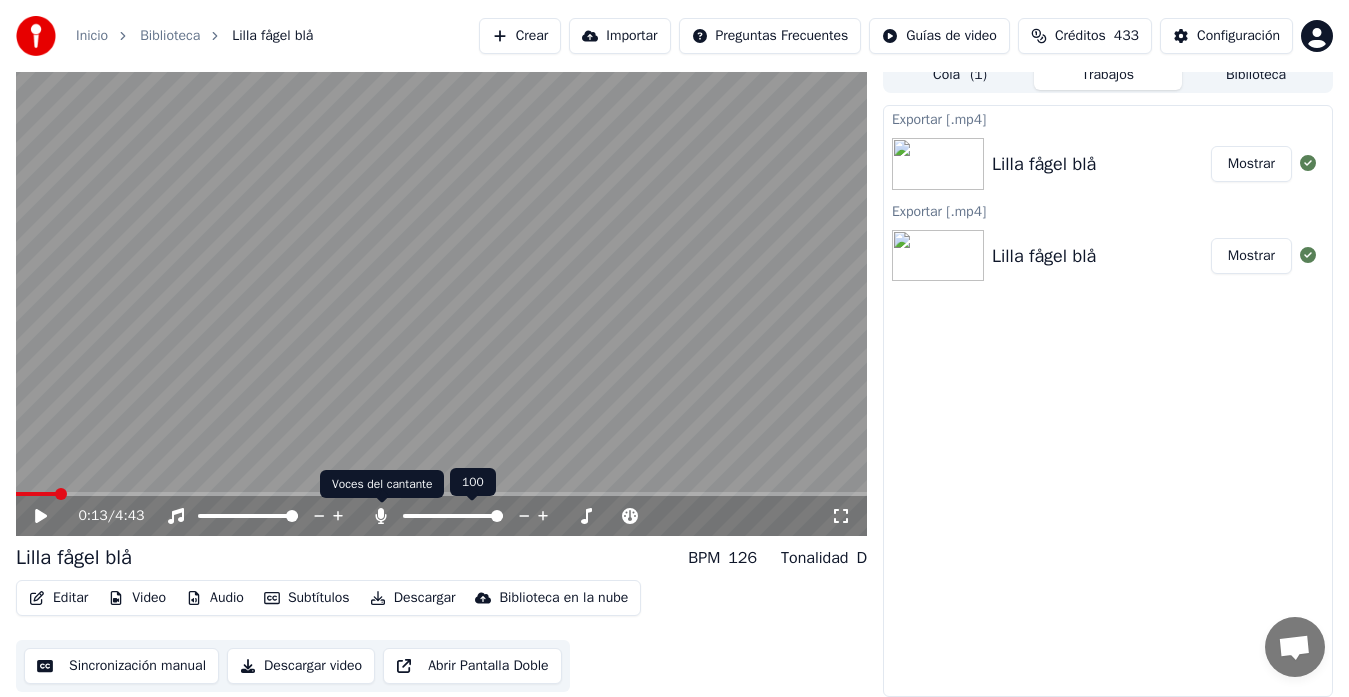 click 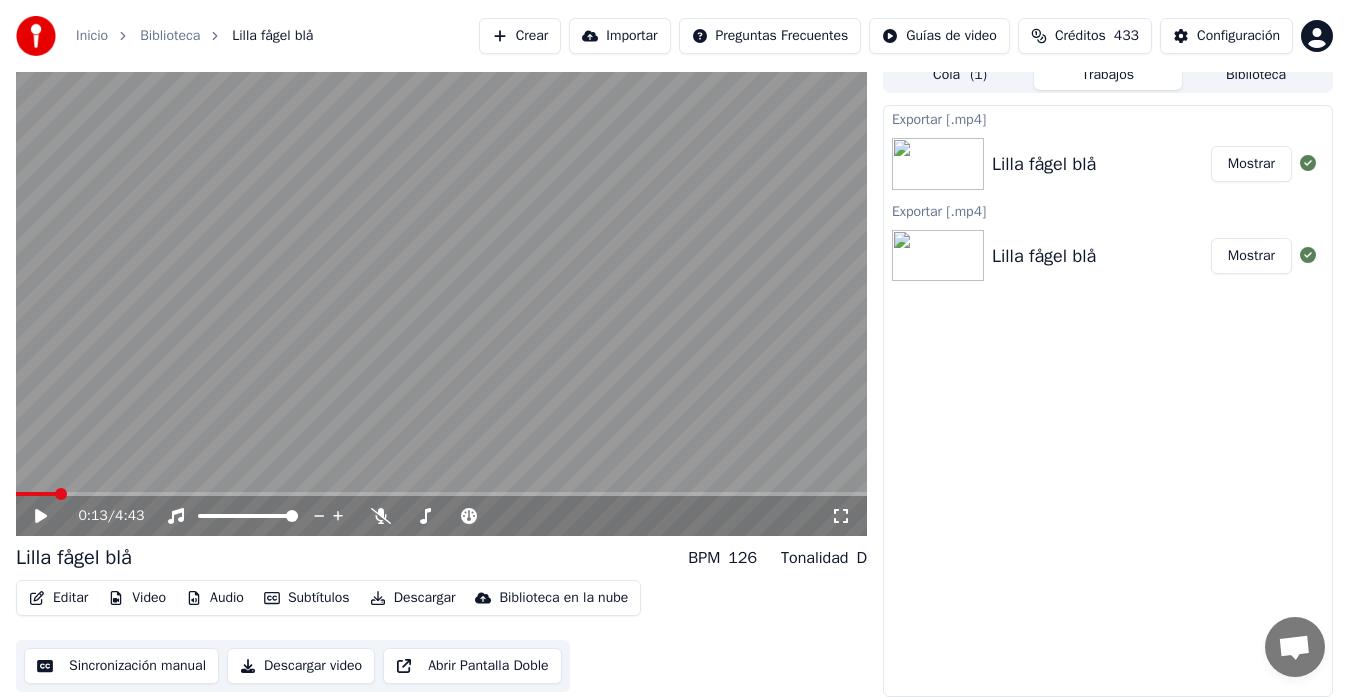 click on "Sincronización manual" at bounding box center (121, 666) 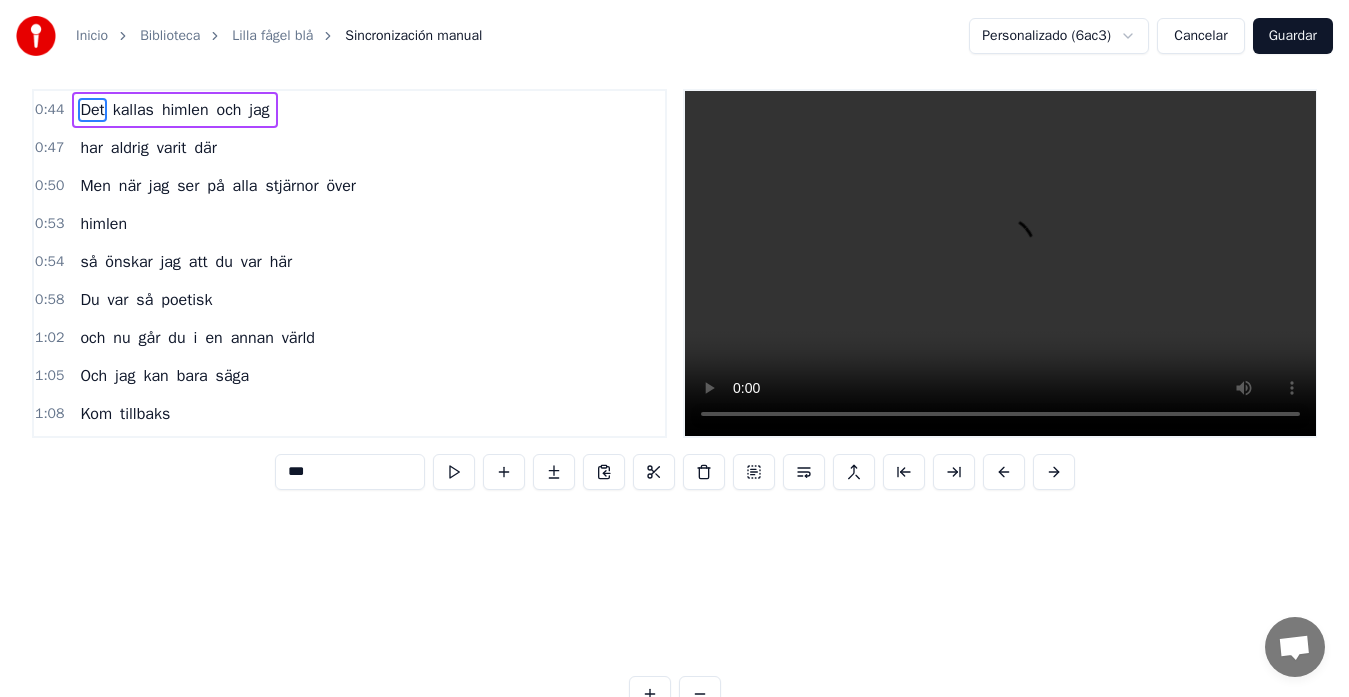 scroll, scrollTop: 0, scrollLeft: 0, axis: both 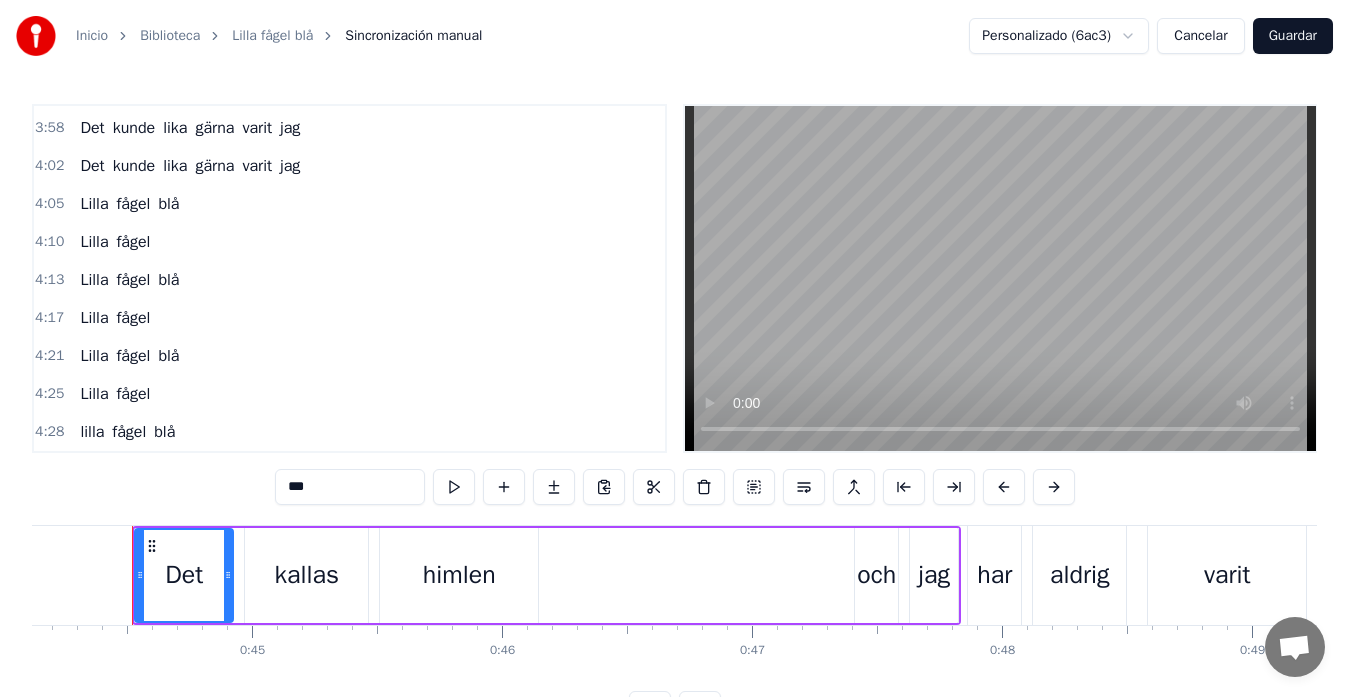 click on "blå" at bounding box center (164, 432) 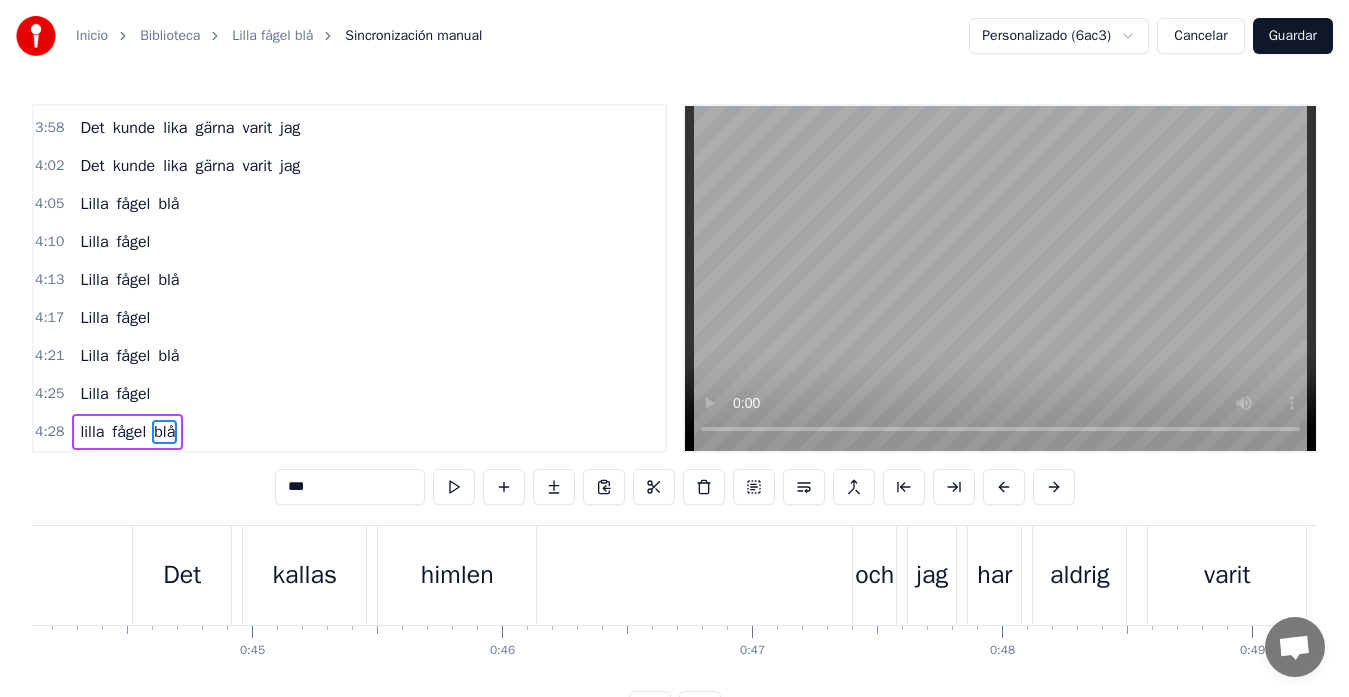 scroll, scrollTop: 79, scrollLeft: 0, axis: vertical 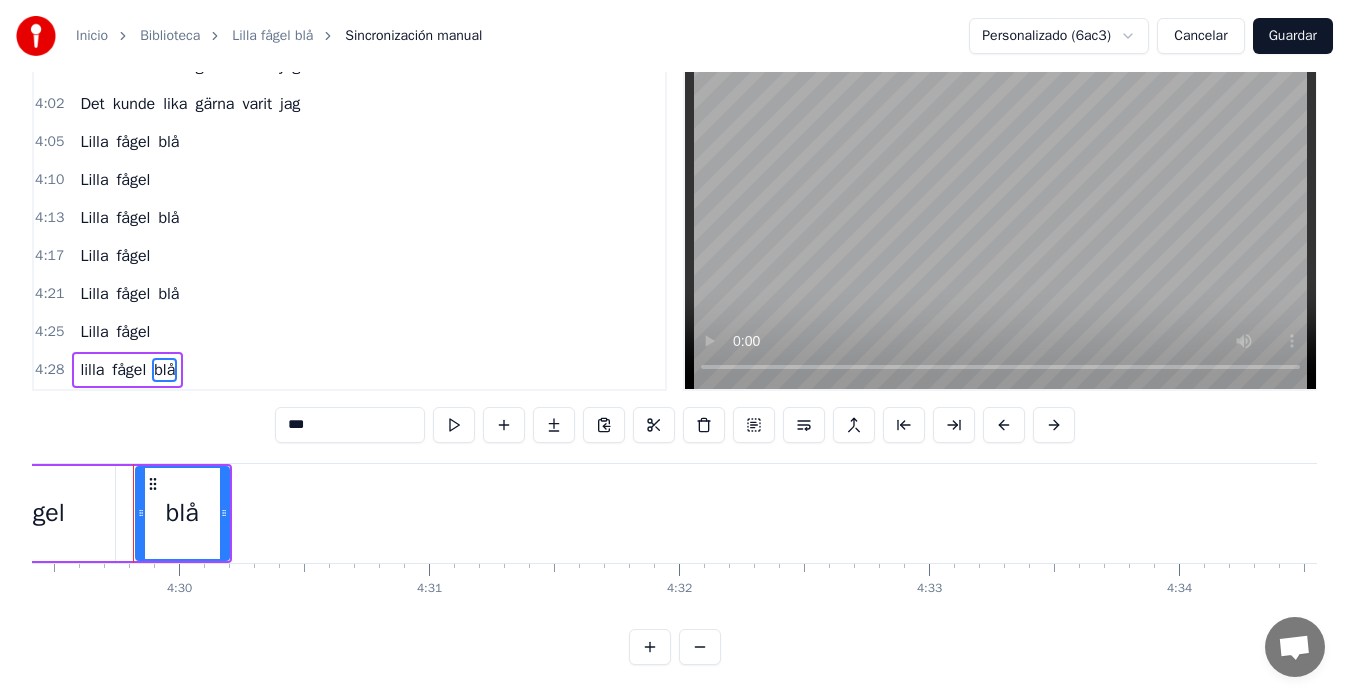 click on "Lilla" at bounding box center (94, 294) 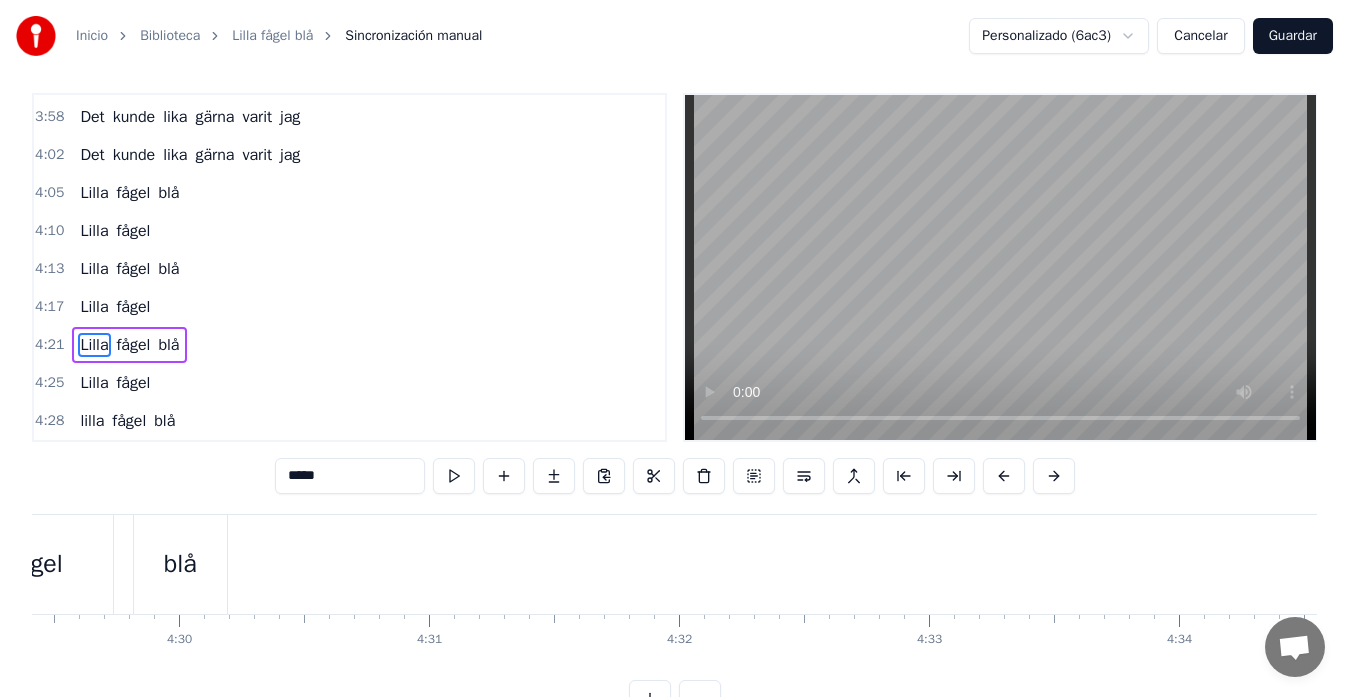 scroll, scrollTop: 7, scrollLeft: 0, axis: vertical 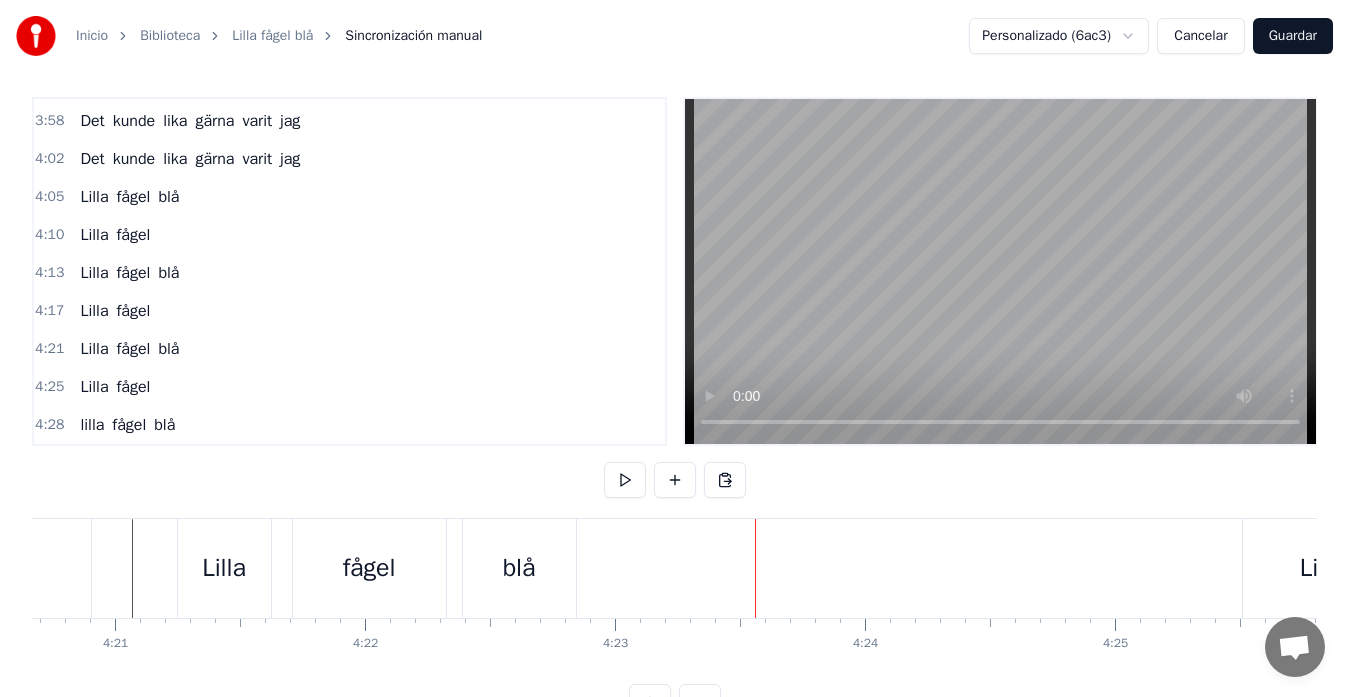 click at bounding box center [-29729, 568] 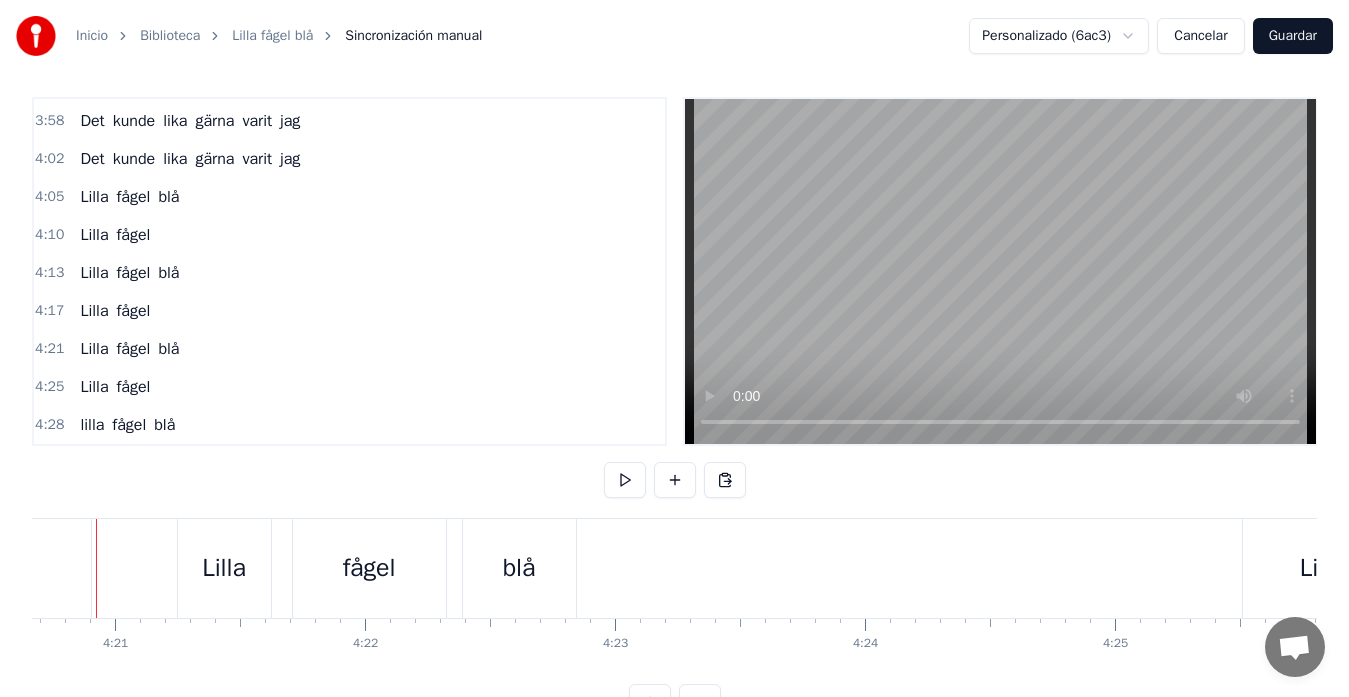 scroll, scrollTop: 0, scrollLeft: 65131, axis: horizontal 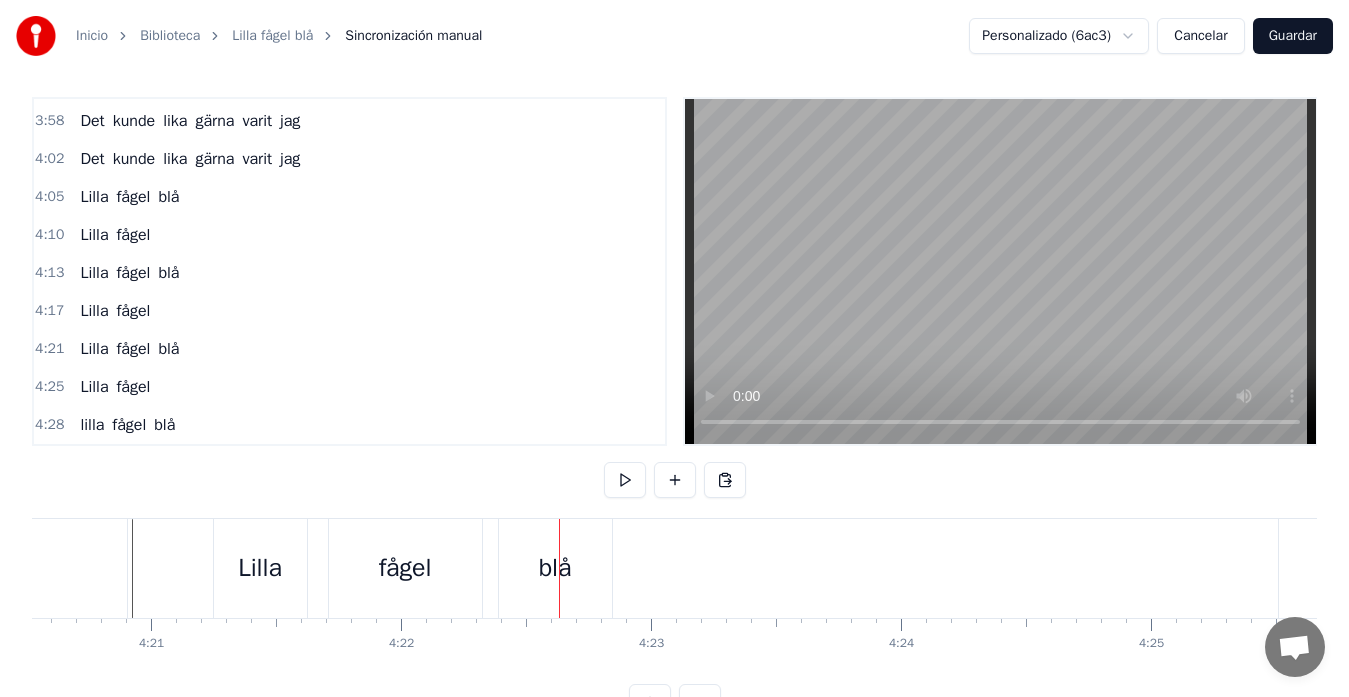 click on "fågel" at bounding box center [405, 568] 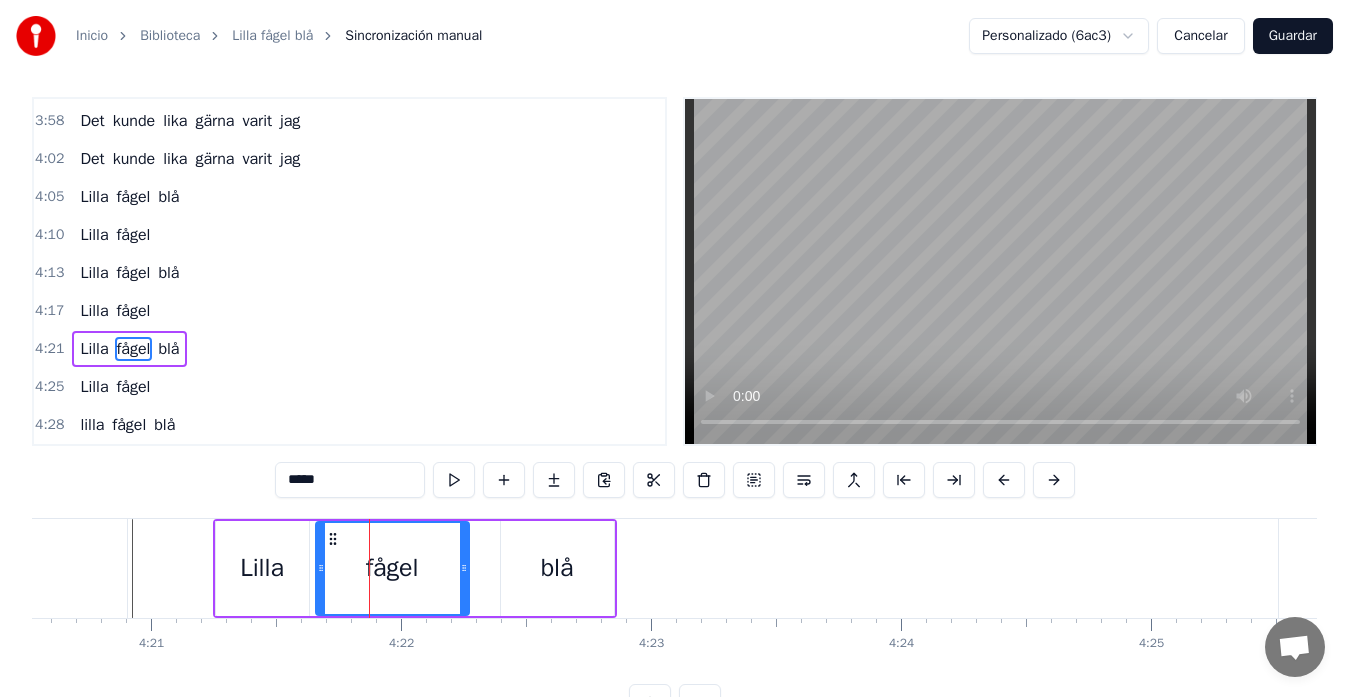 drag, startPoint x: 350, startPoint y: 539, endPoint x: 335, endPoint y: 549, distance: 18.027756 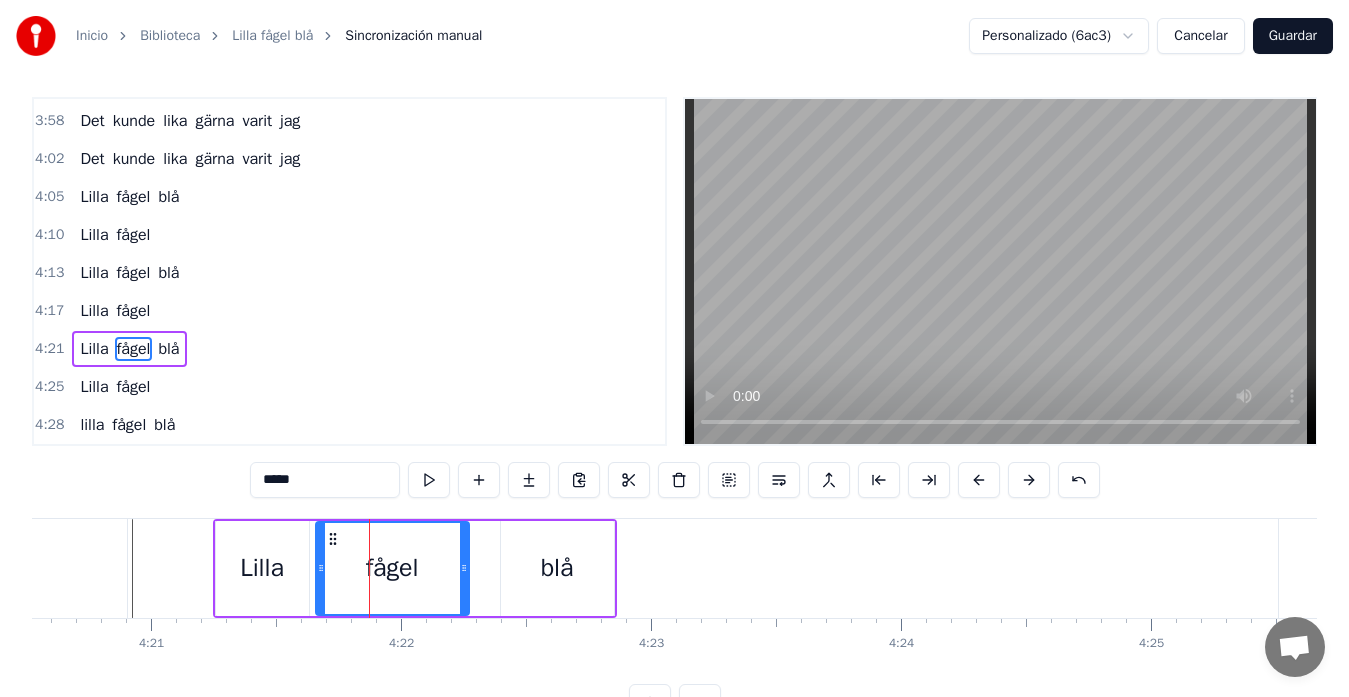 click on "blå" at bounding box center (557, 568) 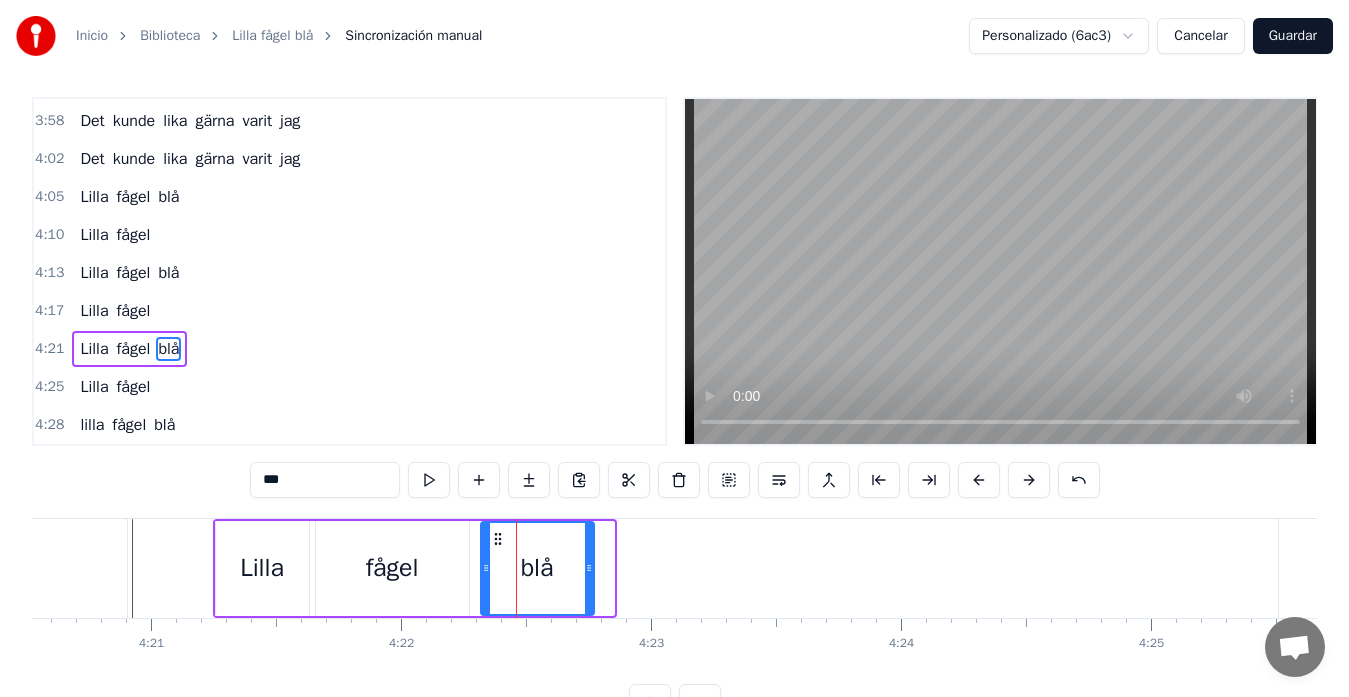 drag, startPoint x: 518, startPoint y: 534, endPoint x: 498, endPoint y: 543, distance: 21.931713 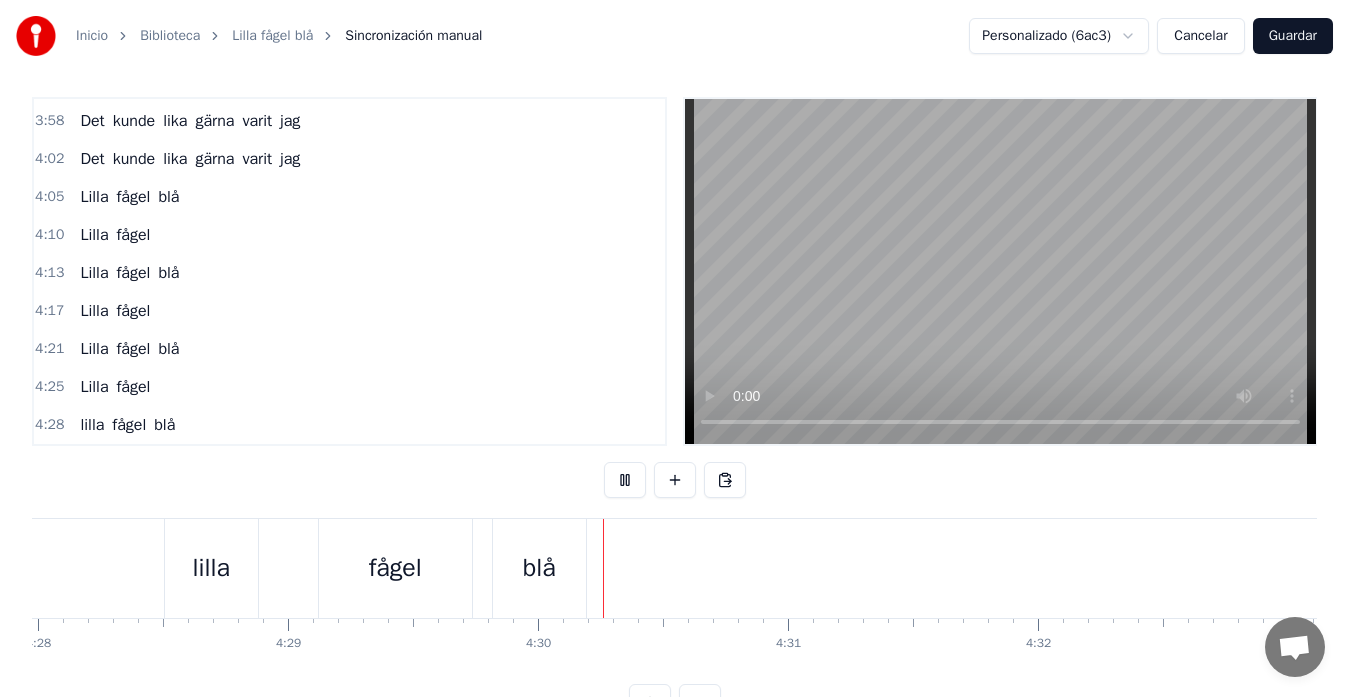 scroll, scrollTop: 0, scrollLeft: 67349, axis: horizontal 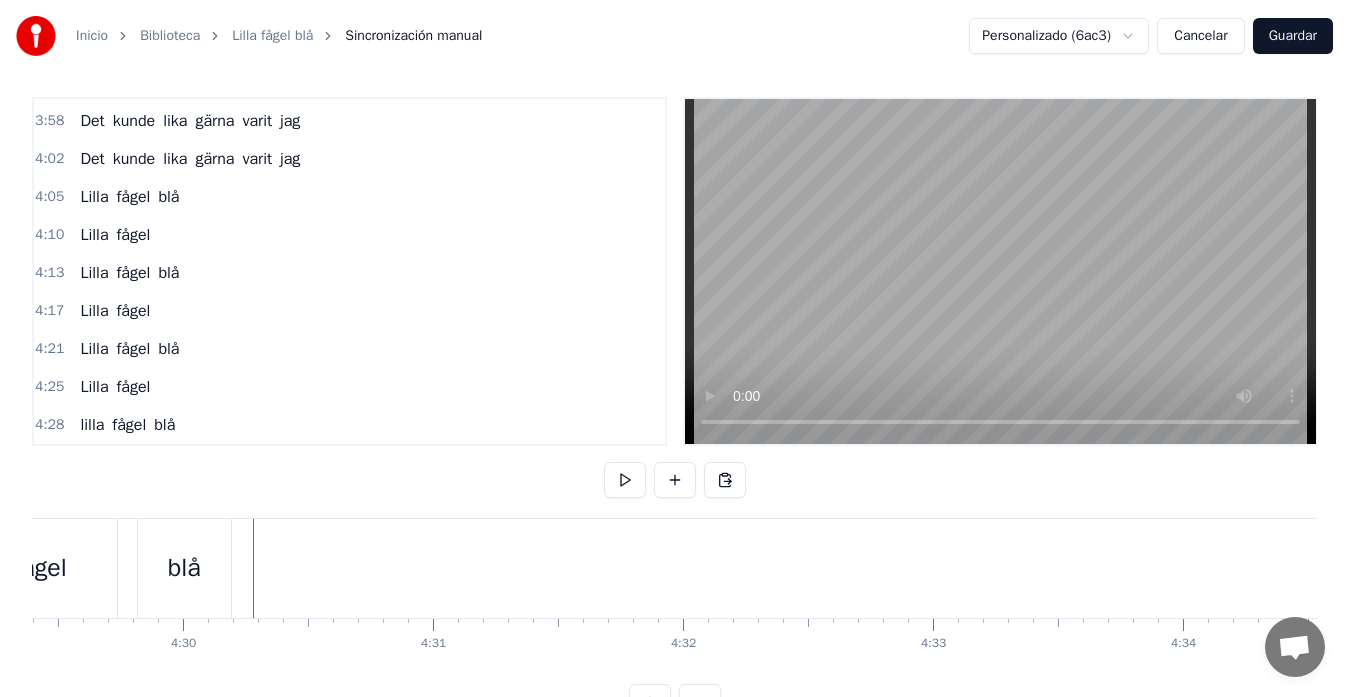 click on "blå" at bounding box center (184, 568) 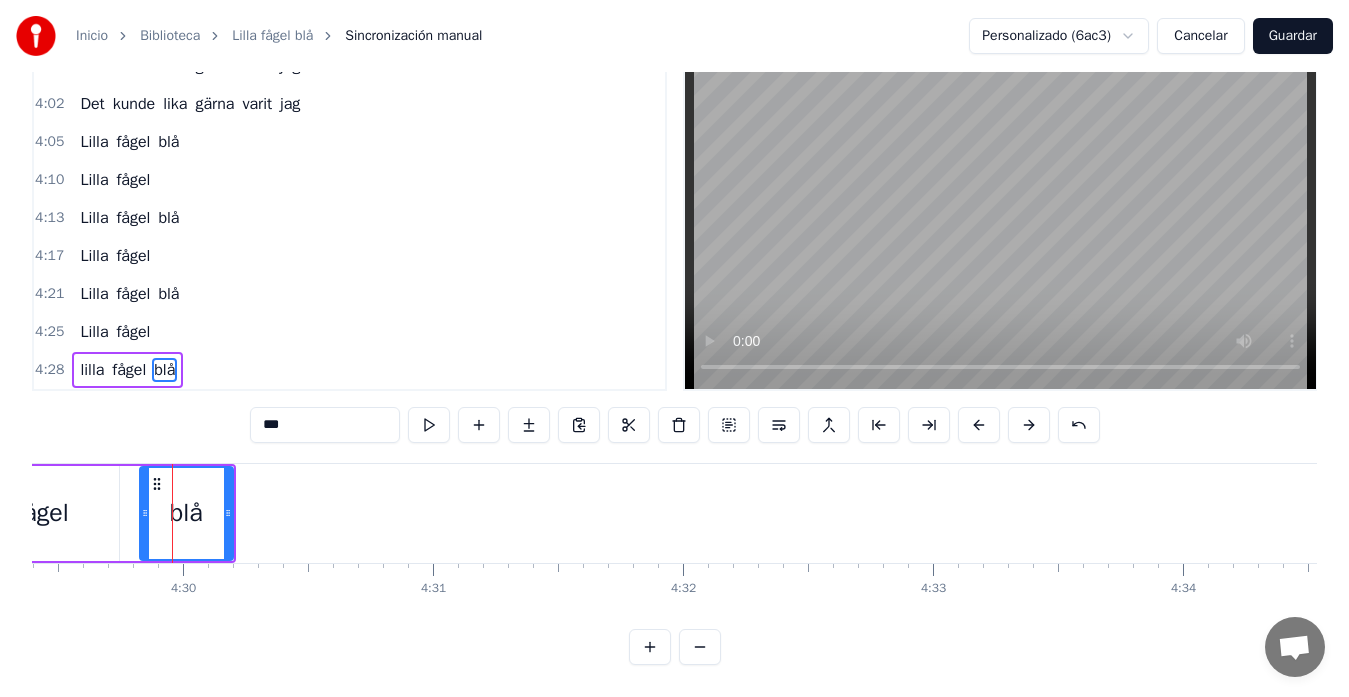 scroll, scrollTop: 79, scrollLeft: 0, axis: vertical 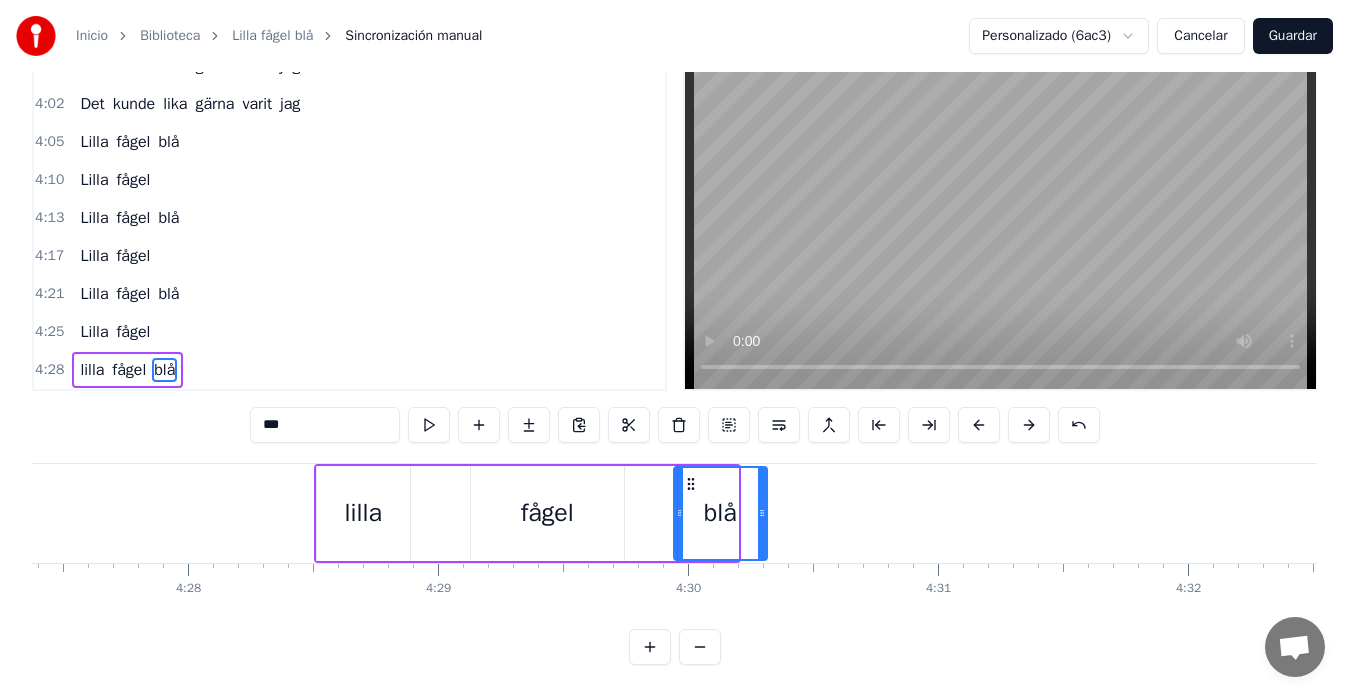 drag, startPoint x: 156, startPoint y: 469, endPoint x: 690, endPoint y: 439, distance: 534.84204 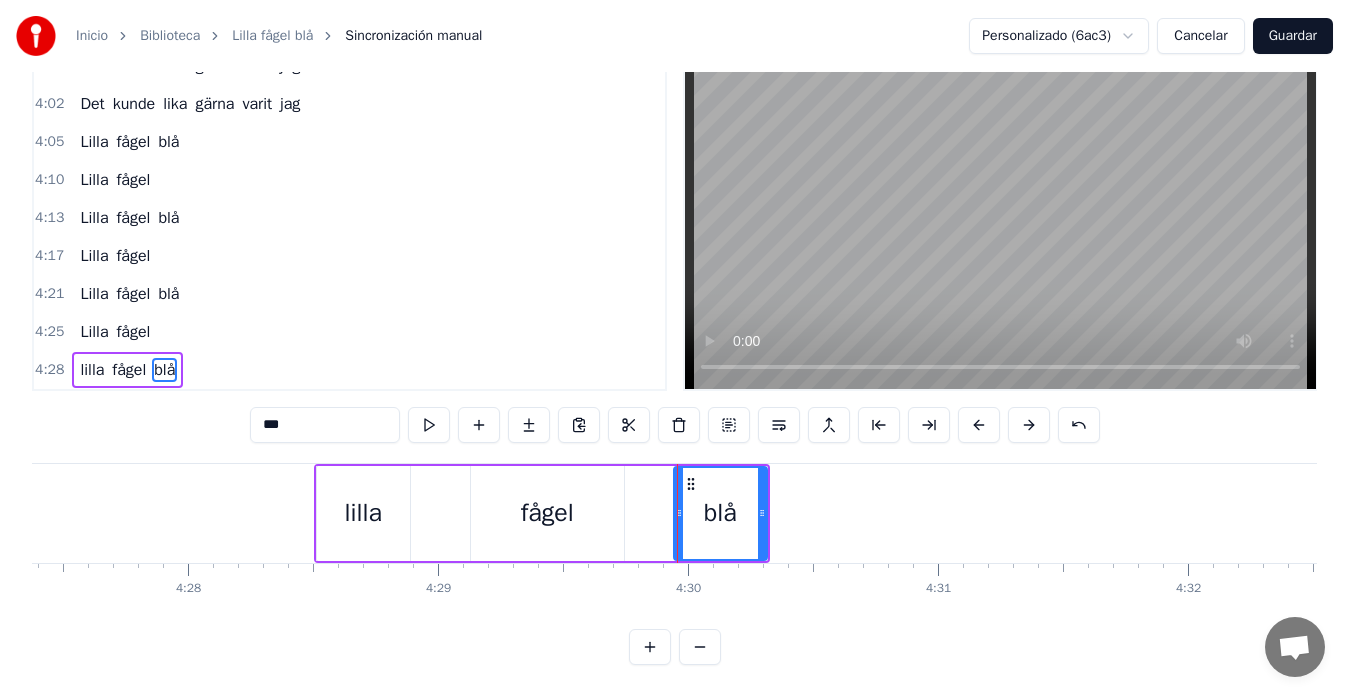 click on "Guardar" at bounding box center [1293, 36] 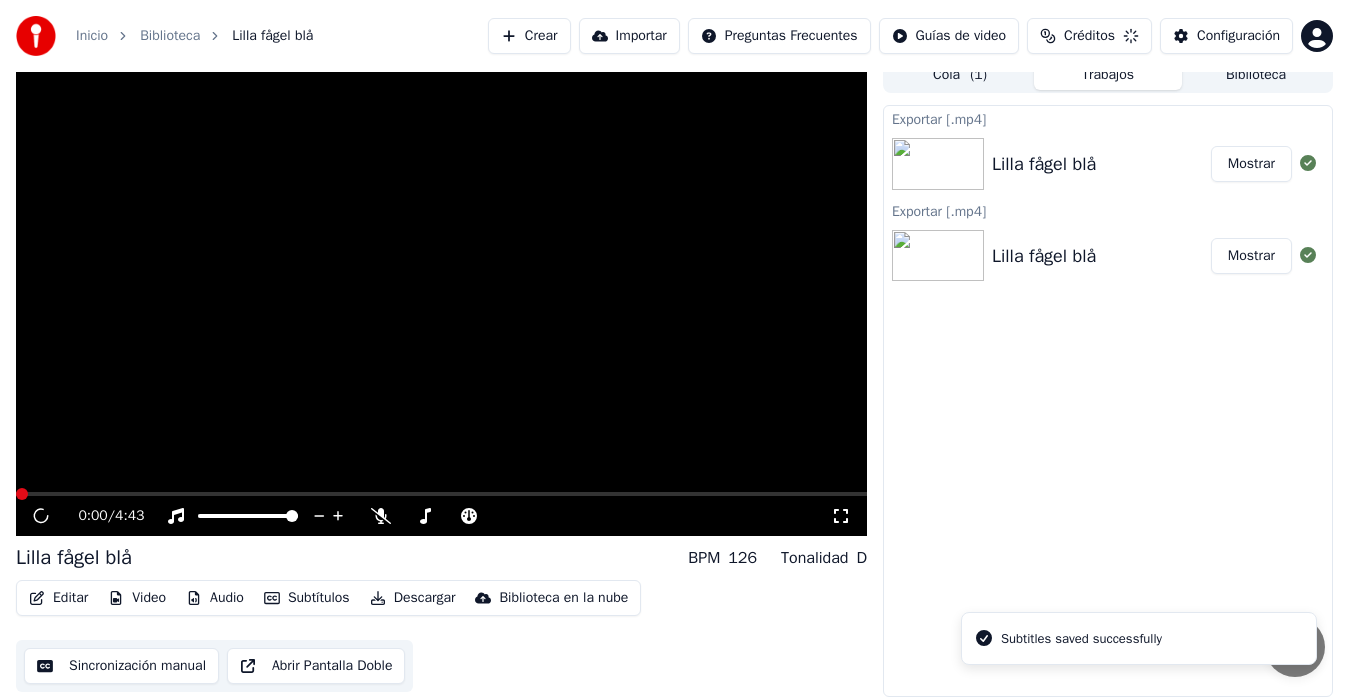 scroll, scrollTop: 15, scrollLeft: 0, axis: vertical 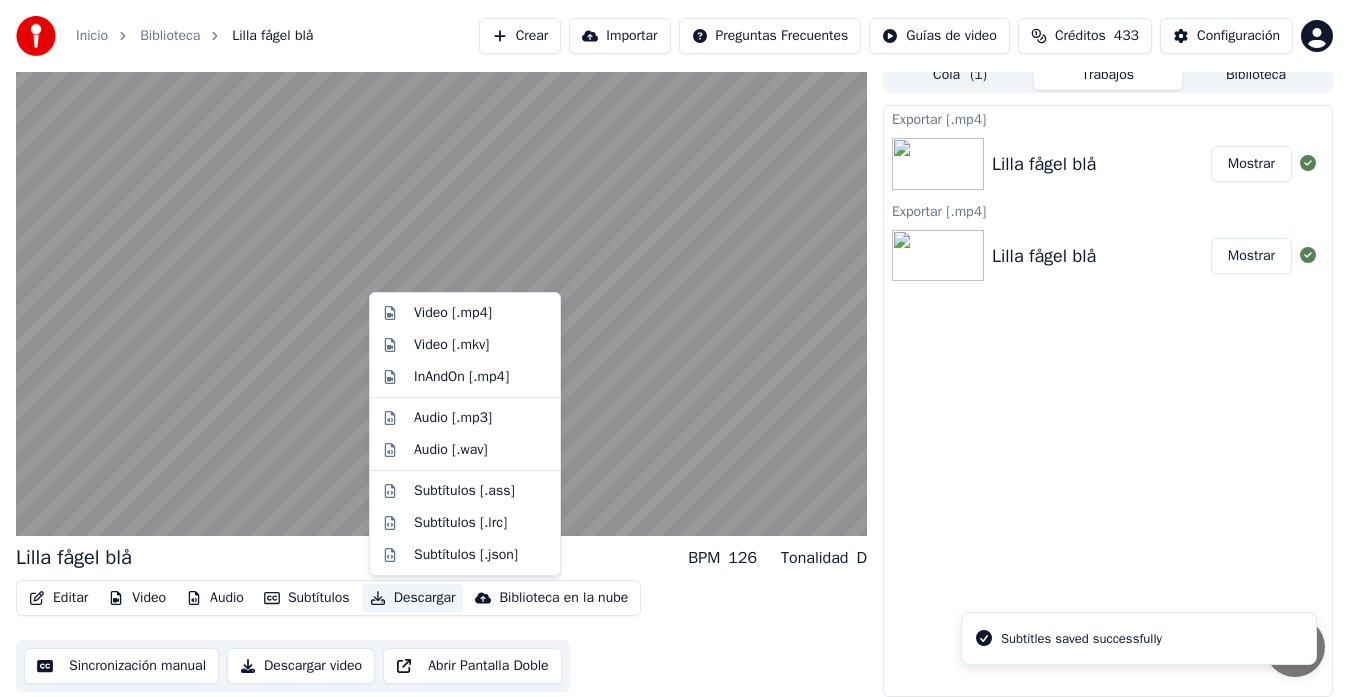 click on "Editar Video Audio Subtítulos Descargar Biblioteca en la nube Sincronización manual Descargar video Abrir Pantalla Doble" at bounding box center (441, 636) 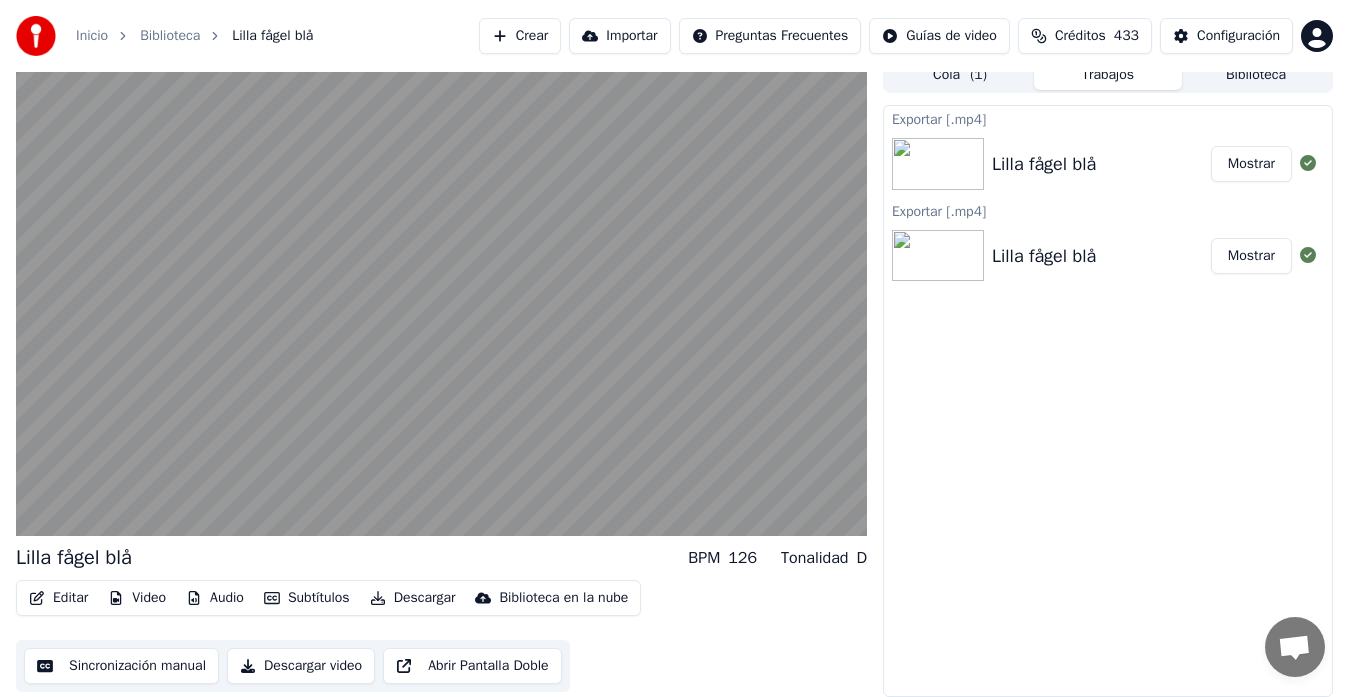 click on "Editar Video Audio Subtítulos Descargar Biblioteca en la nube Sincronización manual Descargar video Abrir Pantalla Doble" at bounding box center (441, 636) 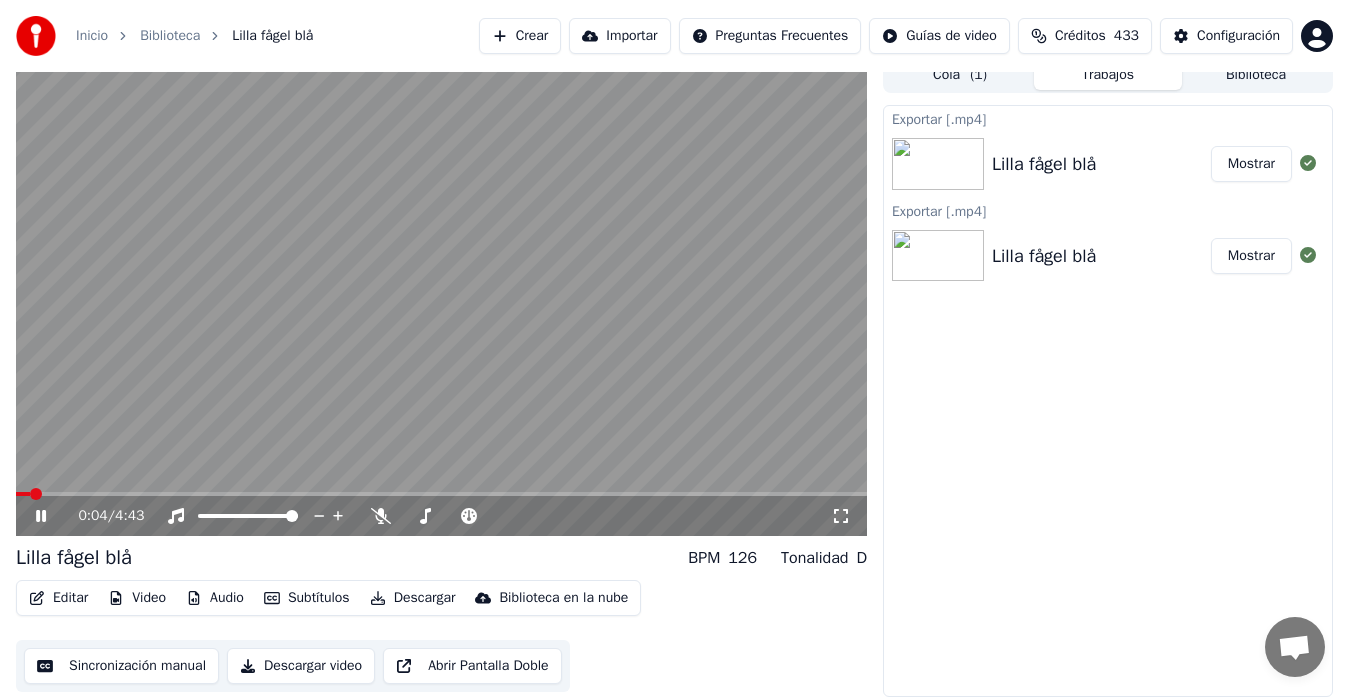 click on "Descargar" at bounding box center (413, 598) 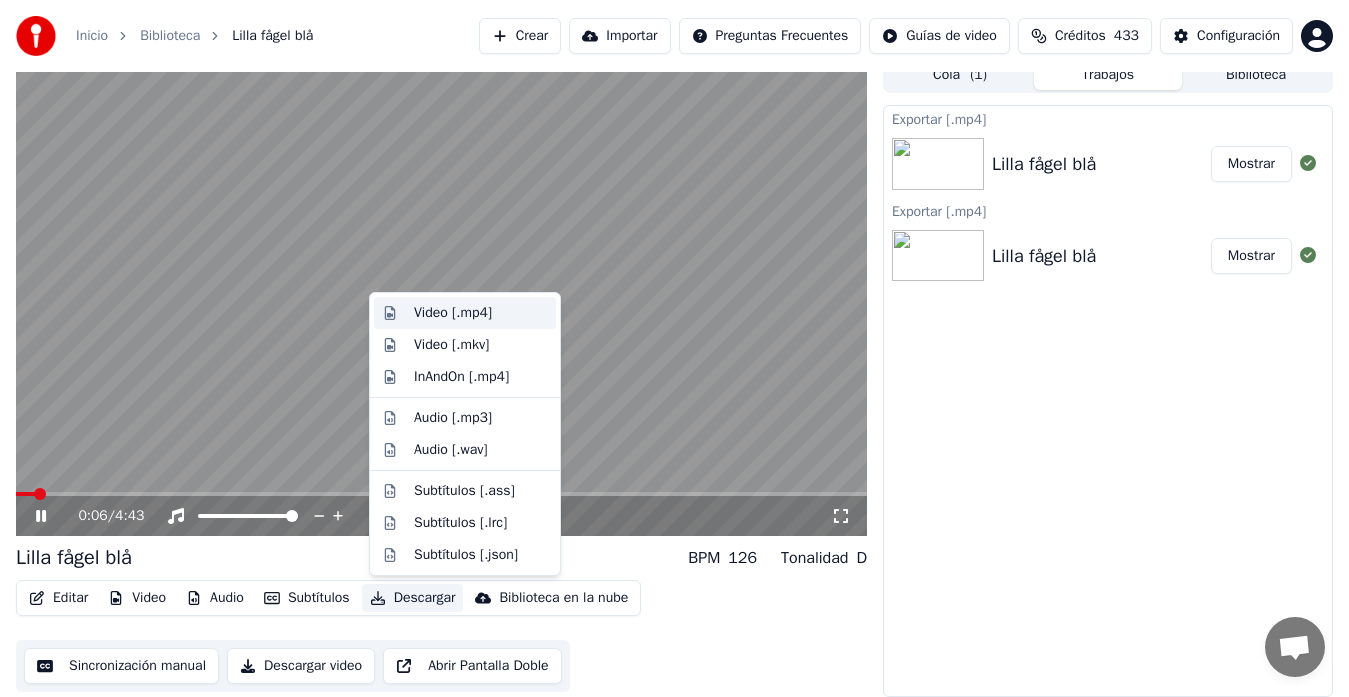 click on "Video [.mp4]" at bounding box center (465, 313) 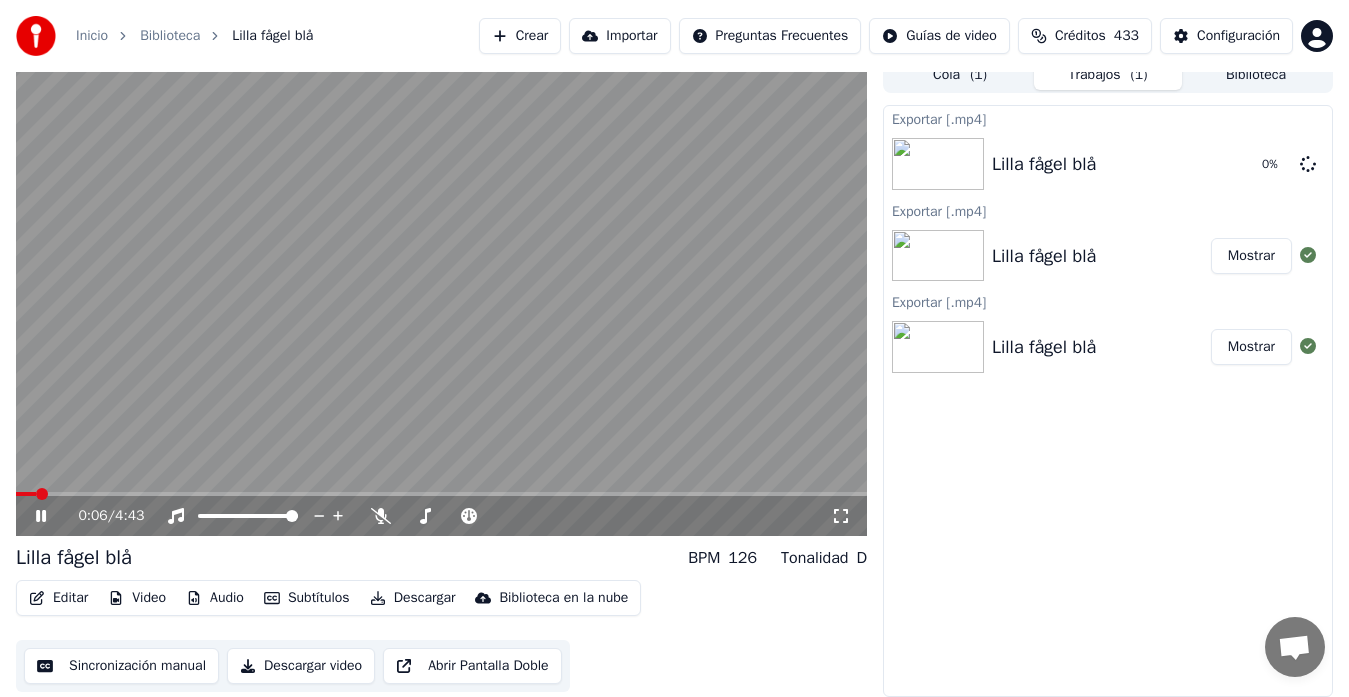 click 